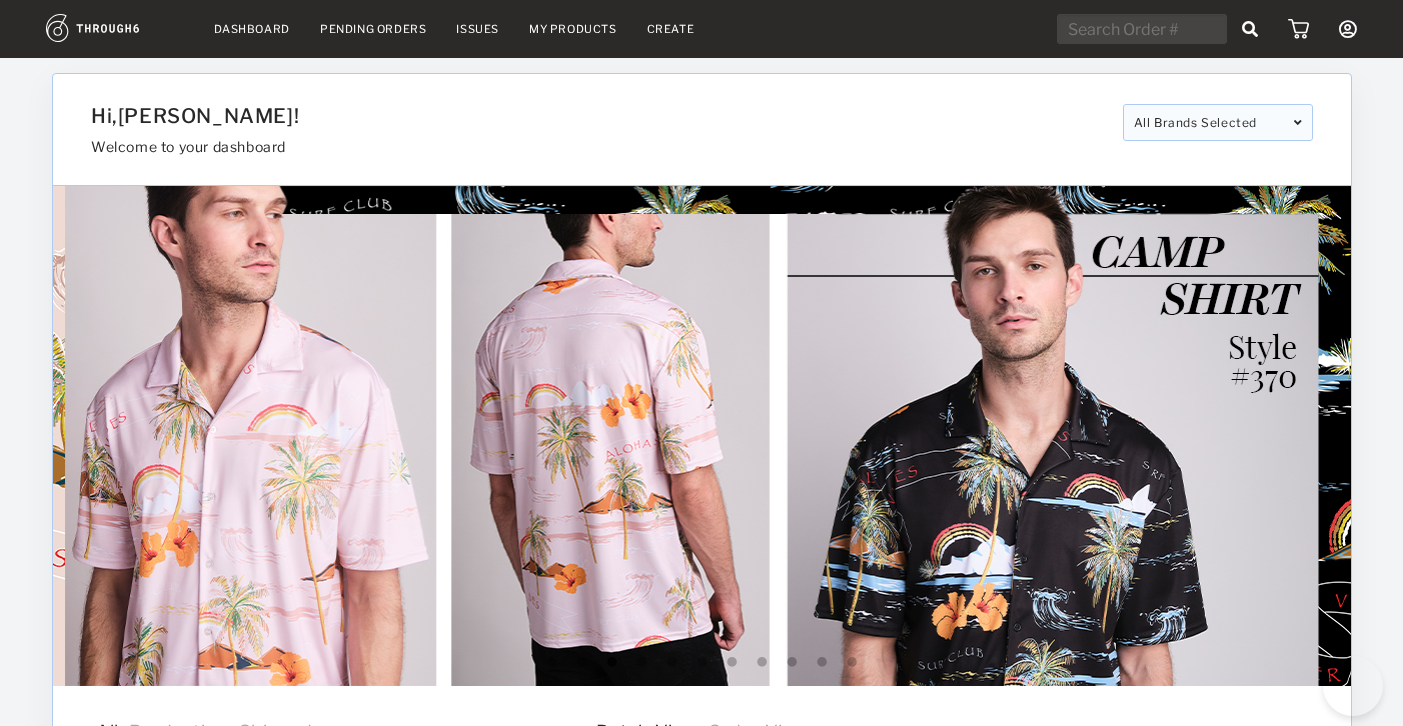 select on "6" 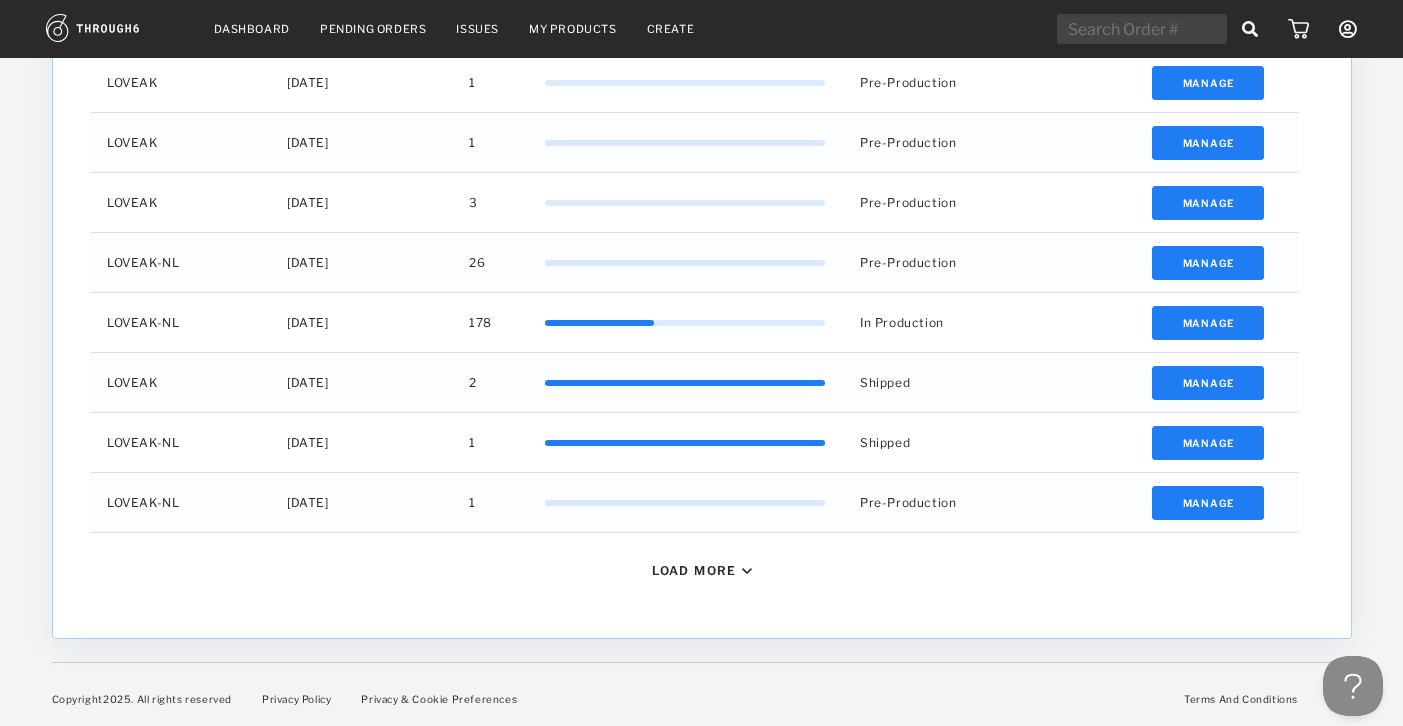 scroll, scrollTop: 0, scrollLeft: 0, axis: both 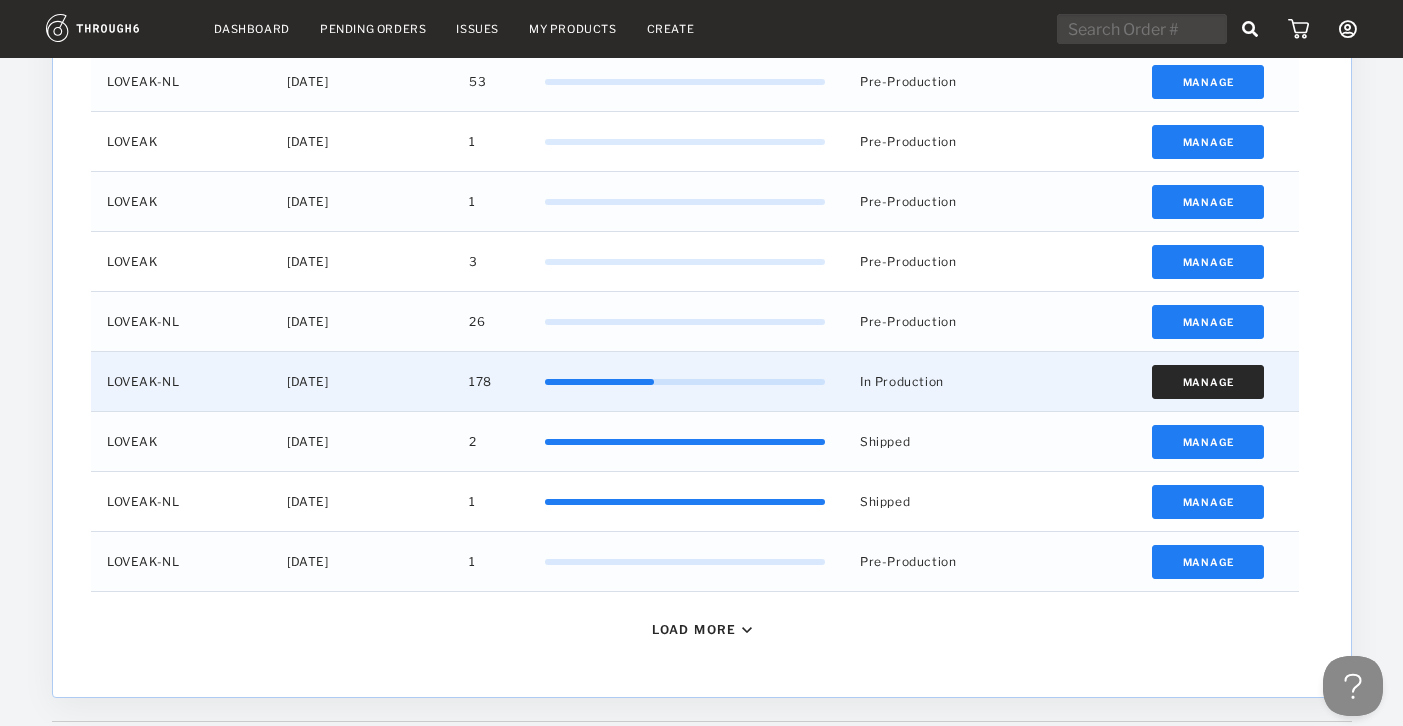 click on "Manage" at bounding box center [1207, 382] 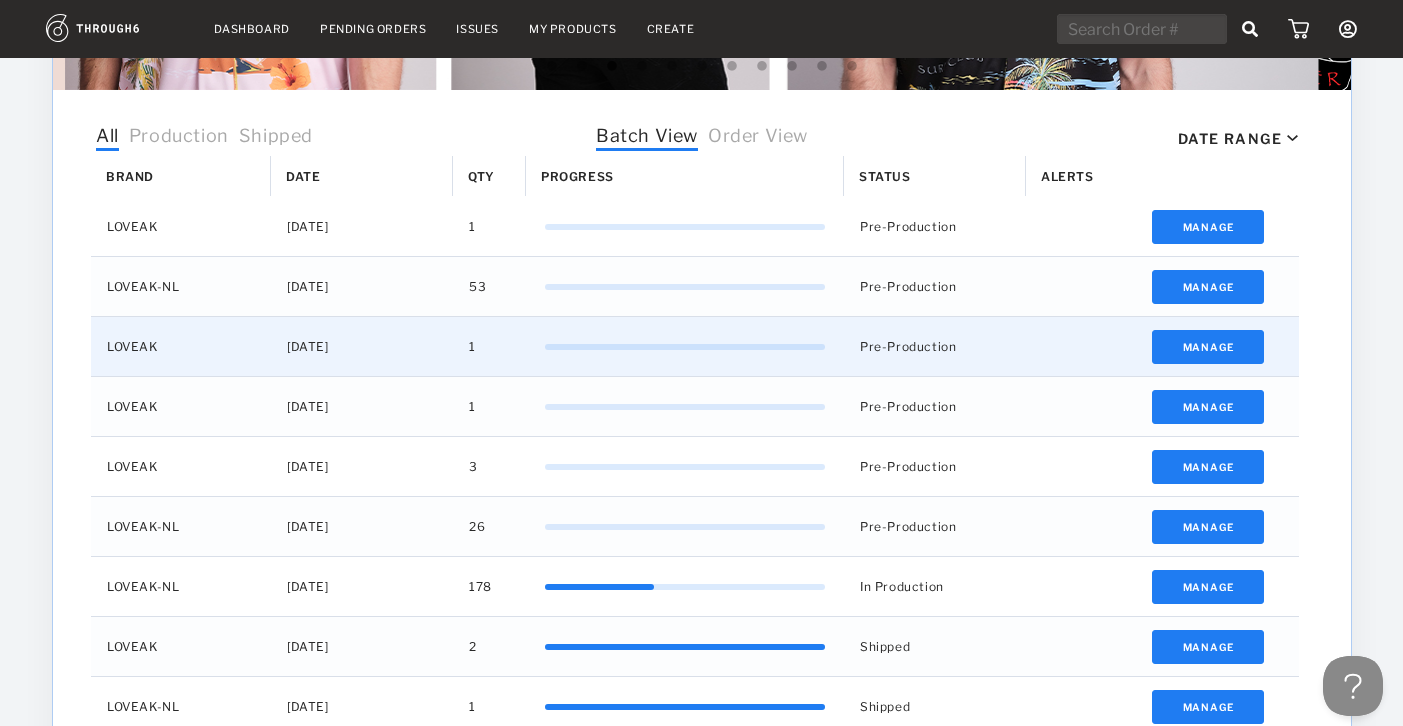 scroll, scrollTop: 419, scrollLeft: 0, axis: vertical 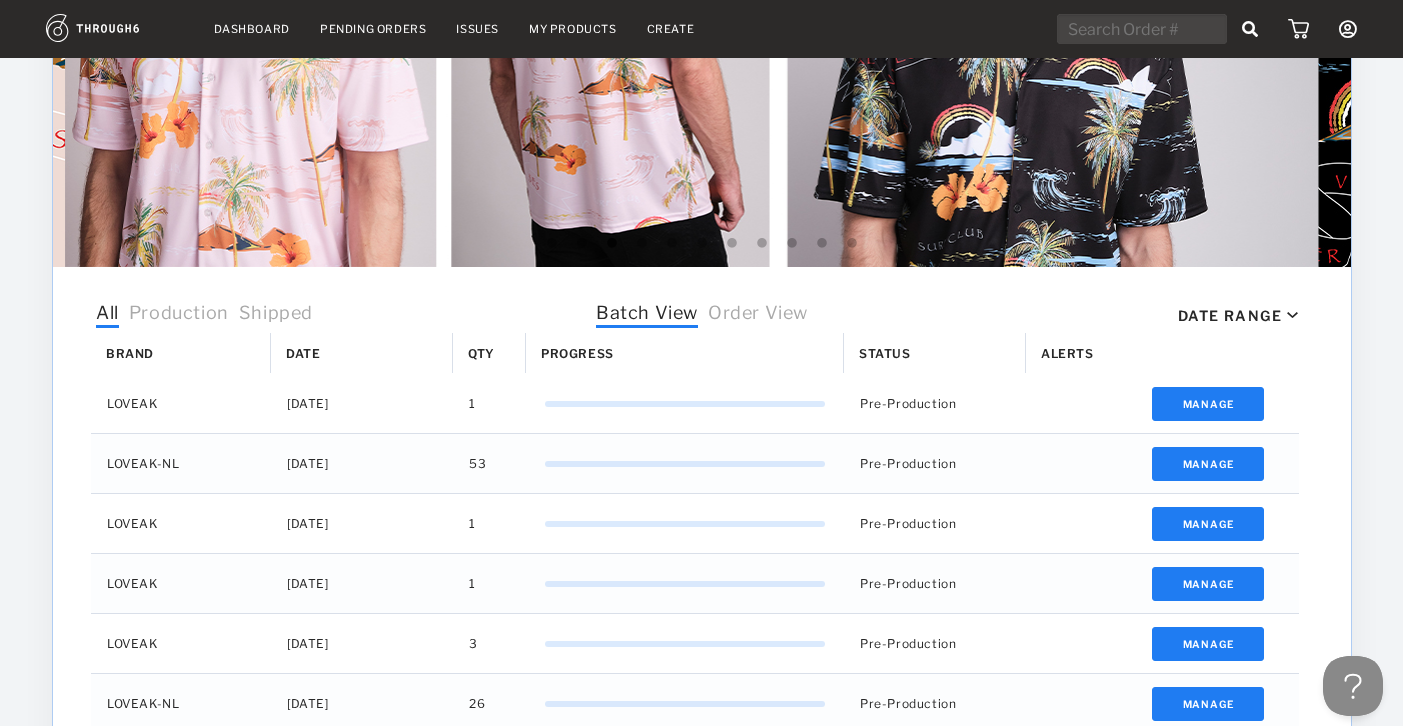 click on "Dashboard" at bounding box center [252, 29] 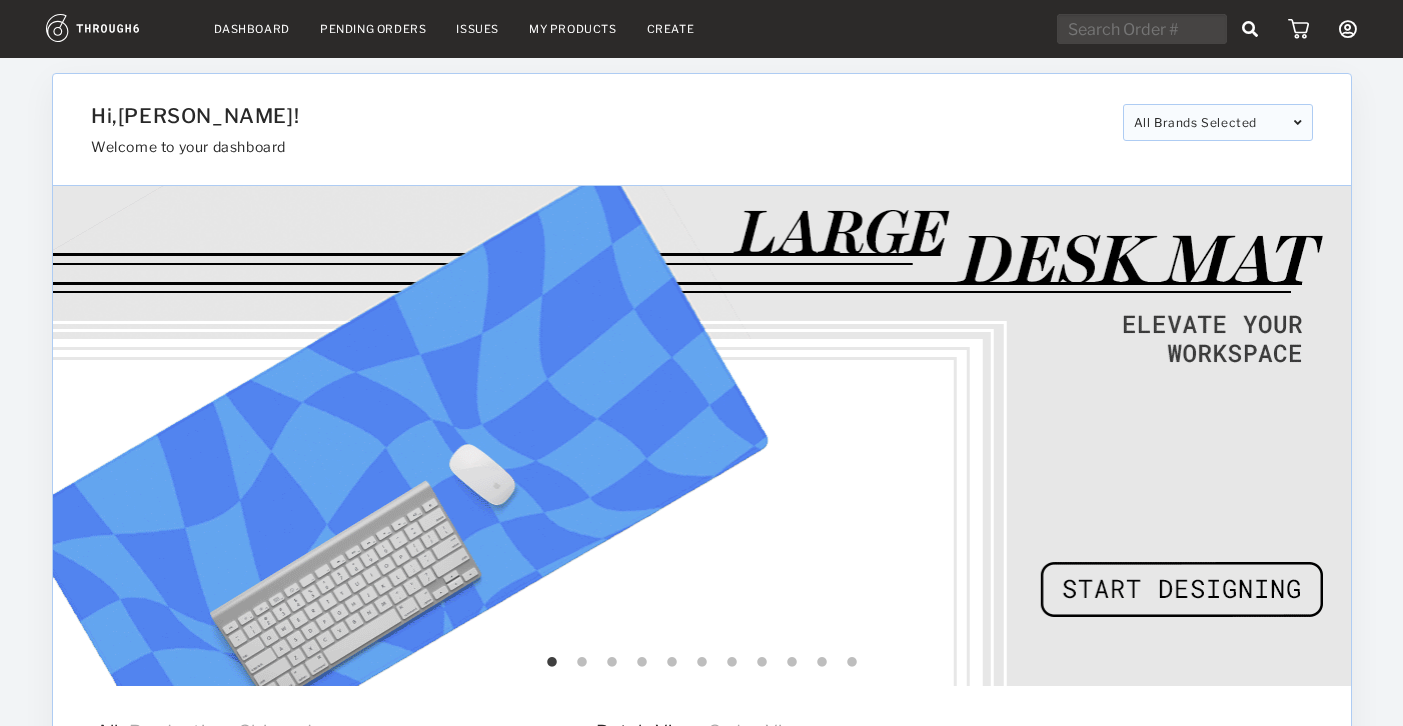 select on "6" 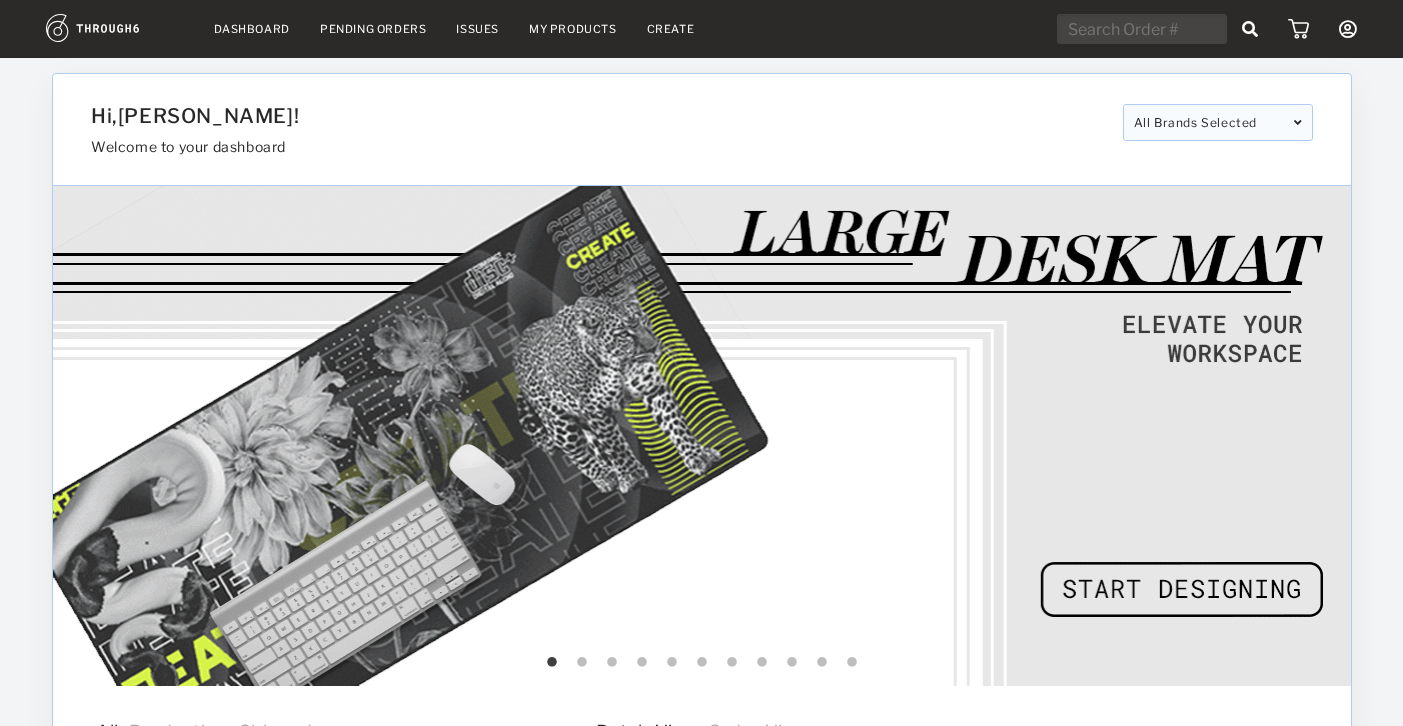 select on "2025" 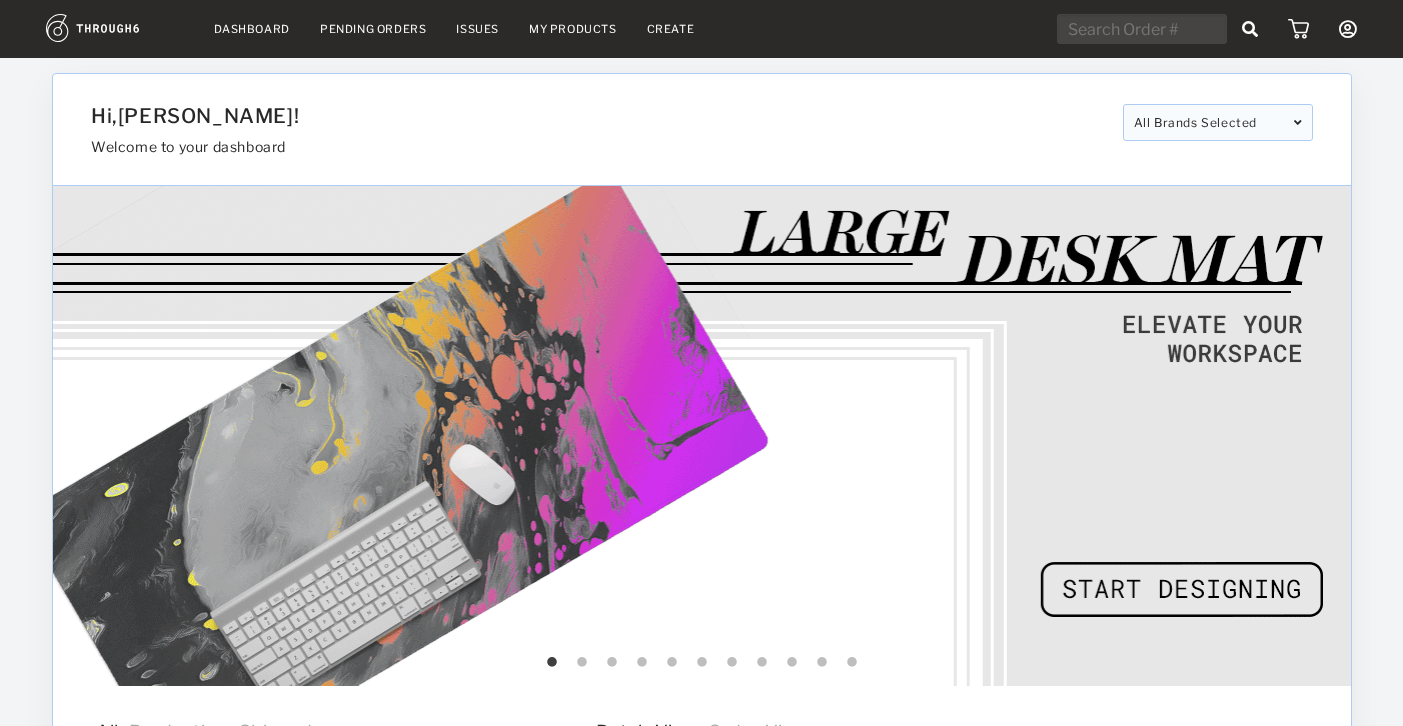 scroll, scrollTop: 0, scrollLeft: 0, axis: both 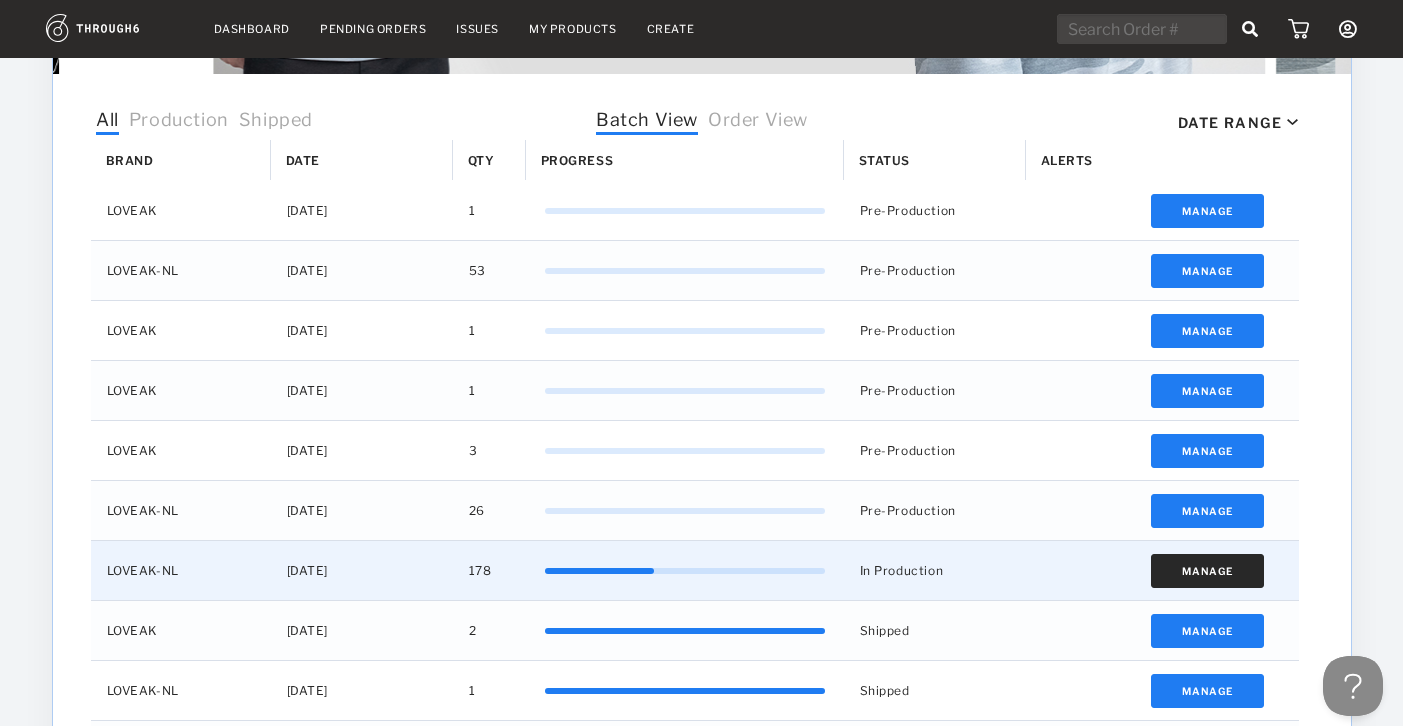 click on "Manage" at bounding box center (1207, 571) 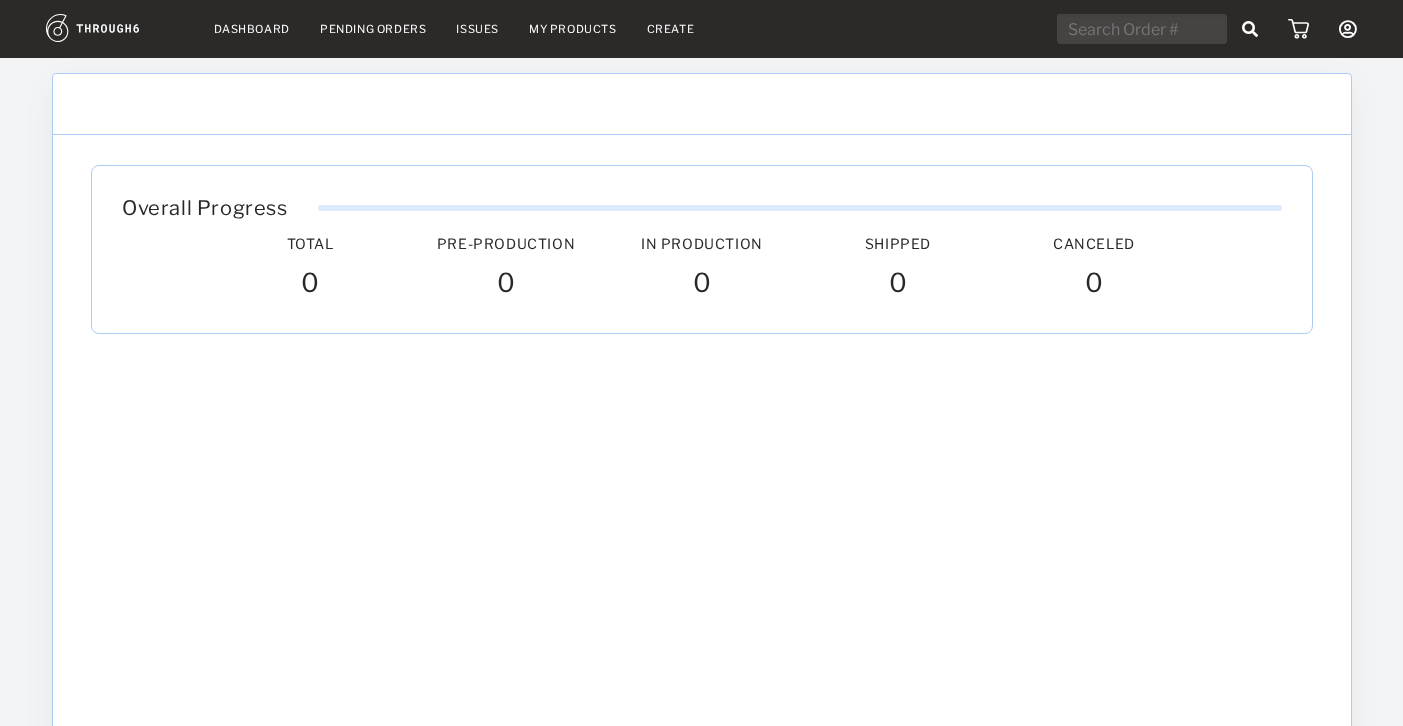 scroll, scrollTop: 0, scrollLeft: 0, axis: both 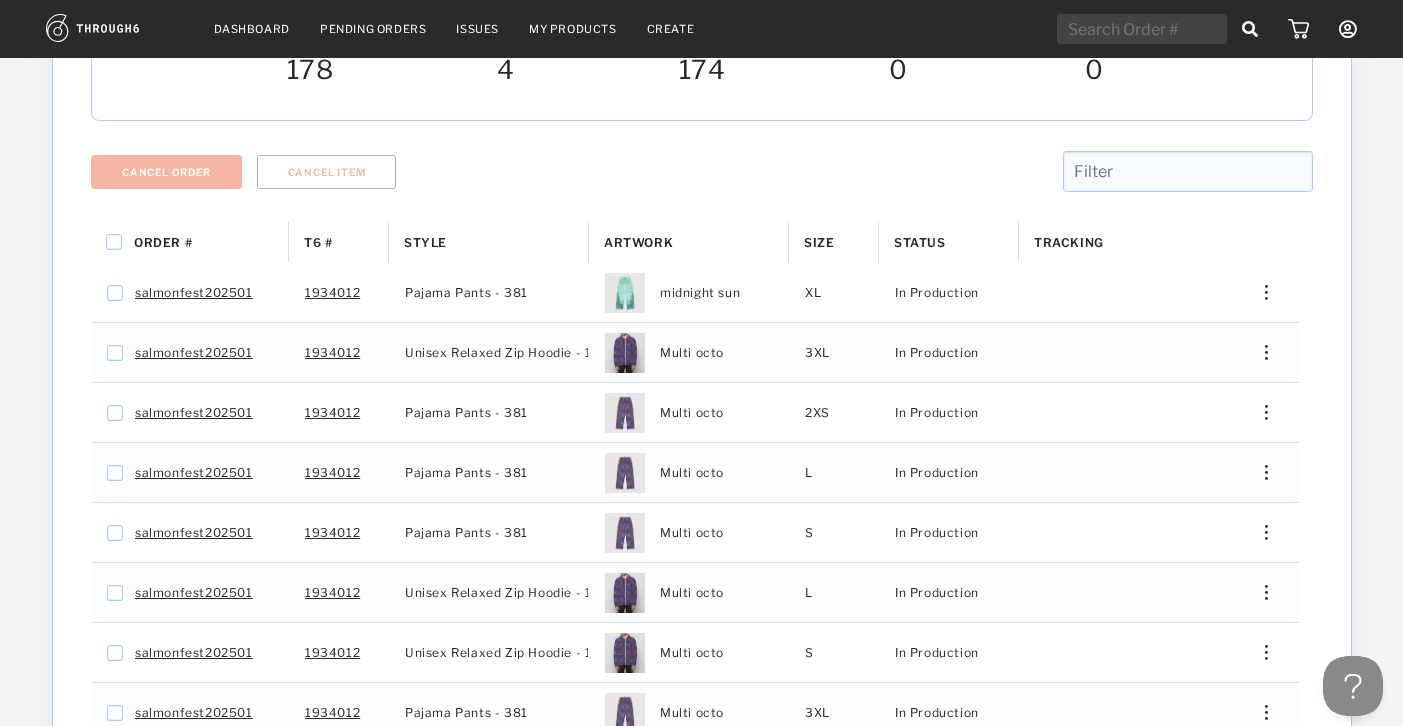 click on "Dashboard   Pending Orders Issues My Products Create  My Account  Brands  Create New Brand  Users Payment History  Sign Out" at bounding box center (701, 29) 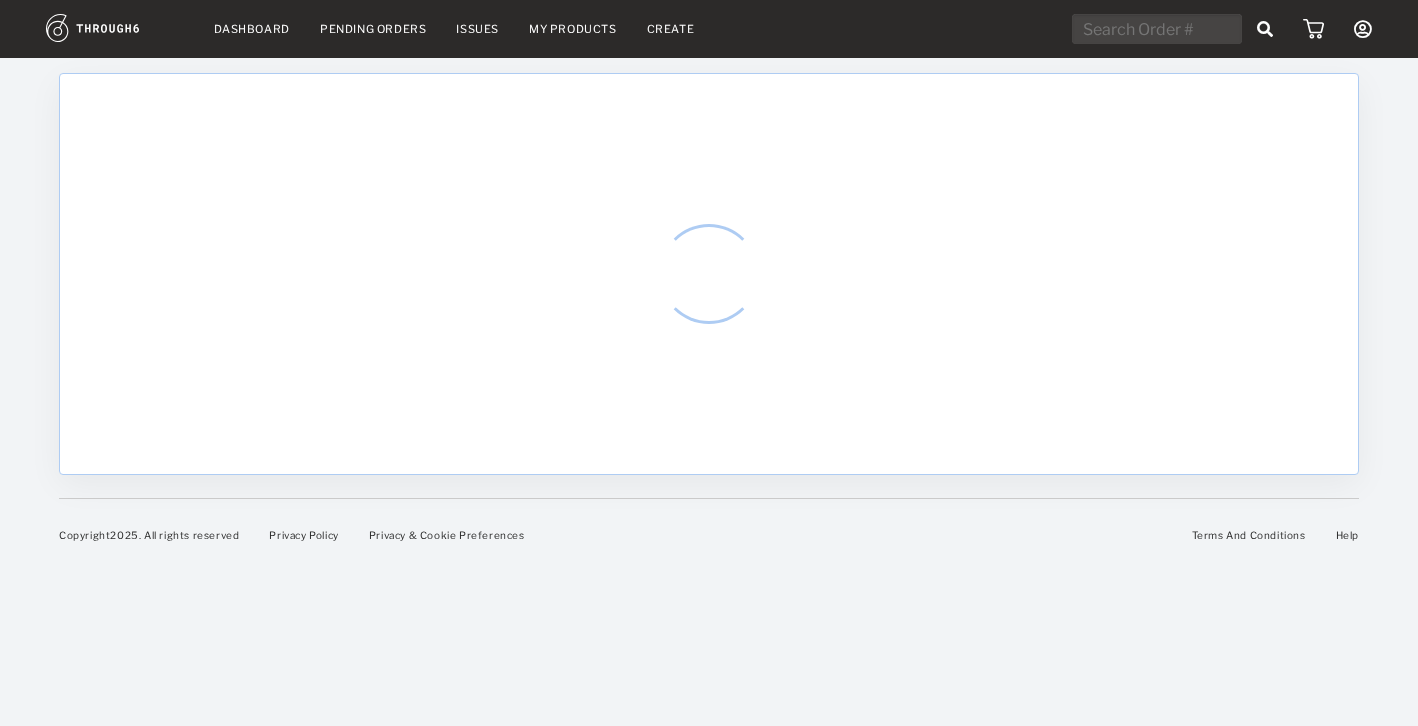scroll, scrollTop: 0, scrollLeft: 0, axis: both 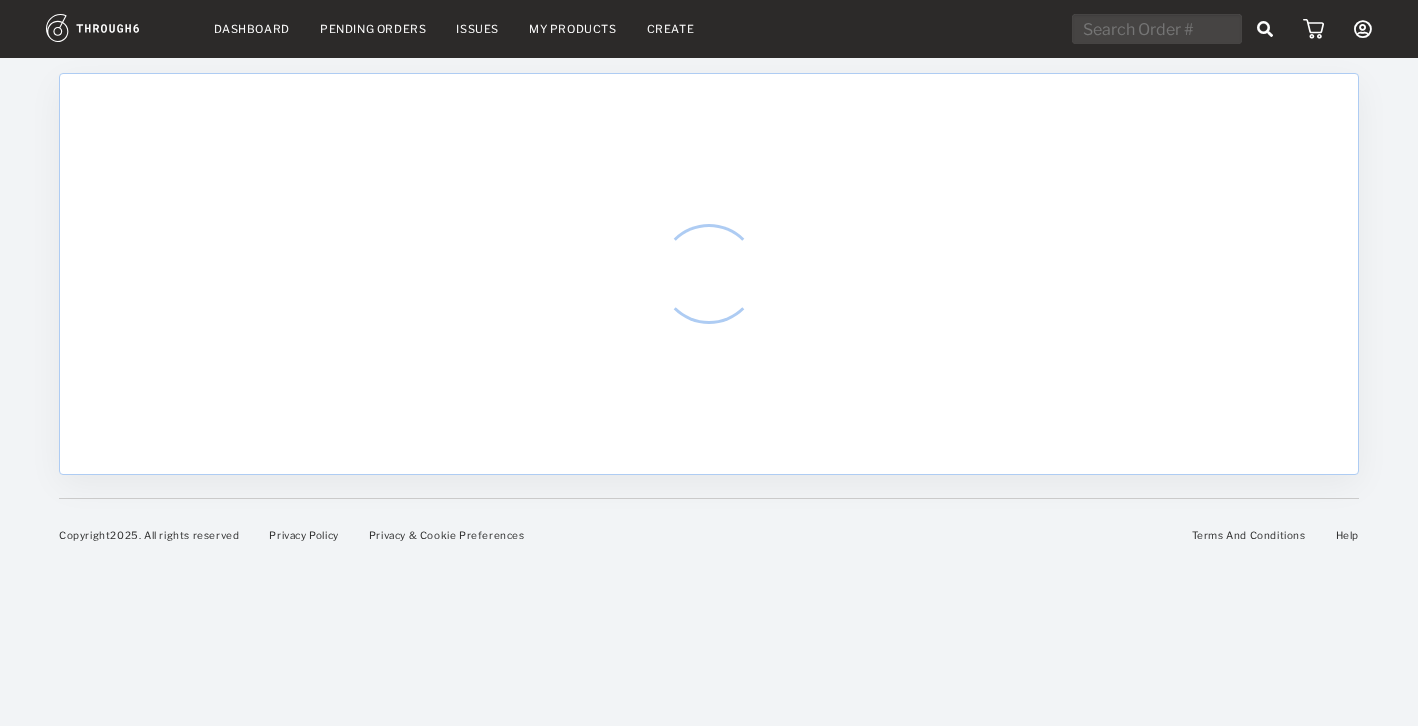 select on "6" 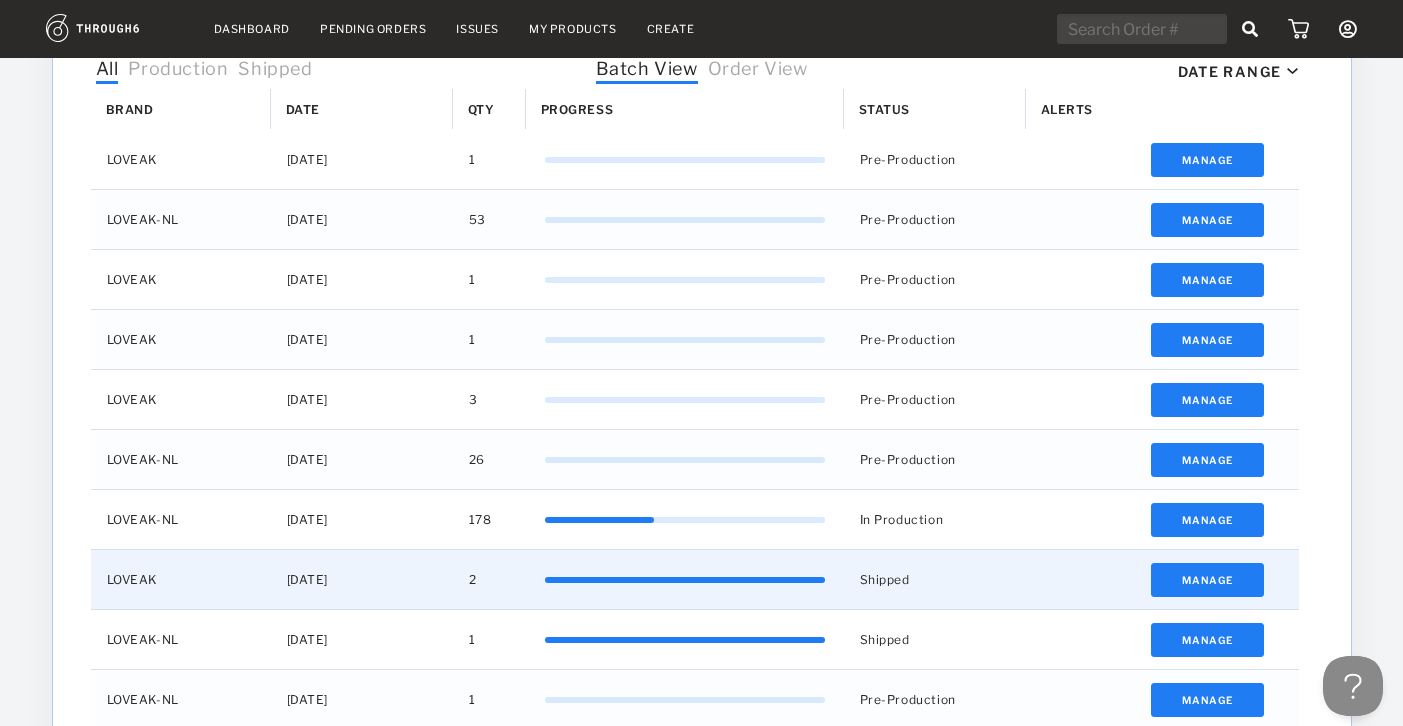 scroll, scrollTop: 619, scrollLeft: 0, axis: vertical 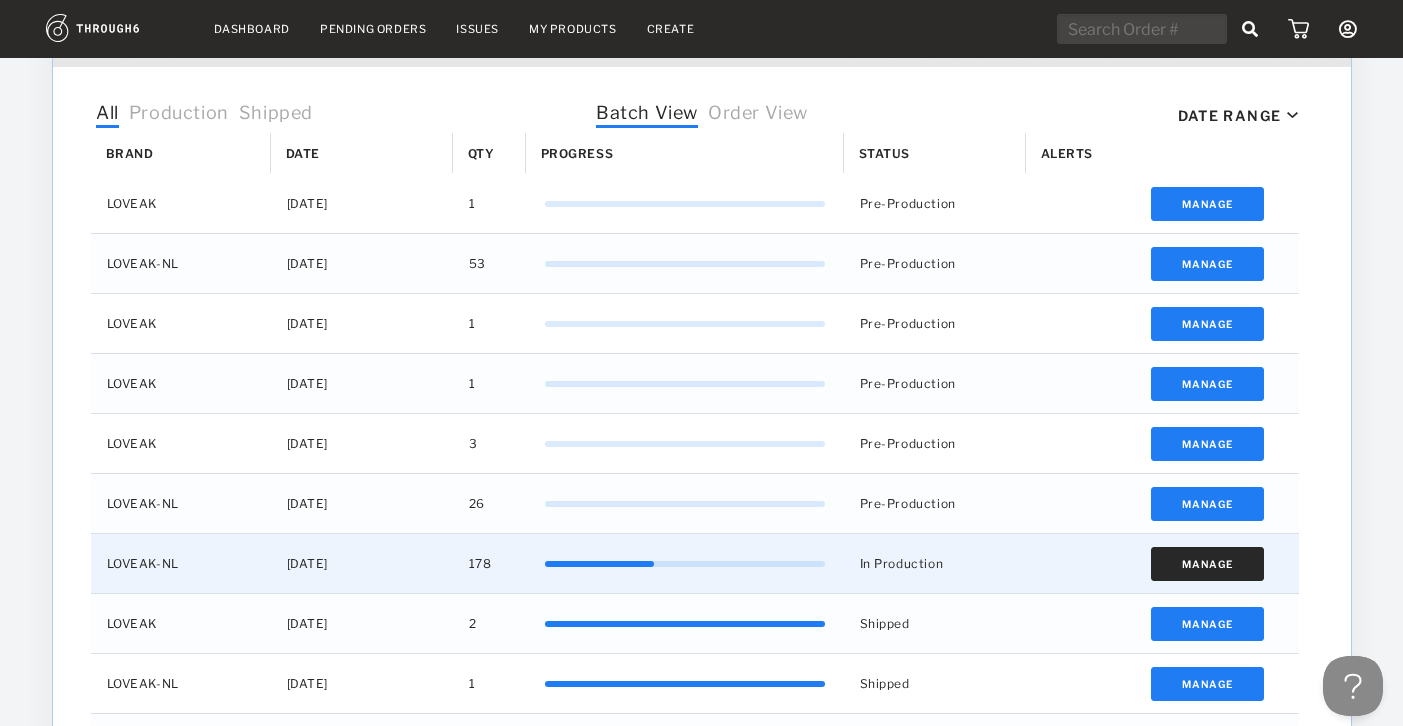 click on "Manage" at bounding box center [1207, 564] 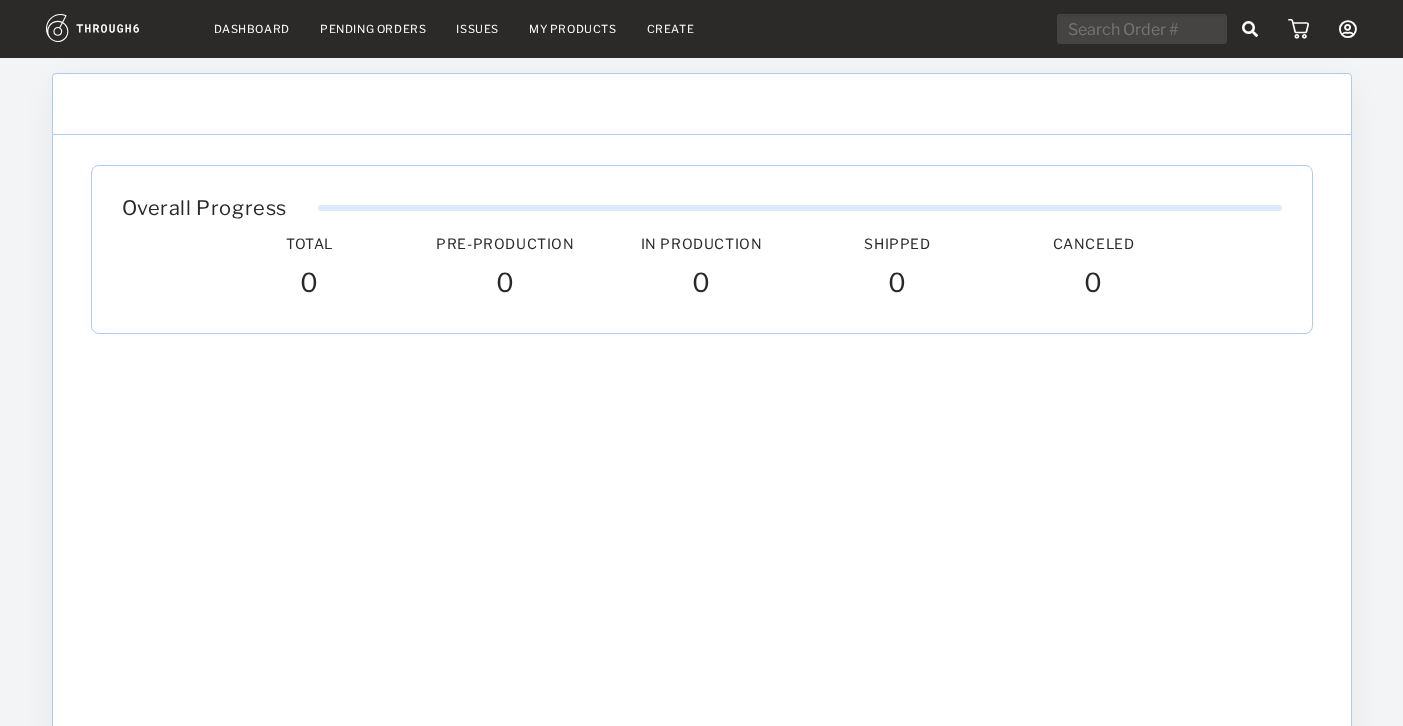 scroll, scrollTop: 0, scrollLeft: 0, axis: both 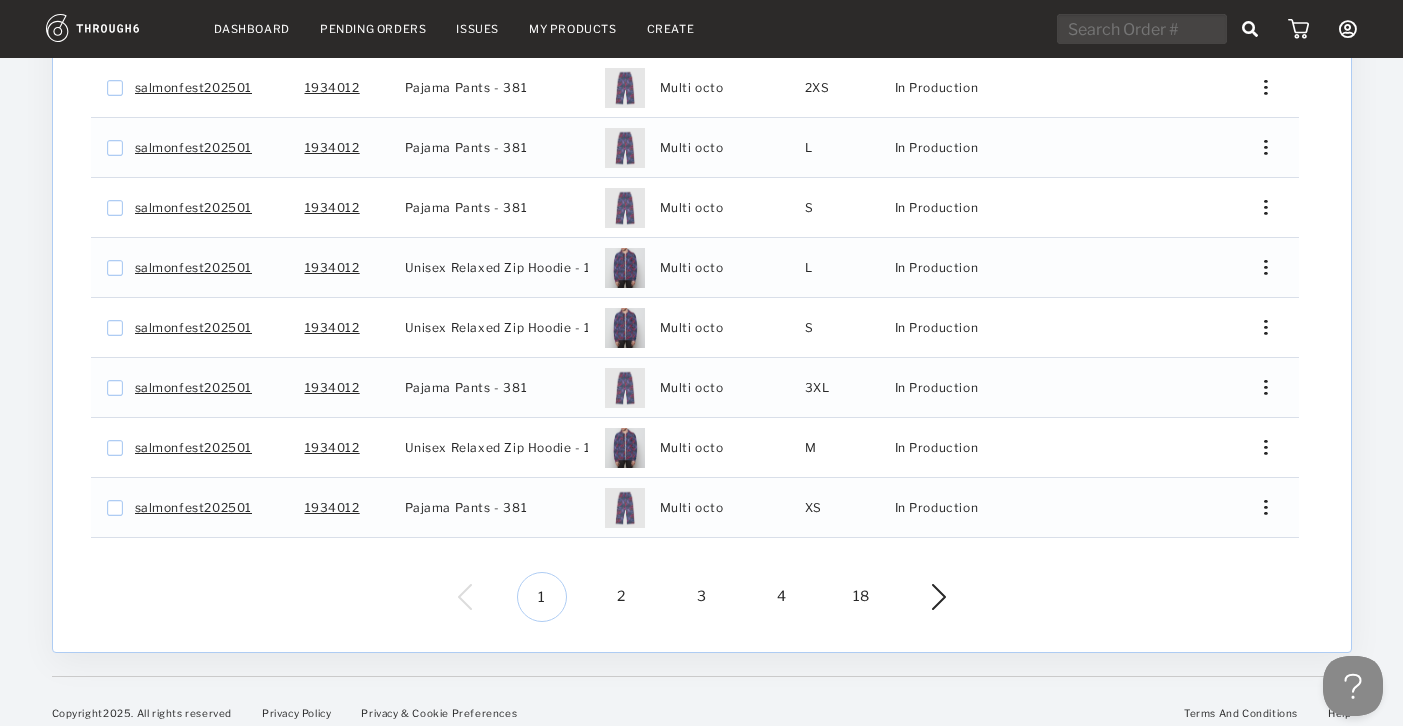 click on "2" at bounding box center (622, 597) 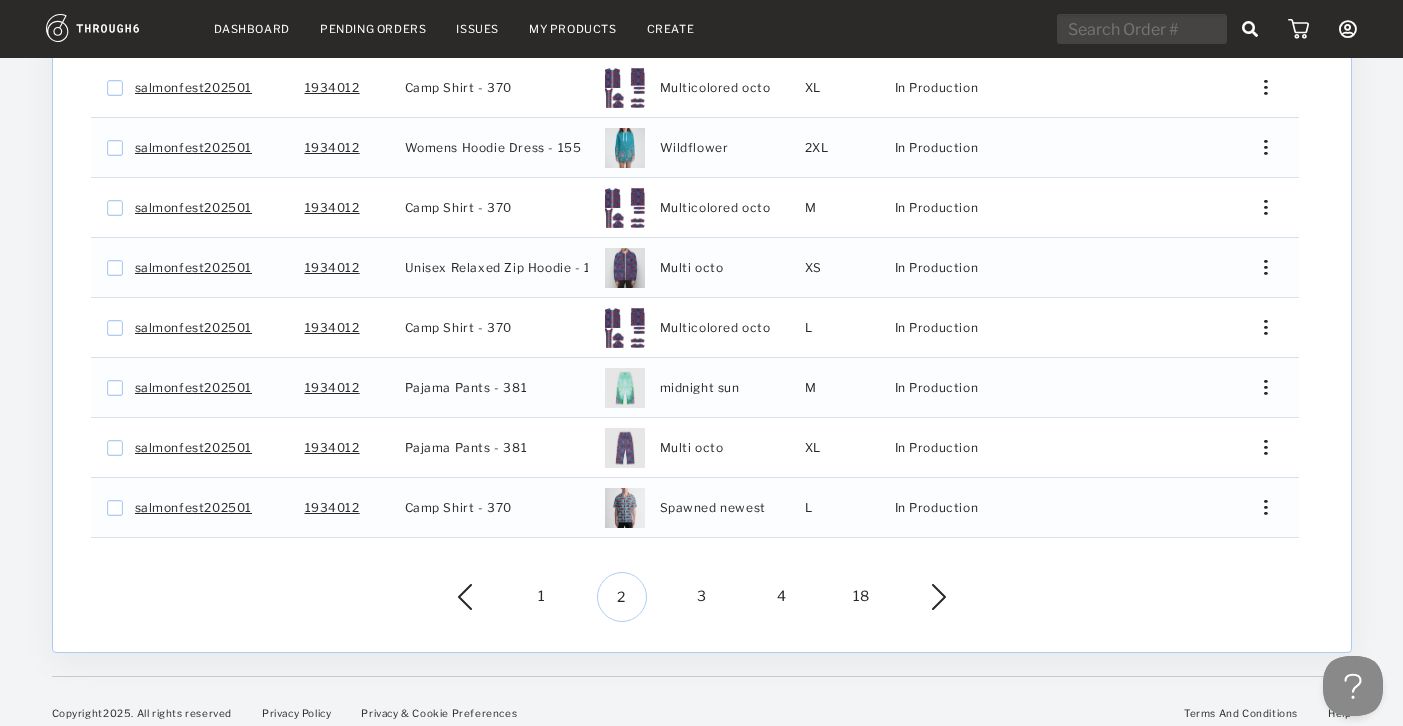 click on "3" at bounding box center (702, 597) 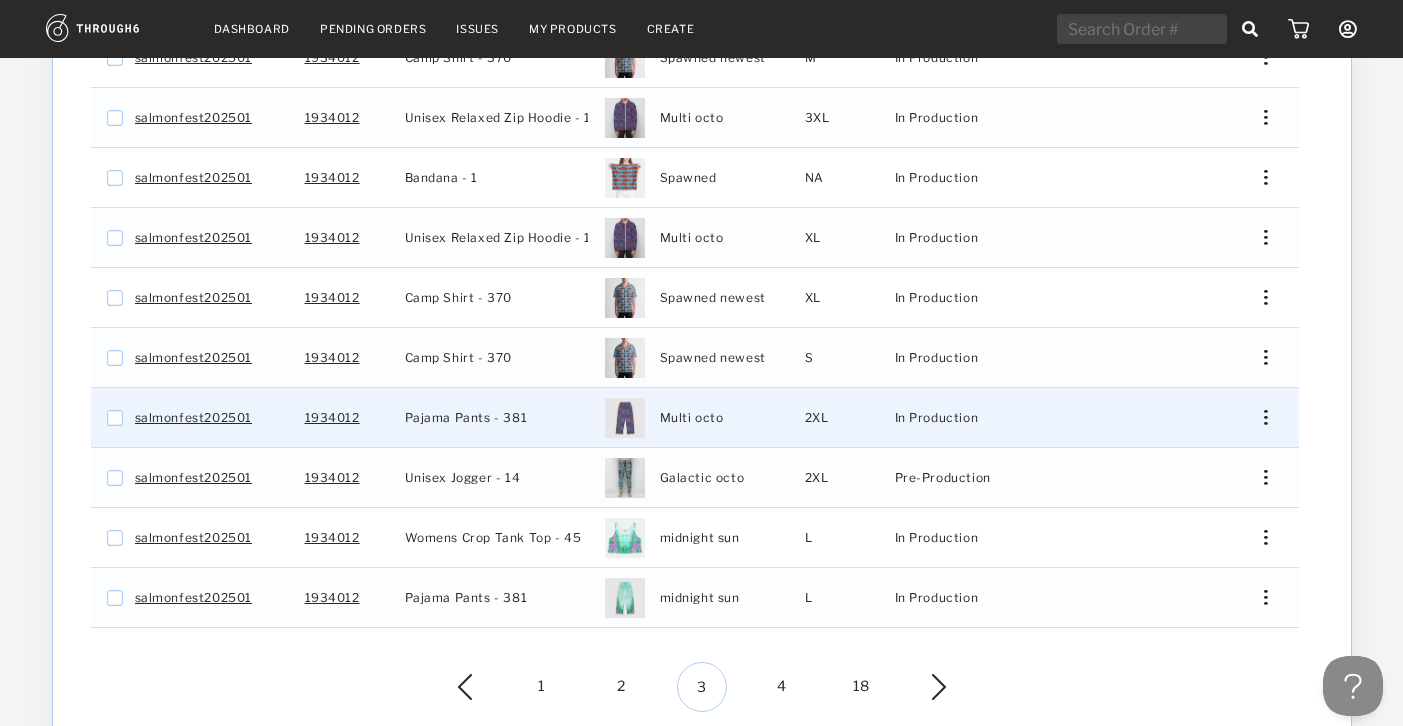 scroll, scrollTop: 568, scrollLeft: 0, axis: vertical 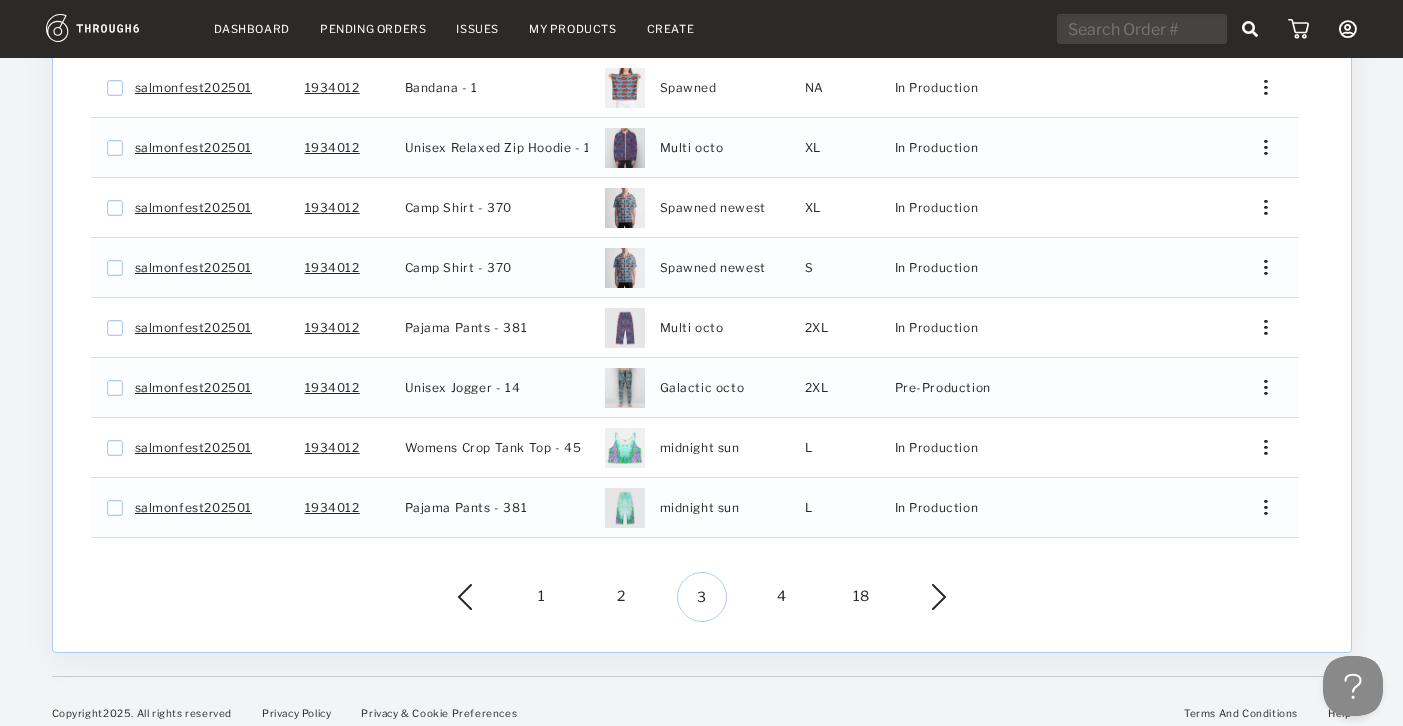 click on "4" at bounding box center [782, 597] 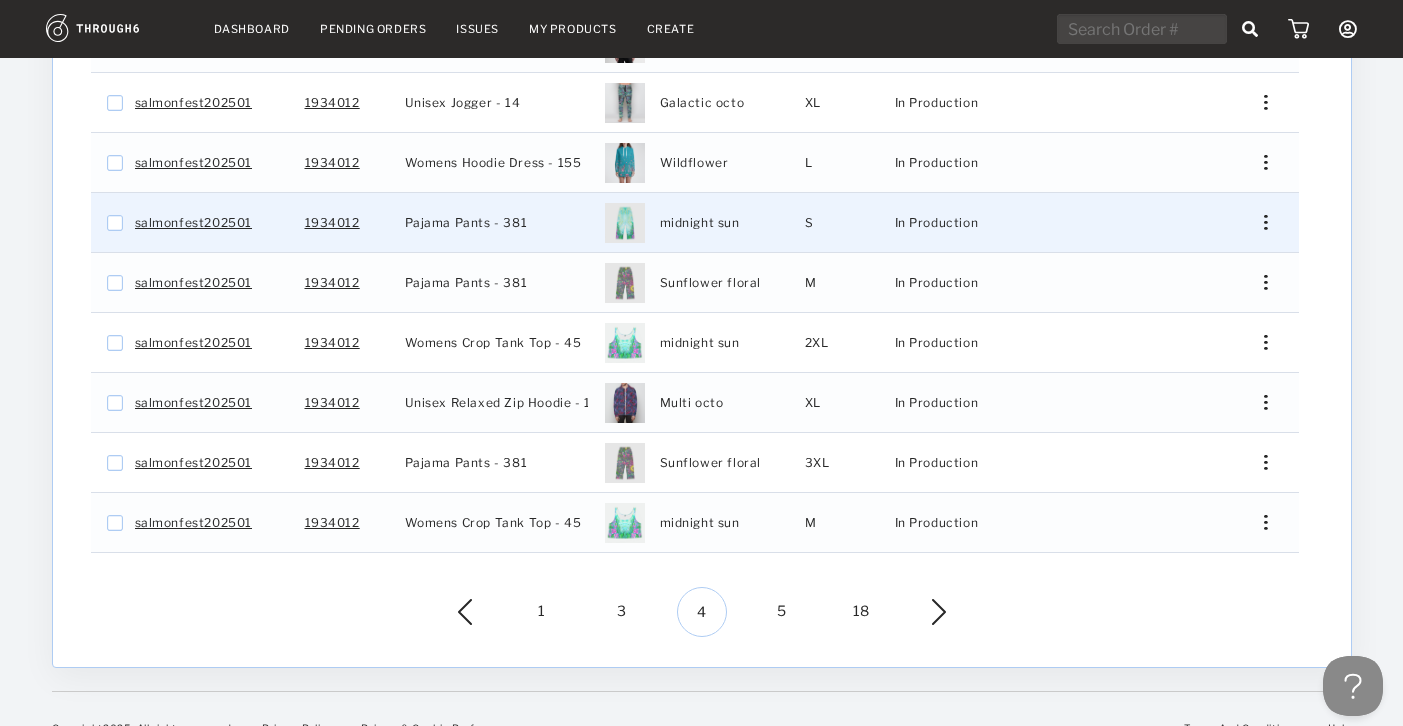 scroll, scrollTop: 568, scrollLeft: 0, axis: vertical 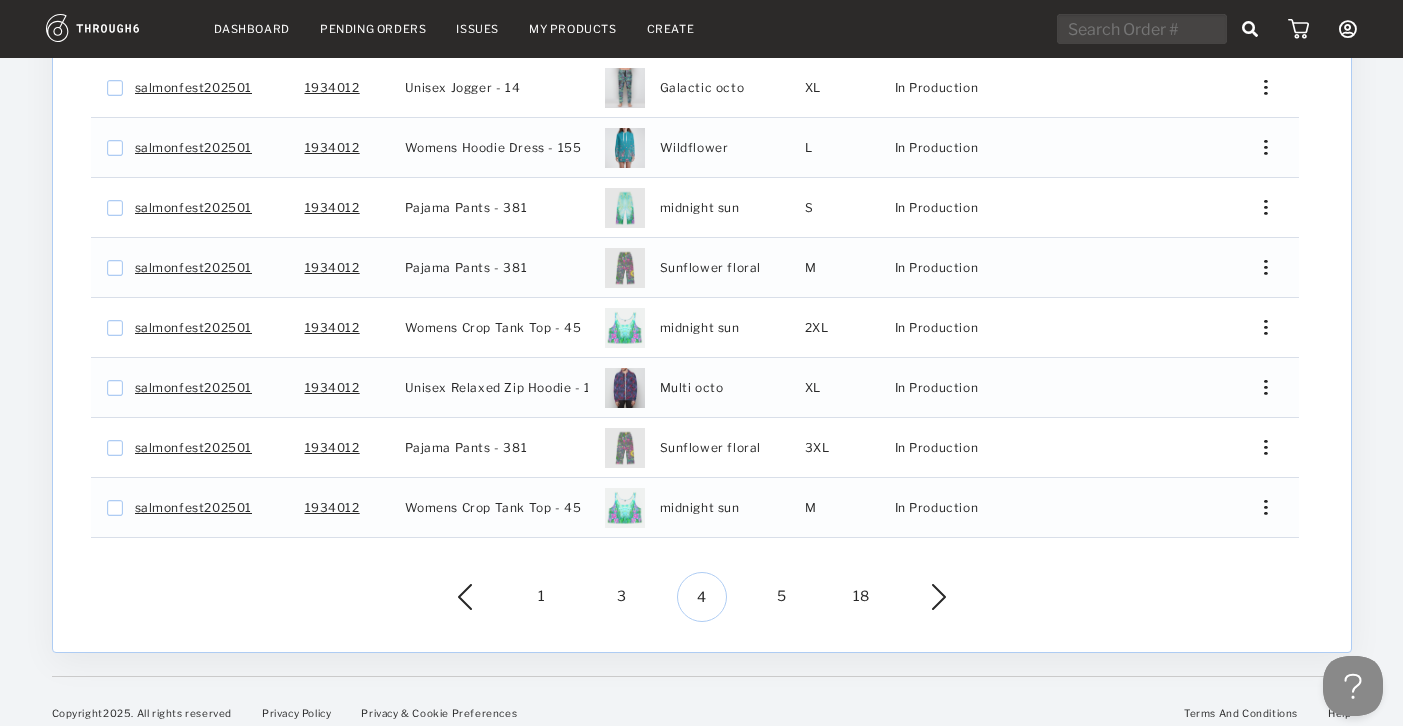 click on "5" at bounding box center [782, 597] 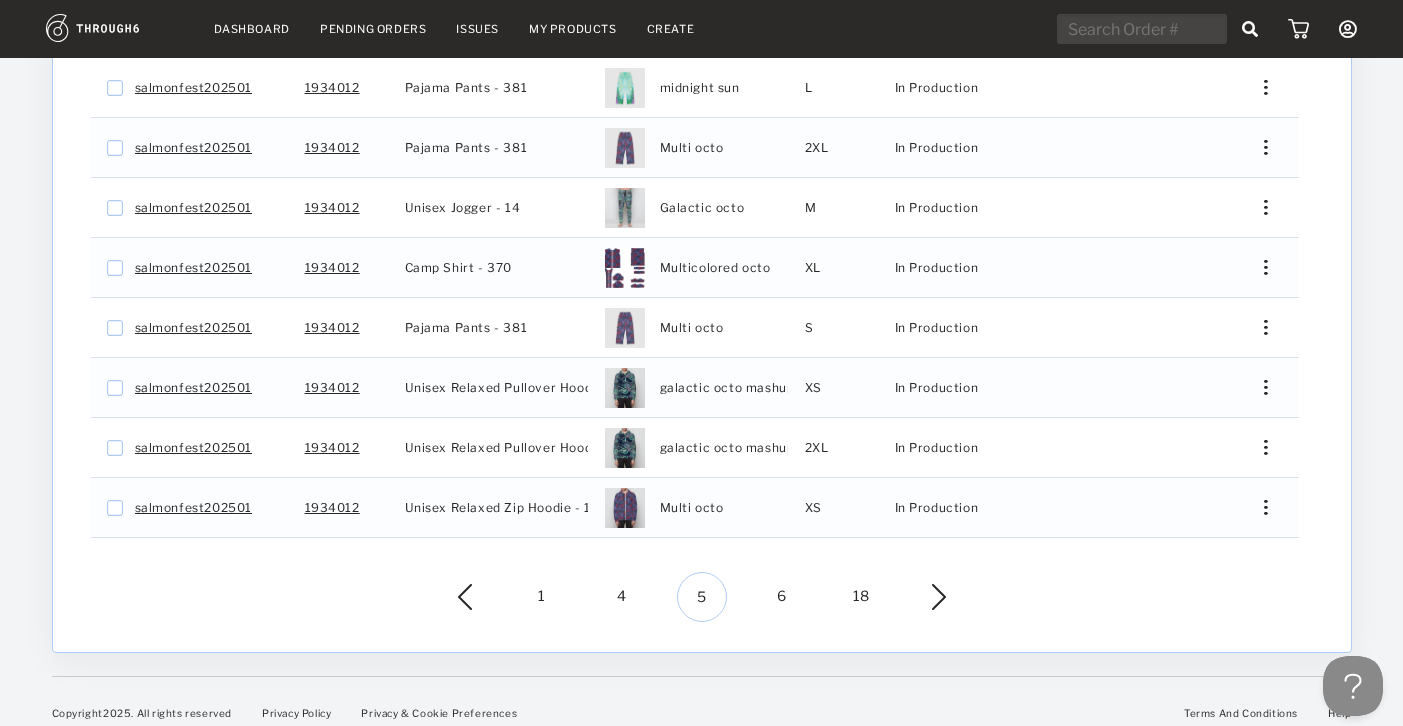 click on "6" at bounding box center (782, 597) 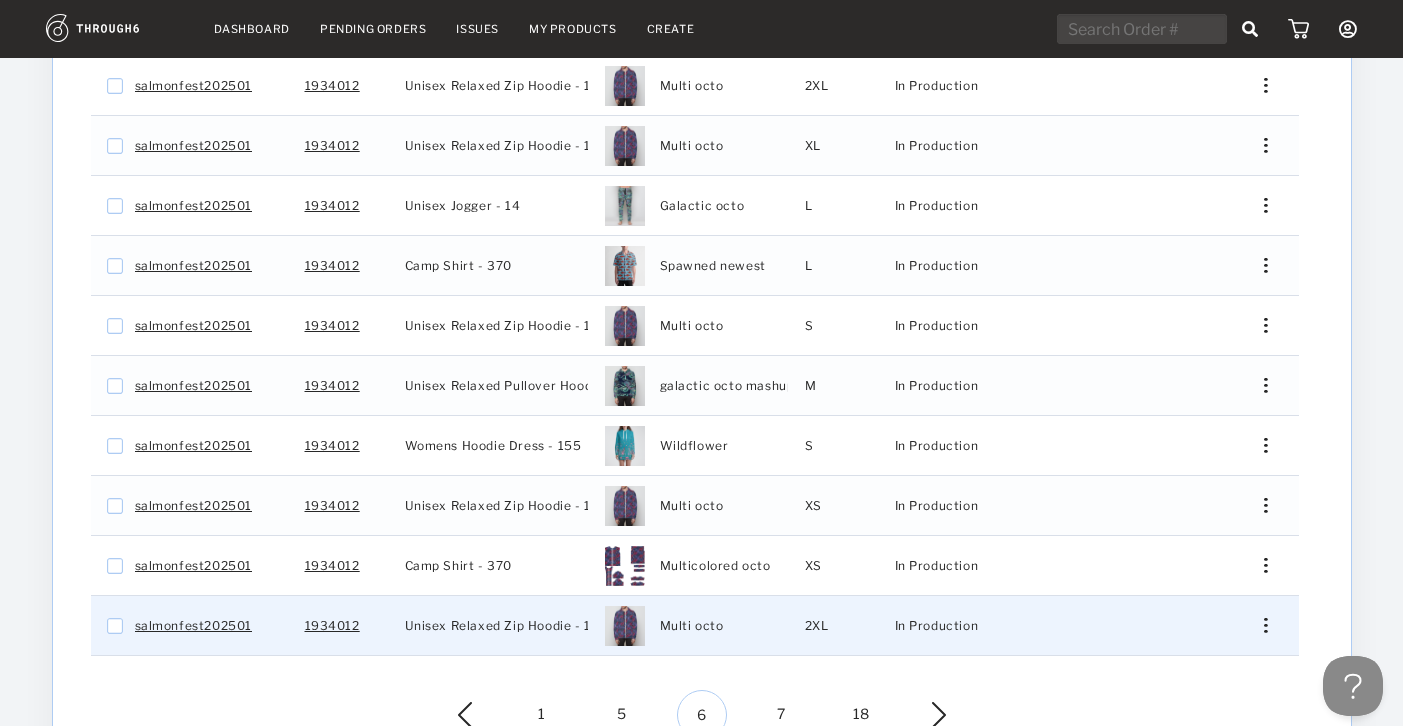 scroll, scrollTop: 421, scrollLeft: 0, axis: vertical 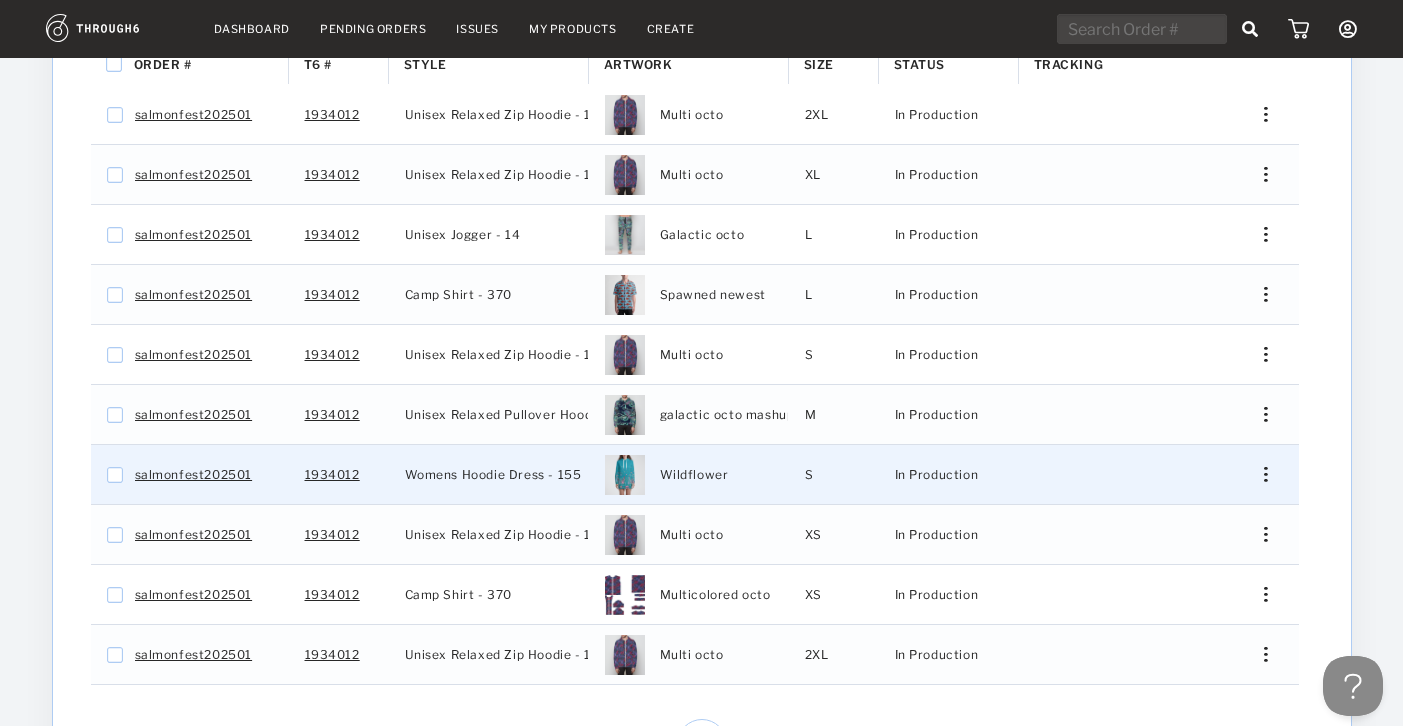 click at bounding box center [1258, 474] 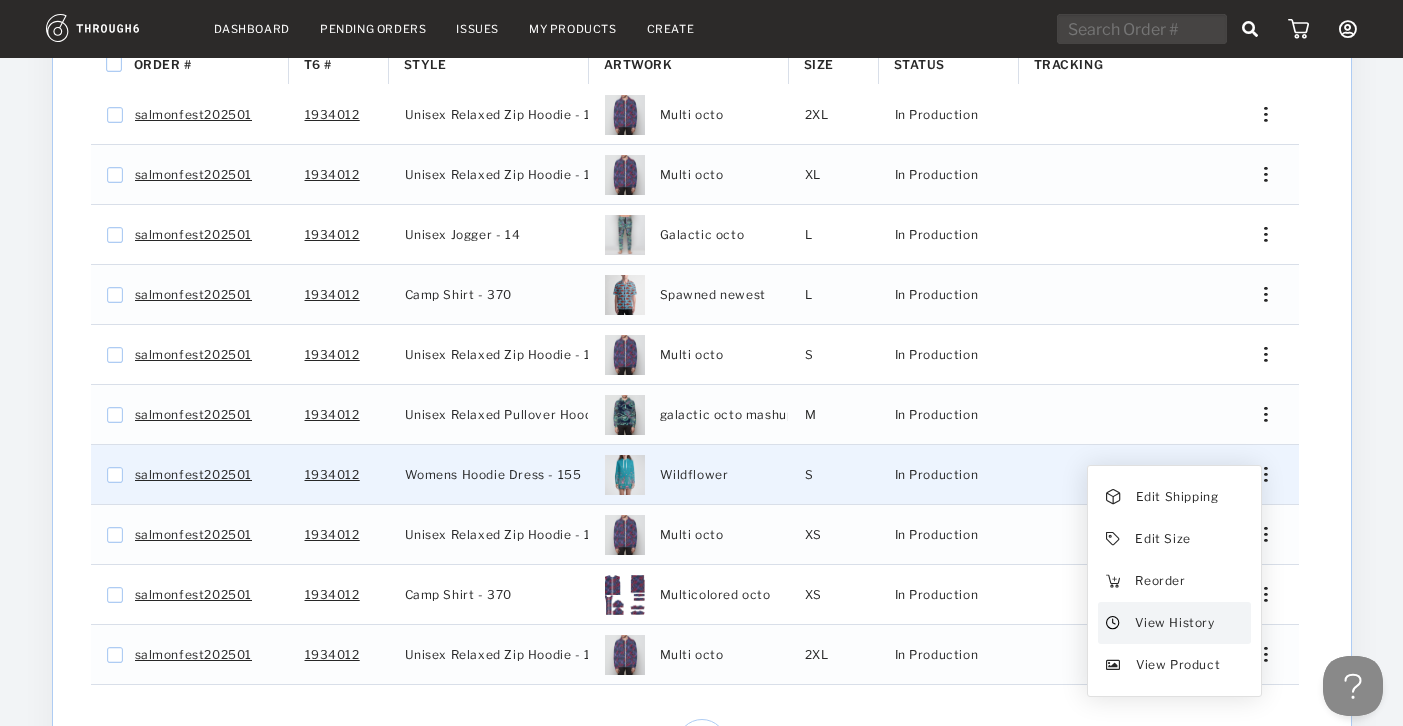 click on "View History" at bounding box center (1174, 623) 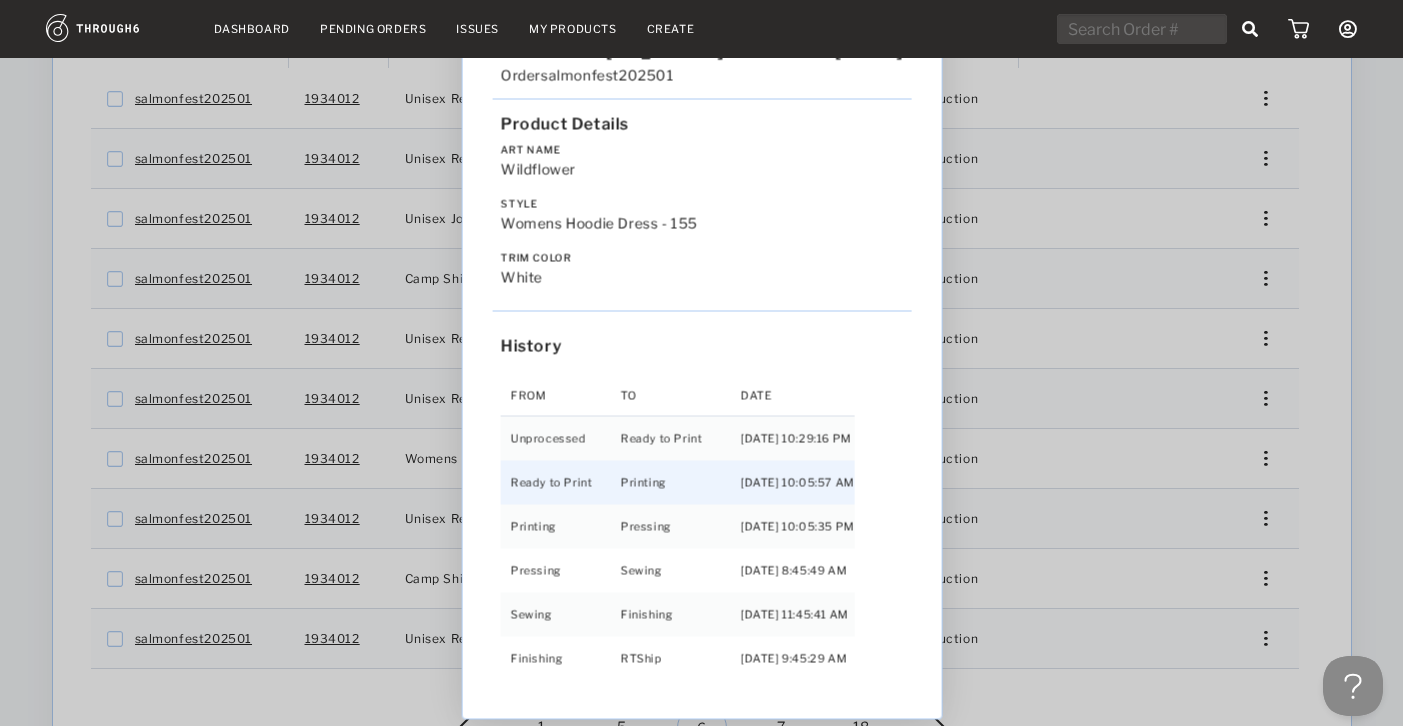 scroll, scrollTop: 439, scrollLeft: 0, axis: vertical 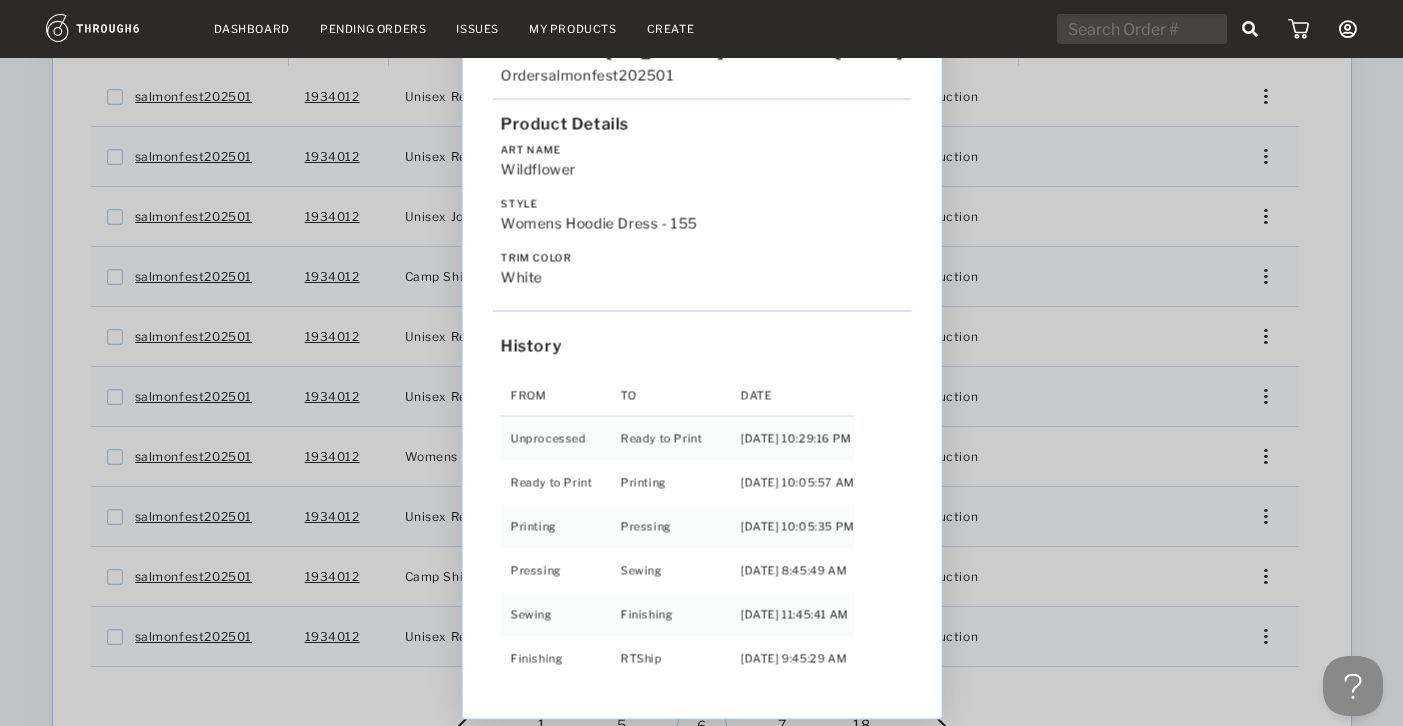 click on "Love from Alaska - No Label   06/19/25 Order  salmonfest202501 Product Details Art Name Wildflower Style Womens Hoodie Dress - 155 Trim Color white History From To Date Unprocessed Ready to Print 6/19/25 10:29:16 PM Ready to Print Printing 6/27/25 10:05:57 AM Printing Pressing 7/01/25 10:05:35 PM Pressing Sewing 7/02/25 8:45:49 AM Sewing Finishing 7/03/25 11:45:41 AM Finishing RTShip 7/04/25 9:45:29 AM" at bounding box center [701, 363] 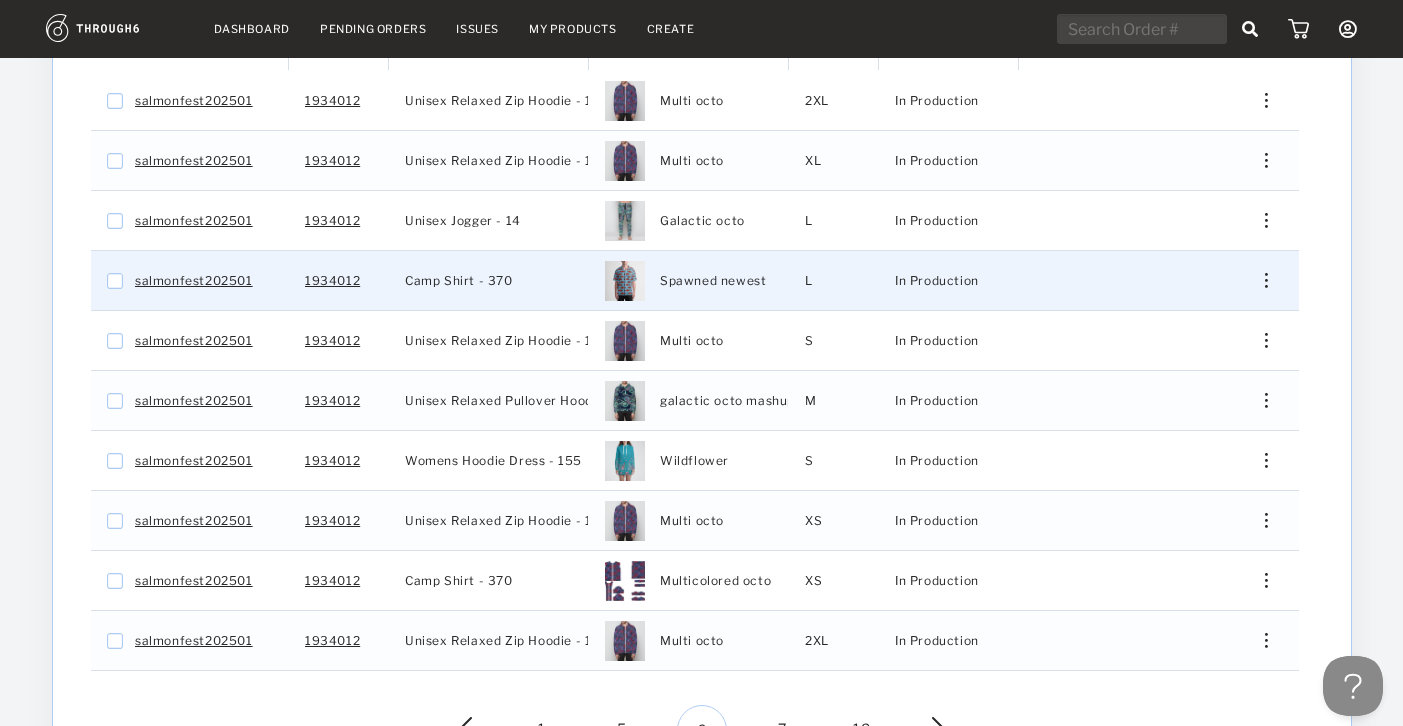scroll, scrollTop: 431, scrollLeft: 0, axis: vertical 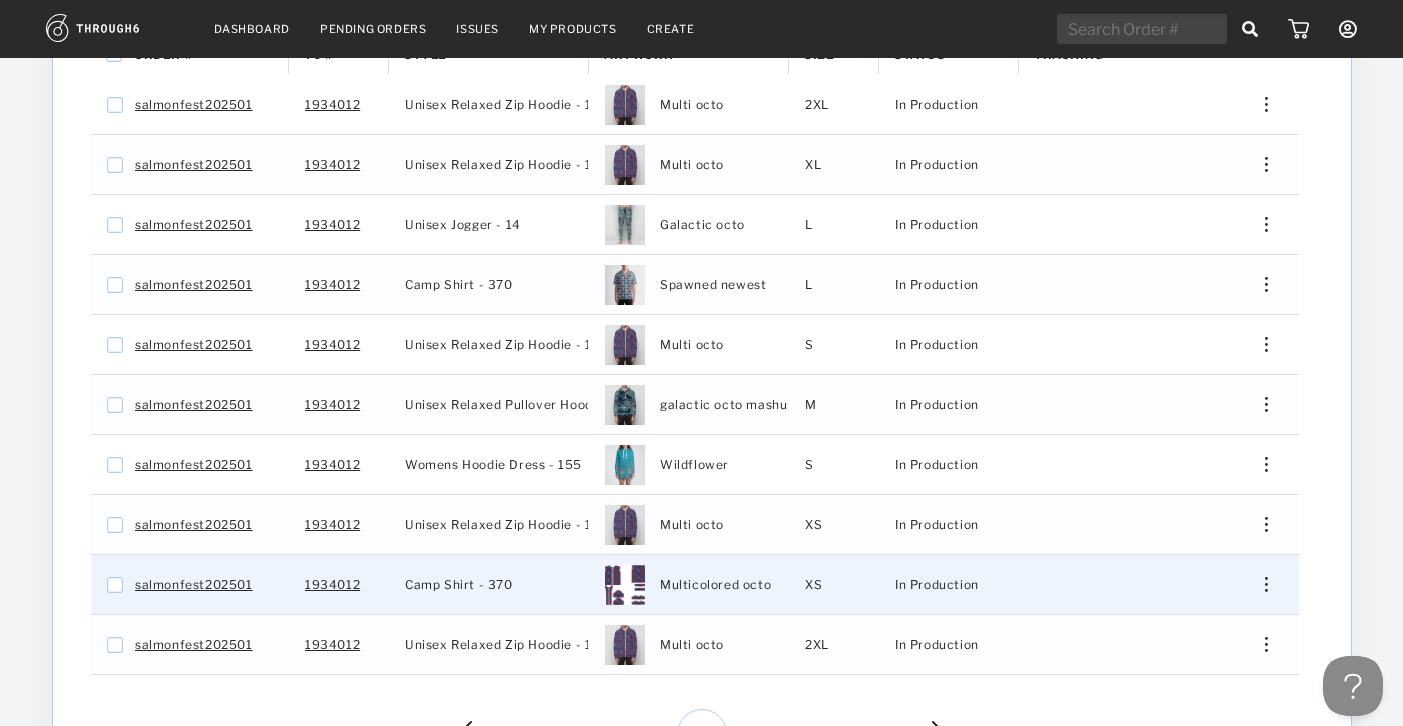 click at bounding box center (1265, 584) 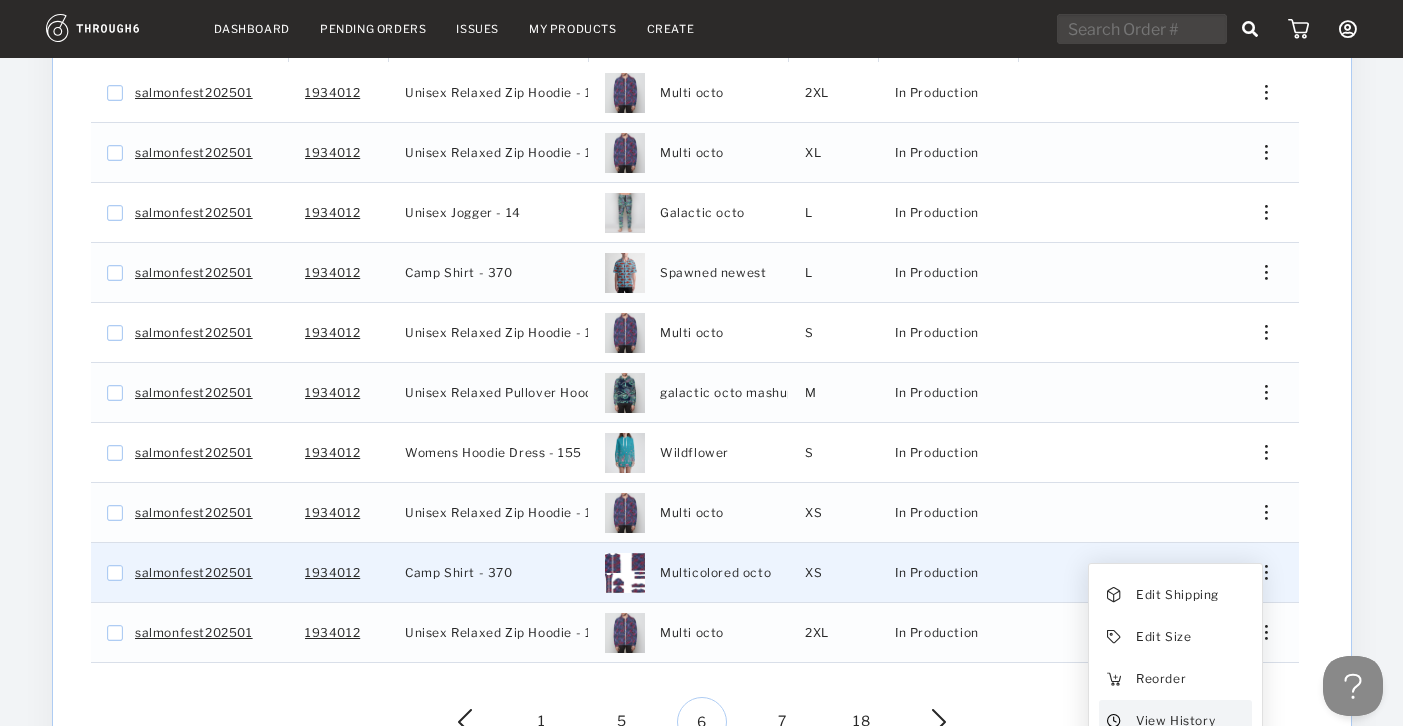 scroll, scrollTop: 459, scrollLeft: 0, axis: vertical 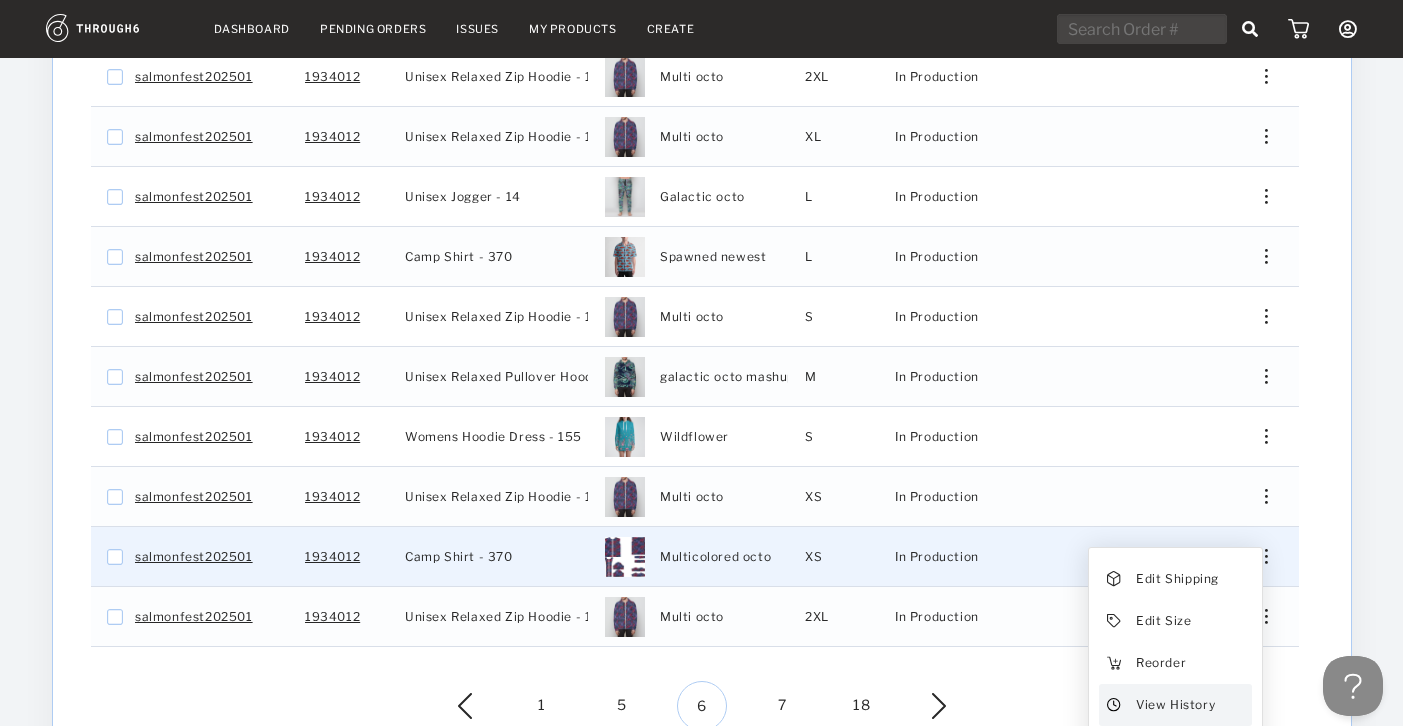click on "View History" at bounding box center (1174, 705) 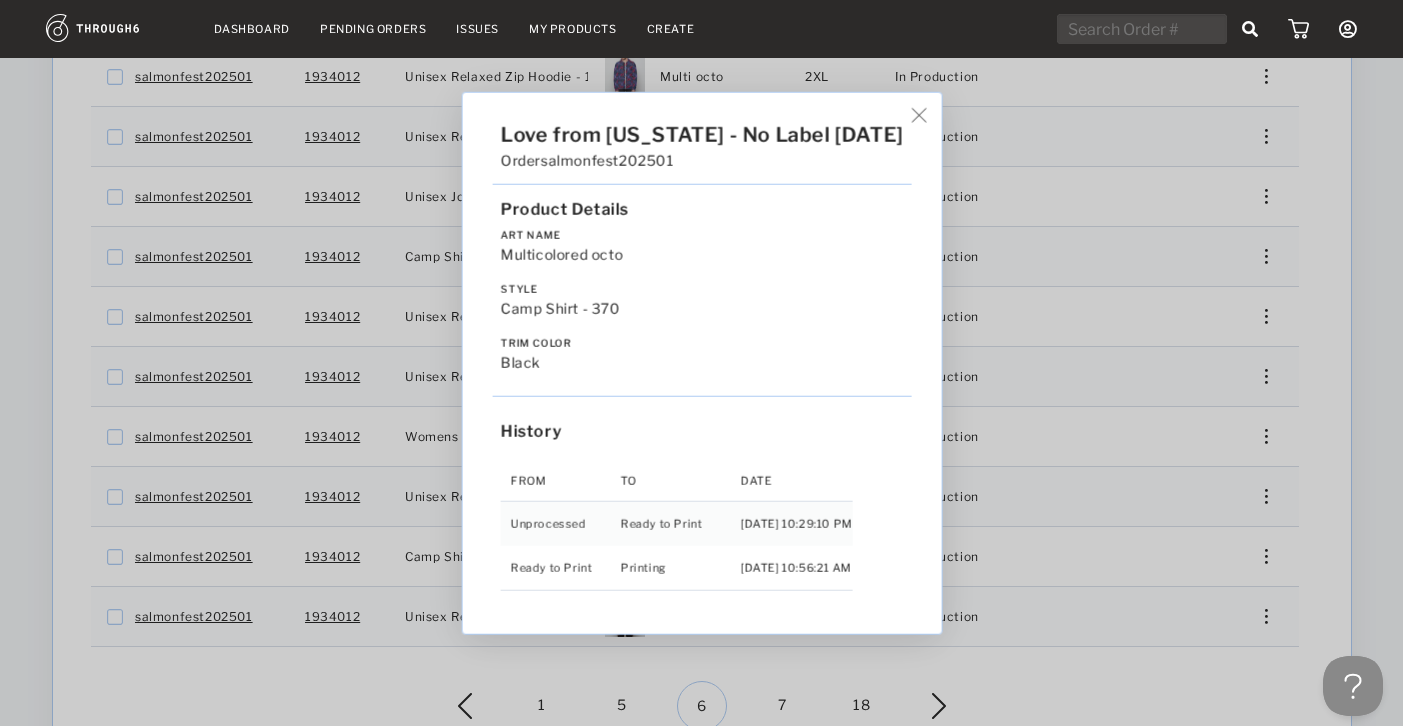 click on "Love from Alaska - No Label   06/19/25 Order  salmonfest202501 Product Details Art Name Multicolored octo Style Camp Shirt - 370 Trim Color black History From To Date Unprocessed Ready to Print 6/19/25 10:29:10 PM Ready to Print Printing 6/27/25 10:56:21 AM" at bounding box center [701, 363] 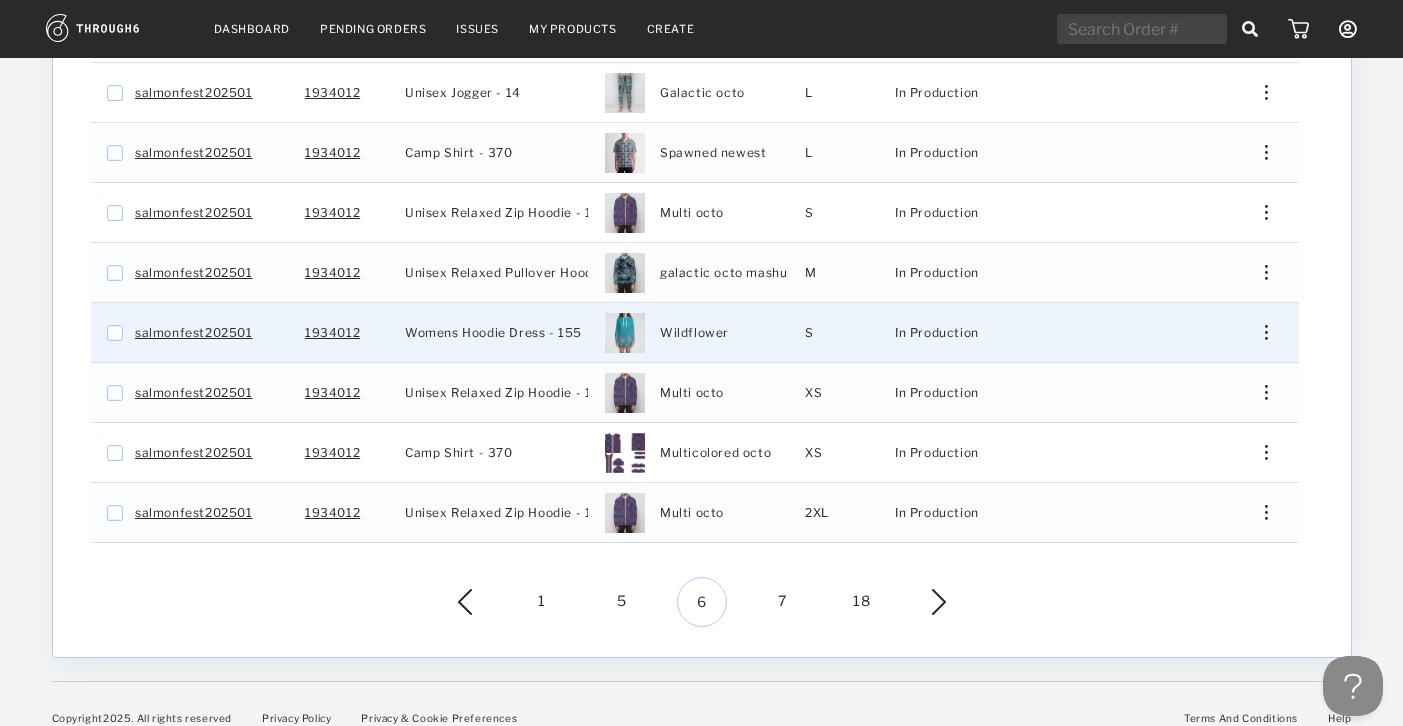 scroll, scrollTop: 568, scrollLeft: 0, axis: vertical 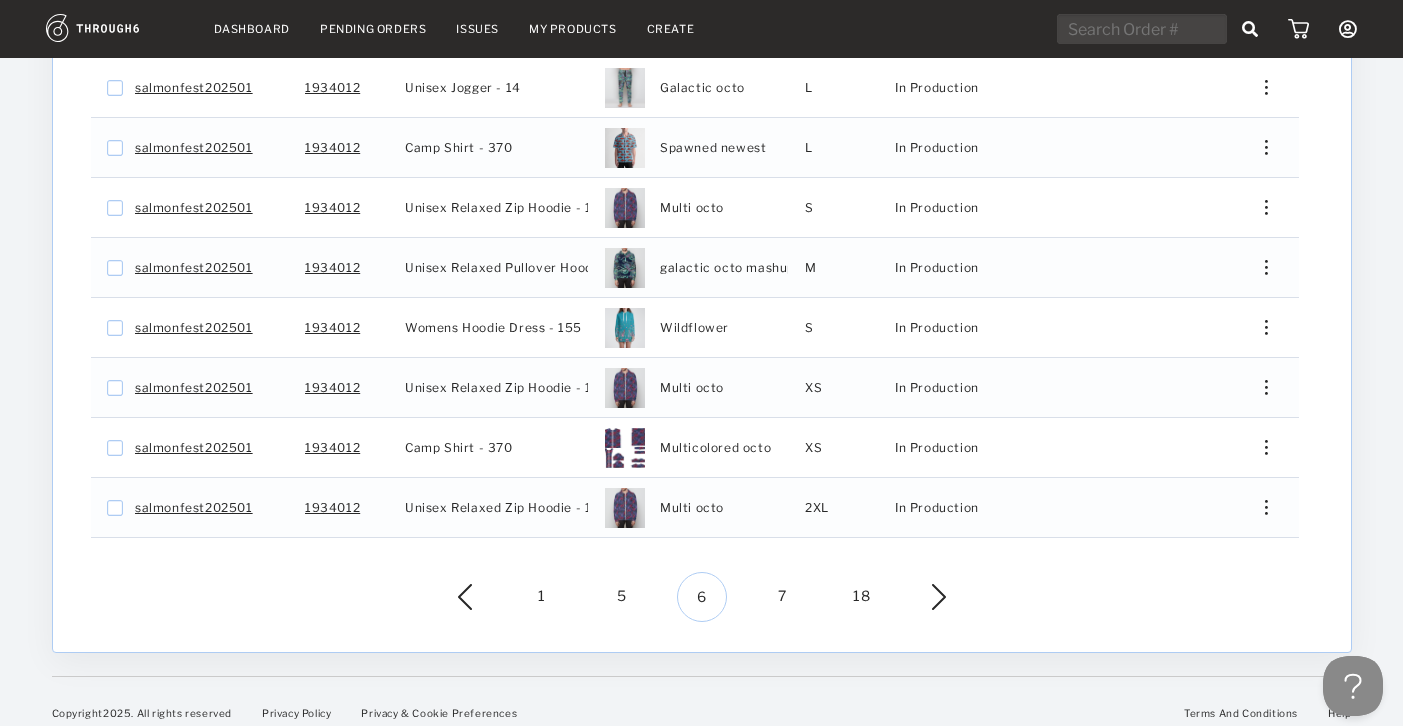 click on "7" at bounding box center (782, 597) 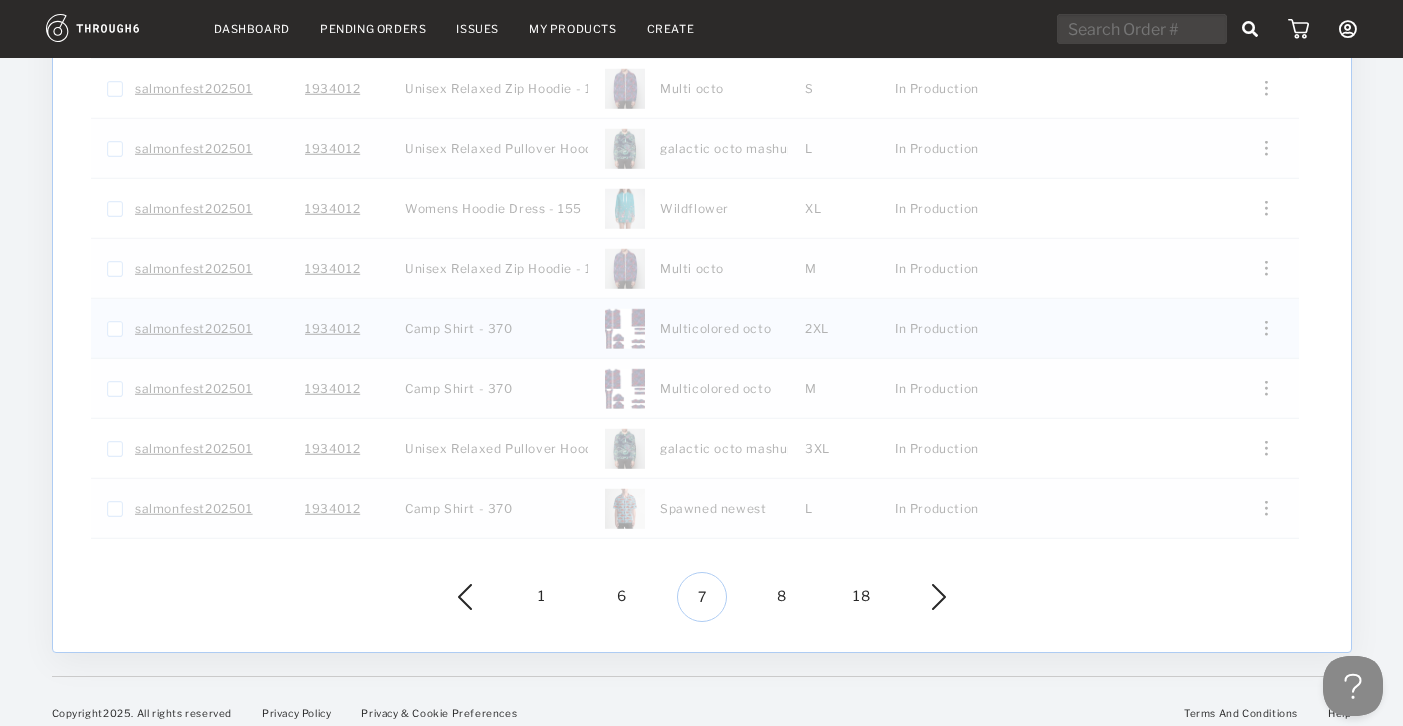 click at bounding box center [1258, 327] 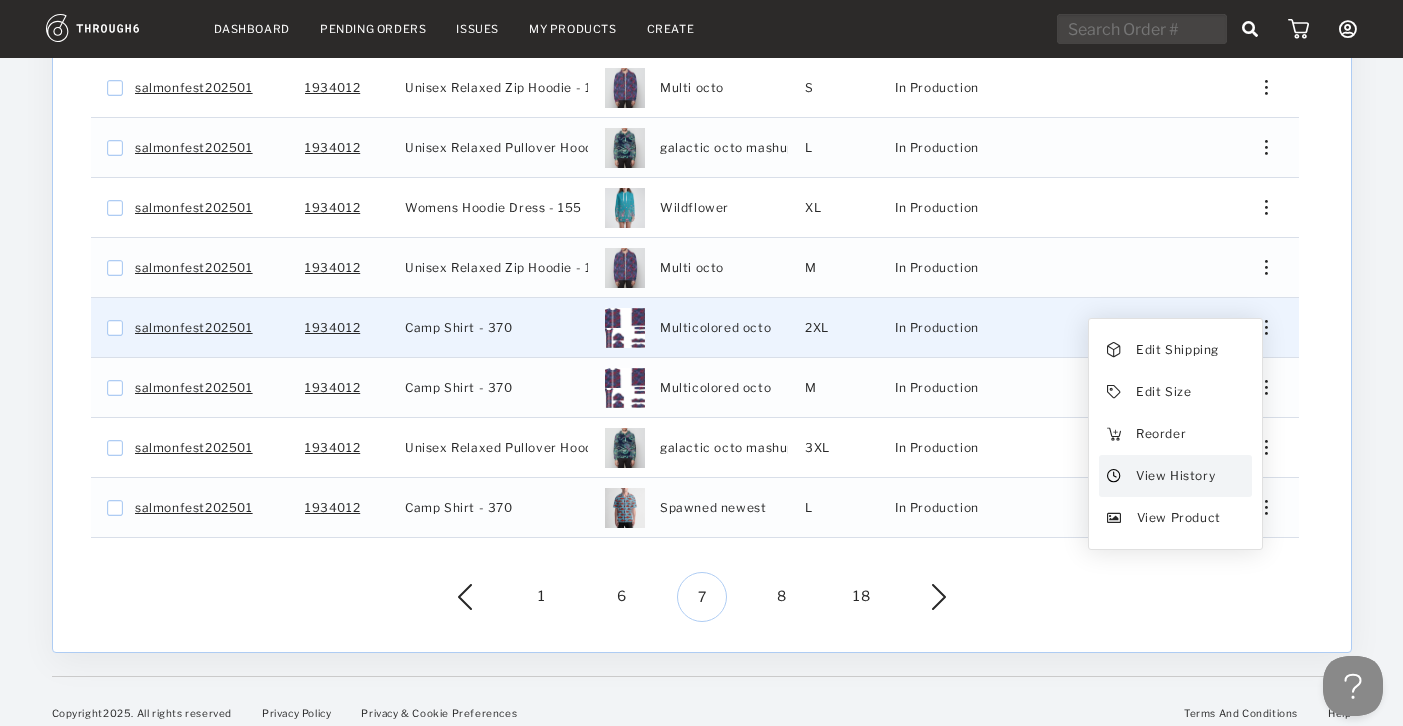 click on "View History" at bounding box center [1174, 476] 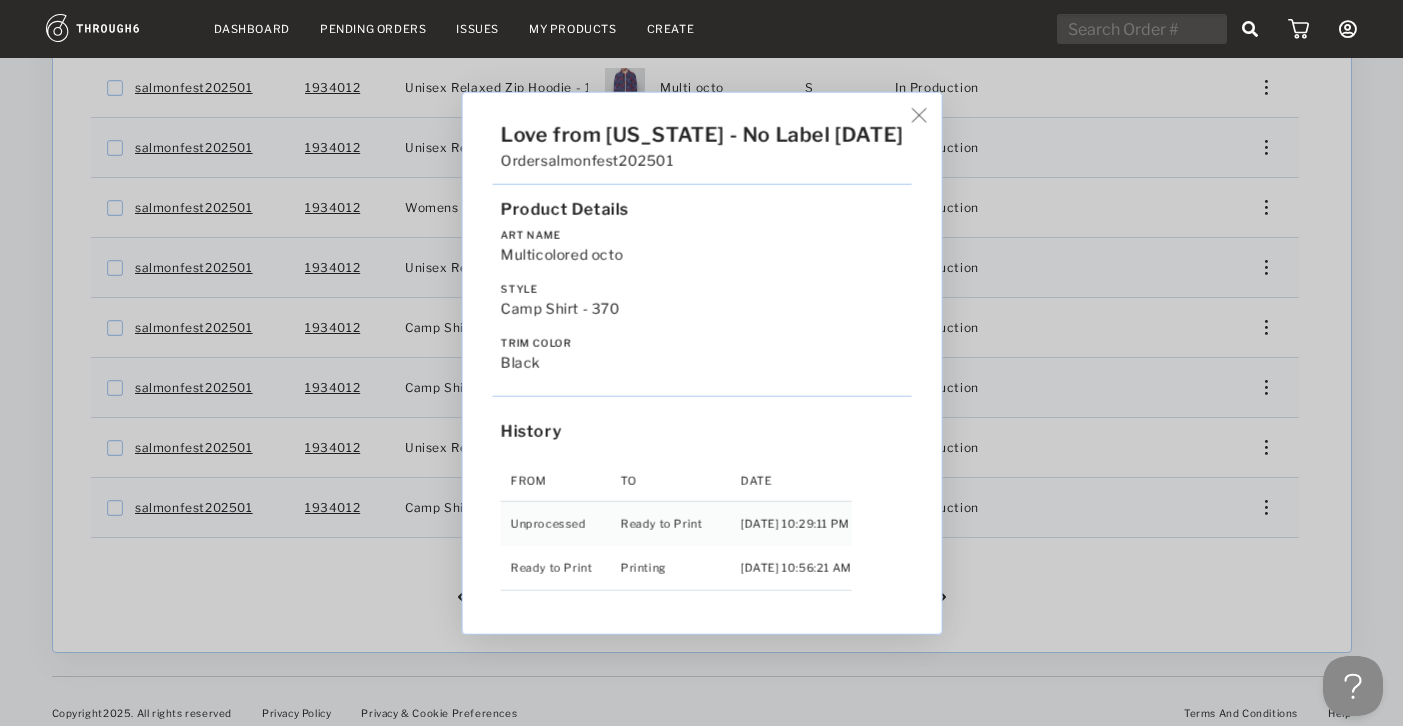 click on "Love from Alaska - No Label   06/19/25 Order  salmonfest202501 Product Details Art Name Multicolored octo Style Camp Shirt - 370 Trim Color black History From To Date Unprocessed Ready to Print 6/19/25 10:29:11 PM Ready to Print Printing 6/27/25 10:56:21 AM" at bounding box center [701, 363] 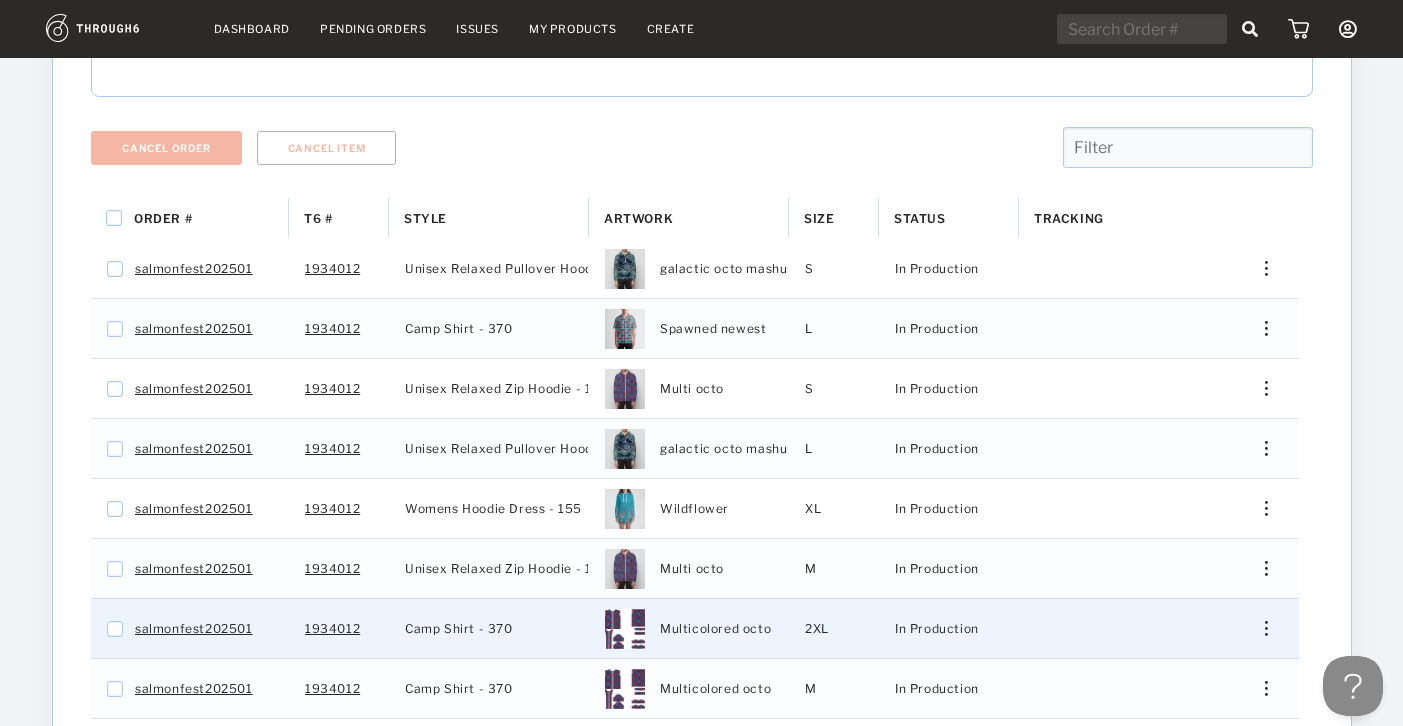 scroll, scrollTop: 568, scrollLeft: 0, axis: vertical 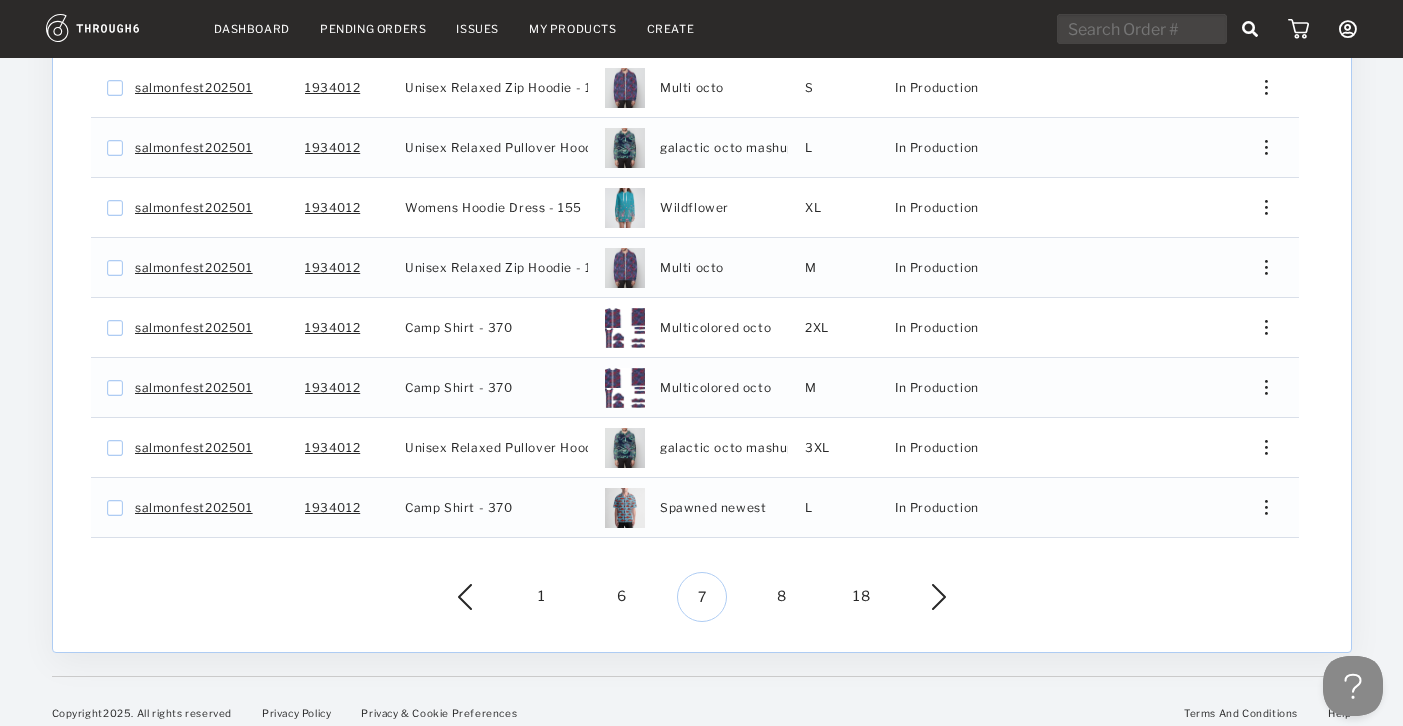 click on "8" at bounding box center (782, 597) 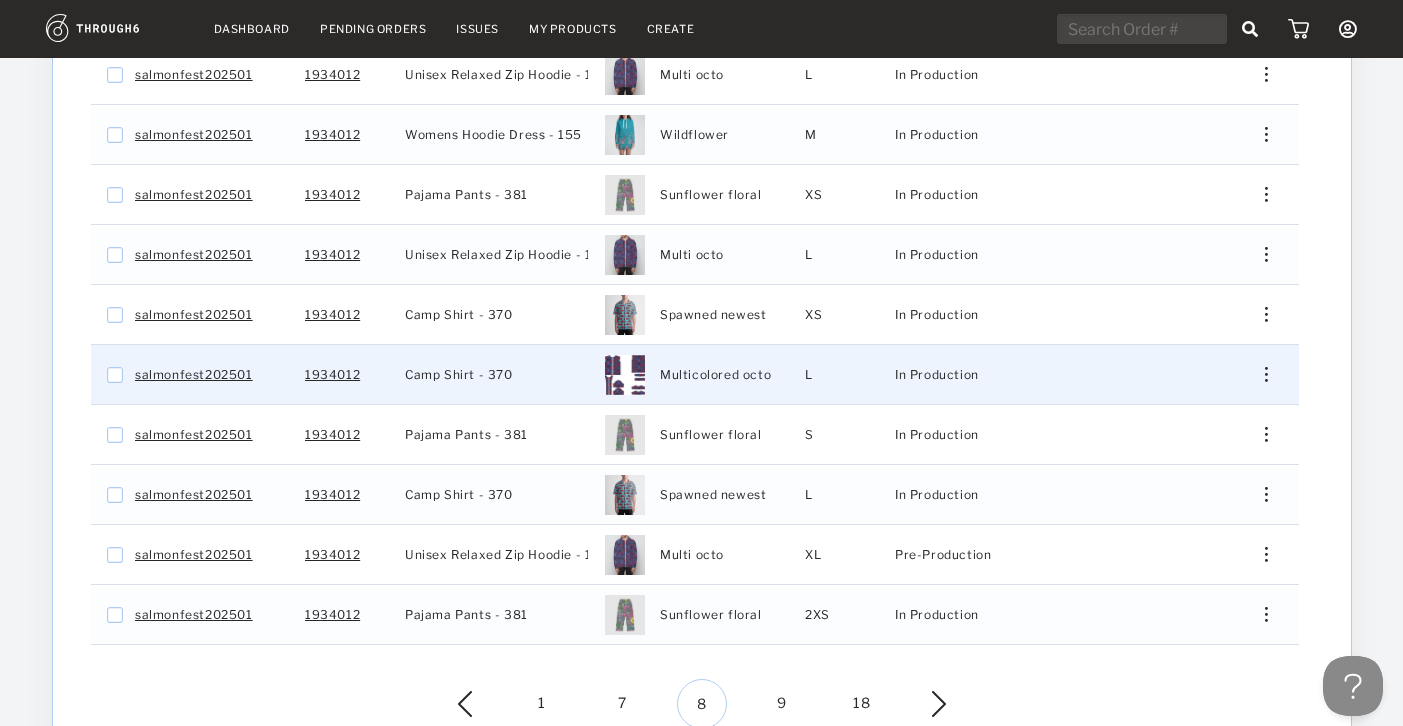 scroll, scrollTop: 464, scrollLeft: 0, axis: vertical 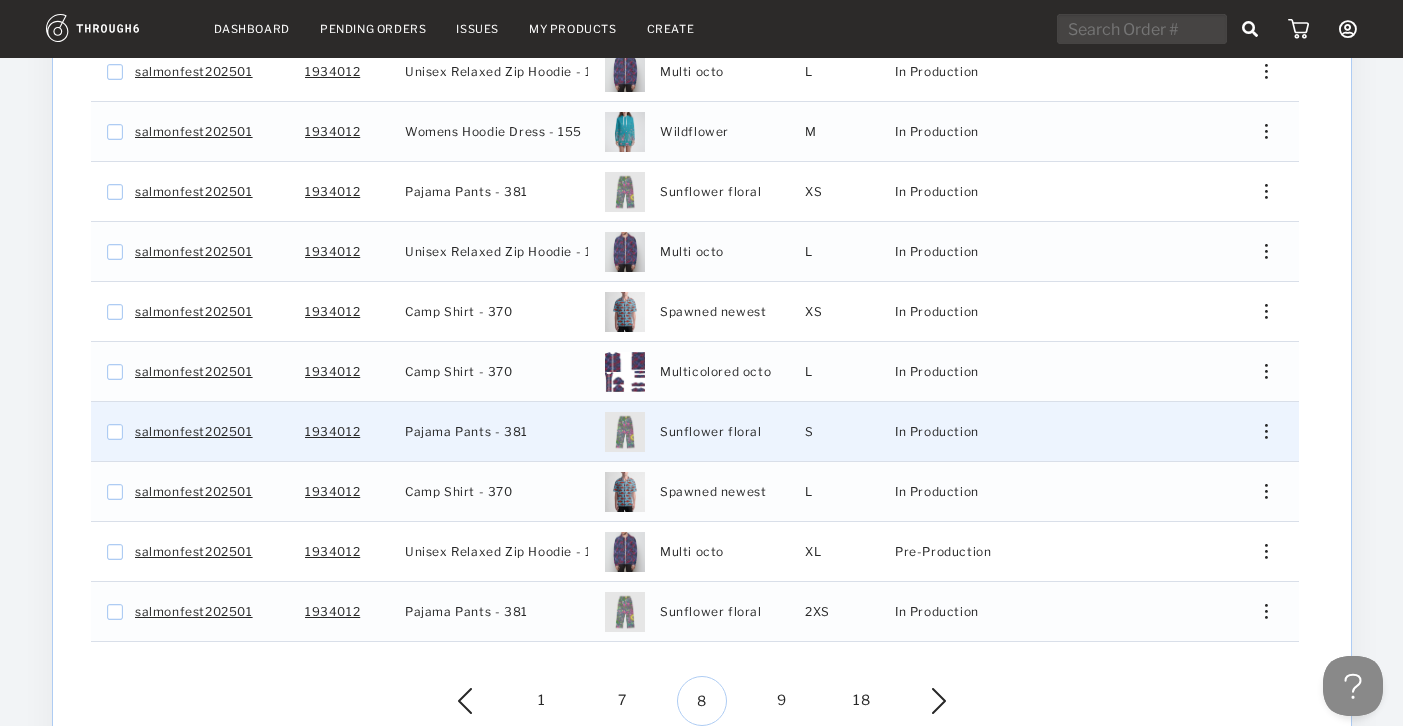 click at bounding box center [1265, 431] 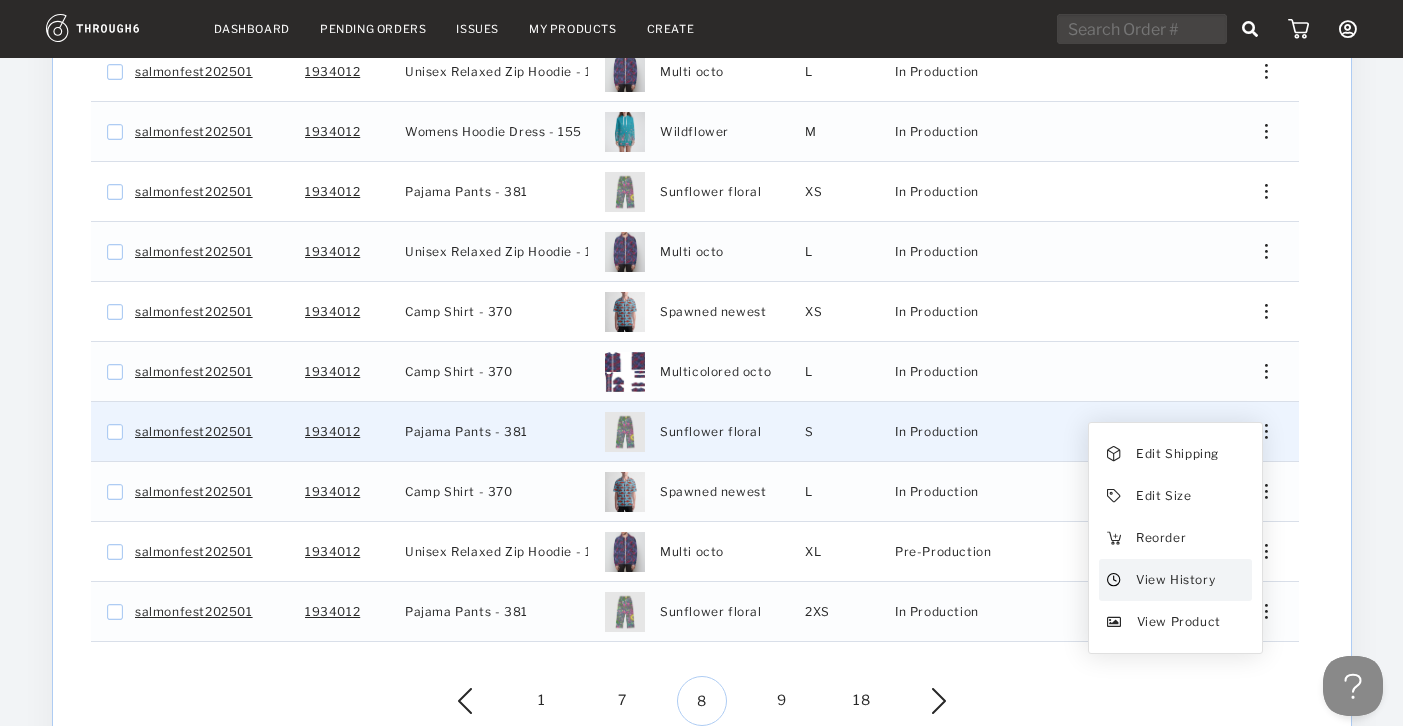 click on "View History" at bounding box center (1174, 580) 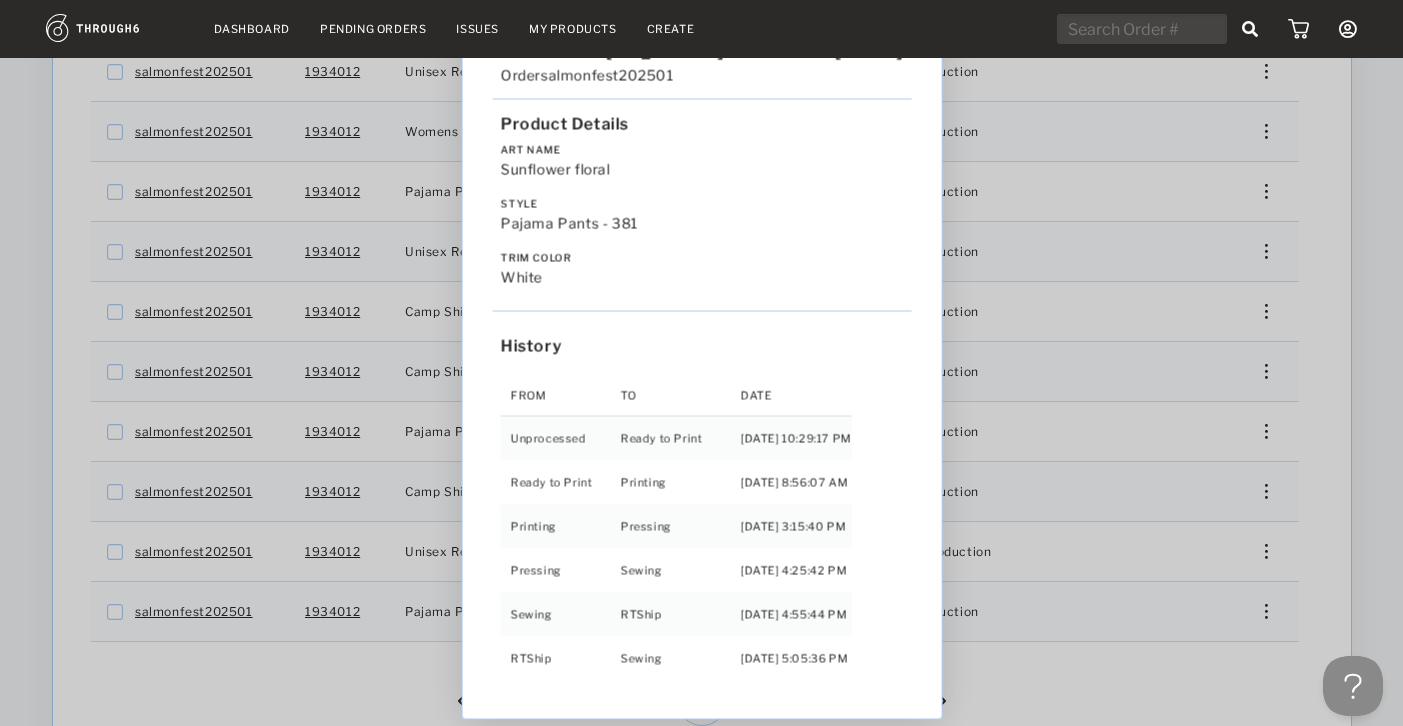 click on "Love from Alaska - No Label   06/19/25 Order  salmonfest202501 Product Details Art Name Sunflower floral Style Pajama Pants - 381 Trim Color white History From To Date Unprocessed Ready to Print 6/19/25 10:29:17 PM Ready to Print Printing 6/27/25 8:56:07 AM Printing Pressing 7/01/25 3:15:40 PM Pressing Sewing 7/01/25 4:25:42 PM Sewing RTShip 7/02/25 4:55:44 PM RTShip Sewing 7/02/25 5:05:36 PM Sewing Finishing 7/03/25 3:25:35 PM Finishing RTShip 7/04/25 9:25:41 AM" at bounding box center (701, 363) 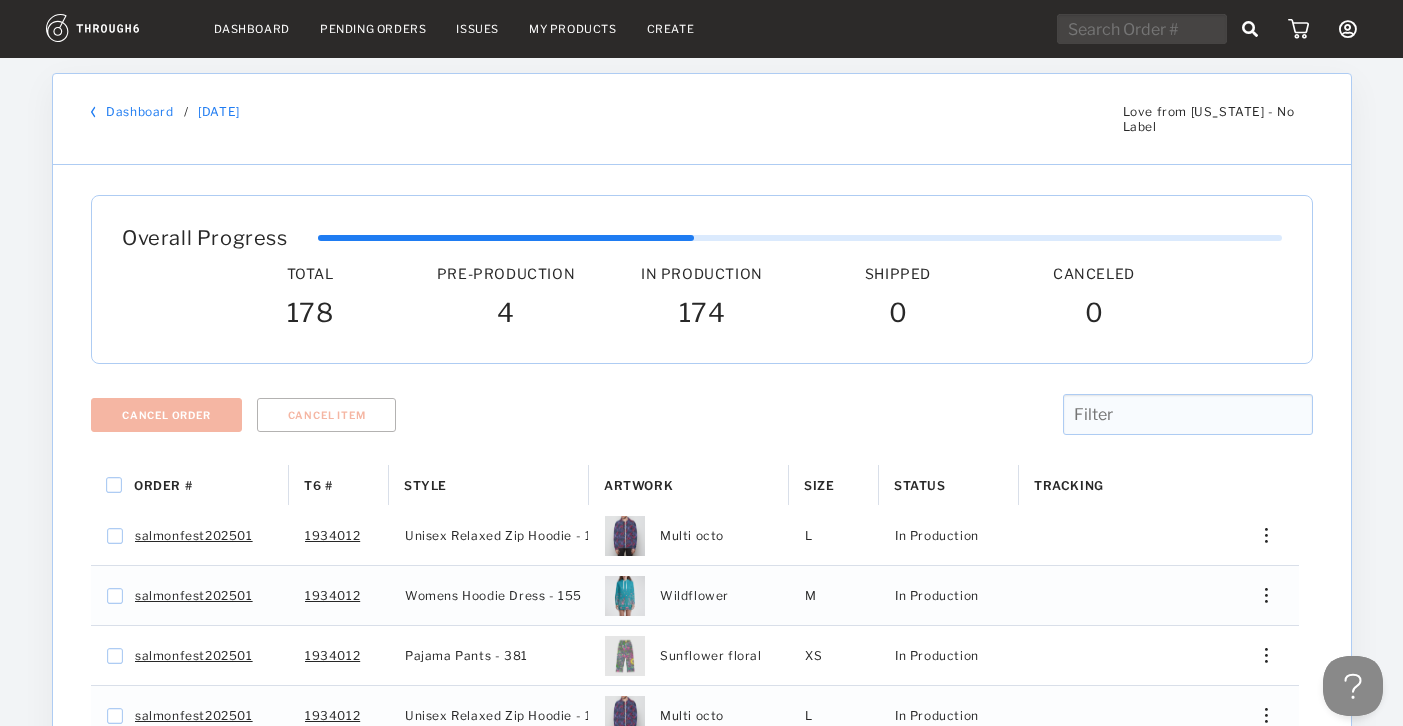 scroll, scrollTop: 0, scrollLeft: 0, axis: both 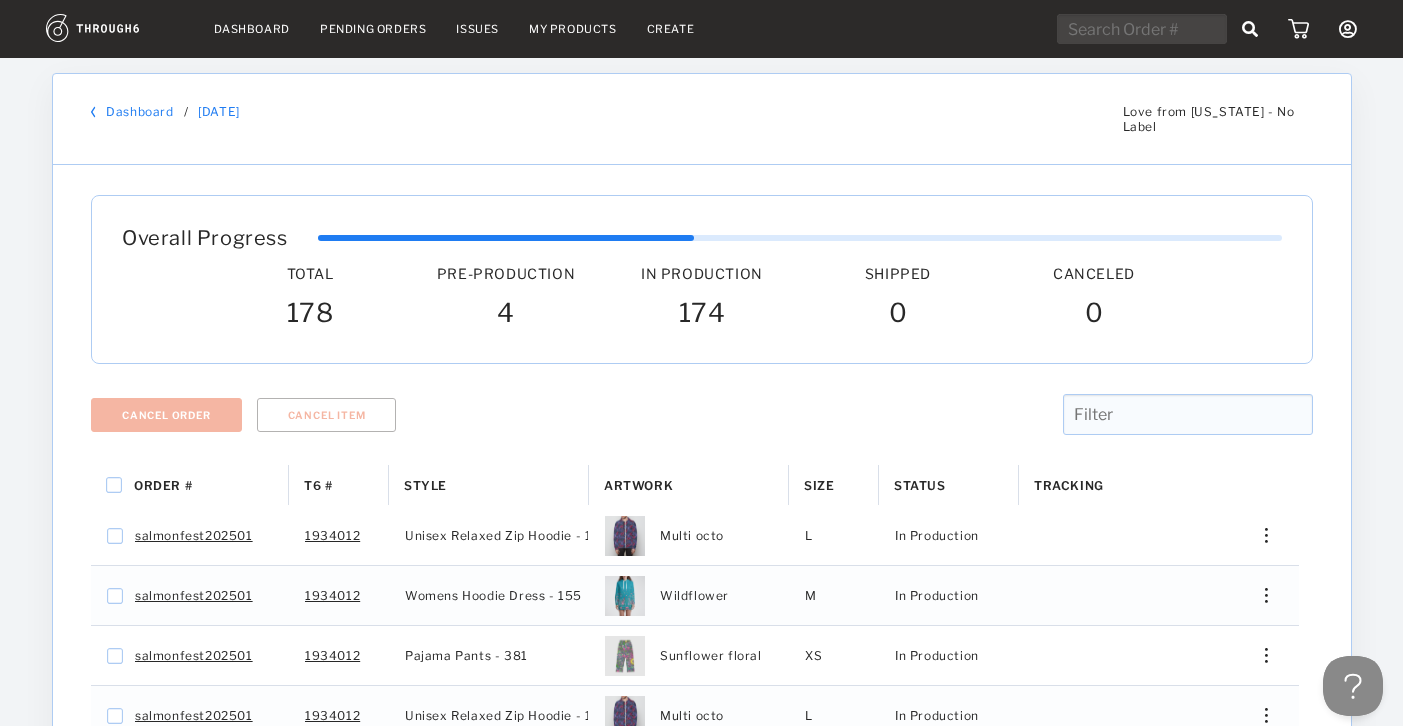 click on "Dashboard" at bounding box center (252, 29) 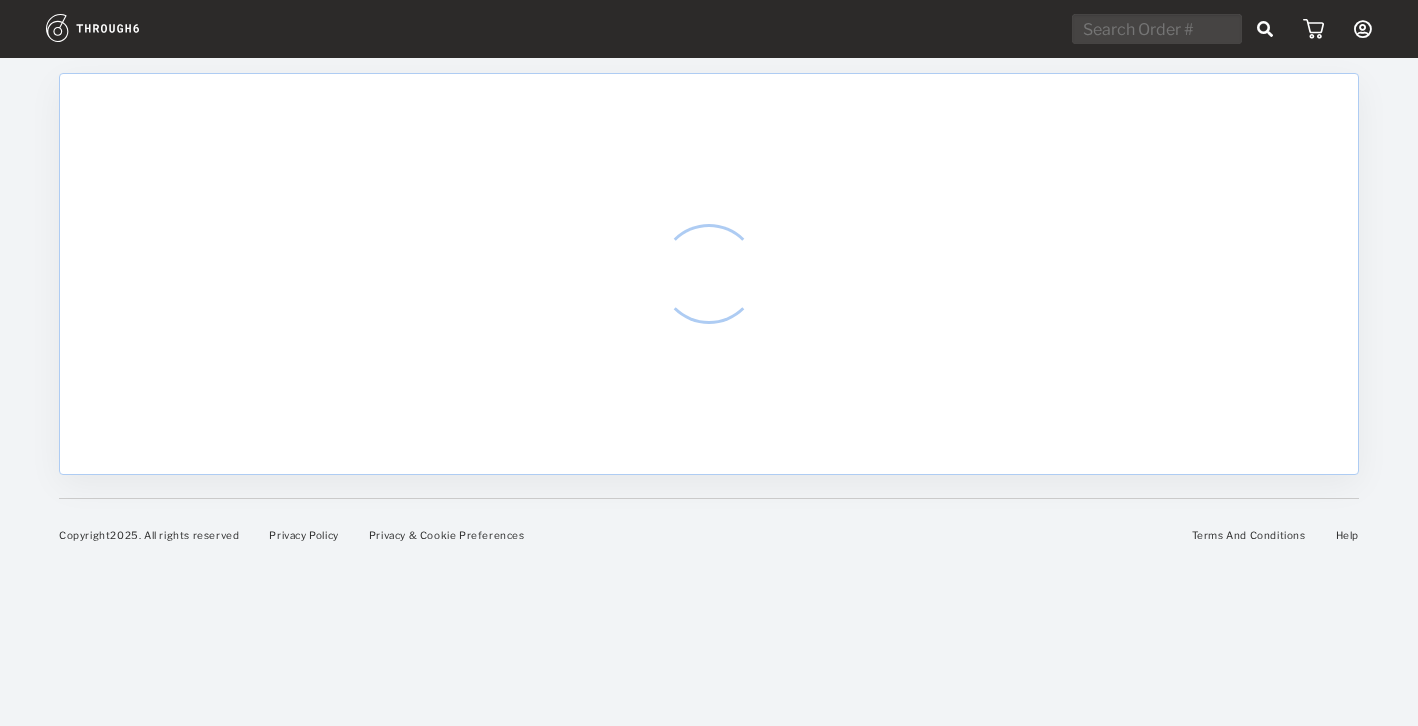 scroll, scrollTop: 0, scrollLeft: 0, axis: both 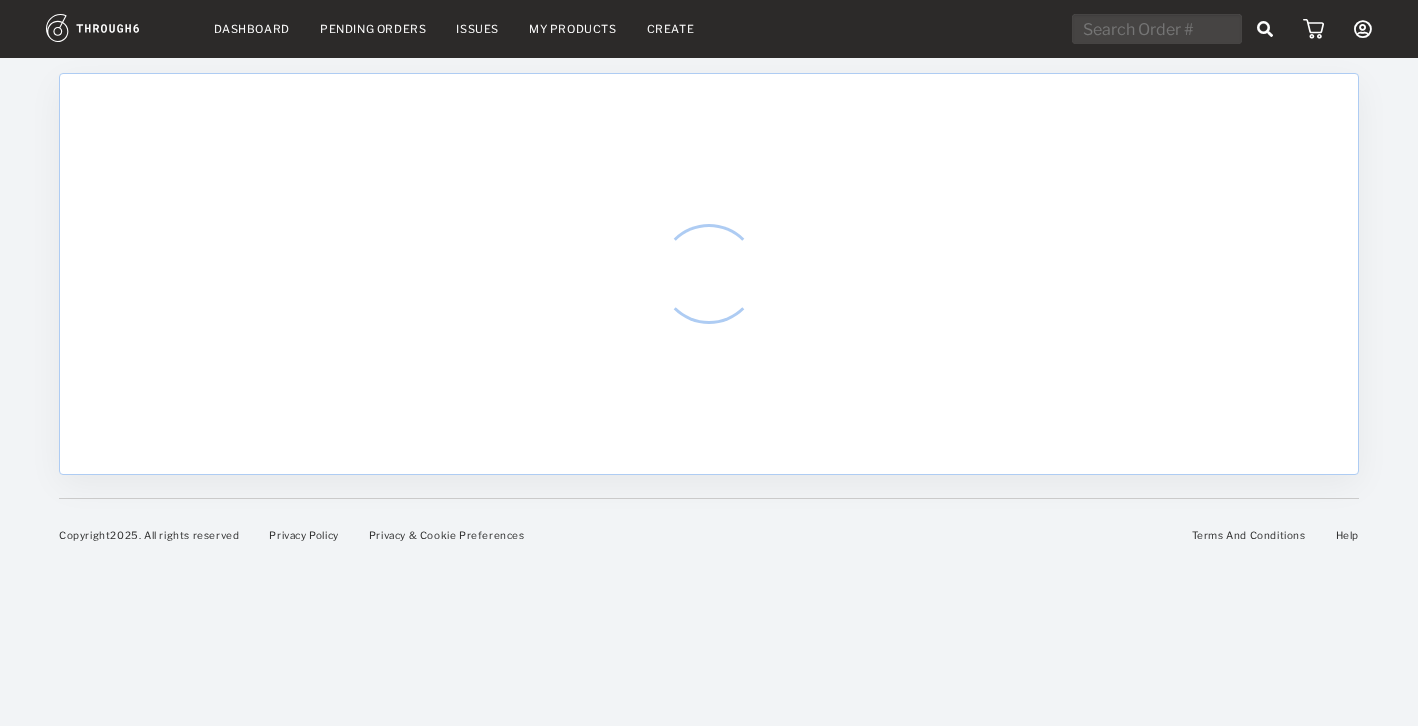 select on "6" 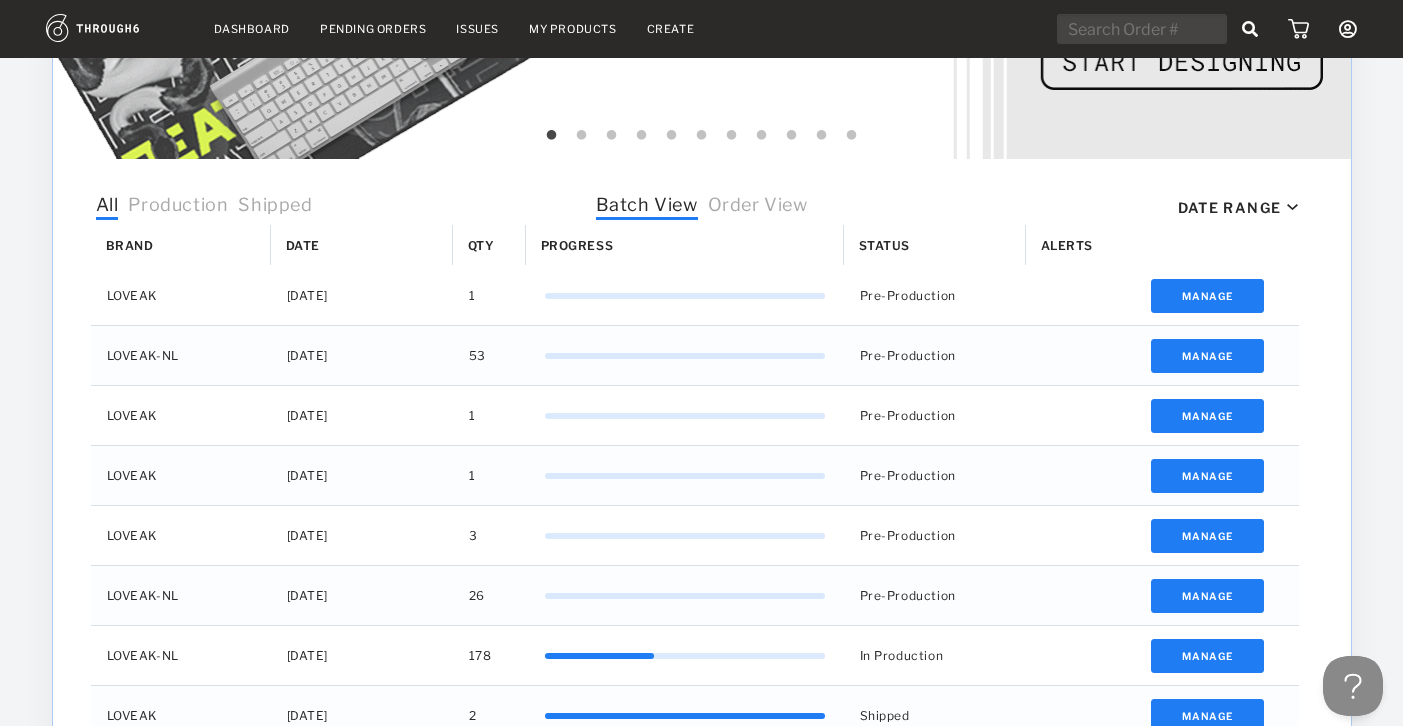 scroll, scrollTop: 536, scrollLeft: 0, axis: vertical 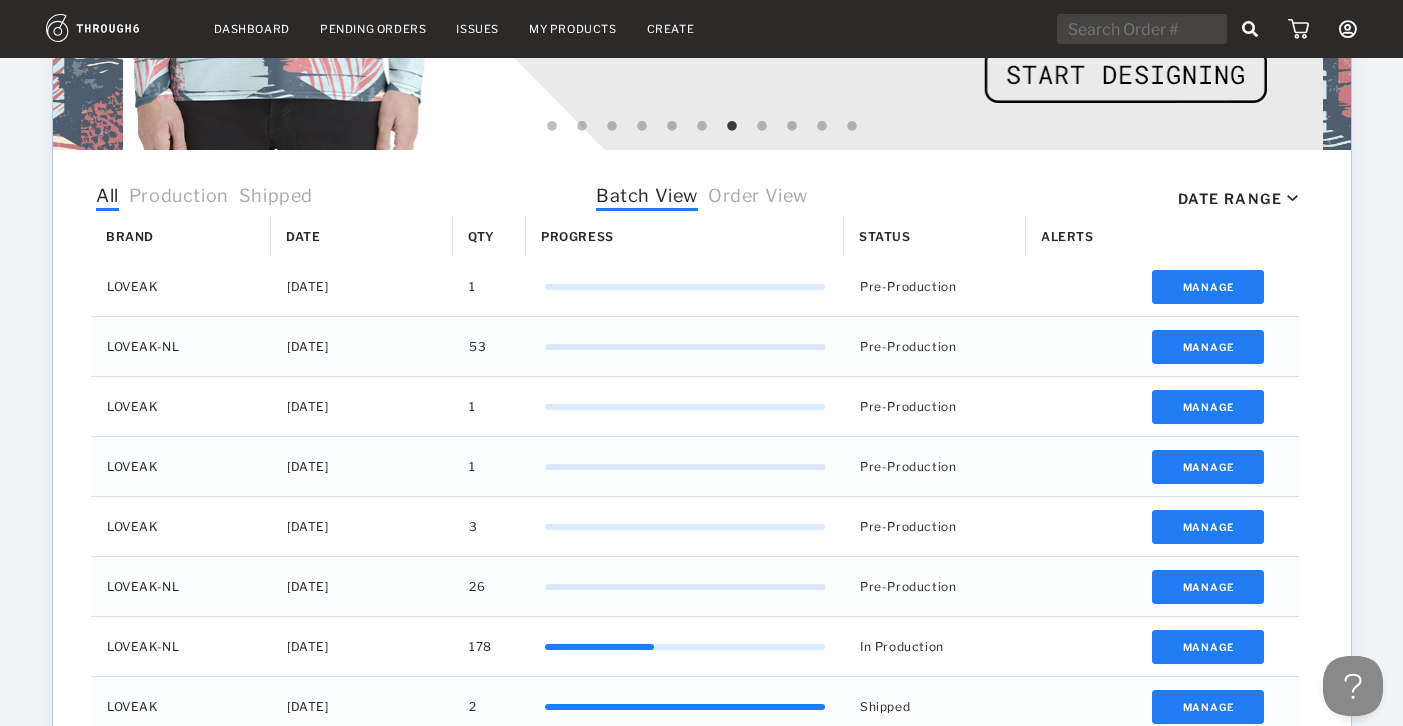click on "Dashboard" at bounding box center [252, 29] 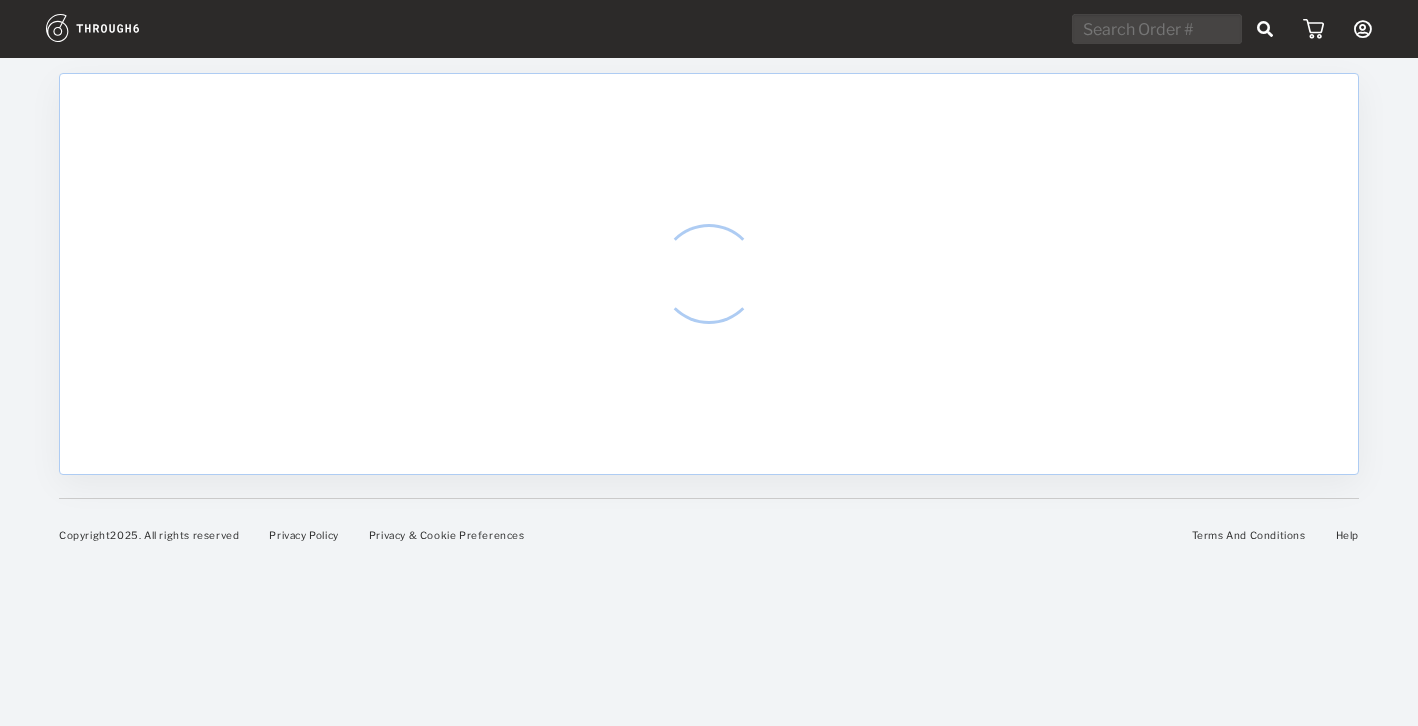 scroll, scrollTop: 0, scrollLeft: 0, axis: both 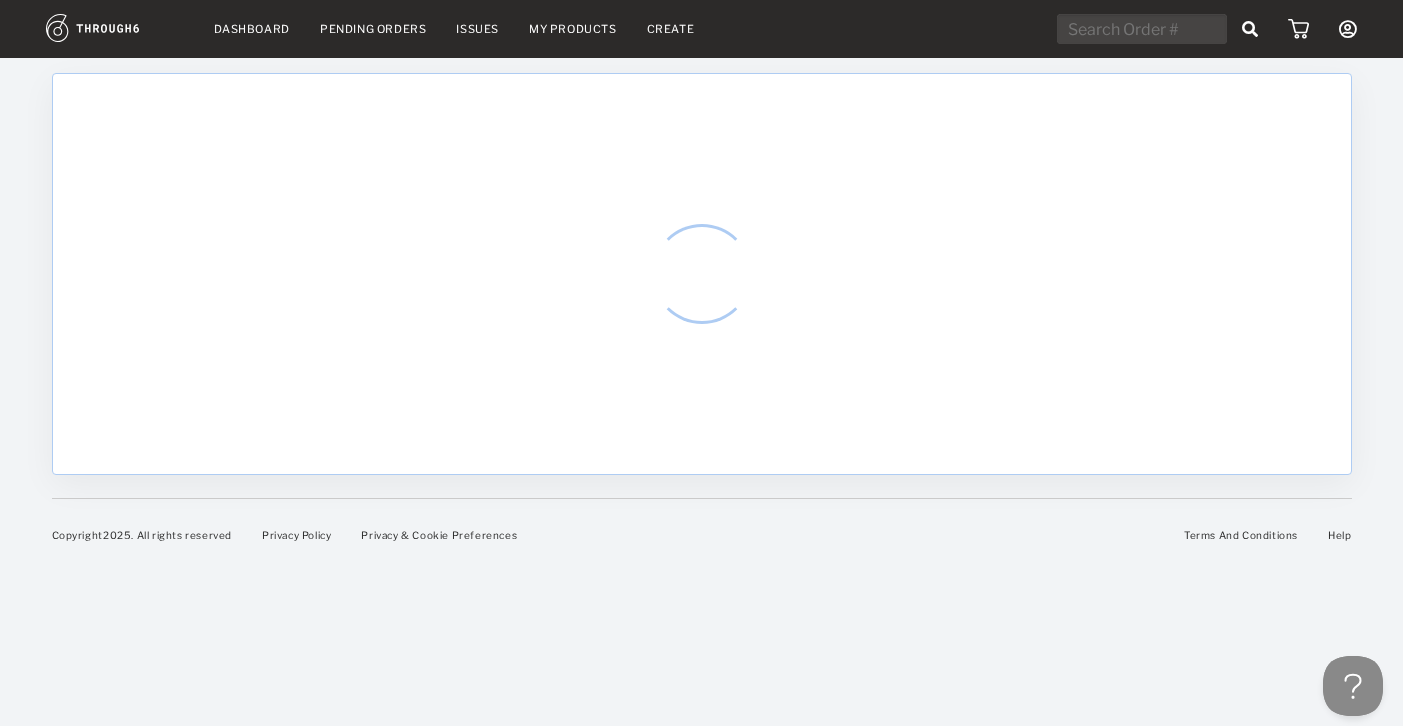 select on "6" 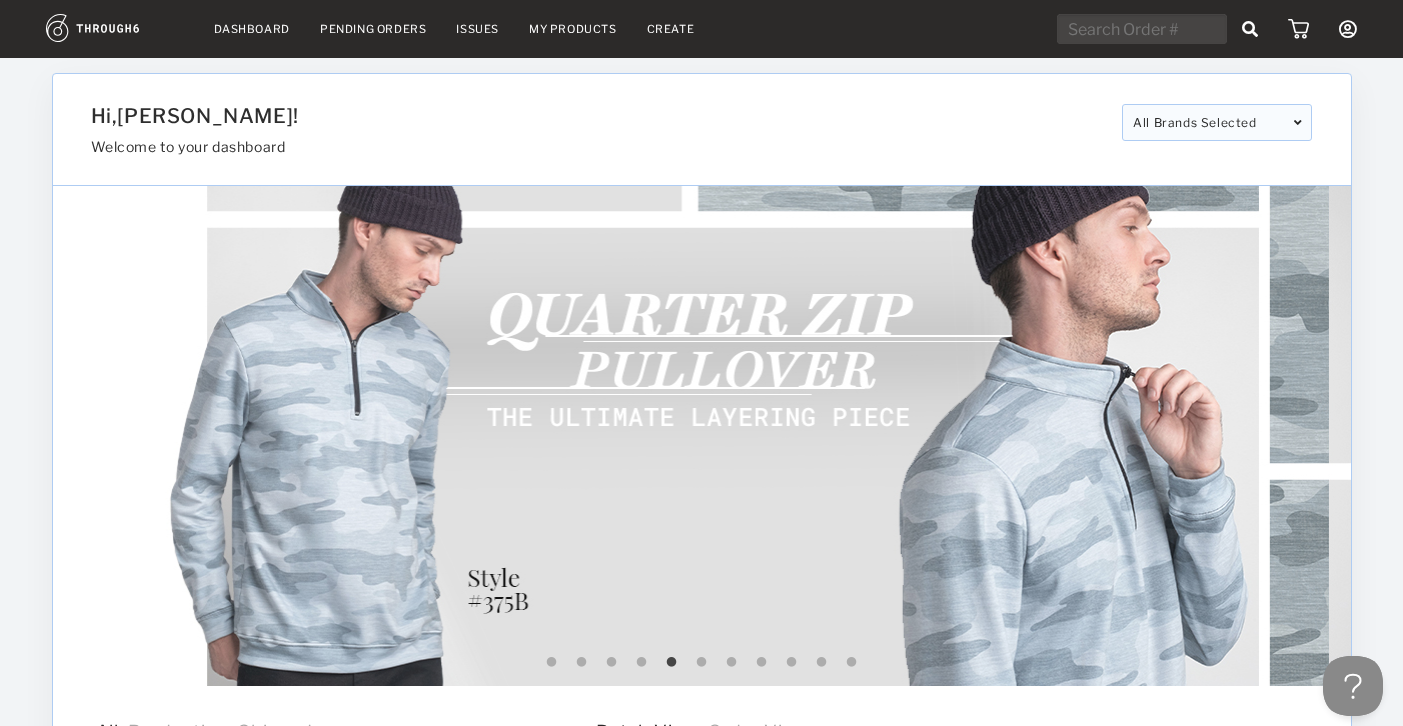 click on "Dashboard" at bounding box center [252, 29] 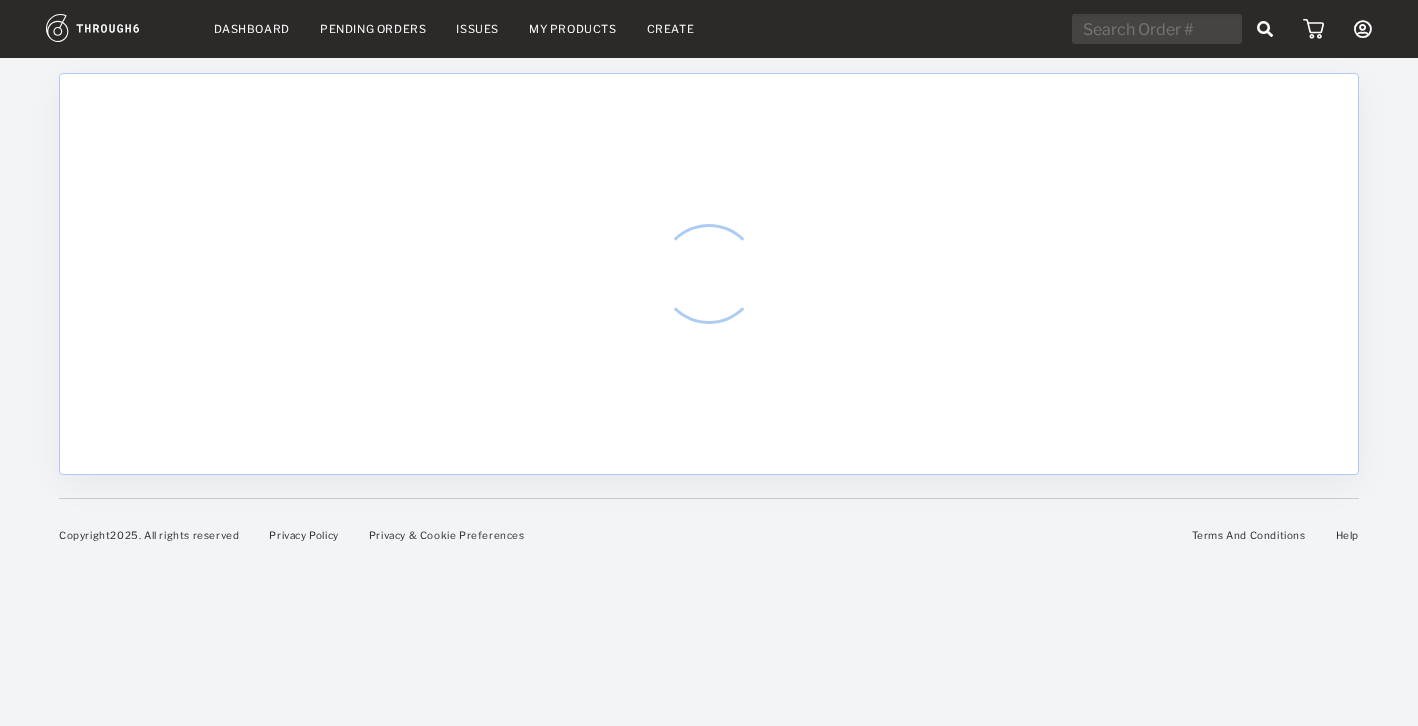 scroll, scrollTop: 0, scrollLeft: 0, axis: both 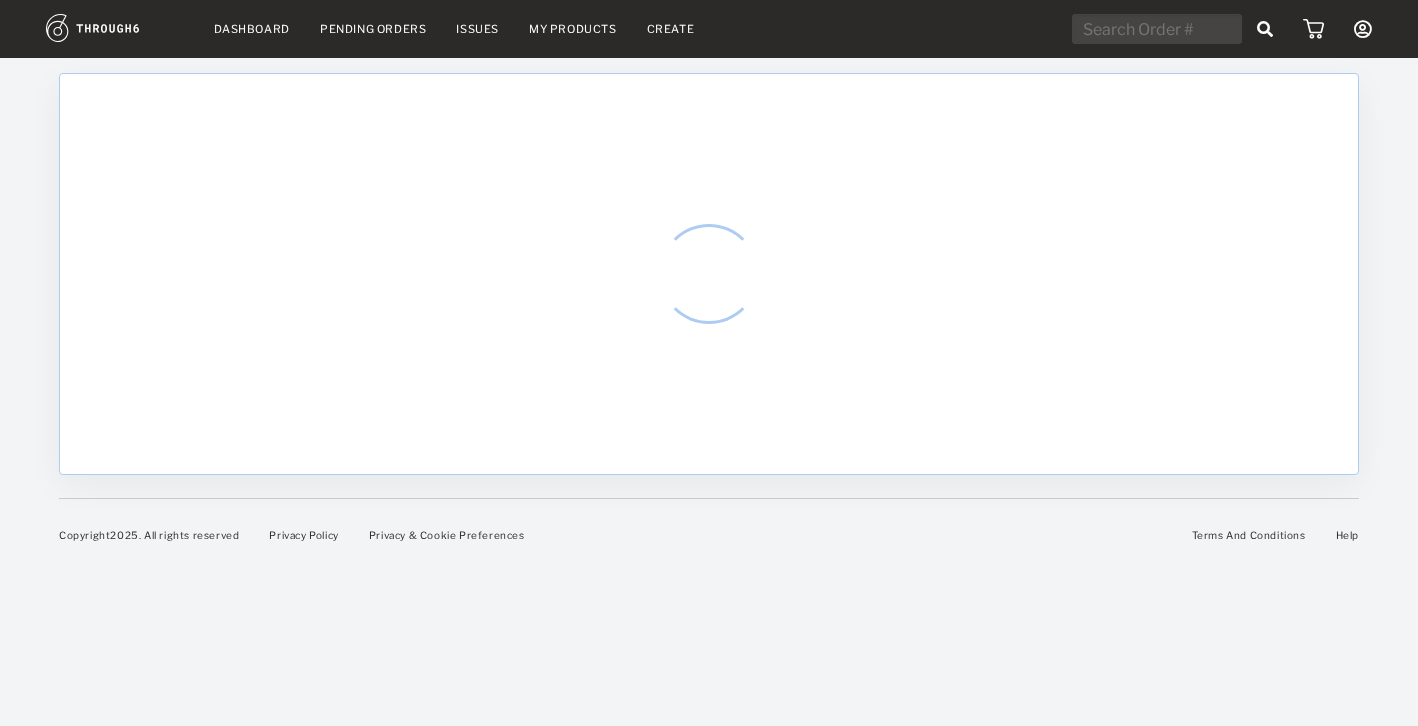 select on "6" 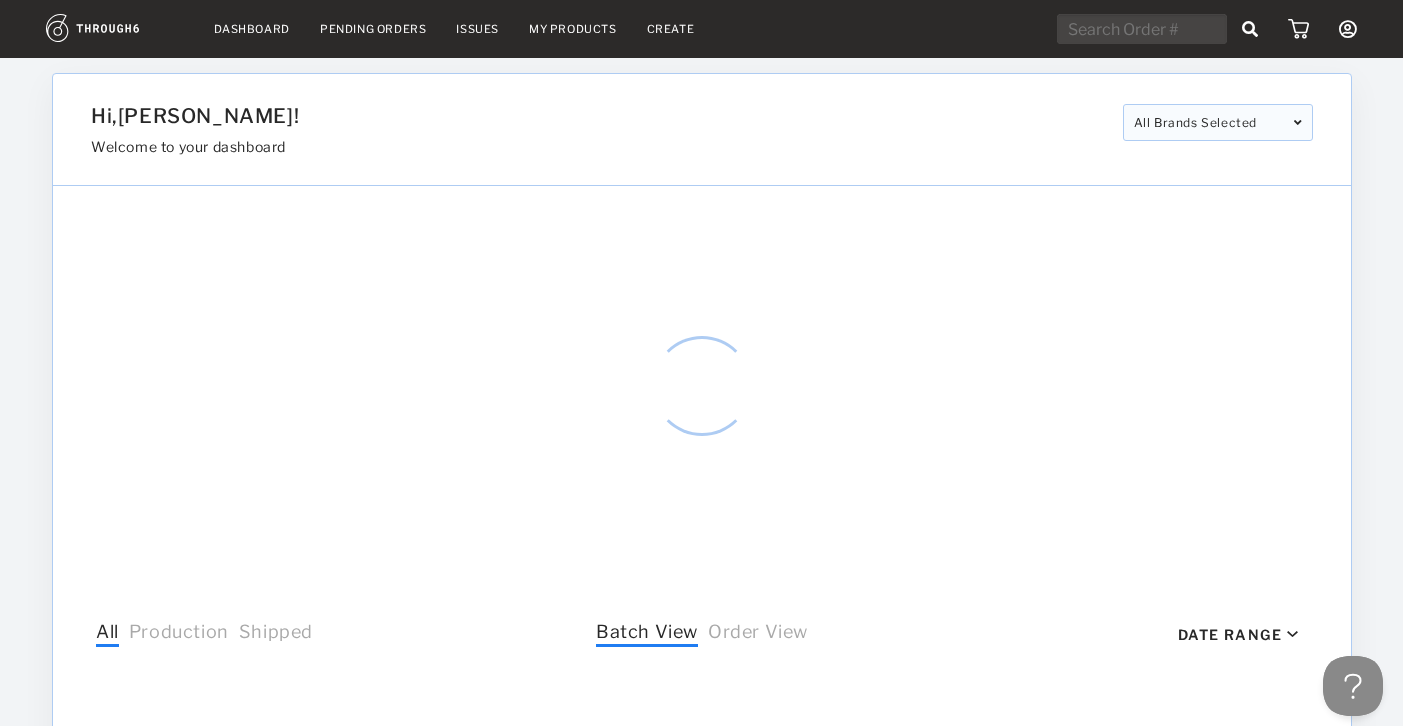 scroll, scrollTop: 0, scrollLeft: 0, axis: both 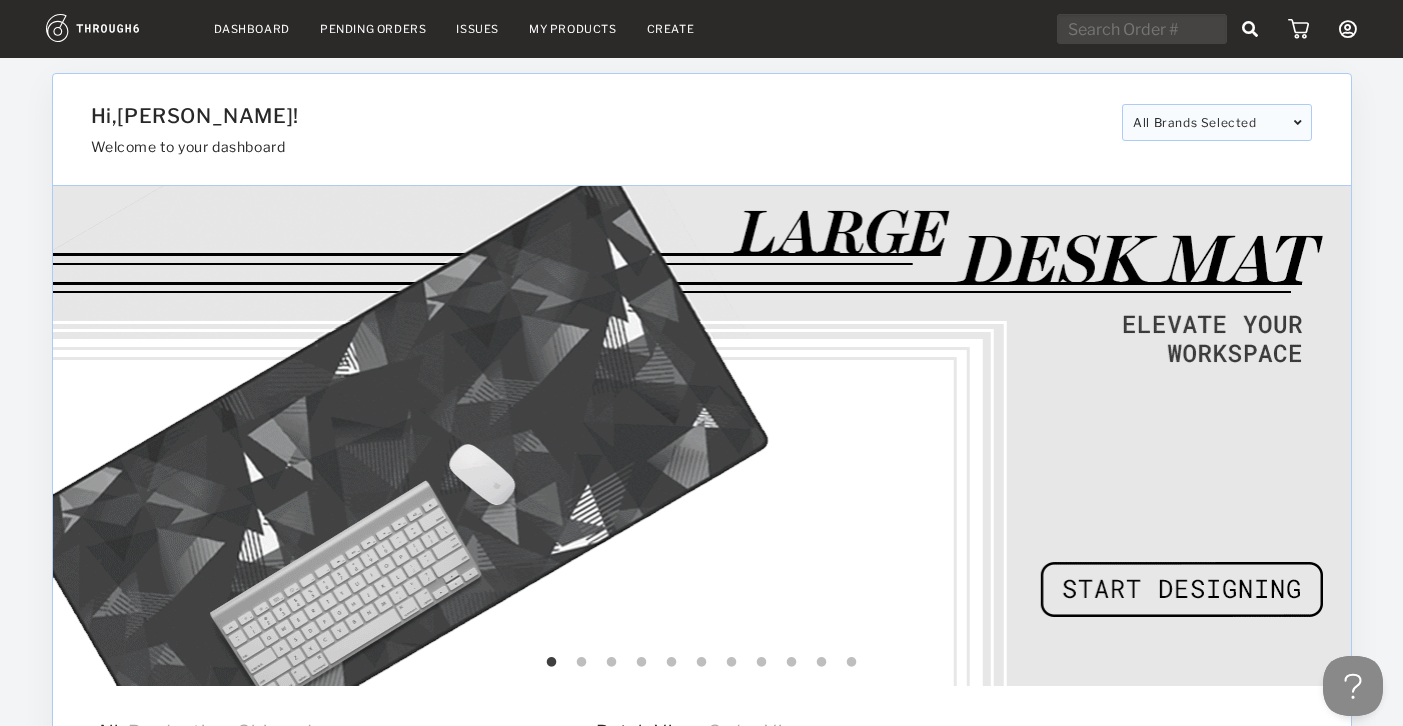 click on "My Products" at bounding box center (573, 29) 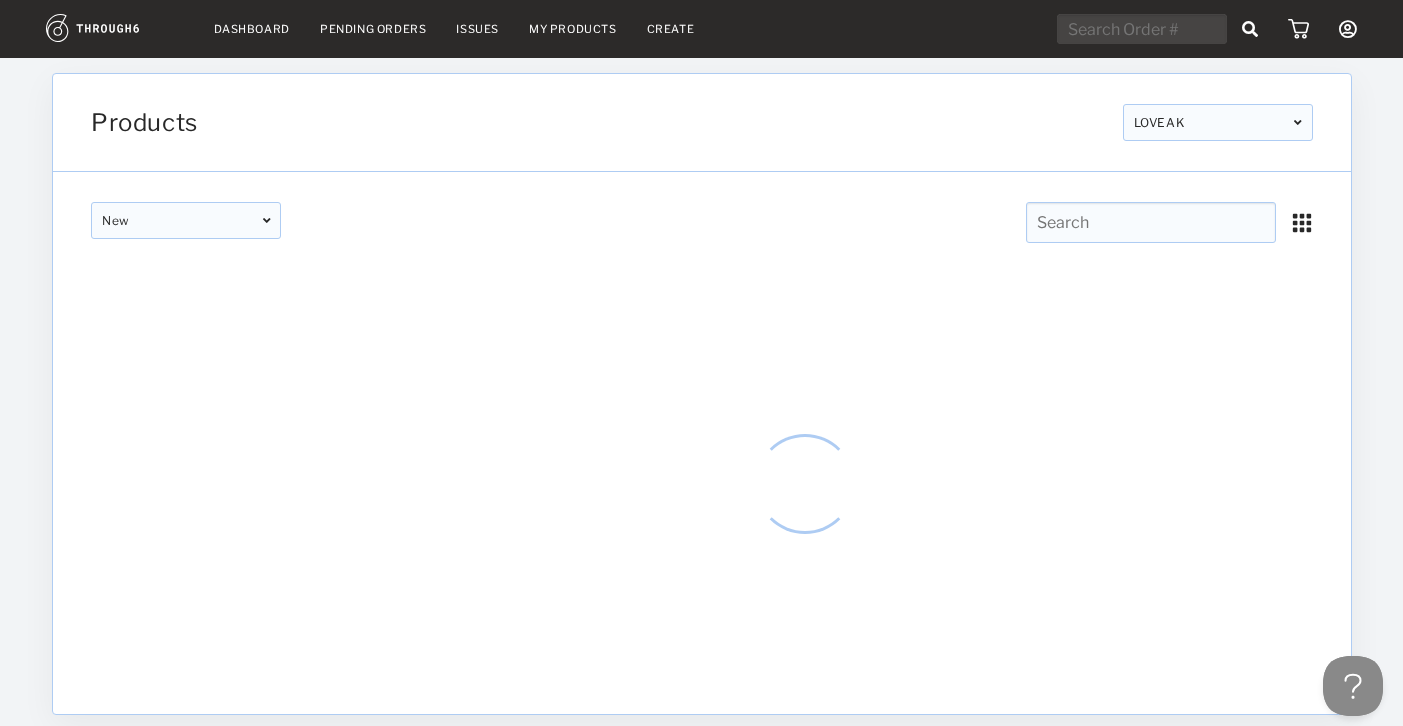 scroll, scrollTop: 0, scrollLeft: 0, axis: both 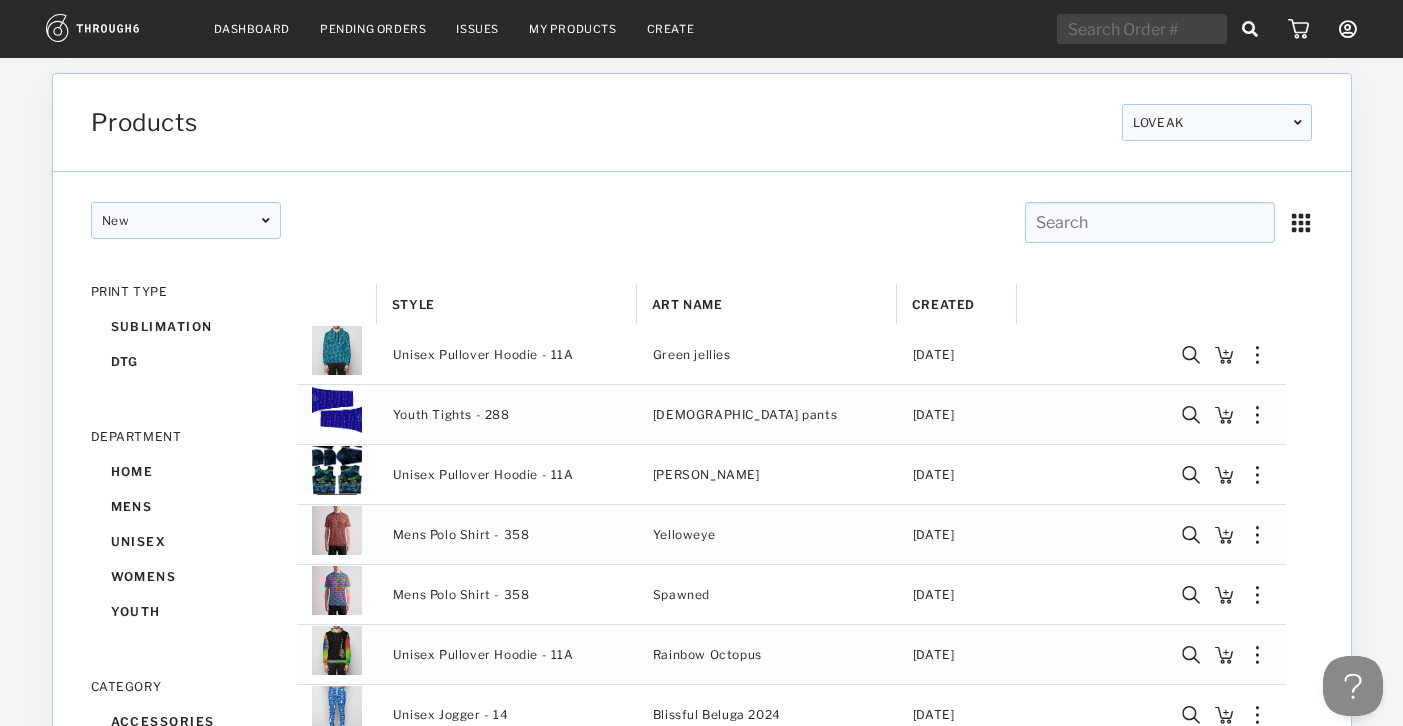click on "Create" at bounding box center [671, 29] 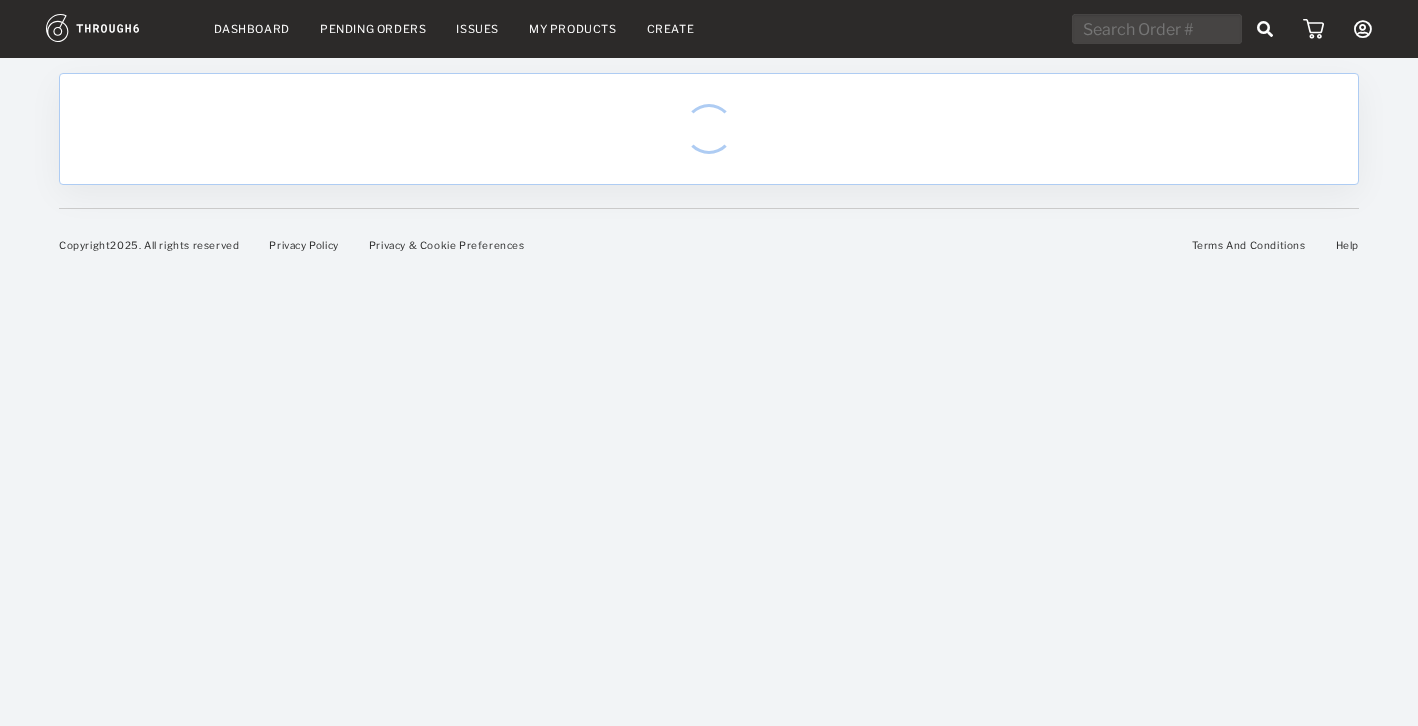 scroll, scrollTop: 0, scrollLeft: 0, axis: both 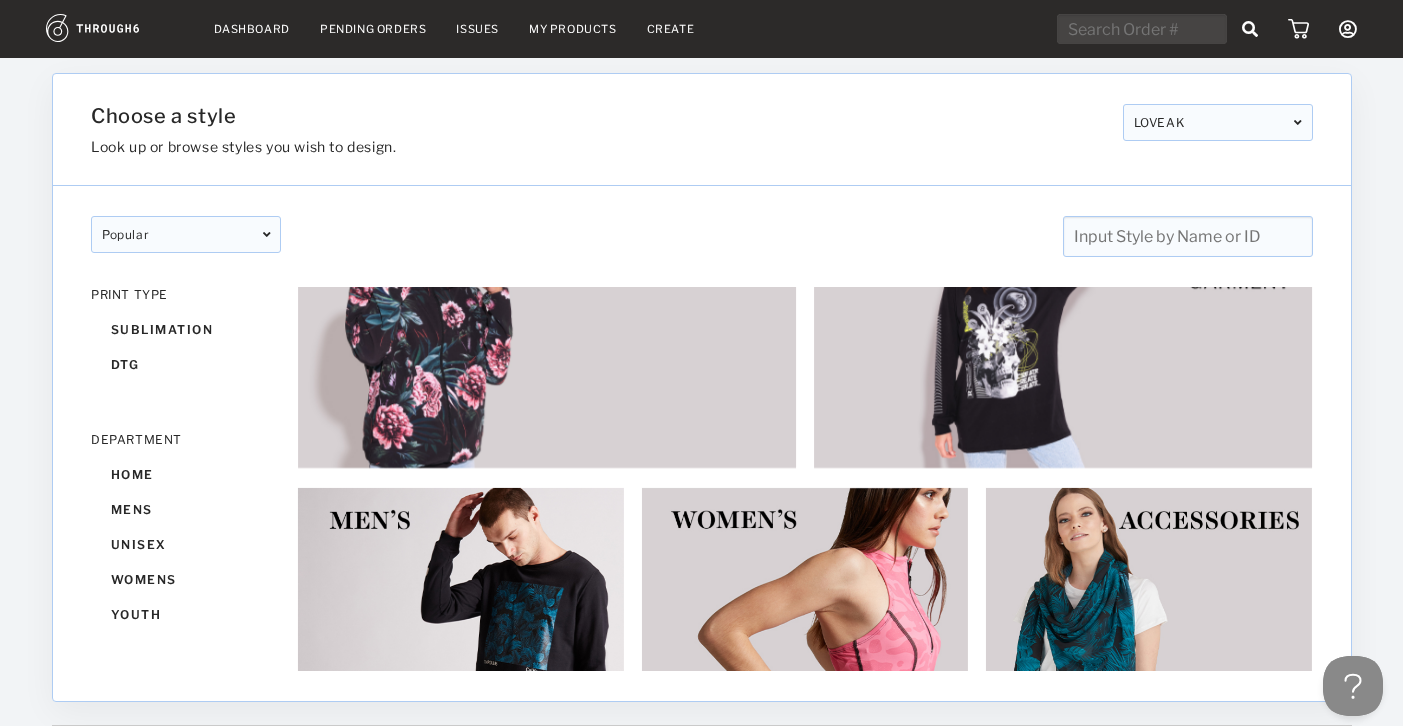 click on "Dashboard" at bounding box center [252, 29] 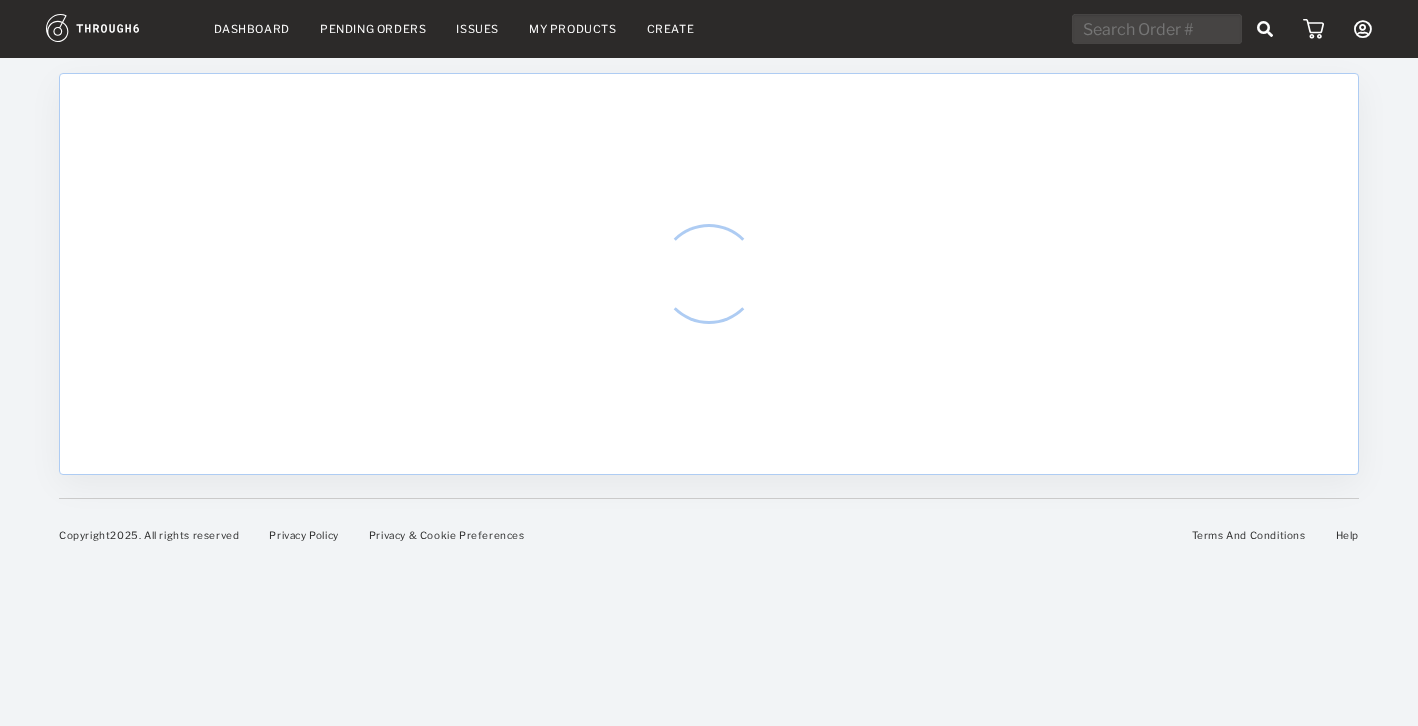 scroll, scrollTop: 0, scrollLeft: 0, axis: both 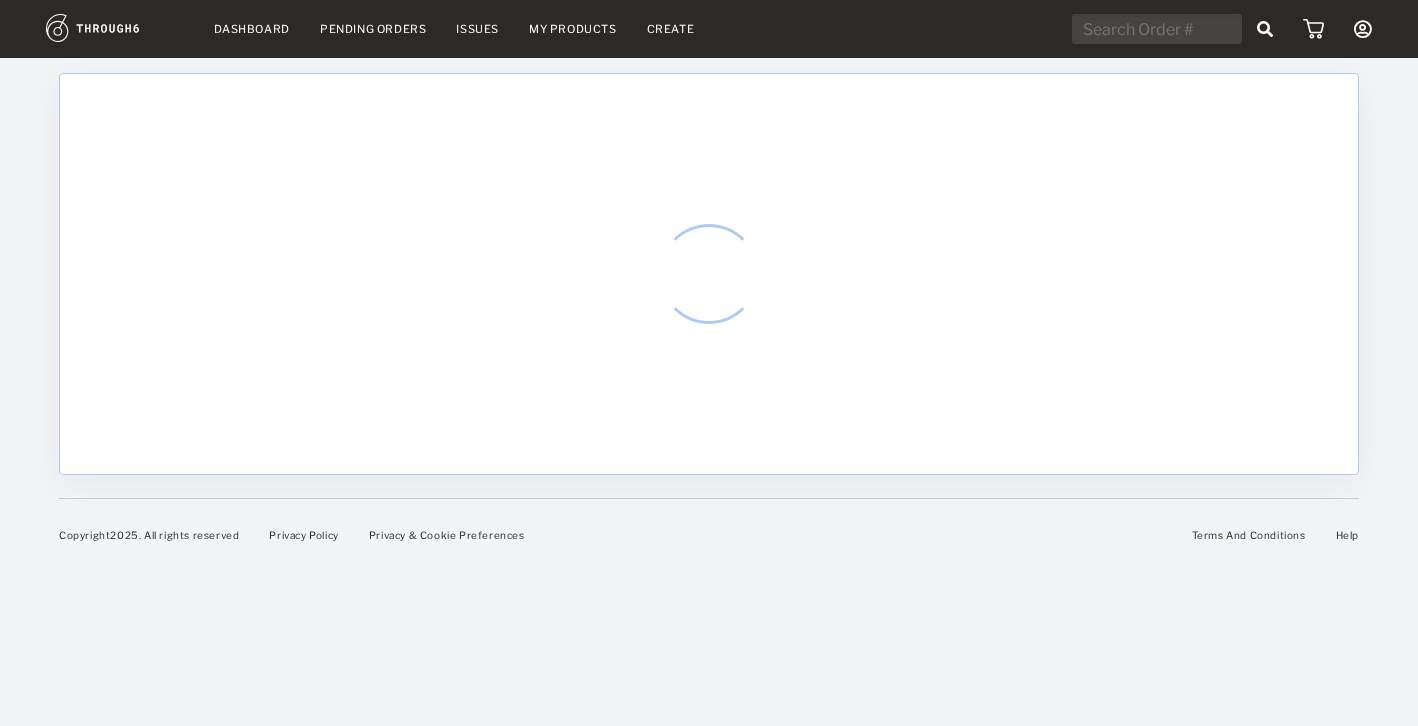select on "6" 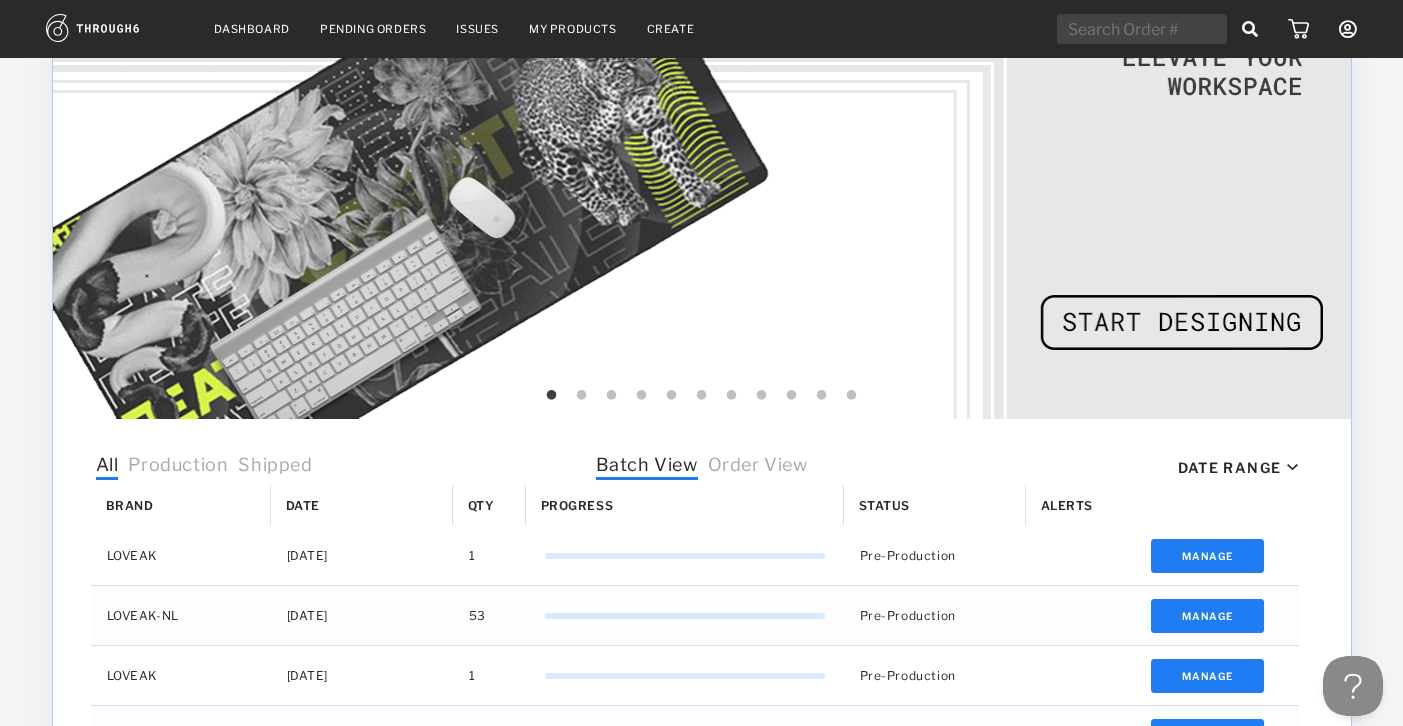 scroll, scrollTop: 146, scrollLeft: 0, axis: vertical 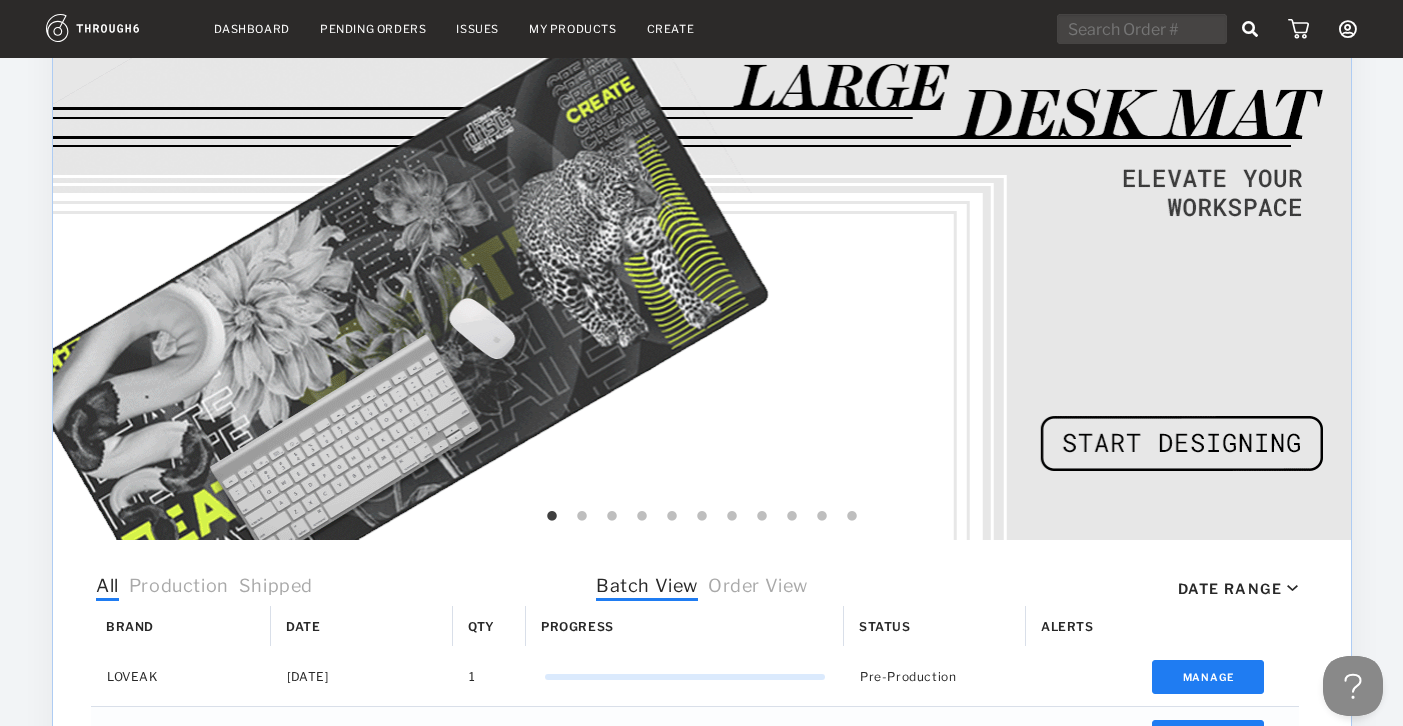 click on "My Products" at bounding box center (573, 29) 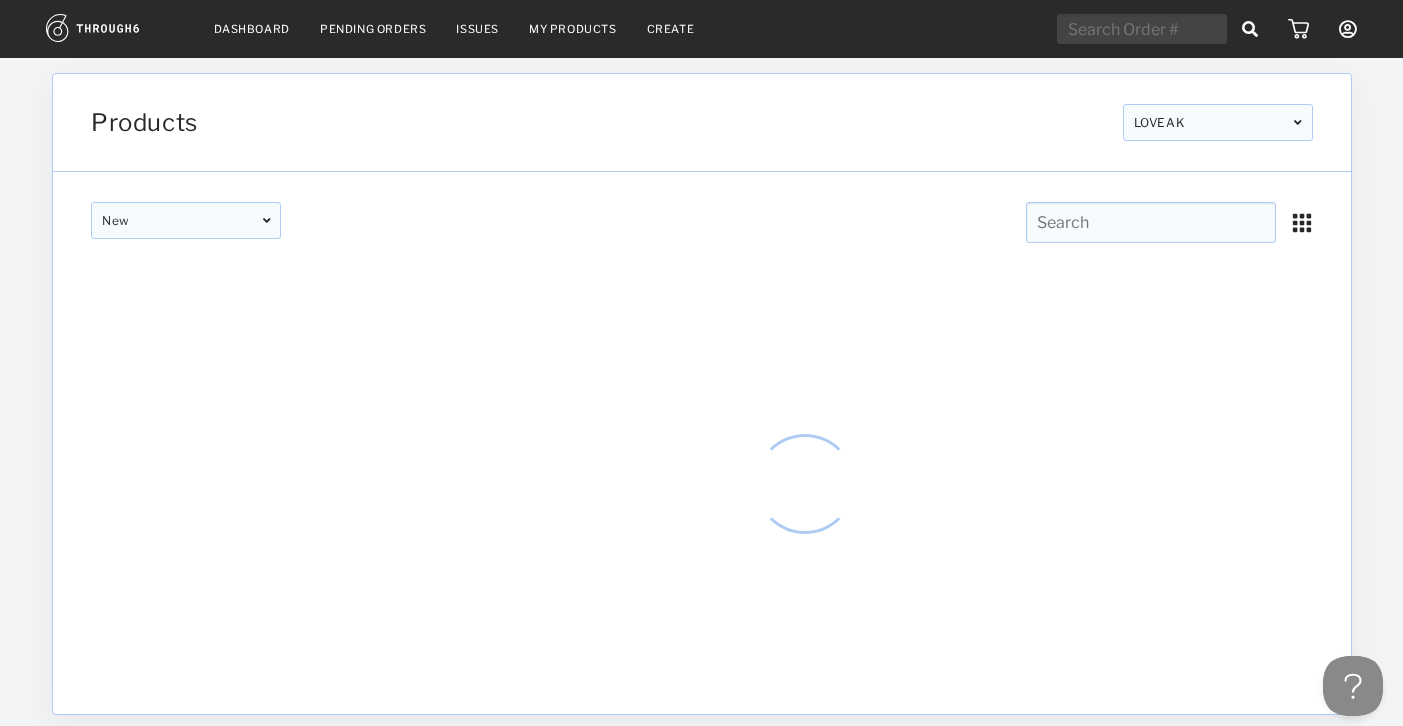 scroll, scrollTop: 0, scrollLeft: 0, axis: both 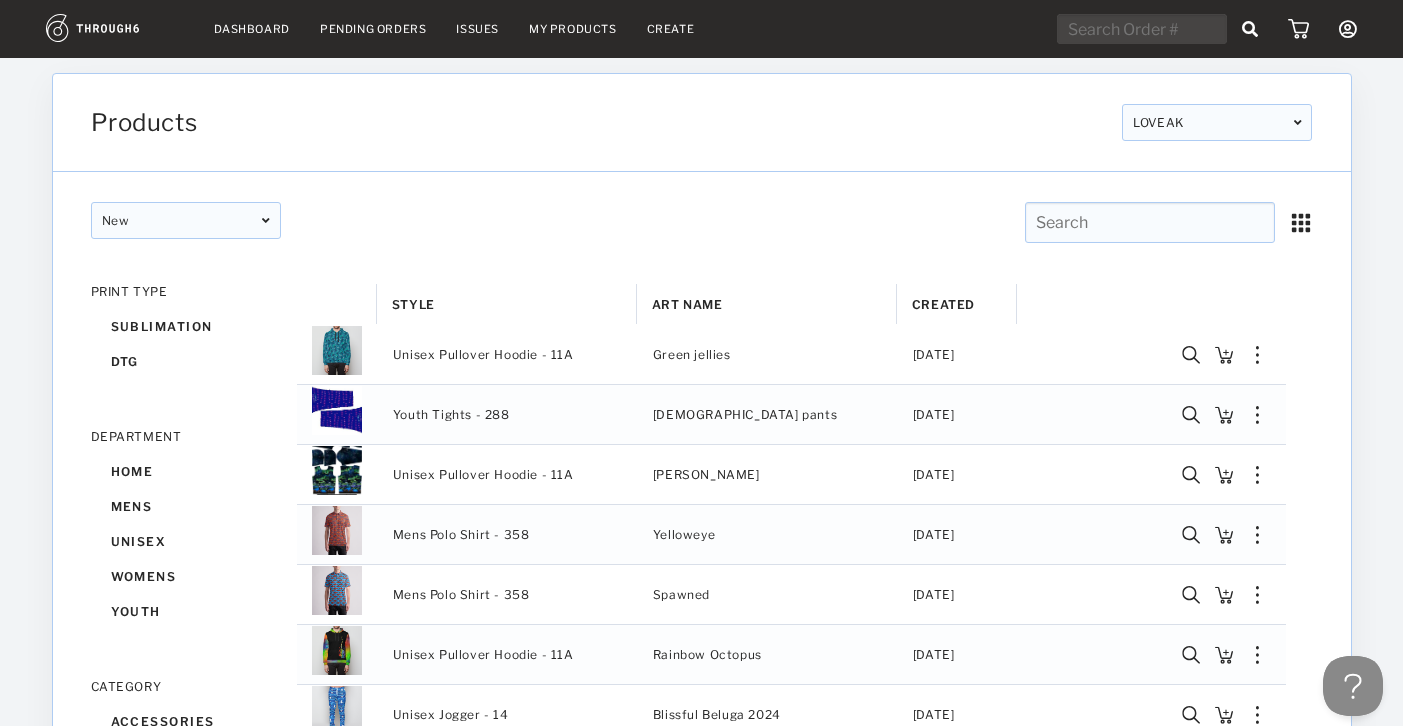 click on "Create" at bounding box center [671, 29] 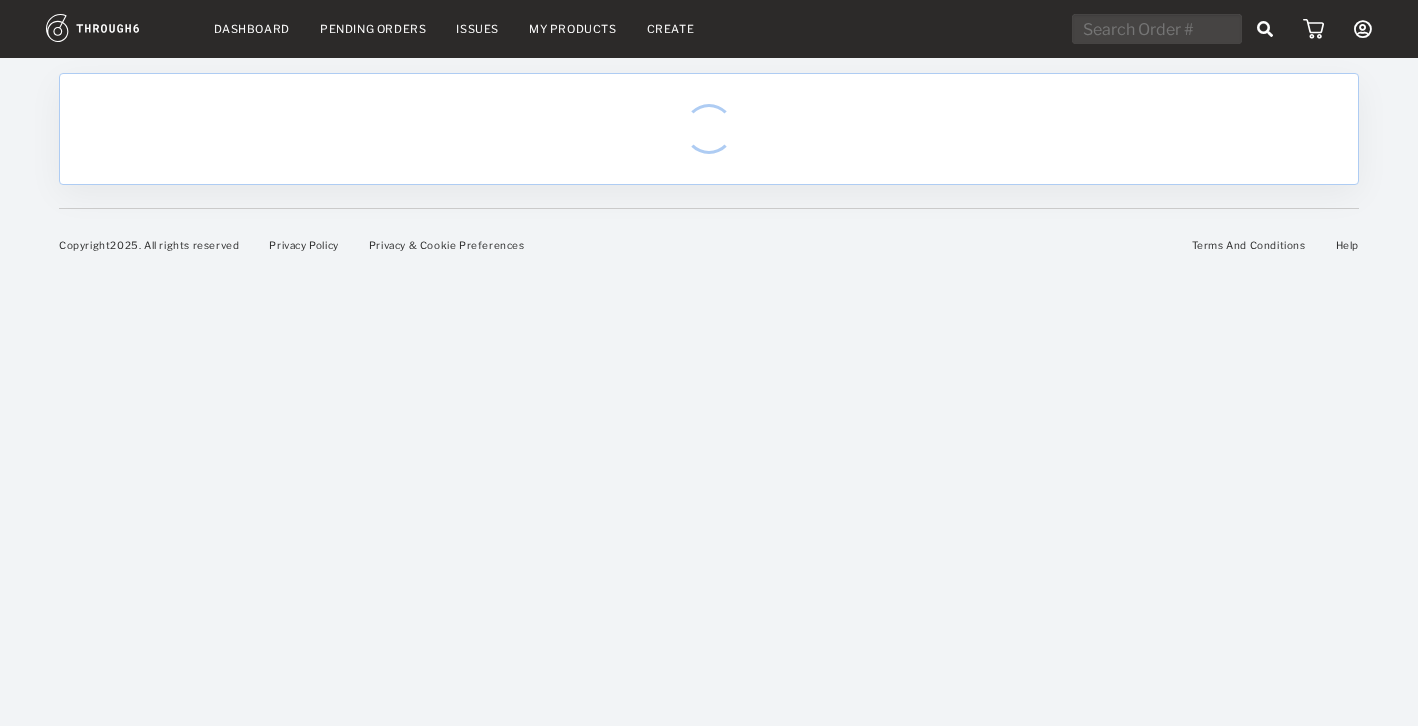 scroll, scrollTop: 0, scrollLeft: 0, axis: both 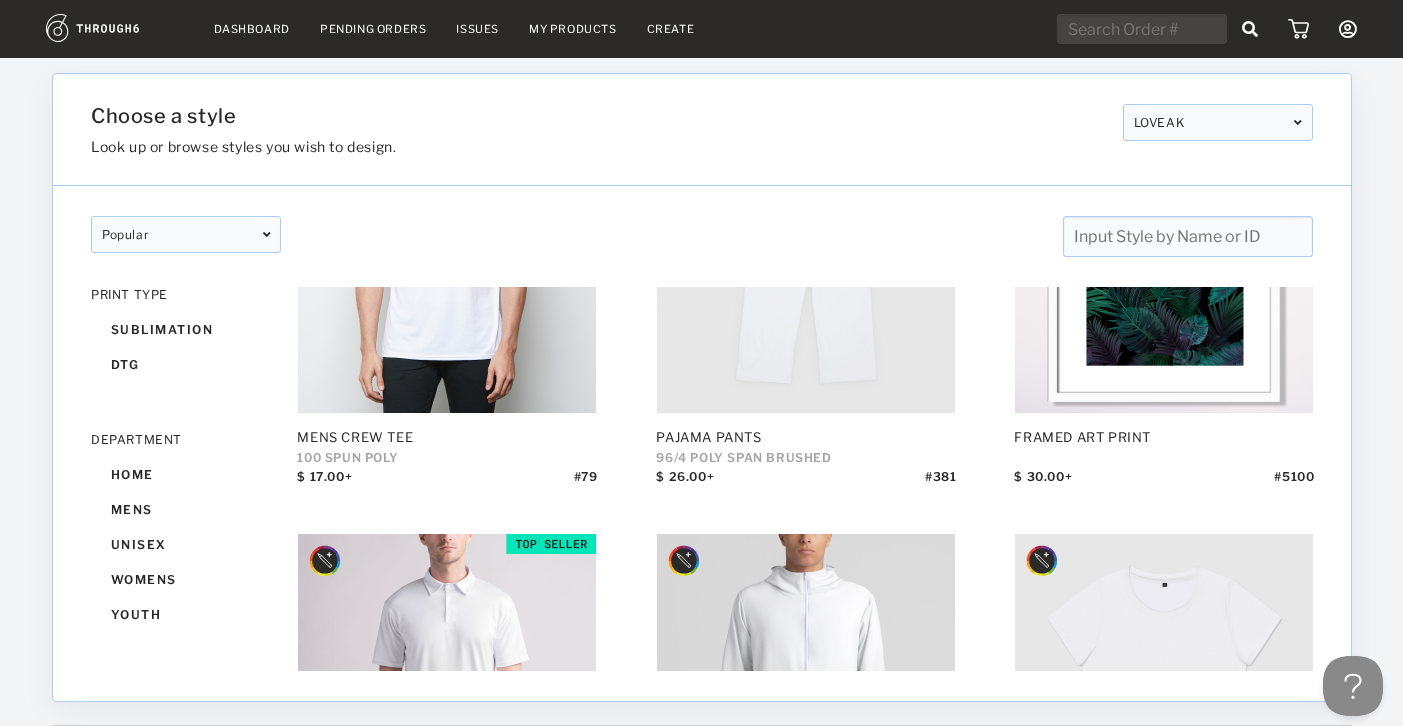 click on "Dashboard" at bounding box center (252, 29) 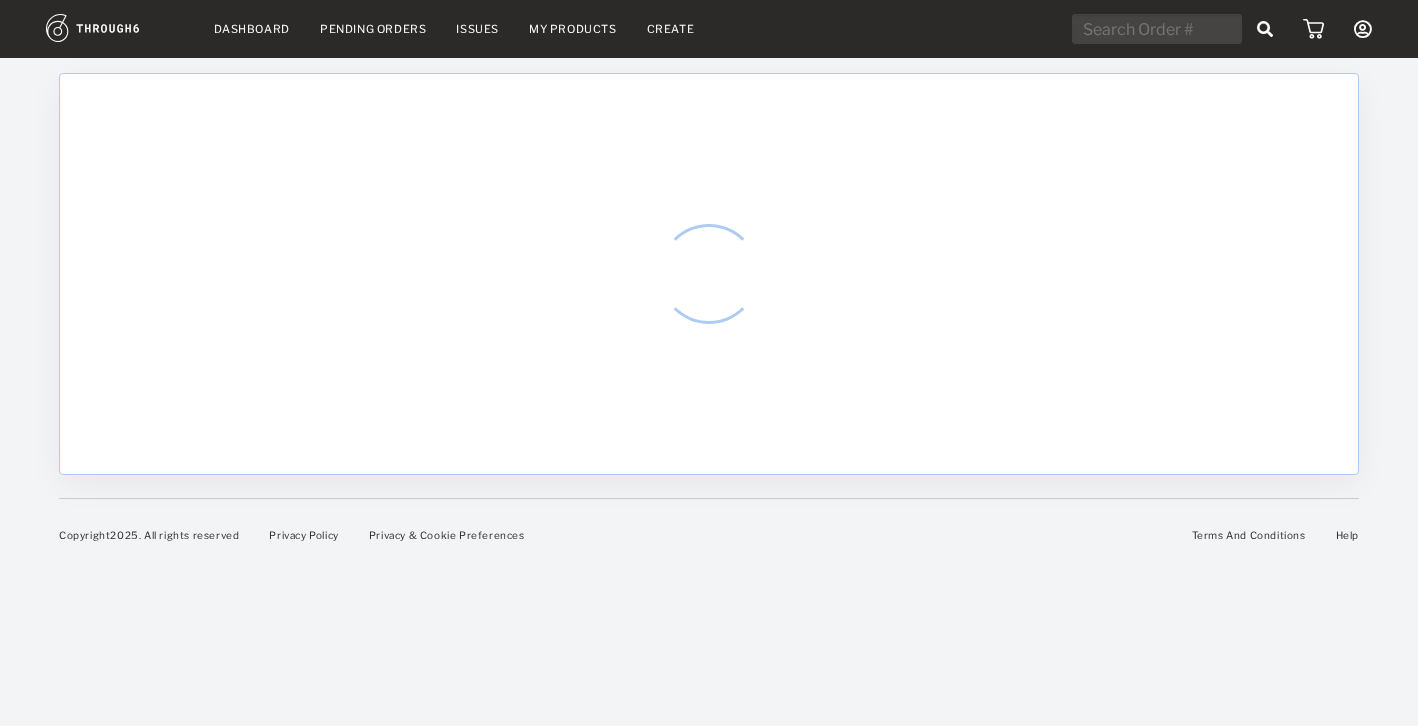 scroll, scrollTop: 0, scrollLeft: 0, axis: both 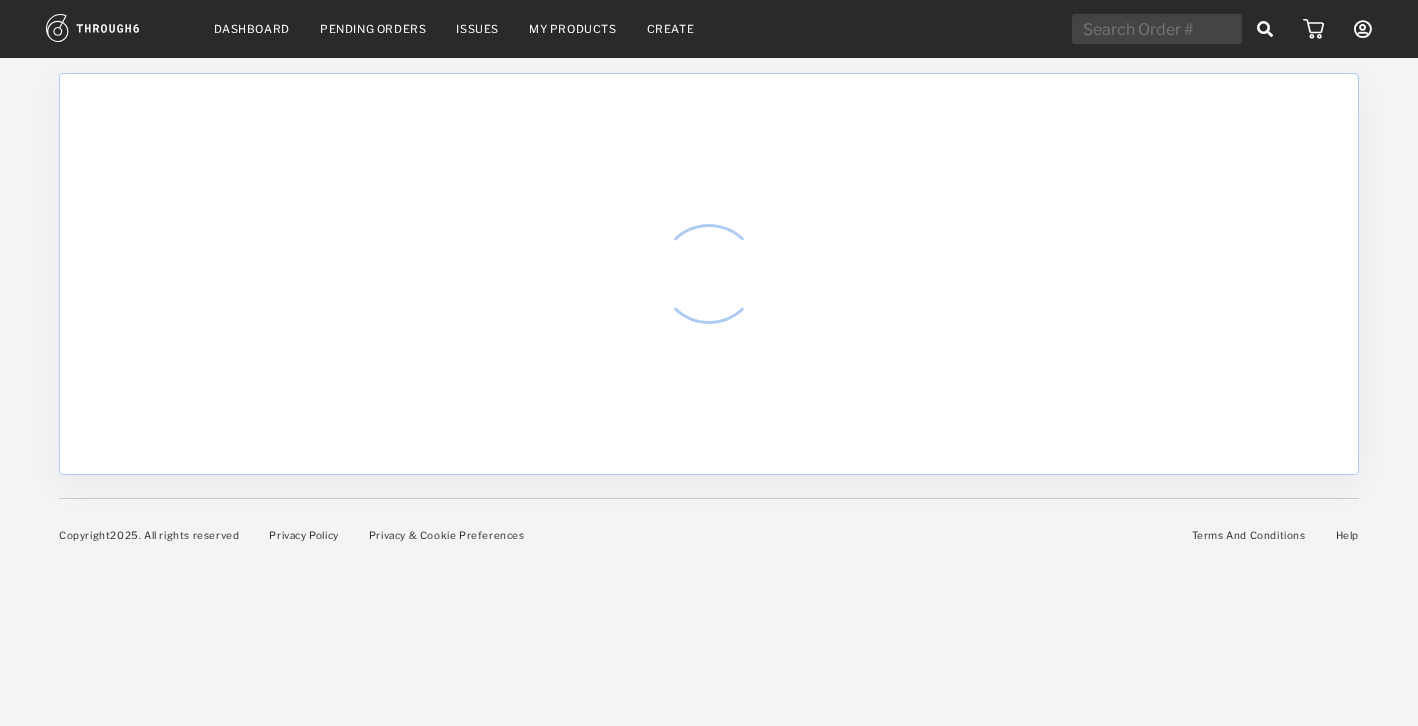 select on "6" 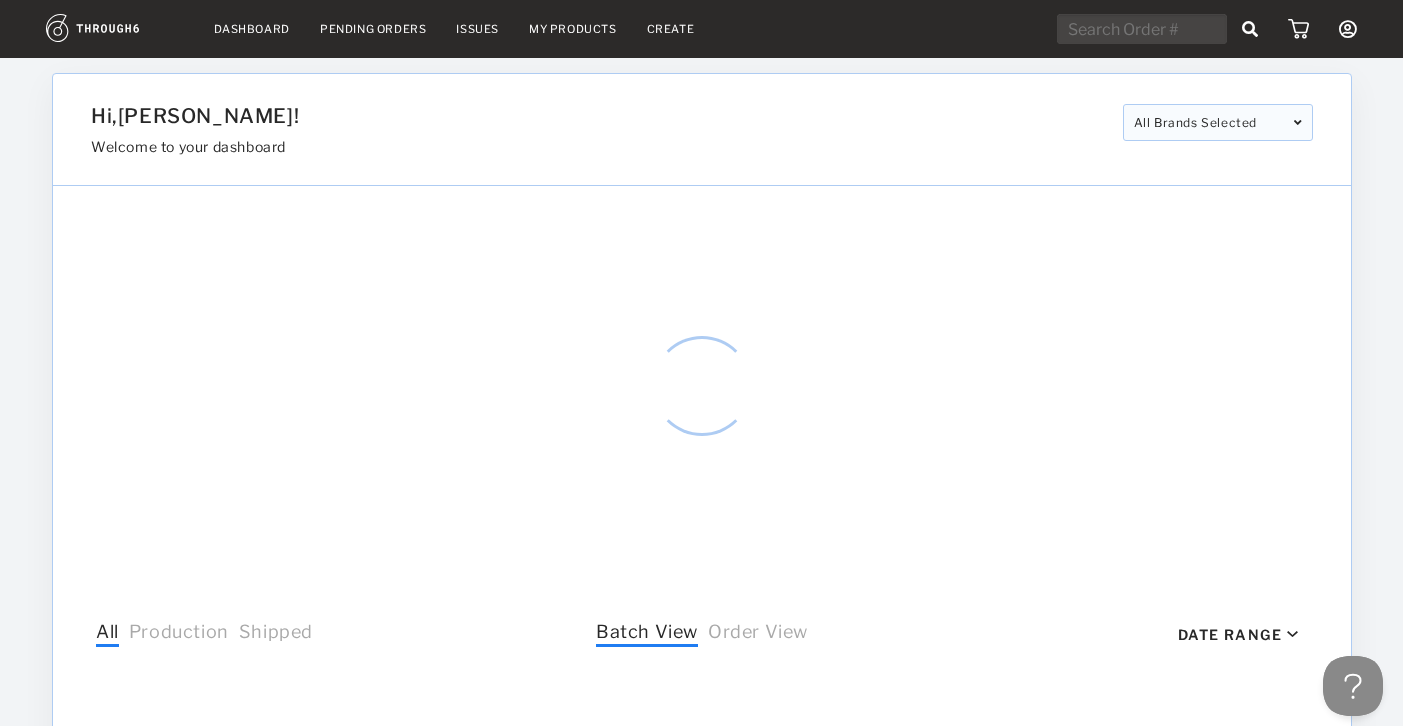 scroll, scrollTop: 0, scrollLeft: 0, axis: both 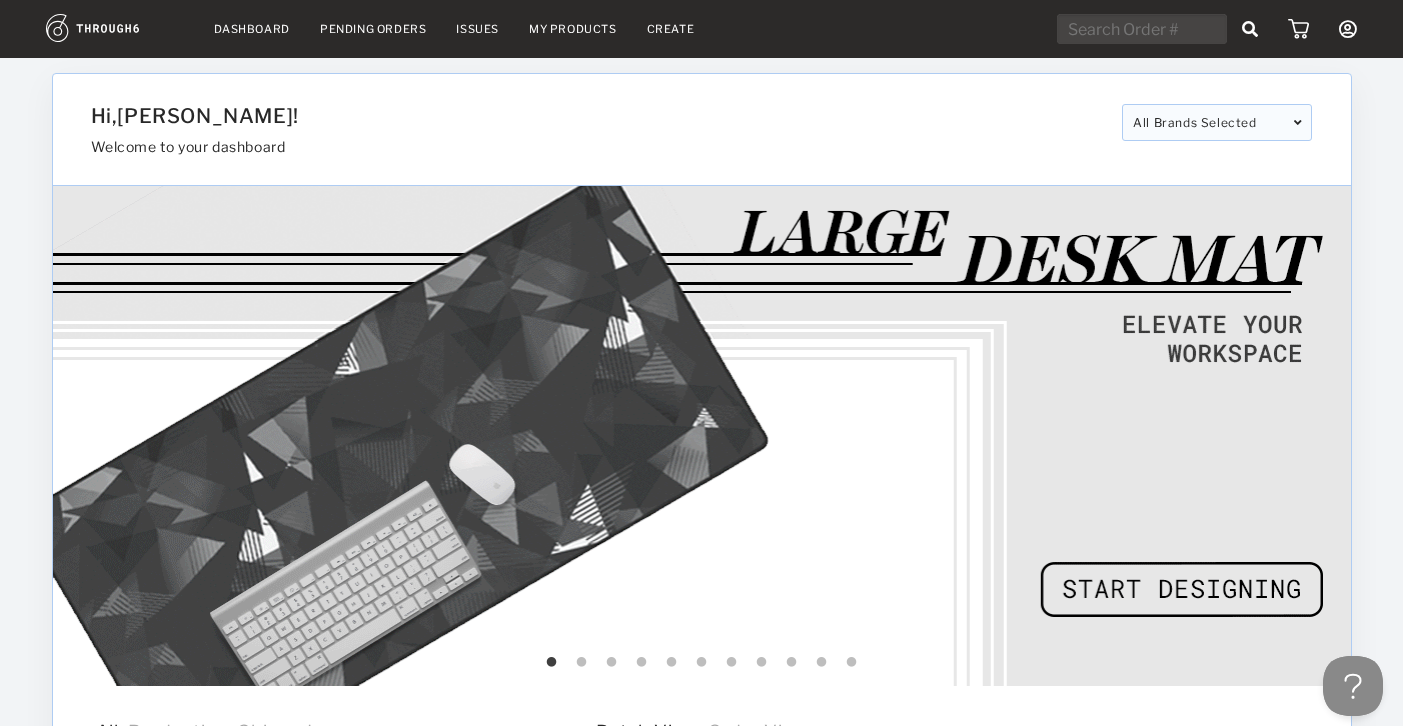 click on "Dashboard" at bounding box center (252, 29) 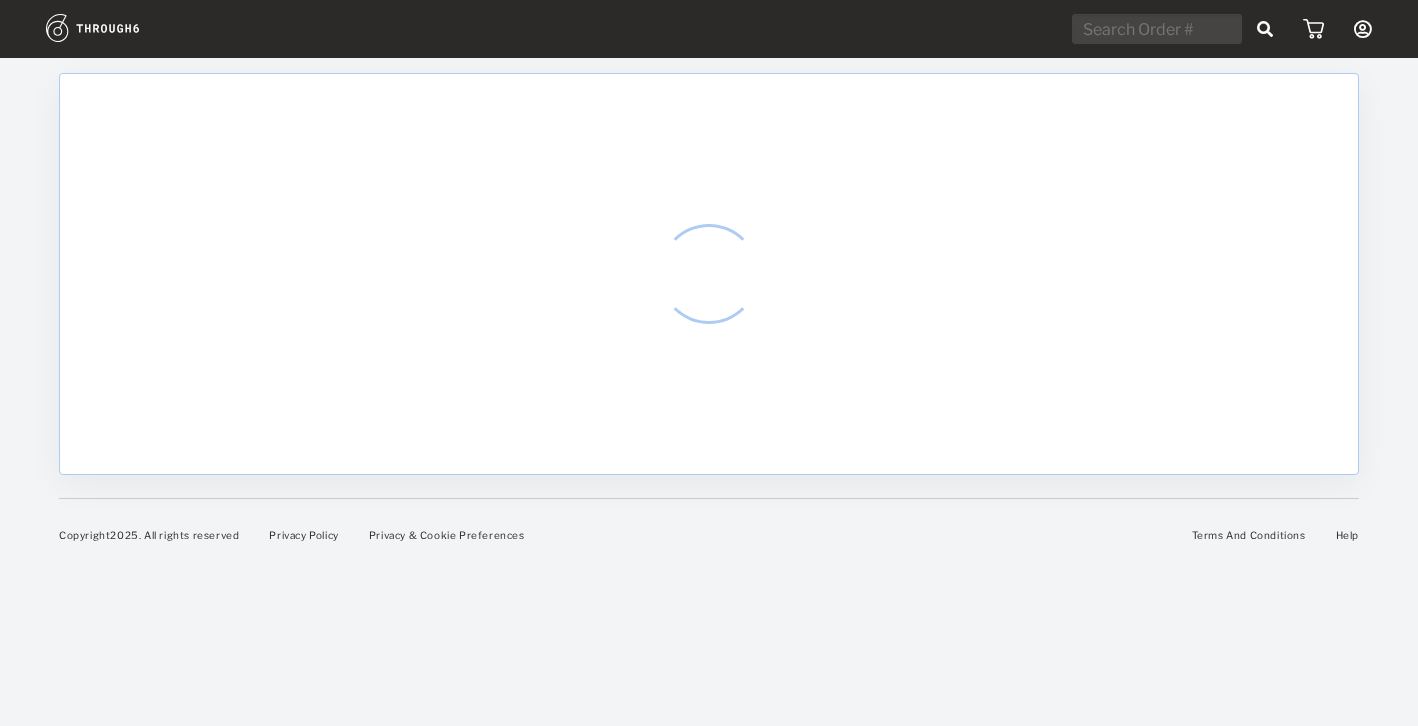 scroll, scrollTop: 0, scrollLeft: 0, axis: both 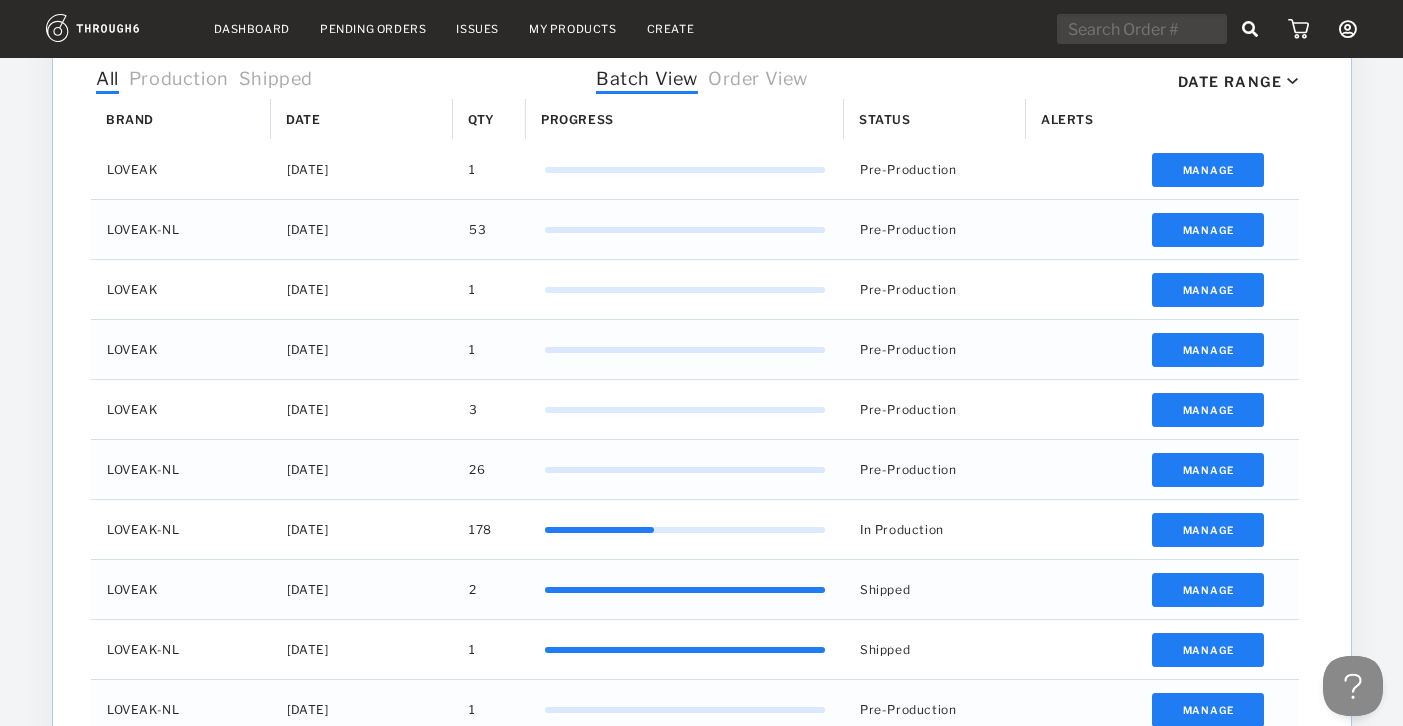 click on "Dashboard" at bounding box center (252, 29) 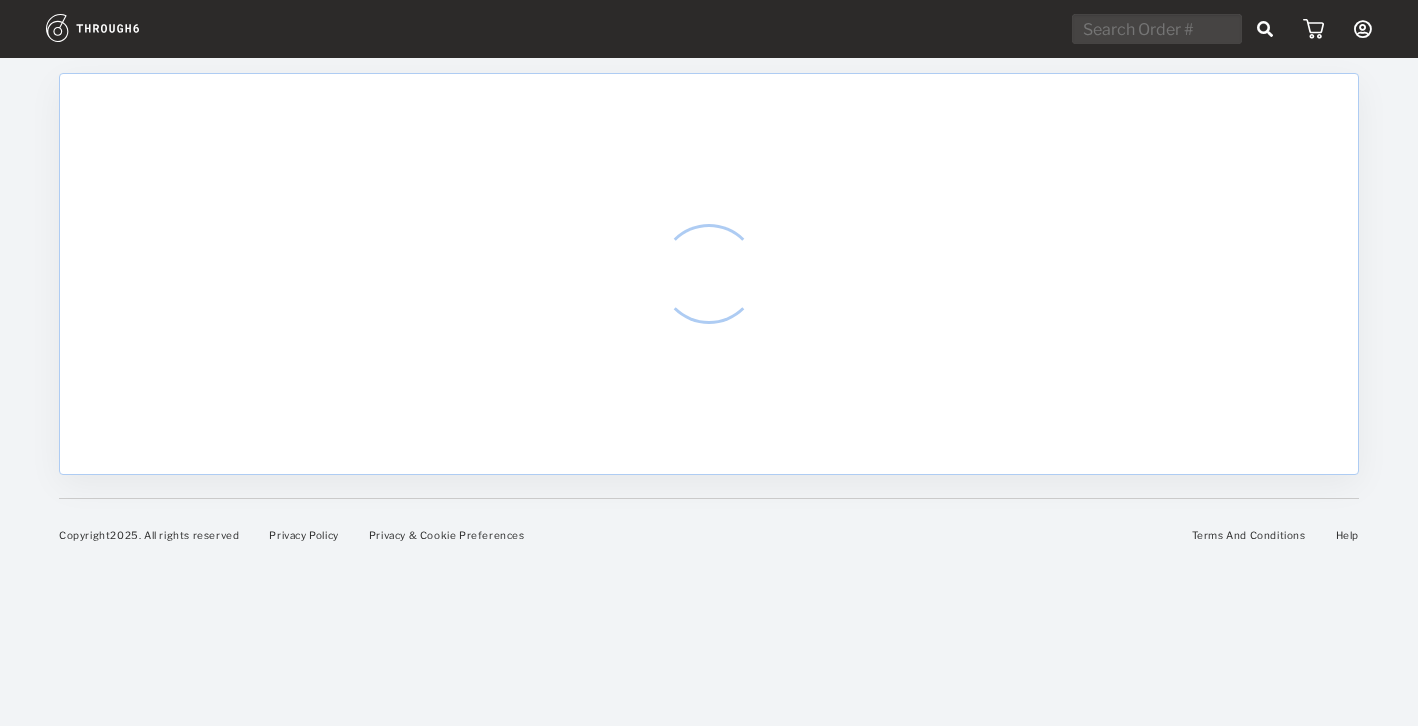 scroll, scrollTop: 0, scrollLeft: 0, axis: both 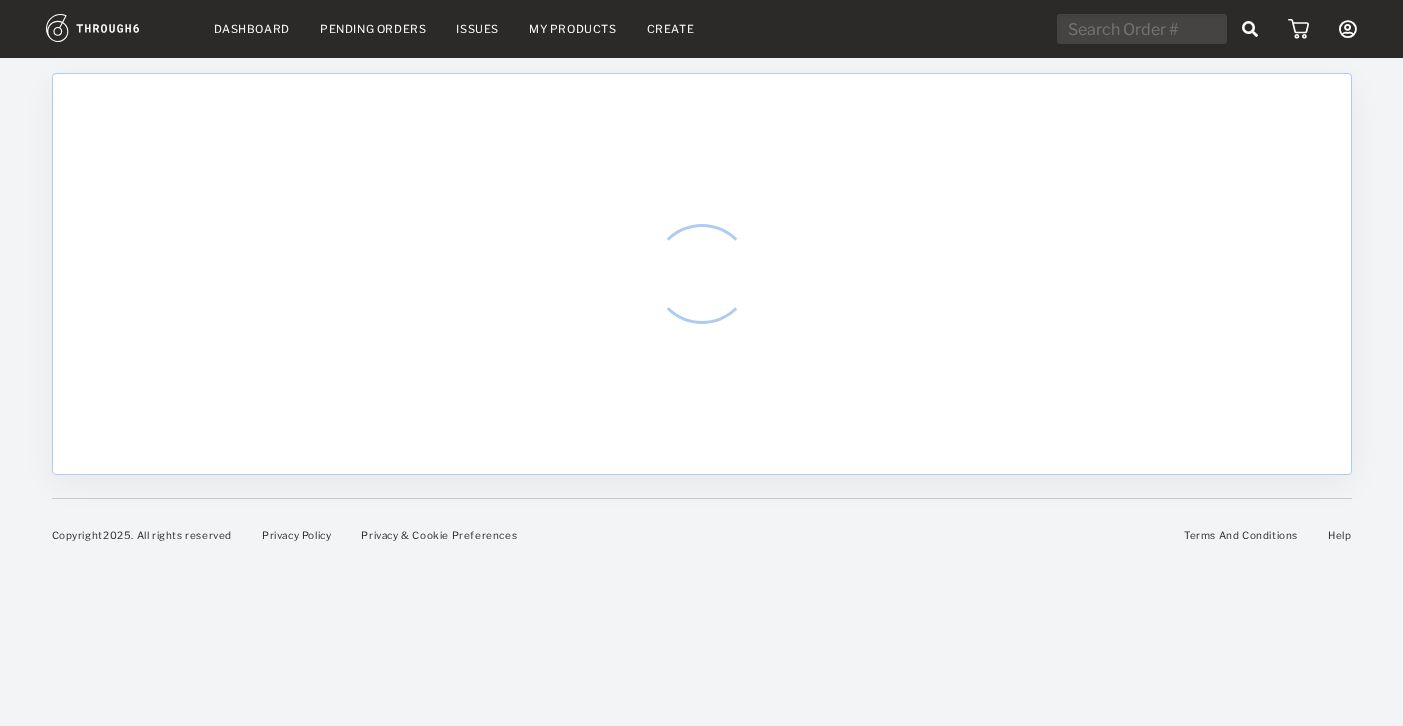 select on "6" 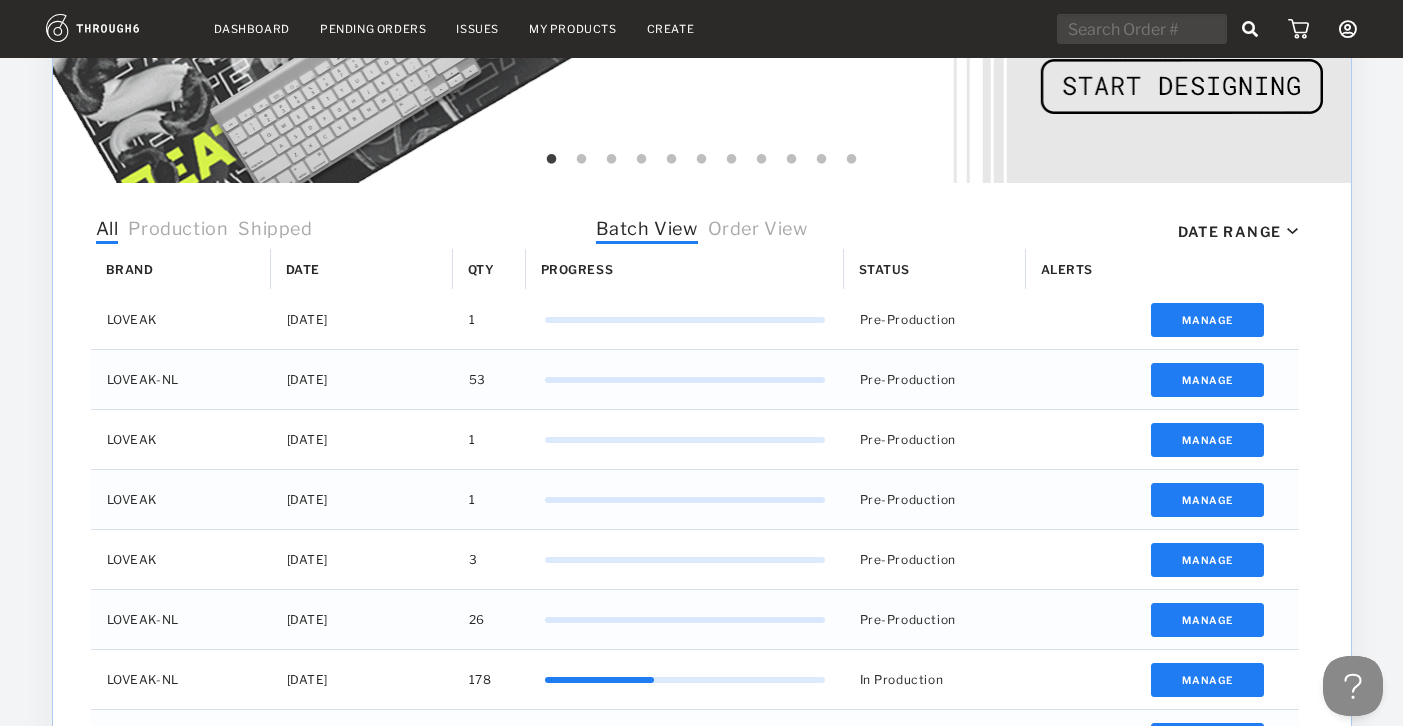 scroll, scrollTop: 111, scrollLeft: 0, axis: vertical 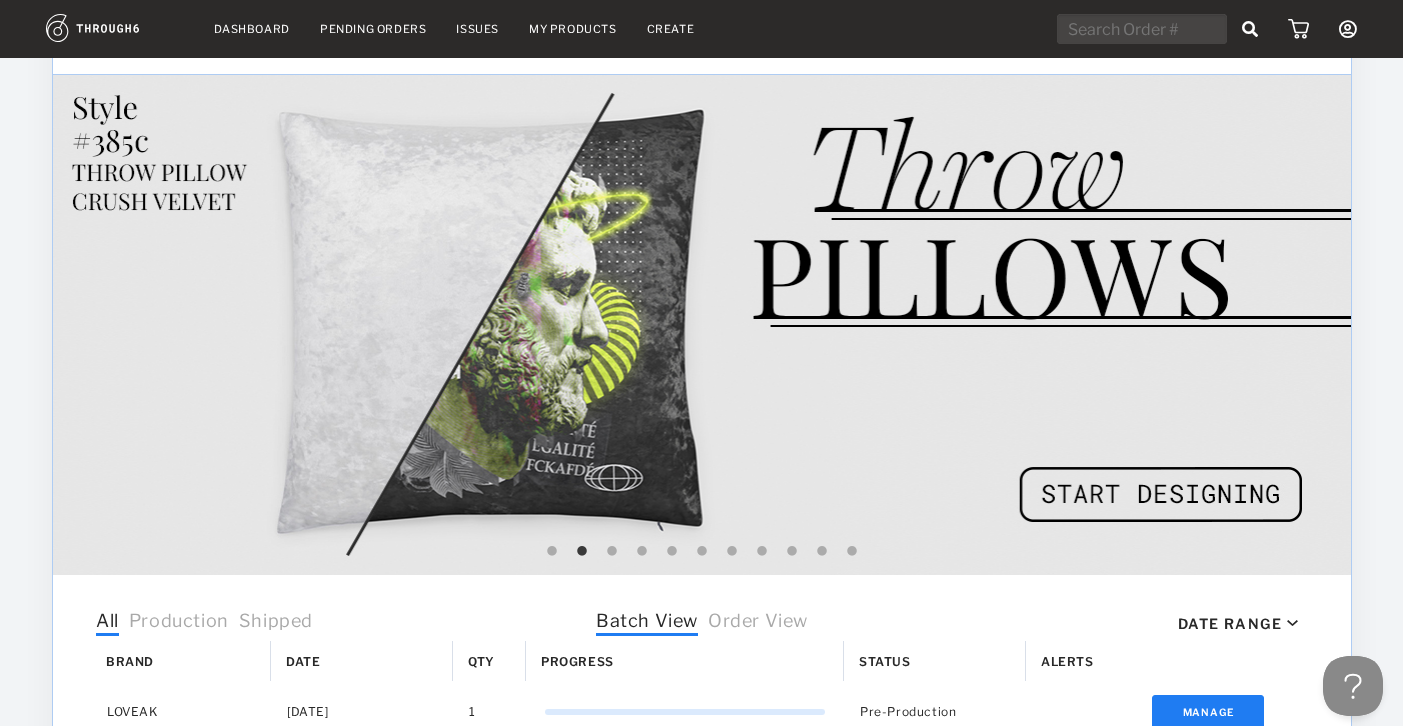 click on "Dashboard" at bounding box center (252, 29) 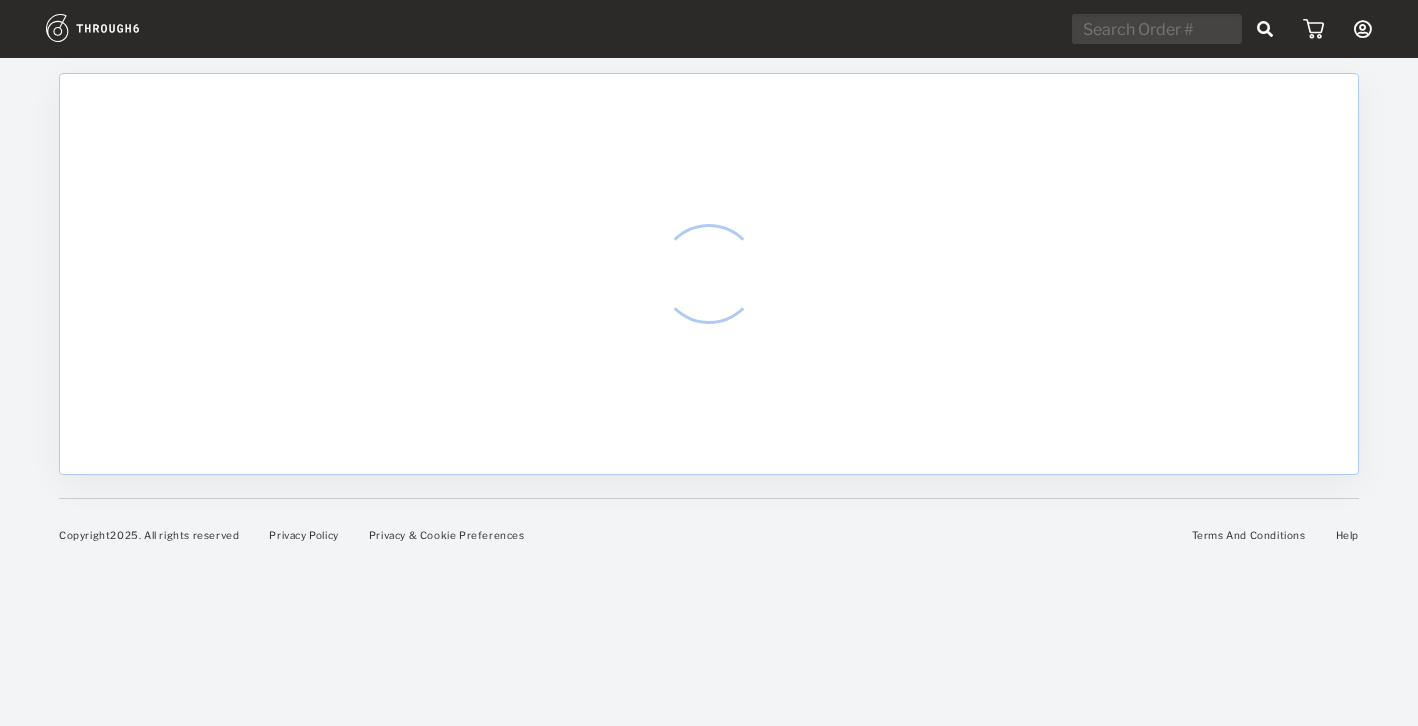 scroll, scrollTop: 0, scrollLeft: 0, axis: both 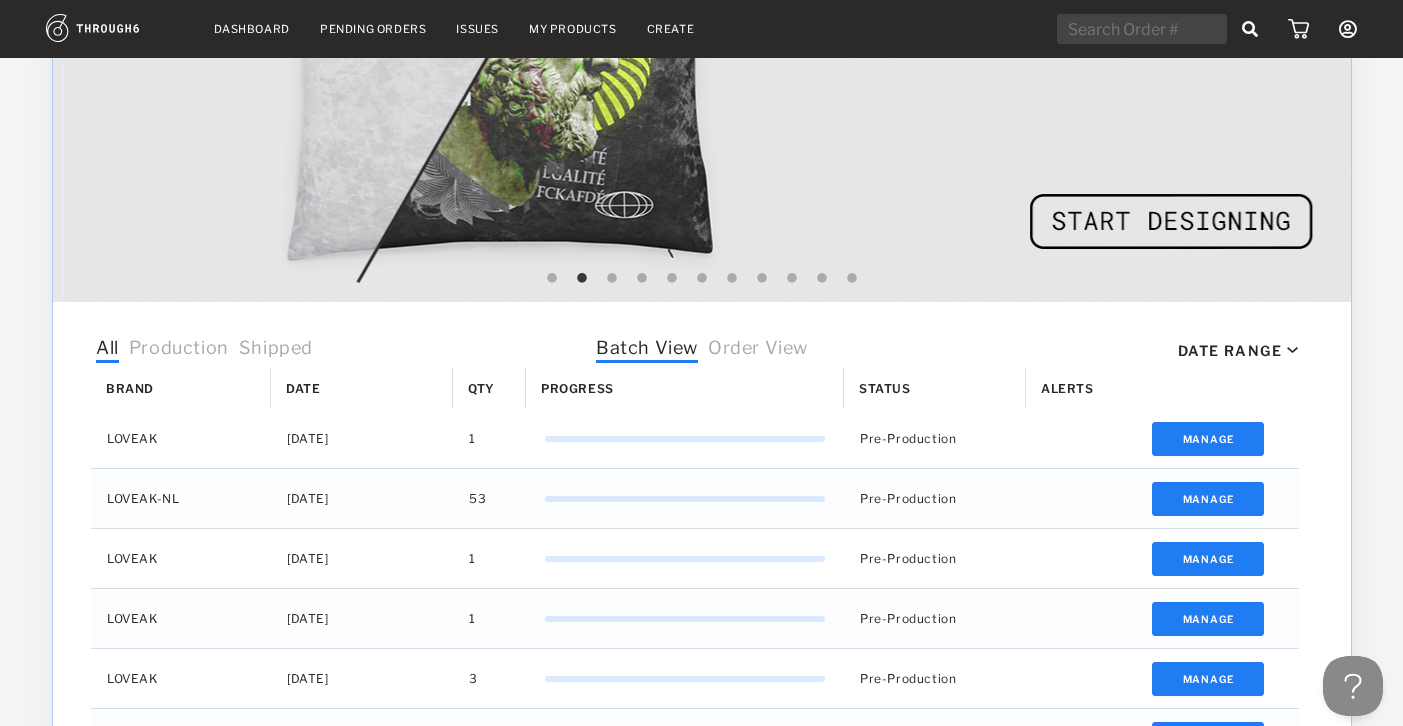 click on "My Products" at bounding box center [573, 29] 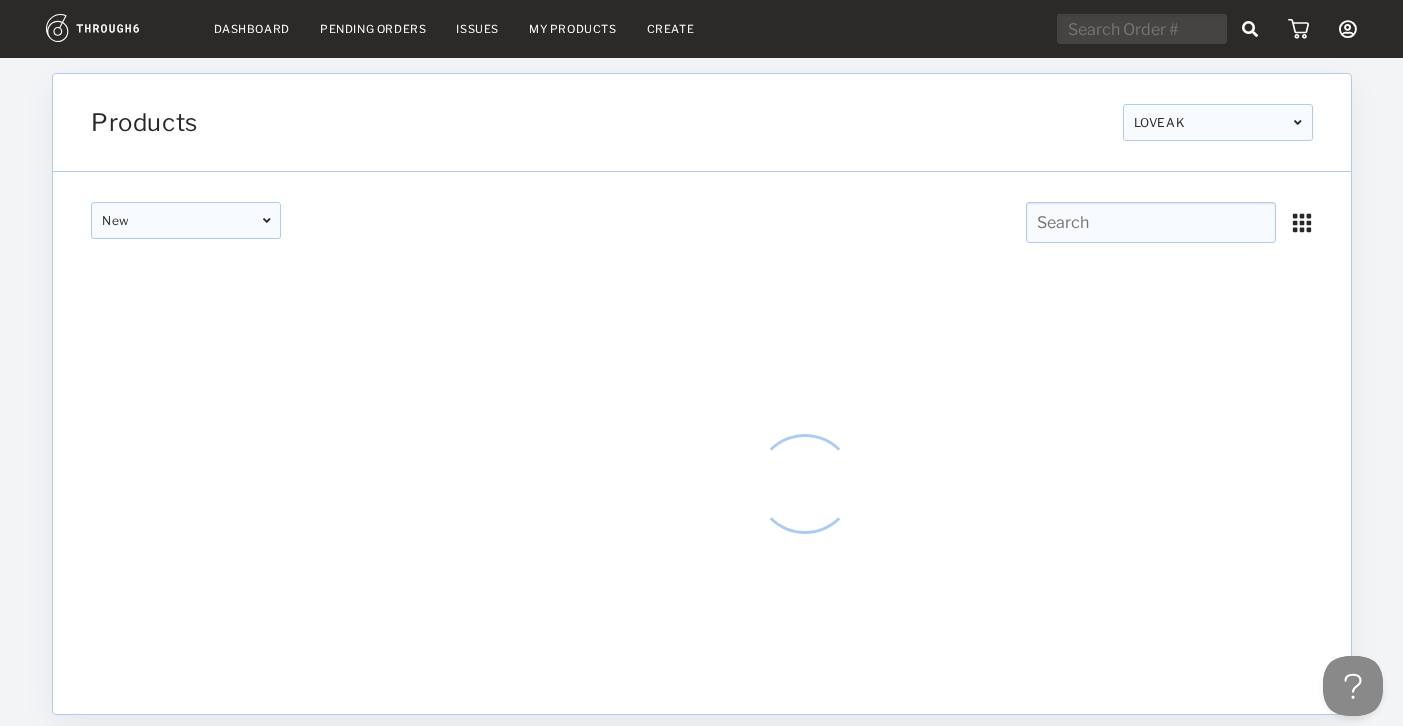 scroll, scrollTop: 0, scrollLeft: 0, axis: both 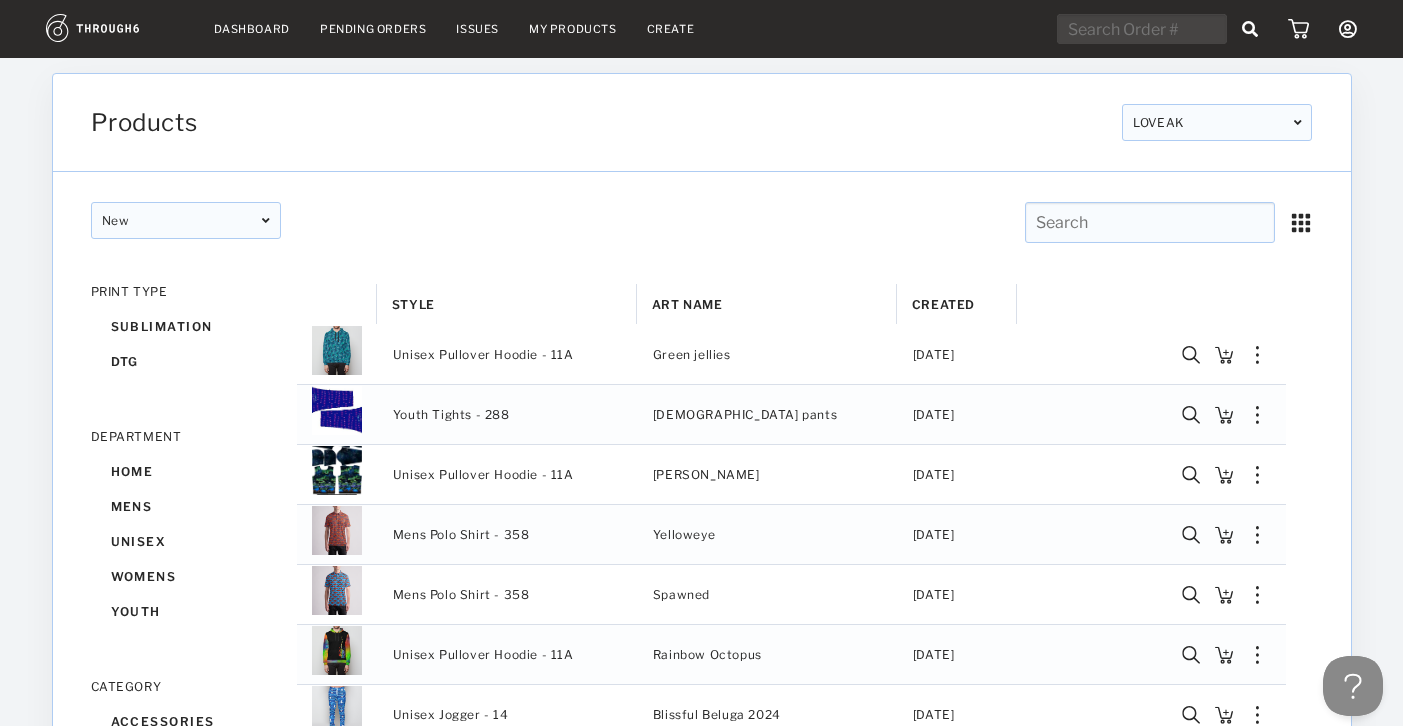 click on "Create" at bounding box center (671, 29) 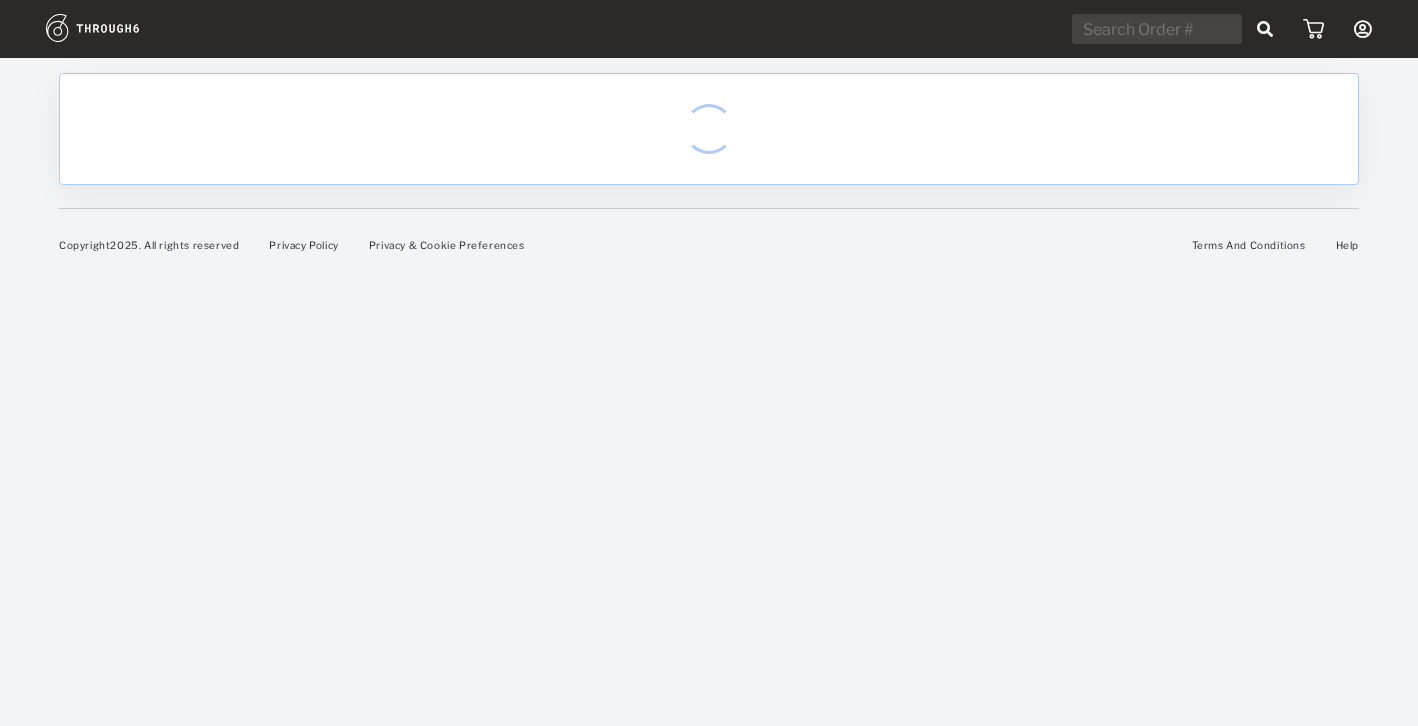 scroll, scrollTop: 0, scrollLeft: 0, axis: both 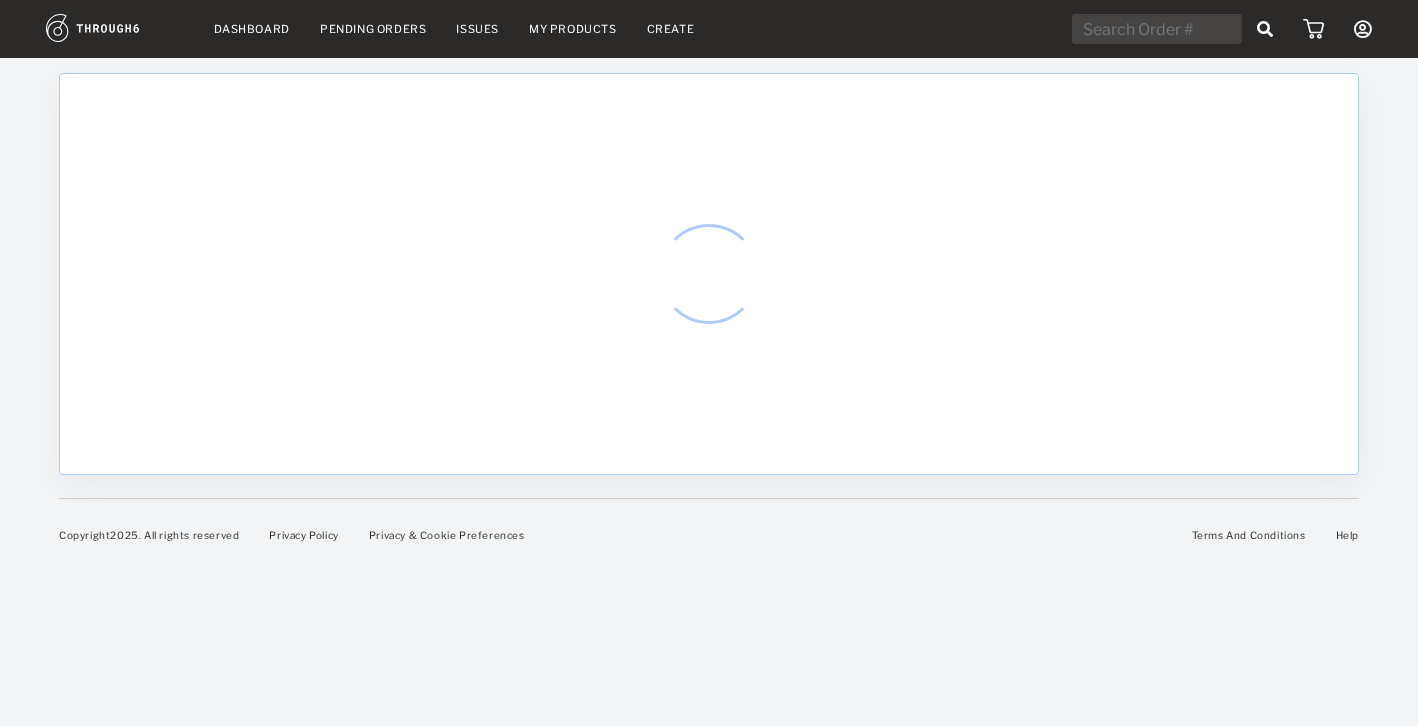 select on "6" 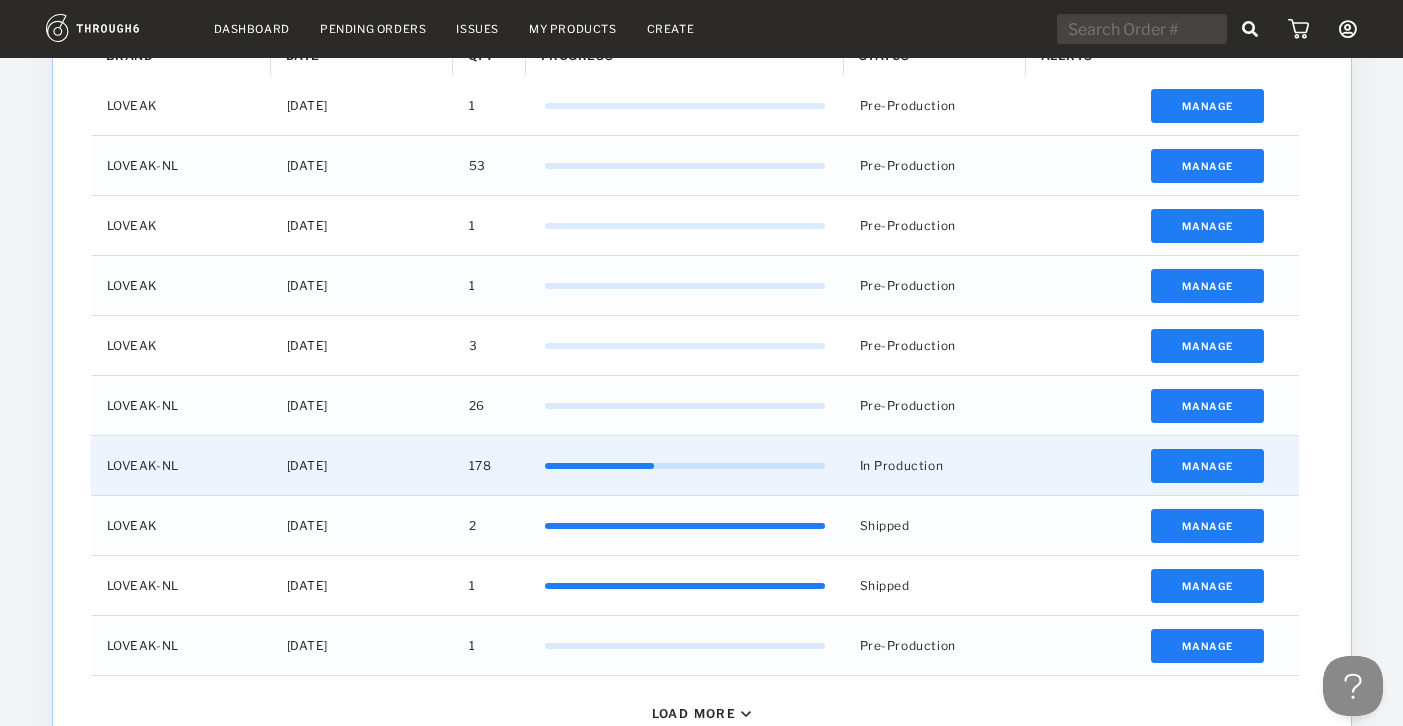 scroll, scrollTop: 742, scrollLeft: 0, axis: vertical 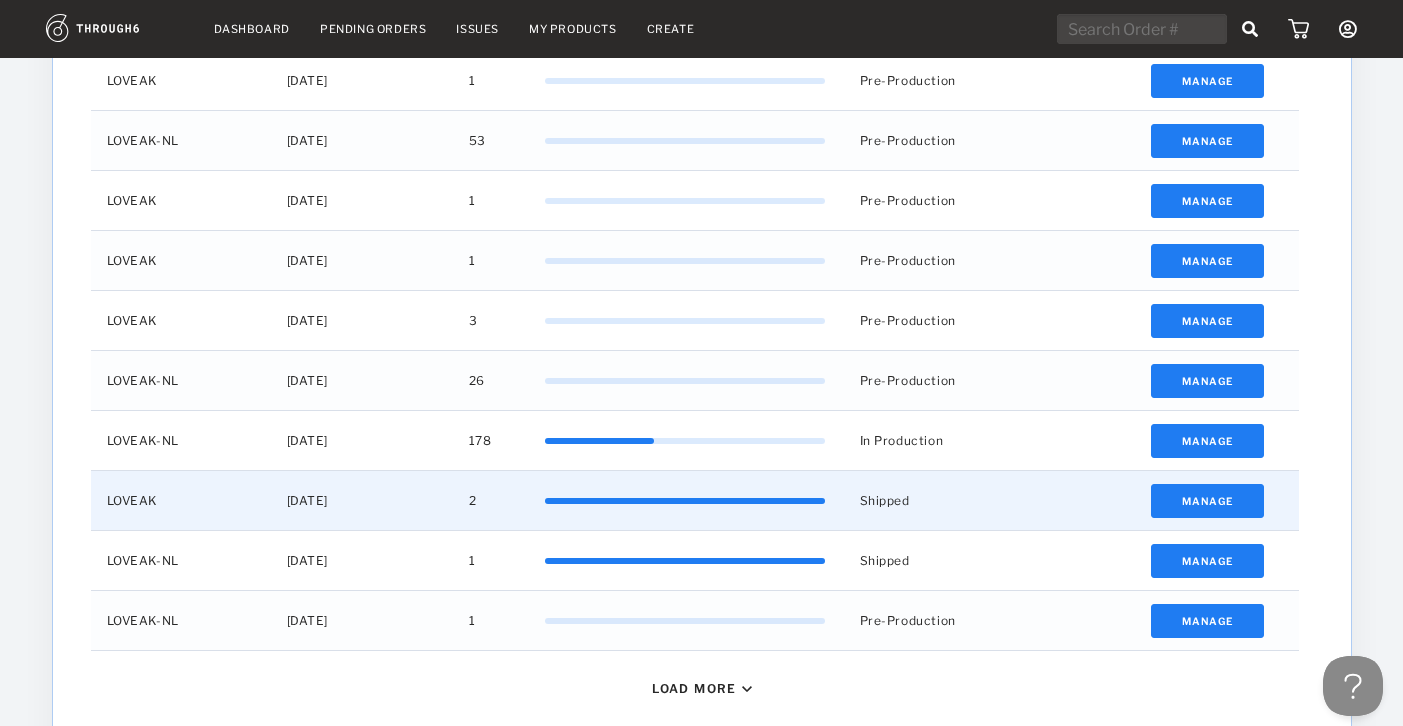 click at bounding box center (1071, 500) 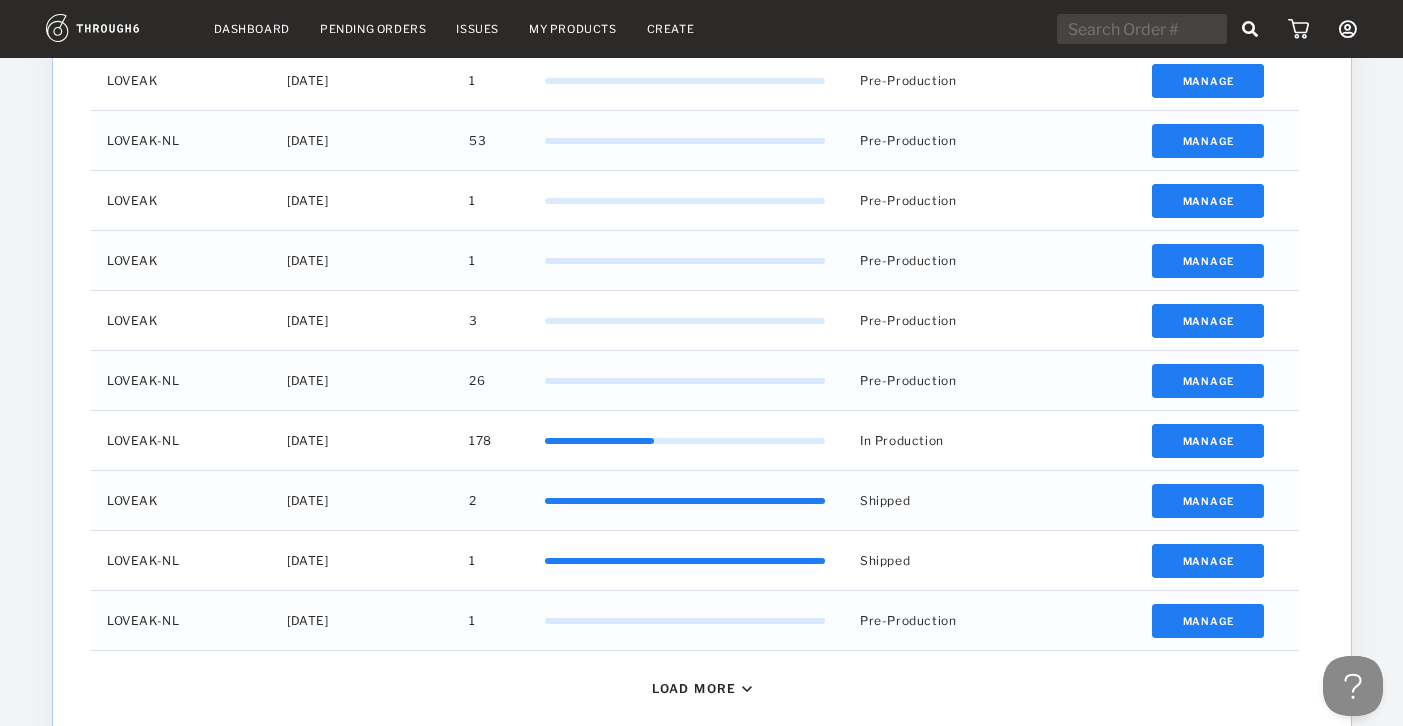 click on "My Products" at bounding box center [573, 29] 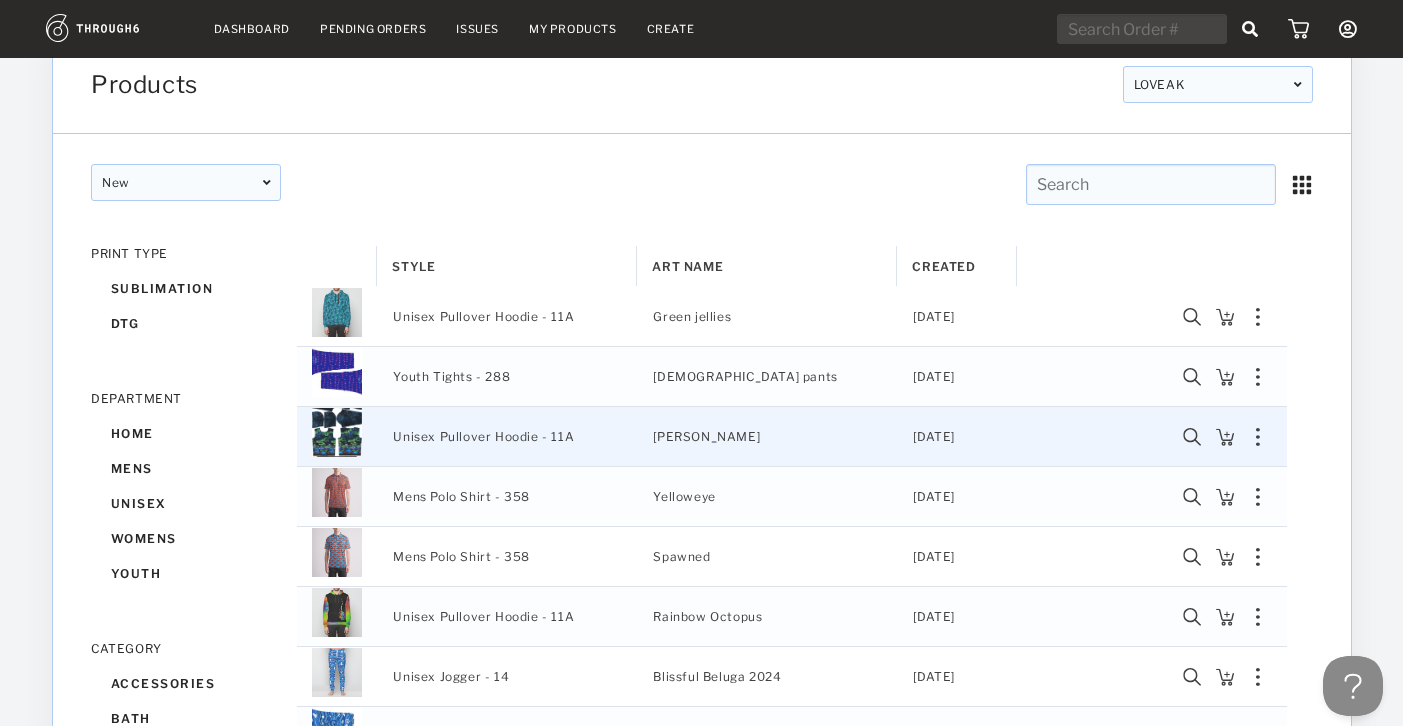 scroll, scrollTop: 67, scrollLeft: 0, axis: vertical 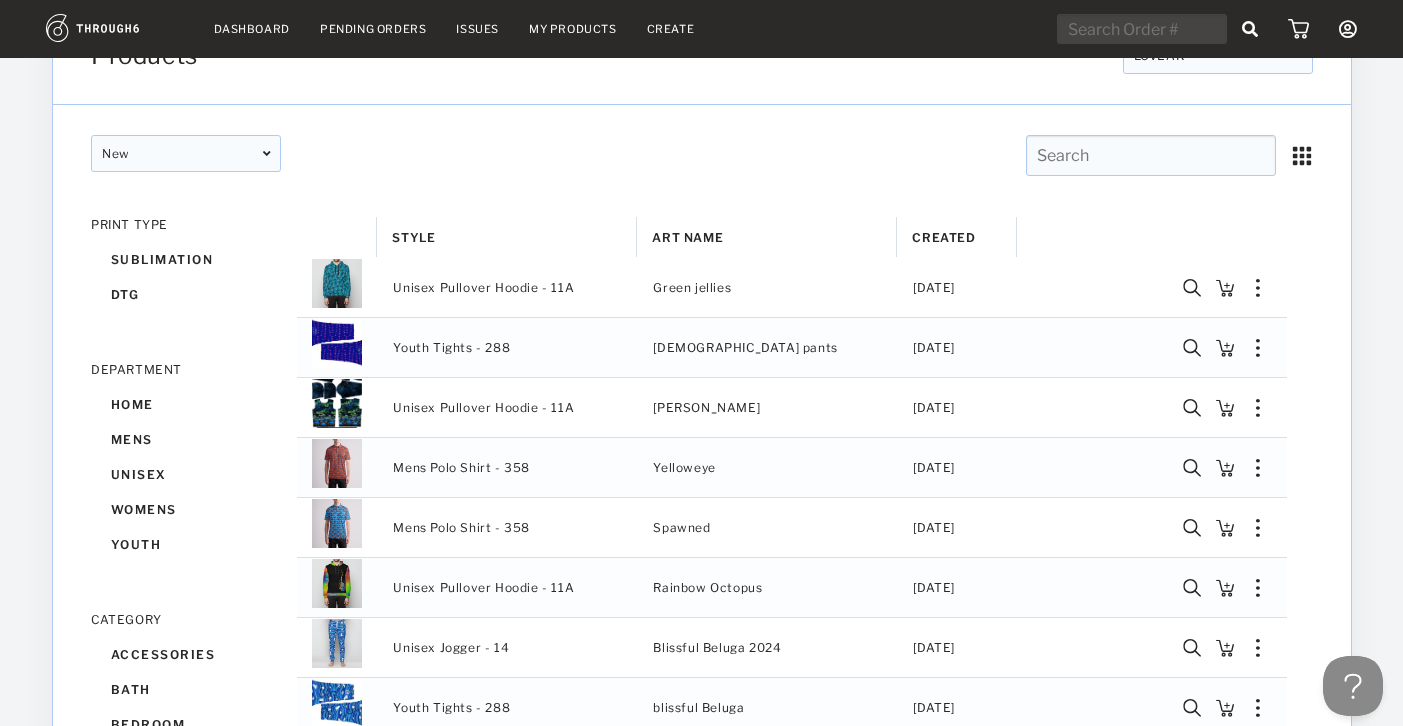 click on "Dashboard   Pending Orders Issues My Products Create  My Account  Brands  Create New Brand  Users Payment History  Sign Out" at bounding box center (701, 29) 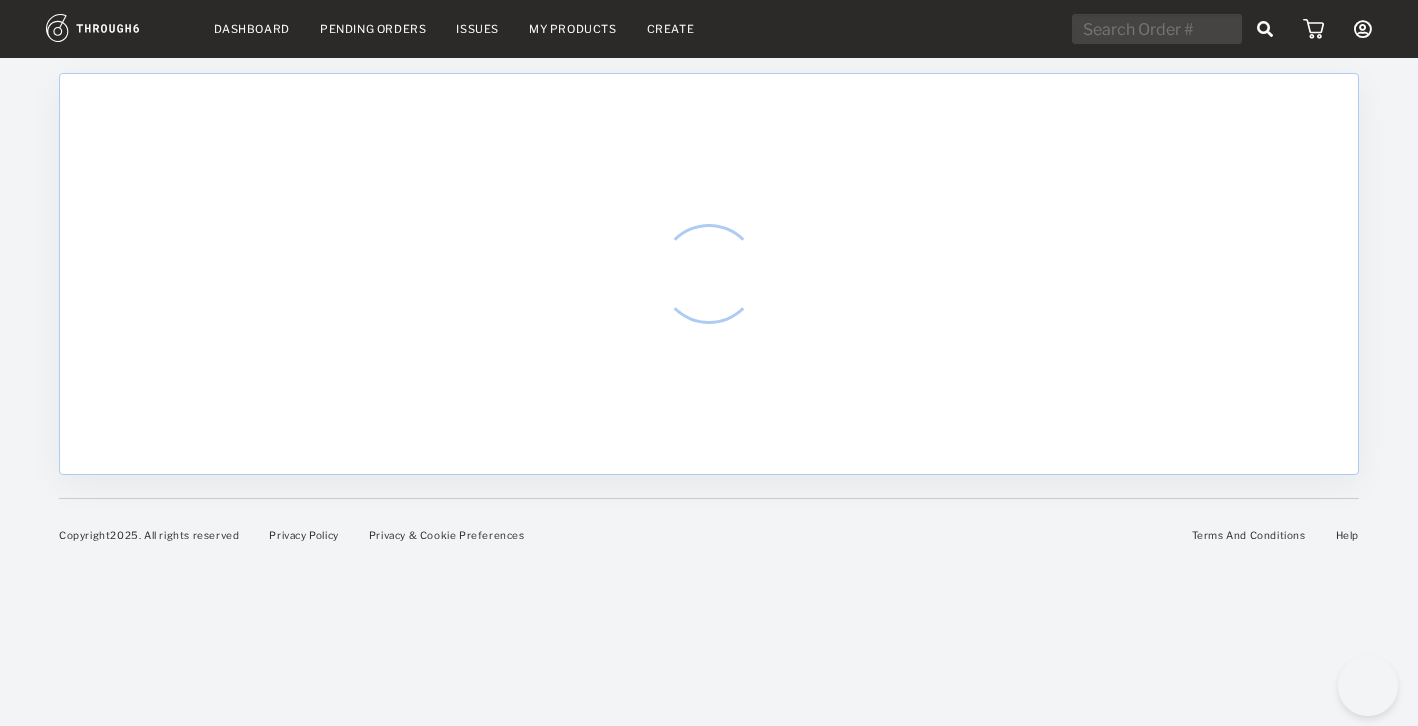 scroll, scrollTop: 0, scrollLeft: 0, axis: both 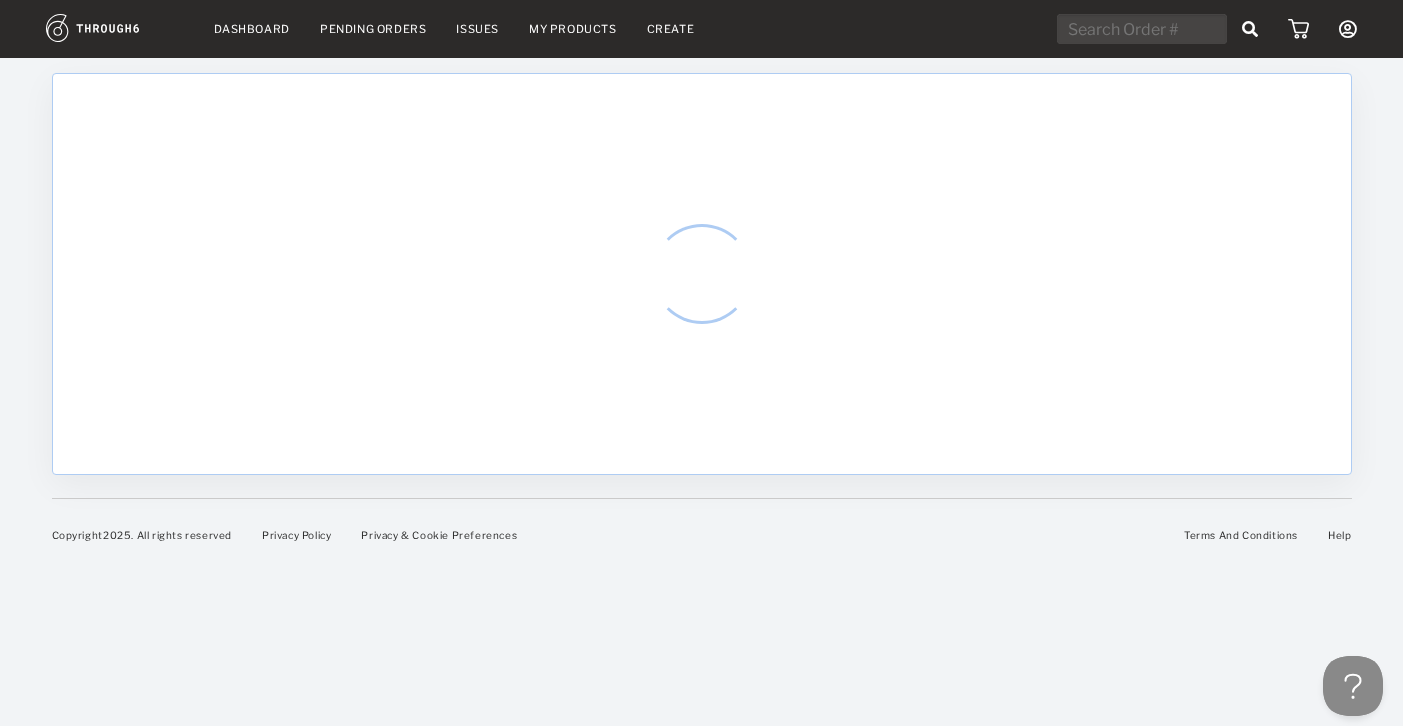 select on "6" 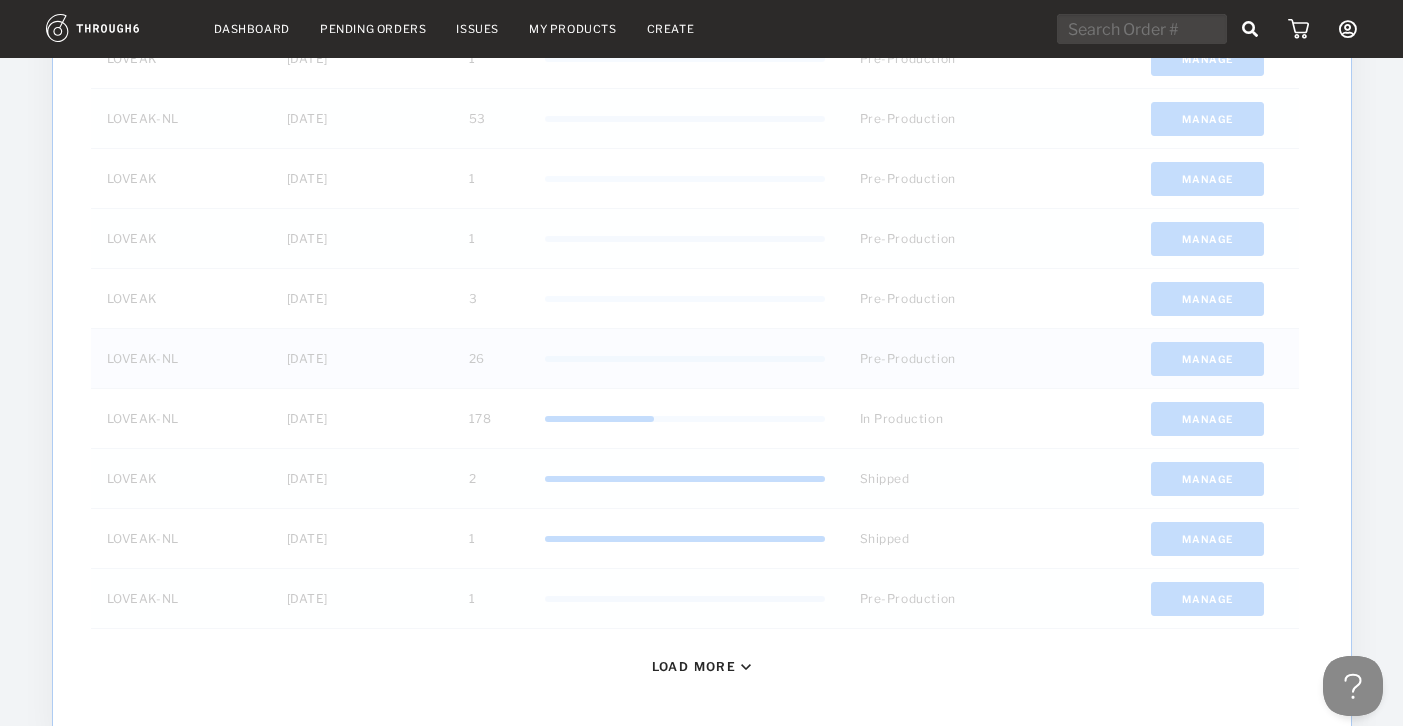 scroll, scrollTop: 841, scrollLeft: 0, axis: vertical 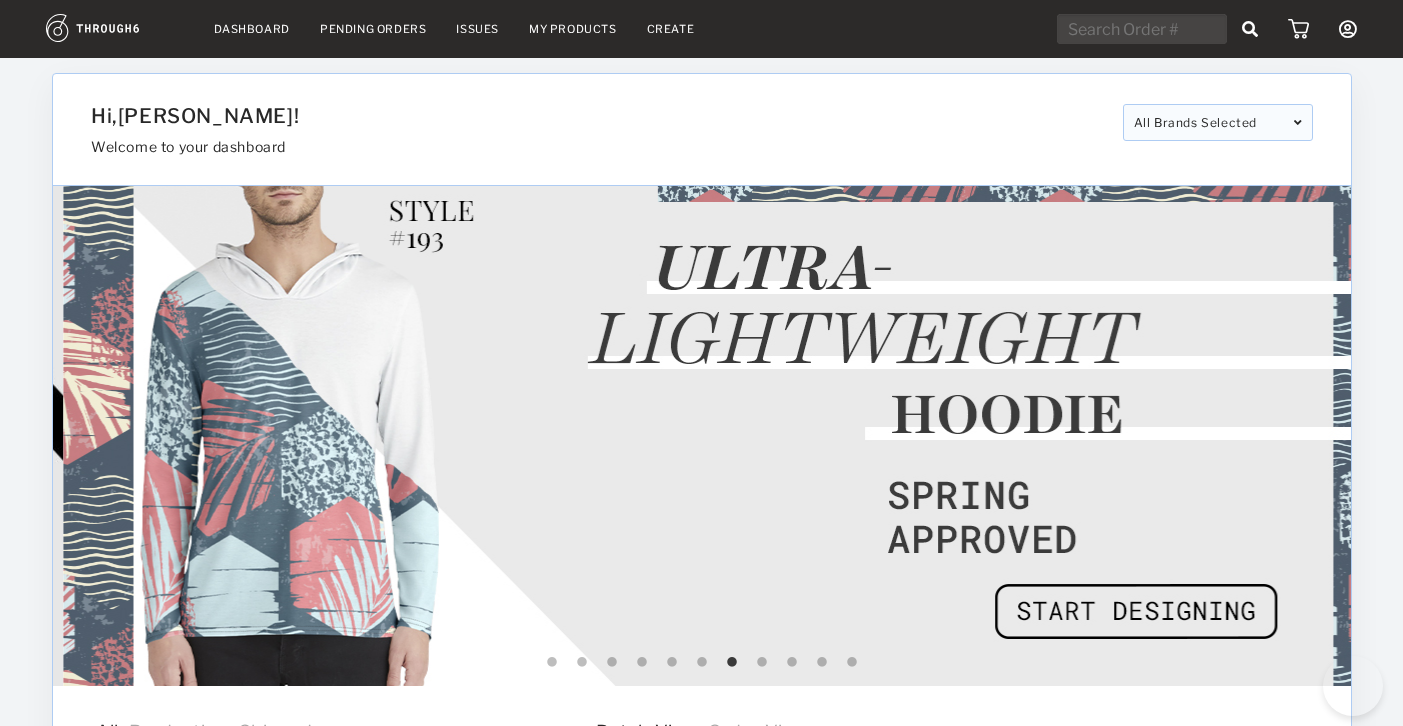 select on "6" 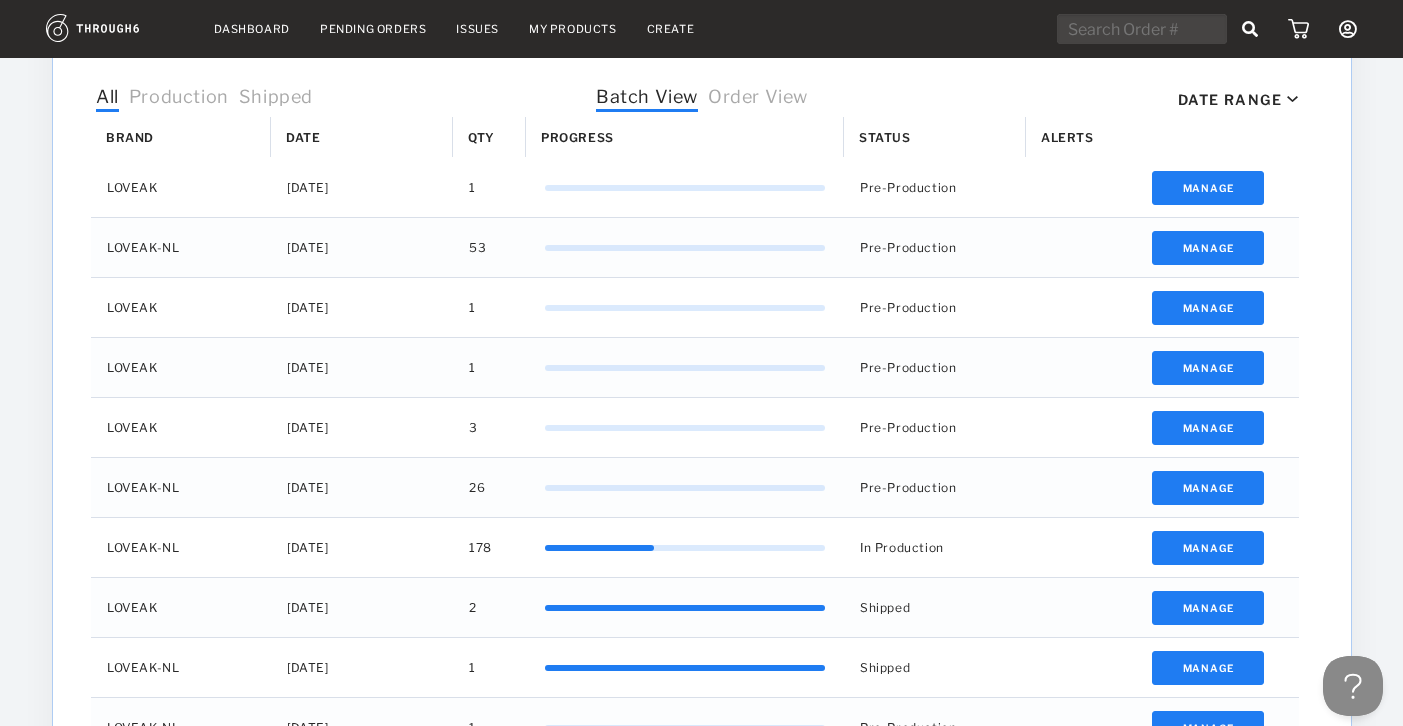 scroll, scrollTop: 0, scrollLeft: 0, axis: both 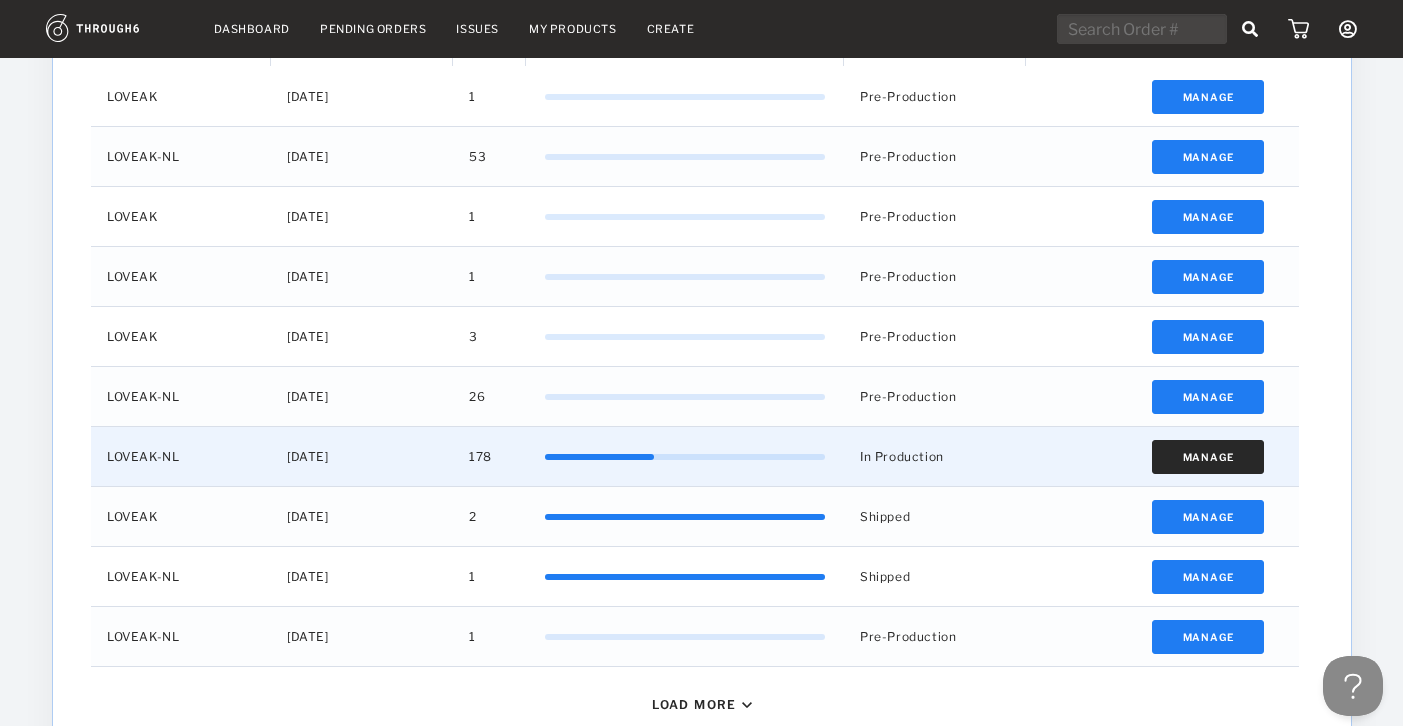 click on "Manage" at bounding box center [1207, 457] 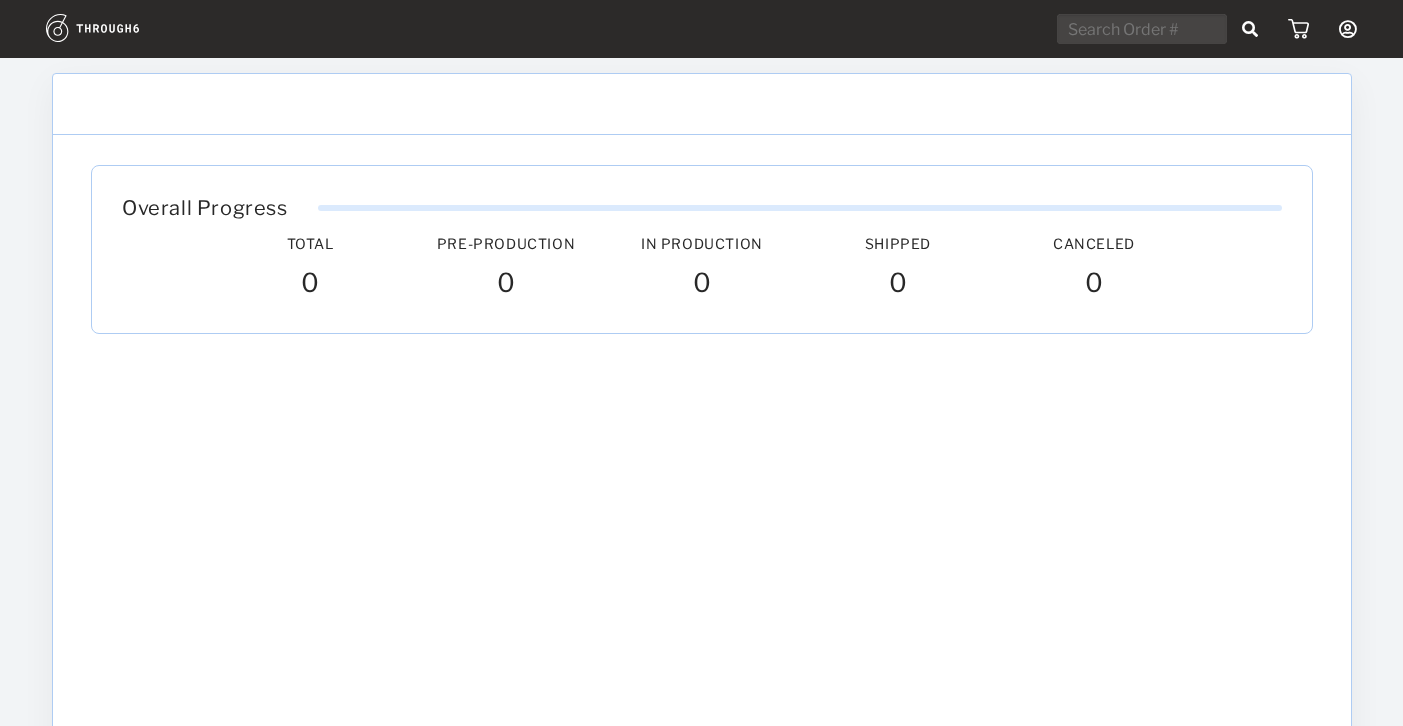 scroll, scrollTop: 0, scrollLeft: 0, axis: both 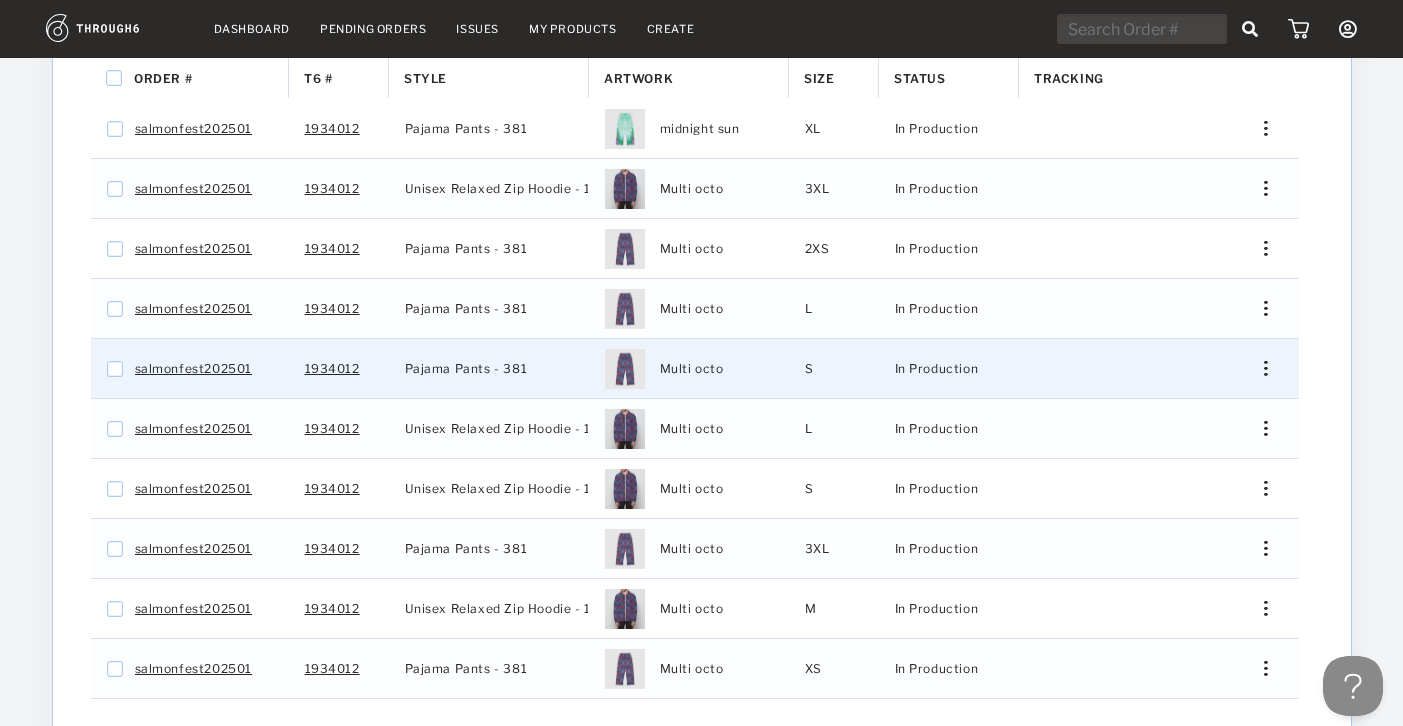 click at bounding box center (1258, 368) 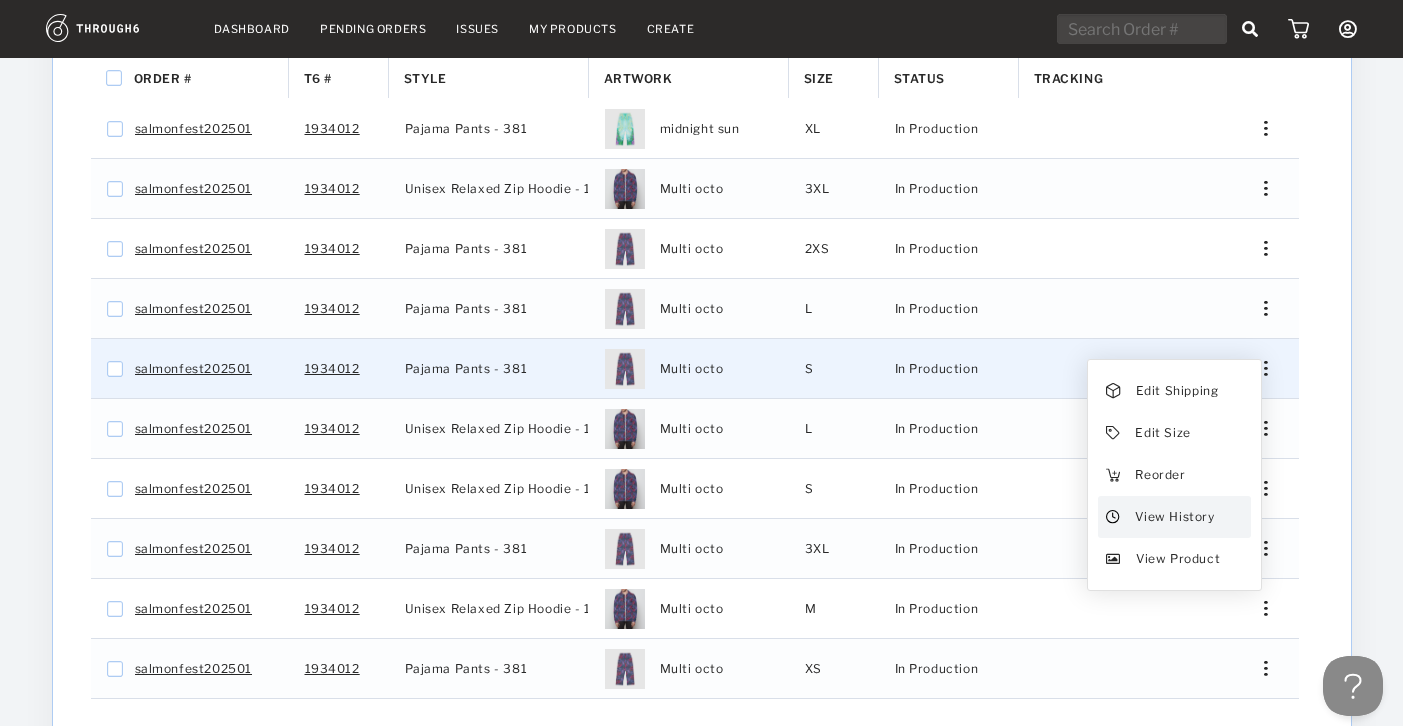 click on "View History" at bounding box center [1174, 517] 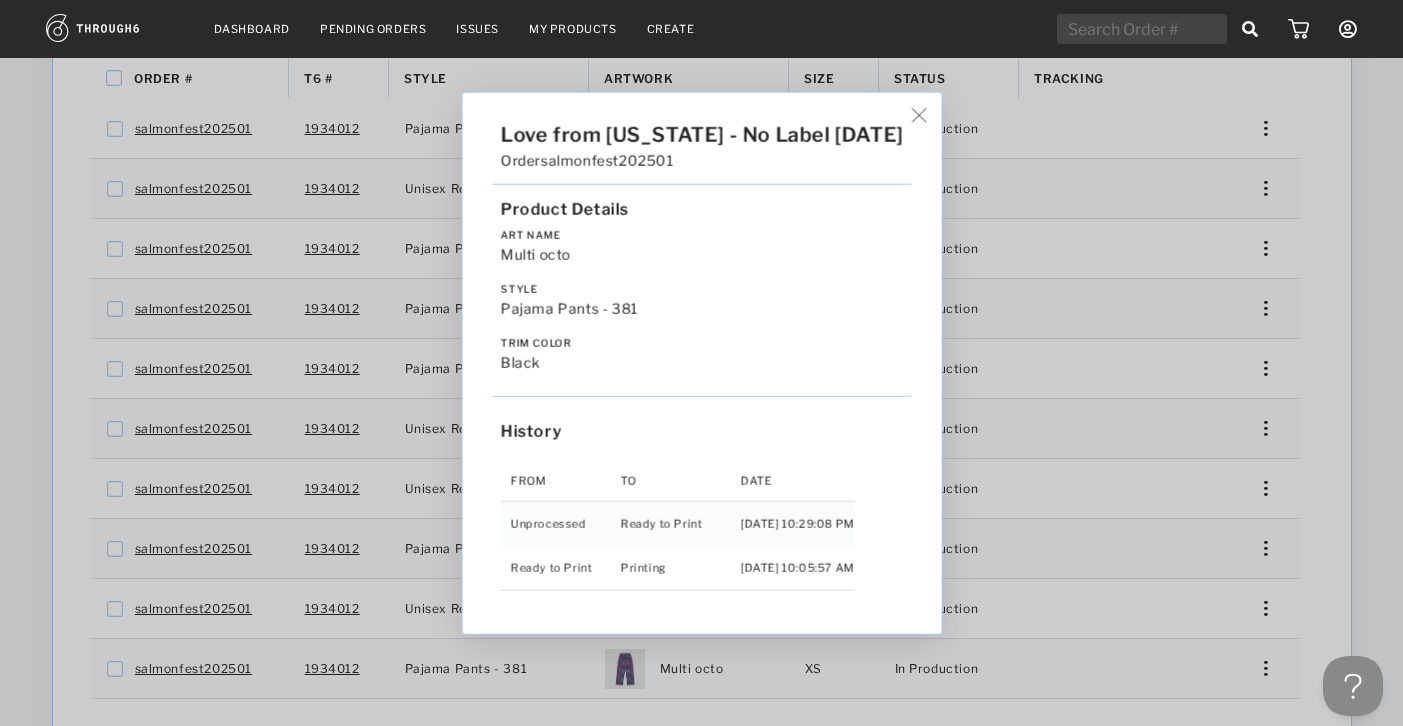 click on "Love from Alaska - No Label   06/19/25 Order  salmonfest202501 Product Details Art Name Multi octo Style Pajama Pants - 381 Trim Color black History From To Date Unprocessed Ready to Print 6/19/25 10:29:08 PM Ready to Print Printing 6/27/25 10:05:57 AM" at bounding box center (701, 363) 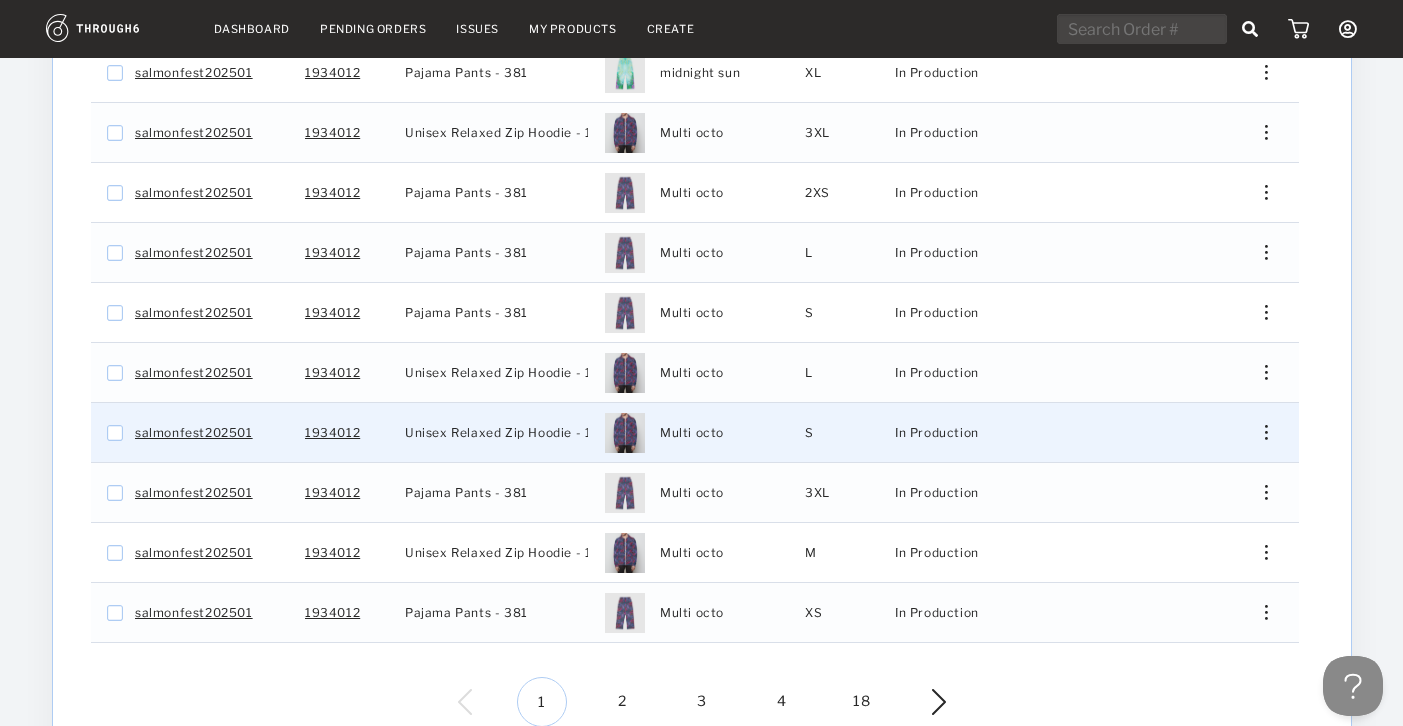 scroll, scrollTop: 494, scrollLeft: 0, axis: vertical 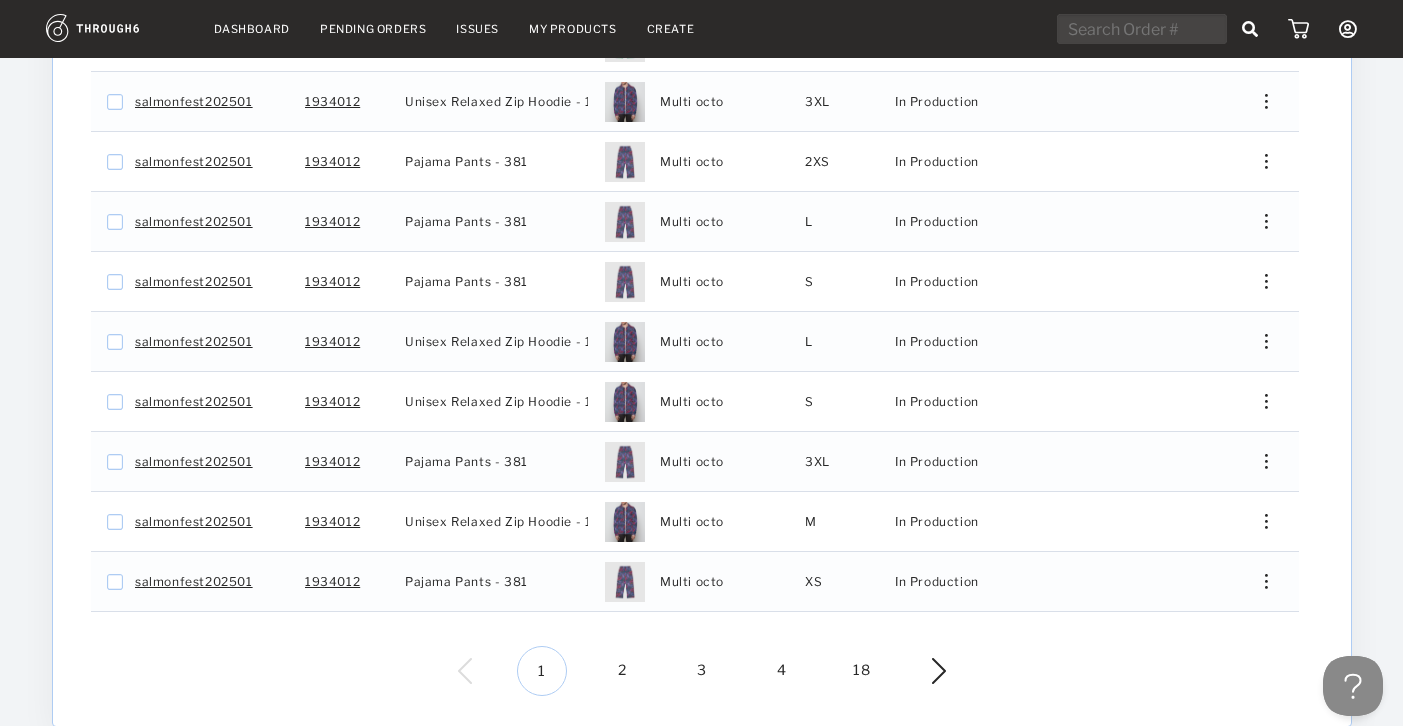 click on "2" at bounding box center (622, 671) 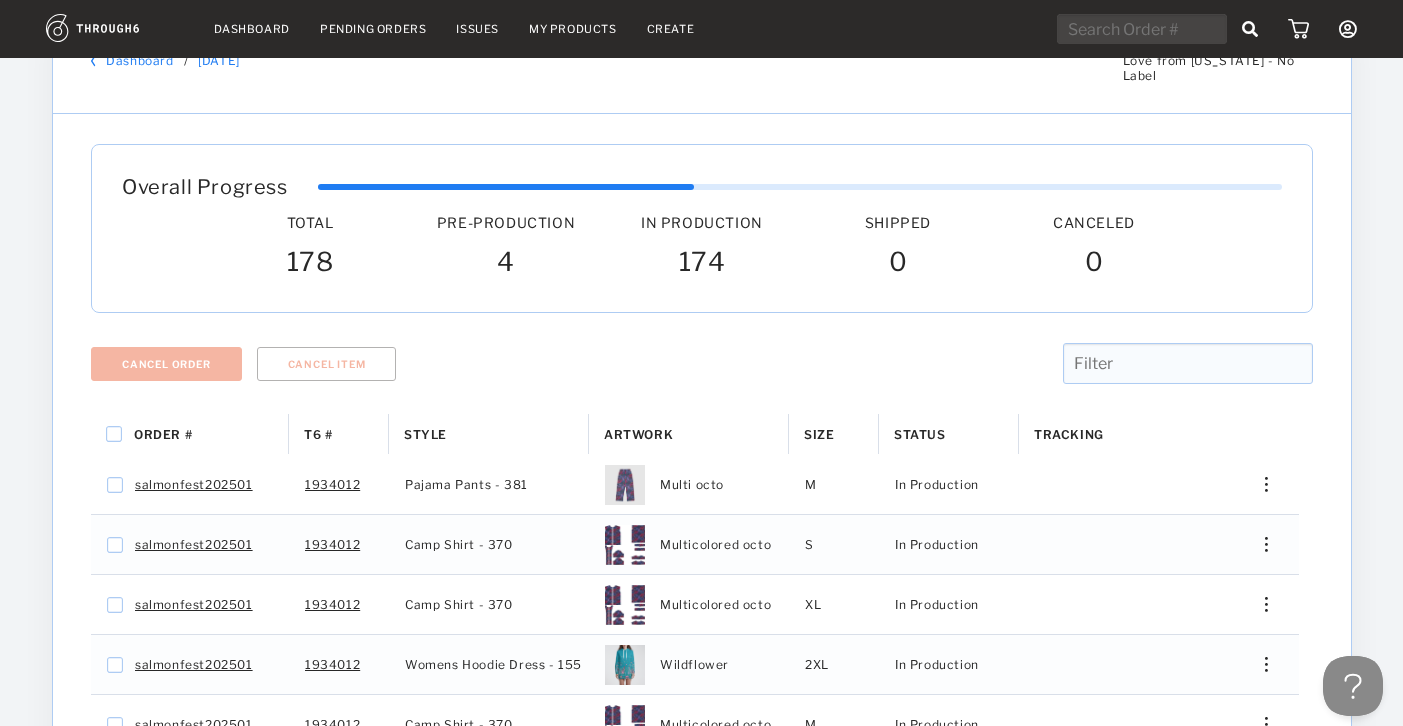 scroll, scrollTop: 284, scrollLeft: 0, axis: vertical 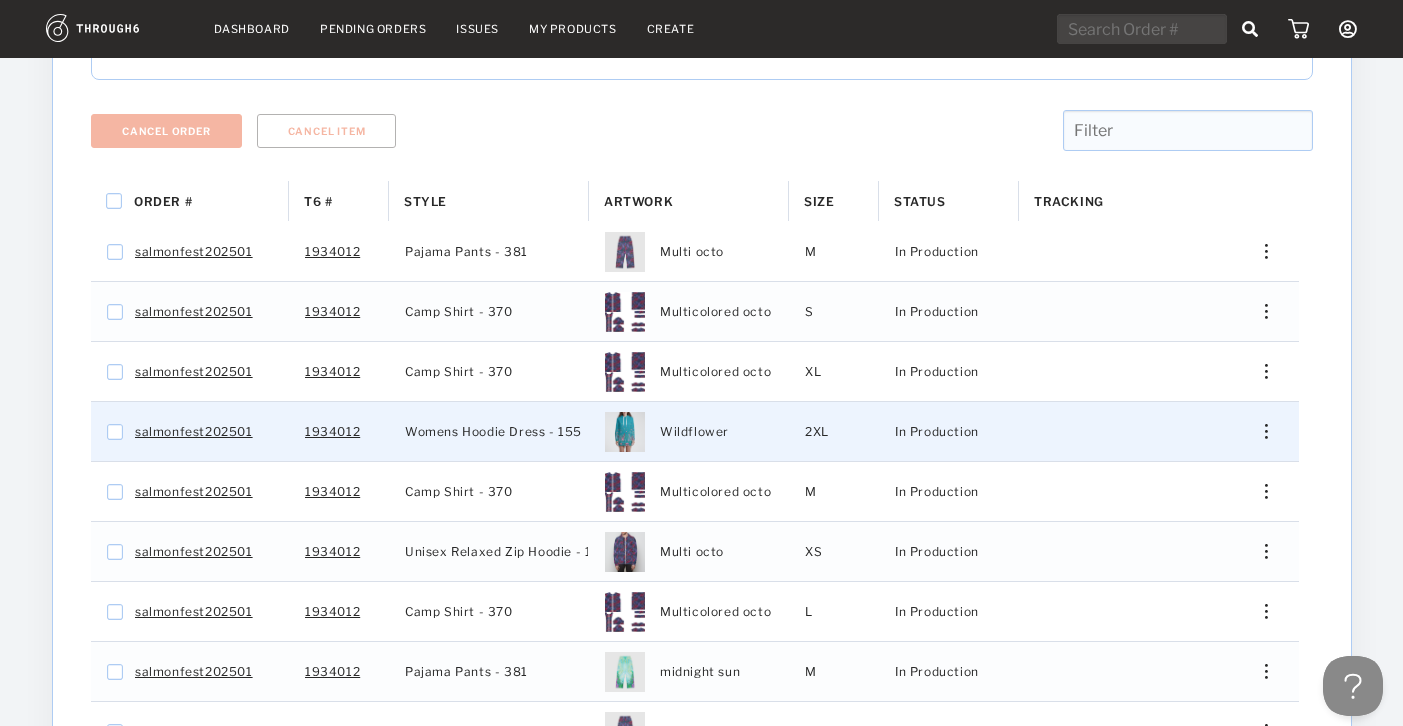 click at bounding box center (1258, 431) 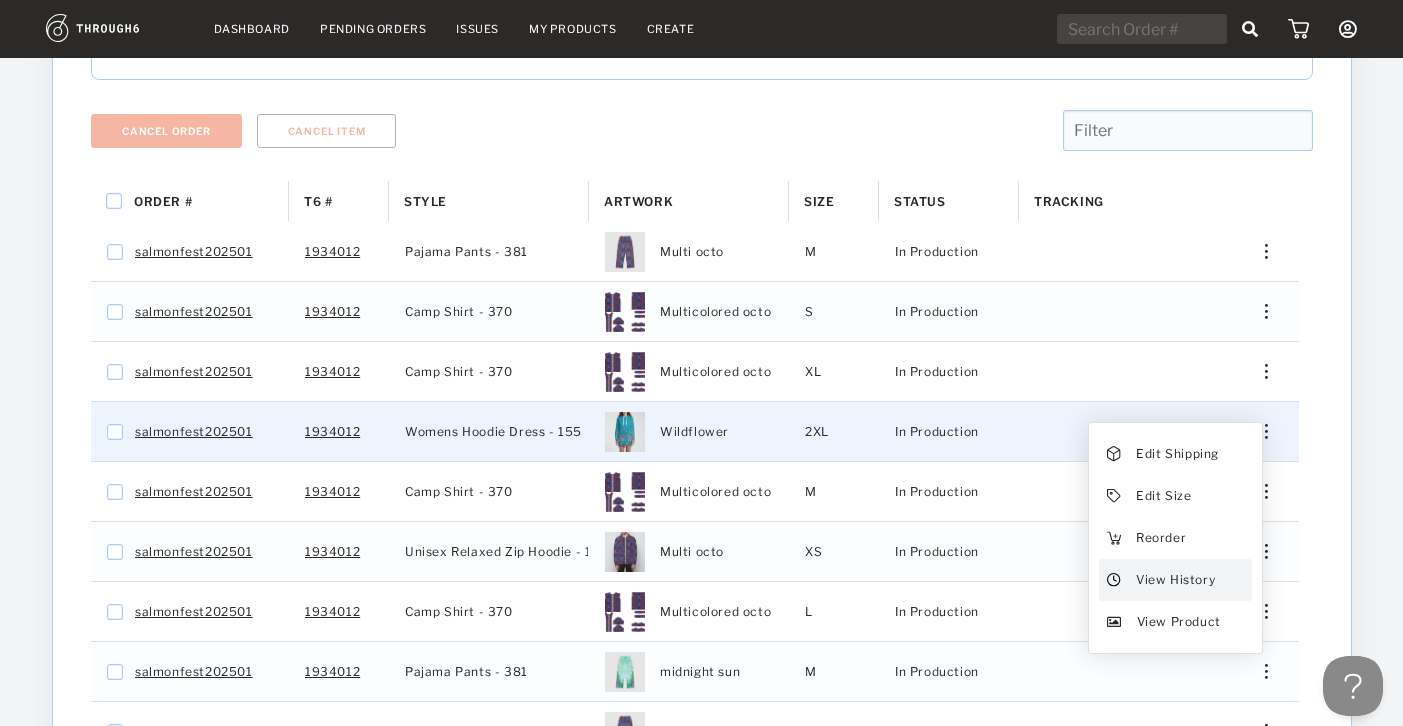 click on "View History" at bounding box center [1174, 580] 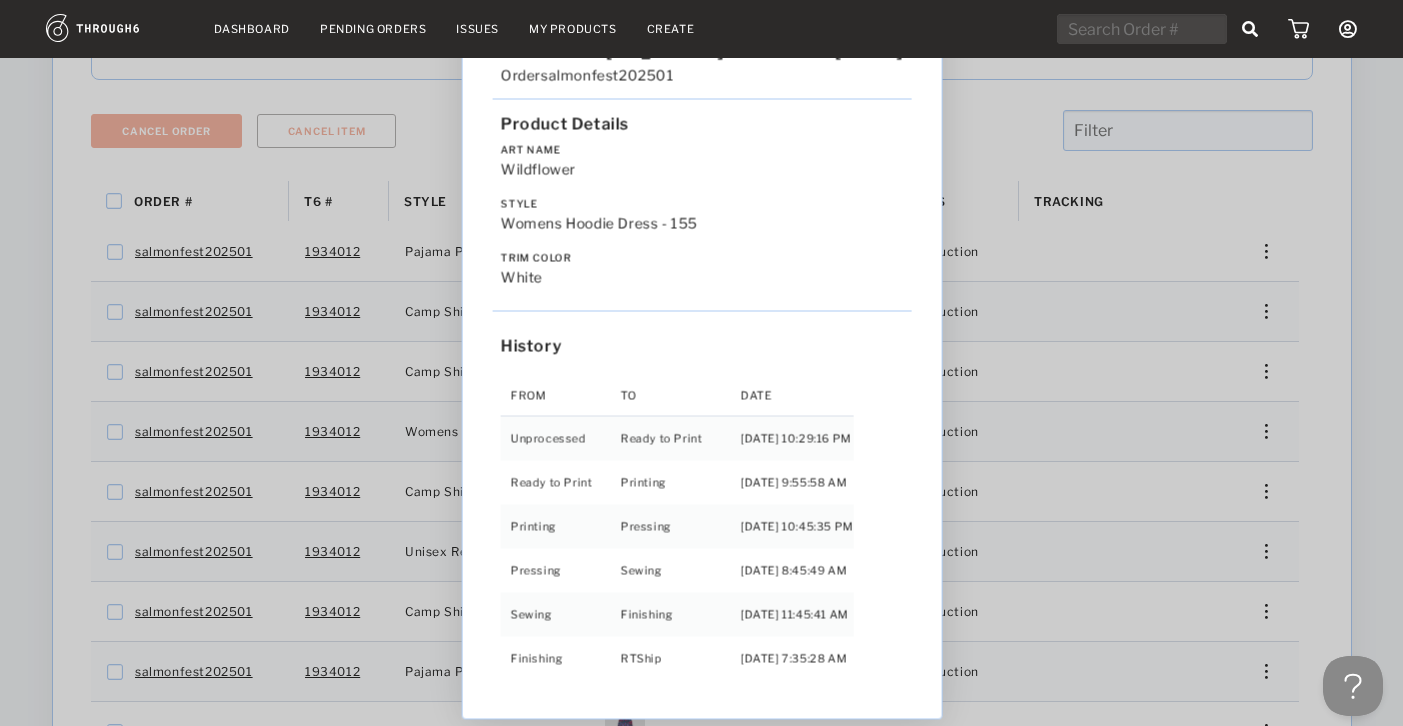 click on "Love from Alaska - No Label   06/19/25 Order  salmonfest202501 Product Details Art Name Wildflower Style Womens Hoodie Dress - 155 Trim Color white History From To Date Unprocessed Ready to Print 6/19/25 10:29:16 PM Ready to Print Printing 6/27/25 9:55:58 AM Printing Pressing 7/01/25 10:45:35 PM Pressing Sewing 7/02/25 8:45:49 AM Sewing Finishing 7/03/25 11:45:41 AM Finishing RTShip 7/04/25 7:35:28 AM" at bounding box center (701, 363) 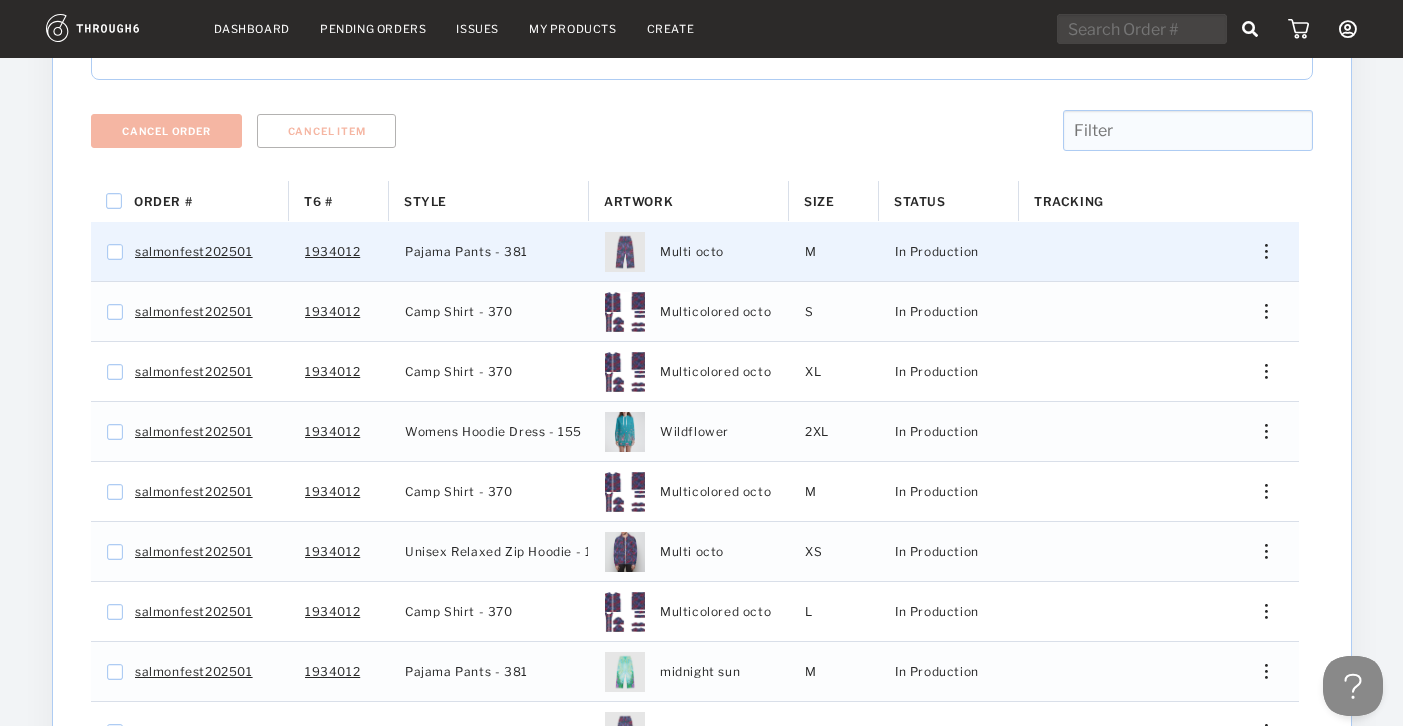 click at bounding box center (1265, 251) 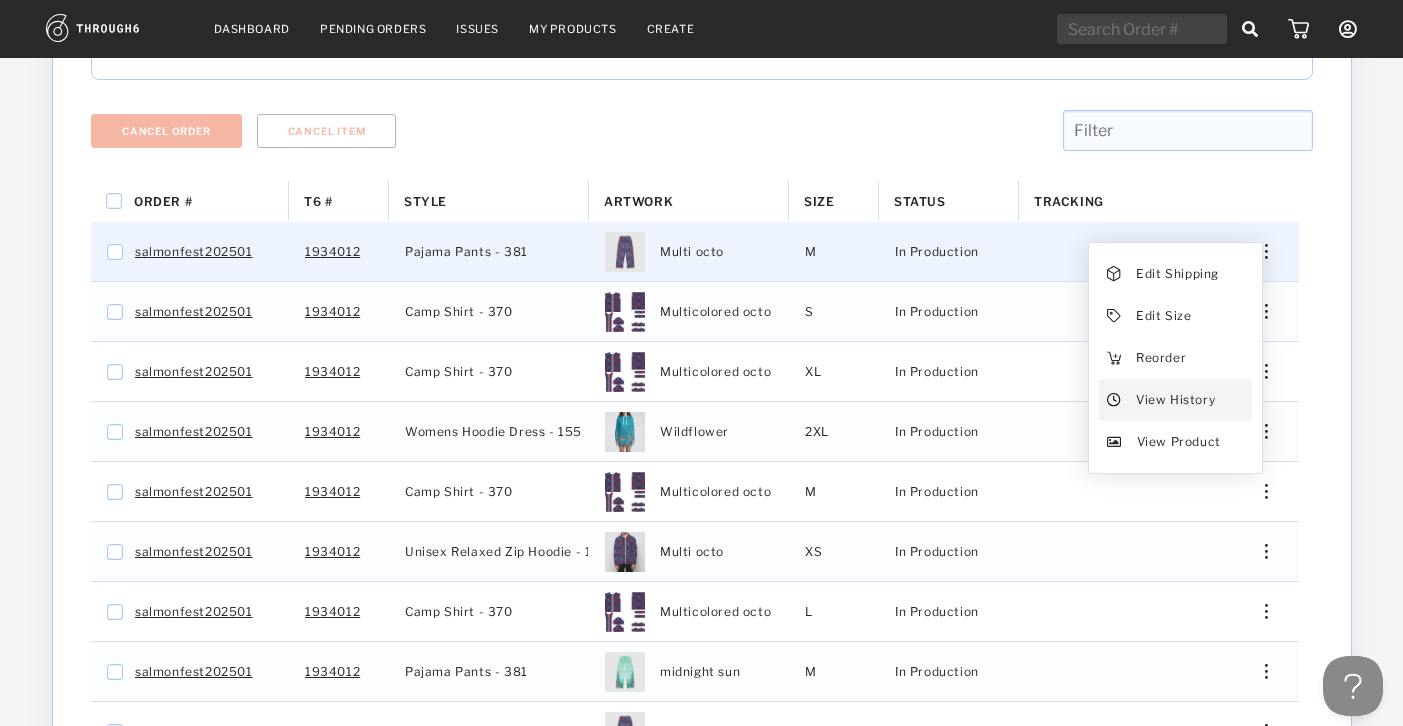 click on "View History" at bounding box center [1174, 400] 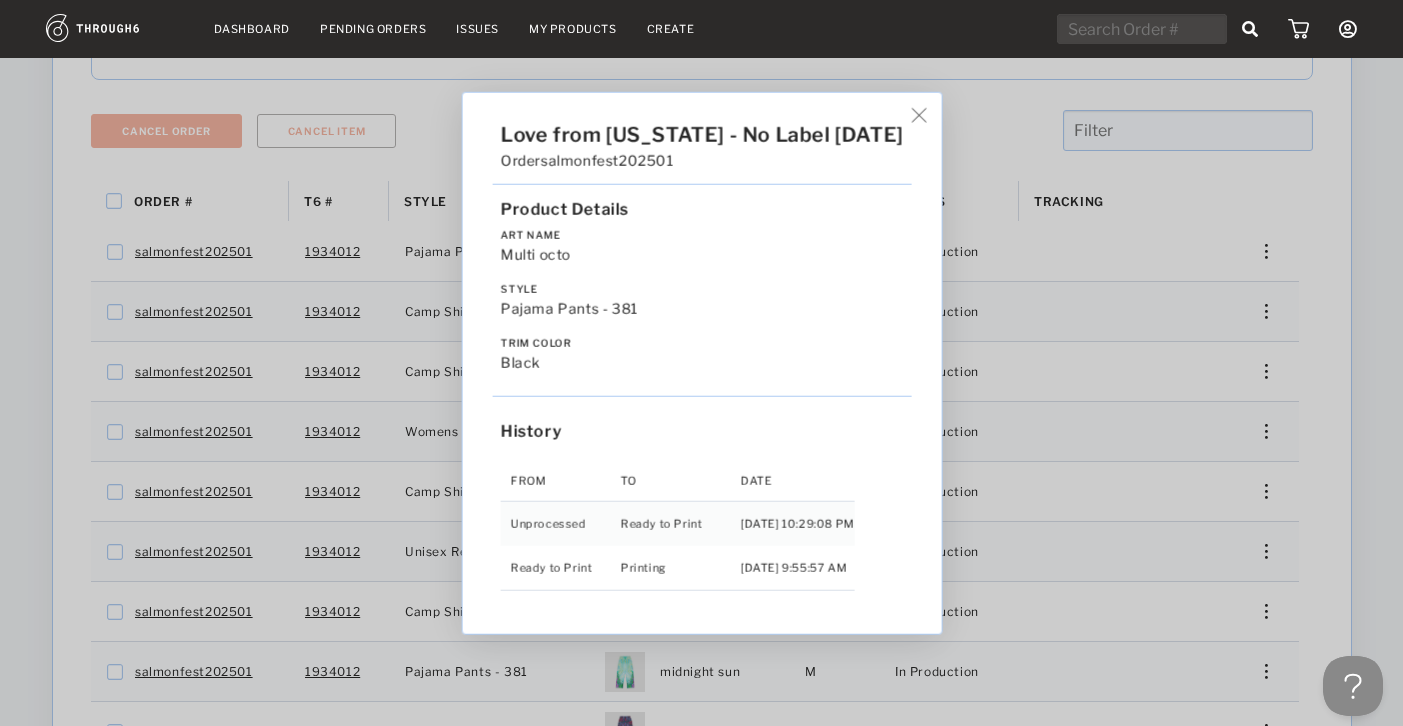 click on "Love from Alaska - No Label   06/19/25 Order  salmonfest202501 Product Details Art Name Multi octo Style Pajama Pants - 381 Trim Color black History From To Date Unprocessed Ready to Print 6/19/25 10:29:08 PM Ready to Print Printing 6/27/25 9:55:57 AM" at bounding box center (701, 363) 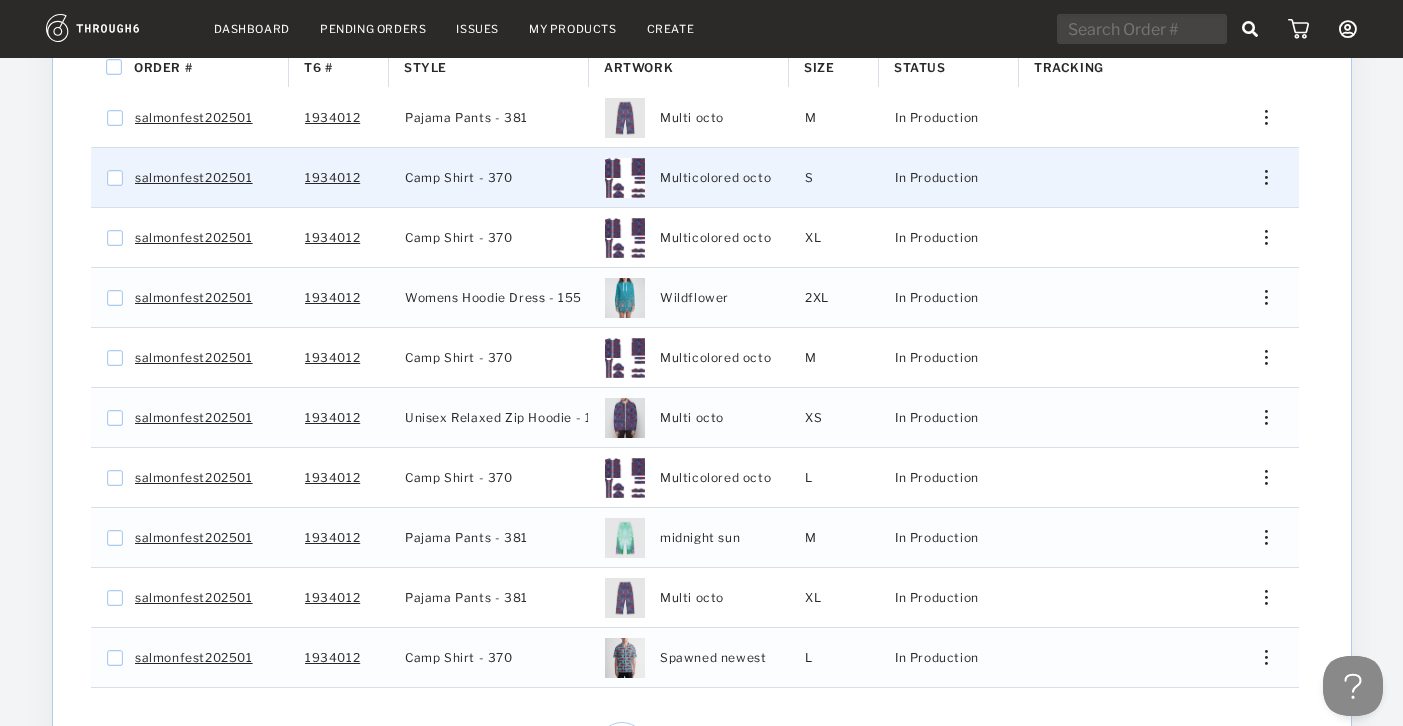 scroll, scrollTop: 568, scrollLeft: 0, axis: vertical 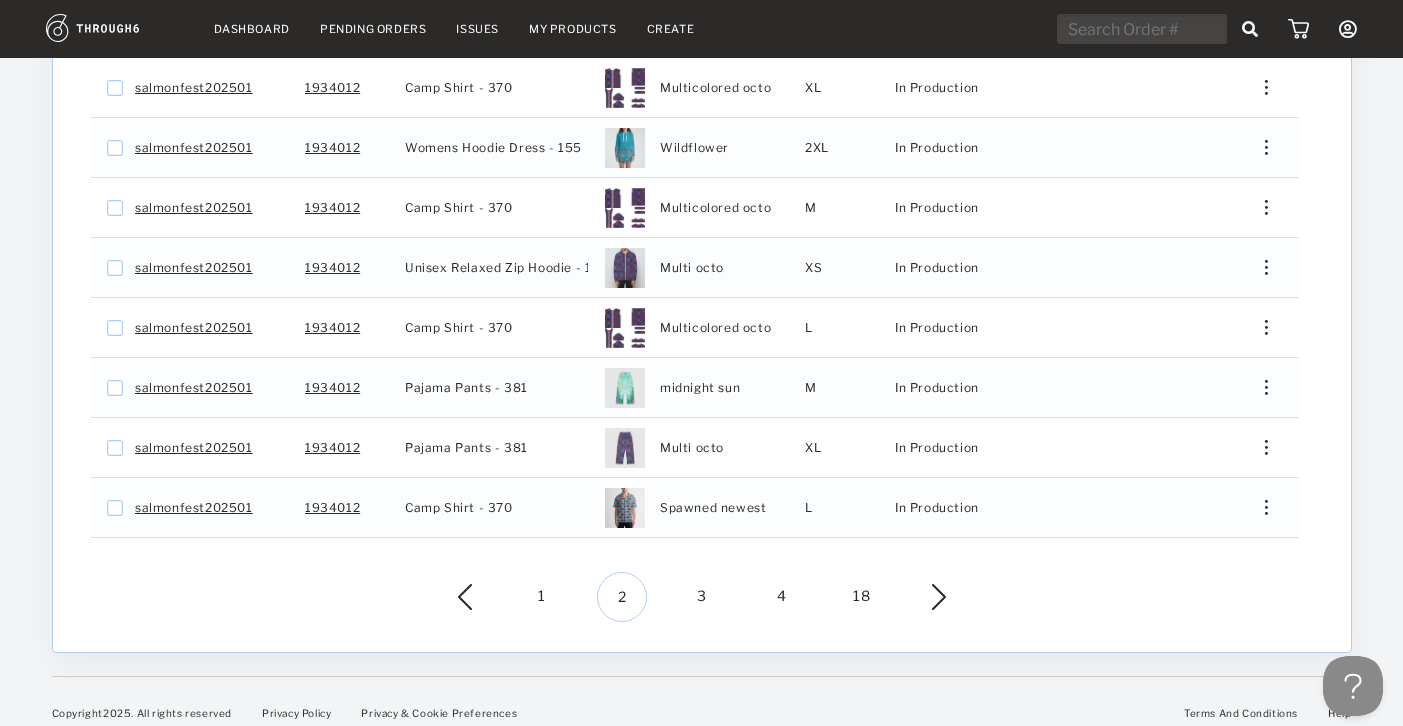 click on "3" at bounding box center [702, 597] 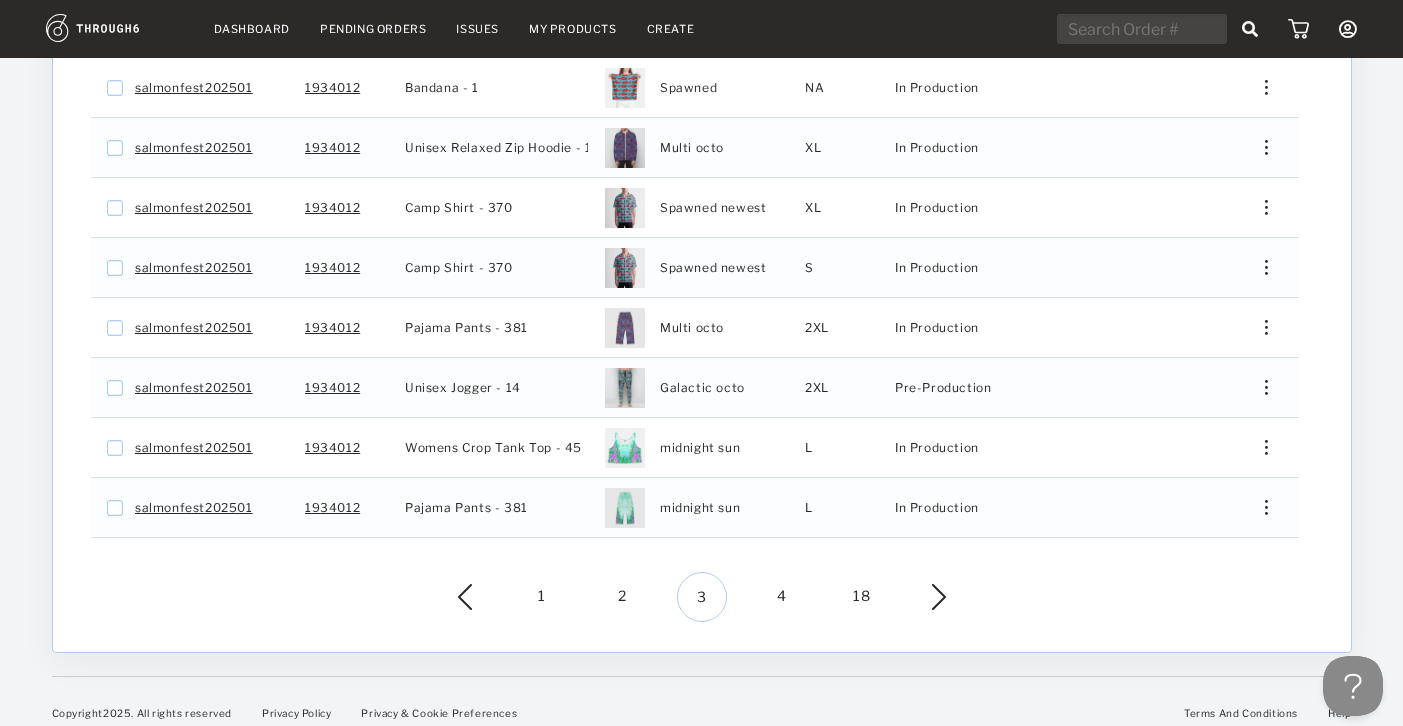 click on "4" at bounding box center (782, 597) 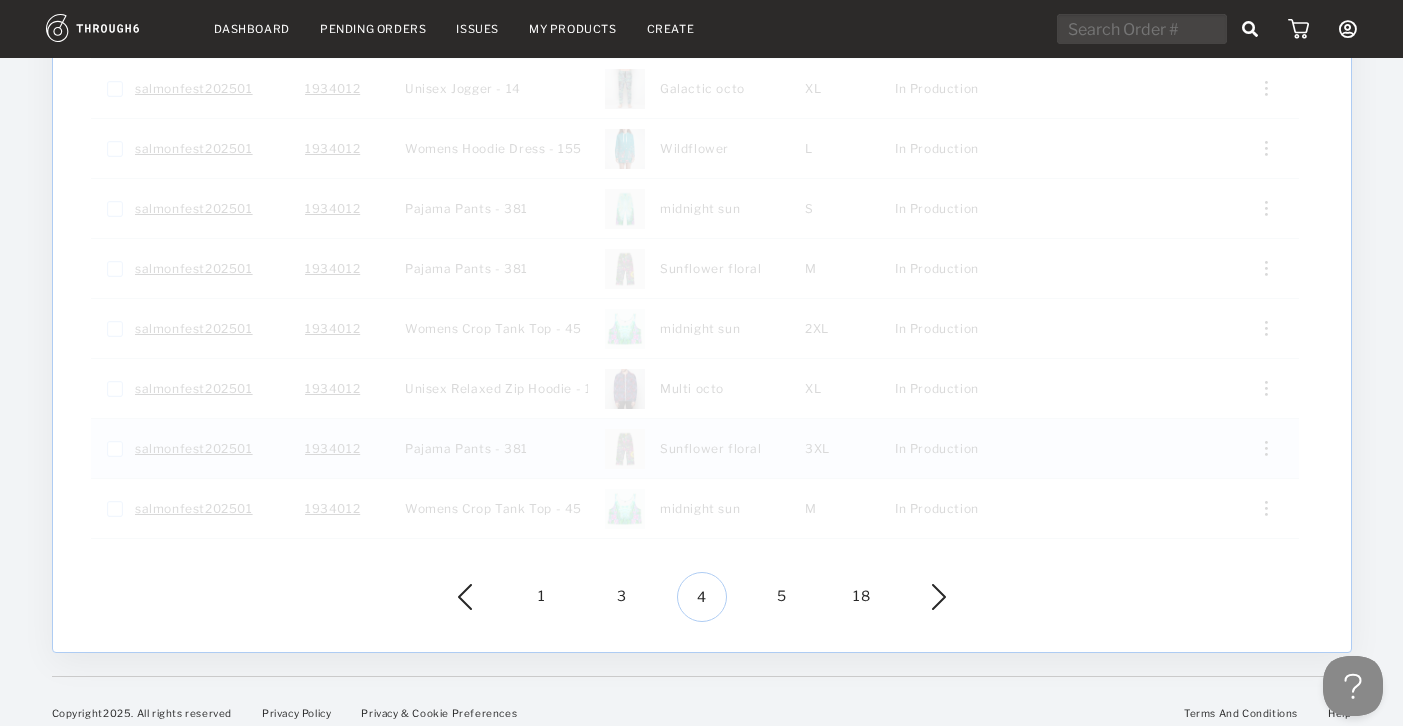 scroll, scrollTop: 0, scrollLeft: 0, axis: both 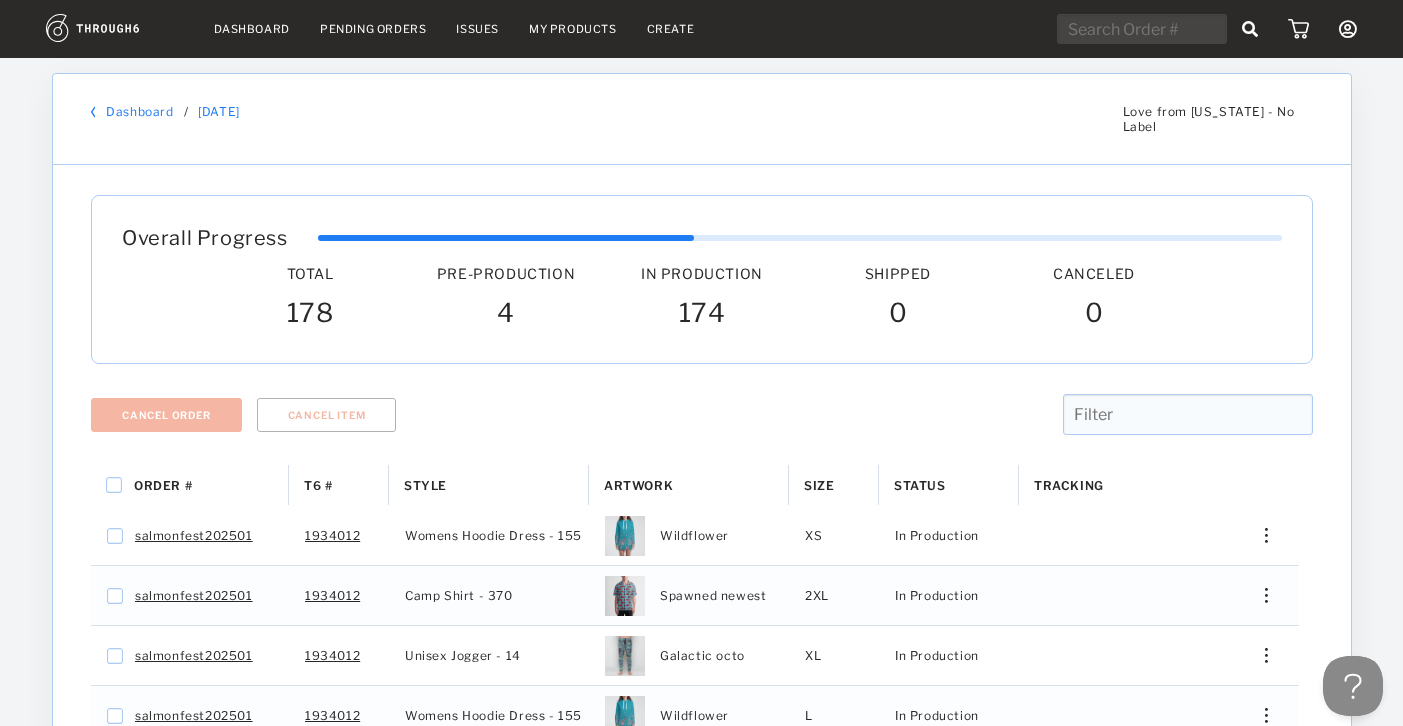click on "Style" at bounding box center [425, 485] 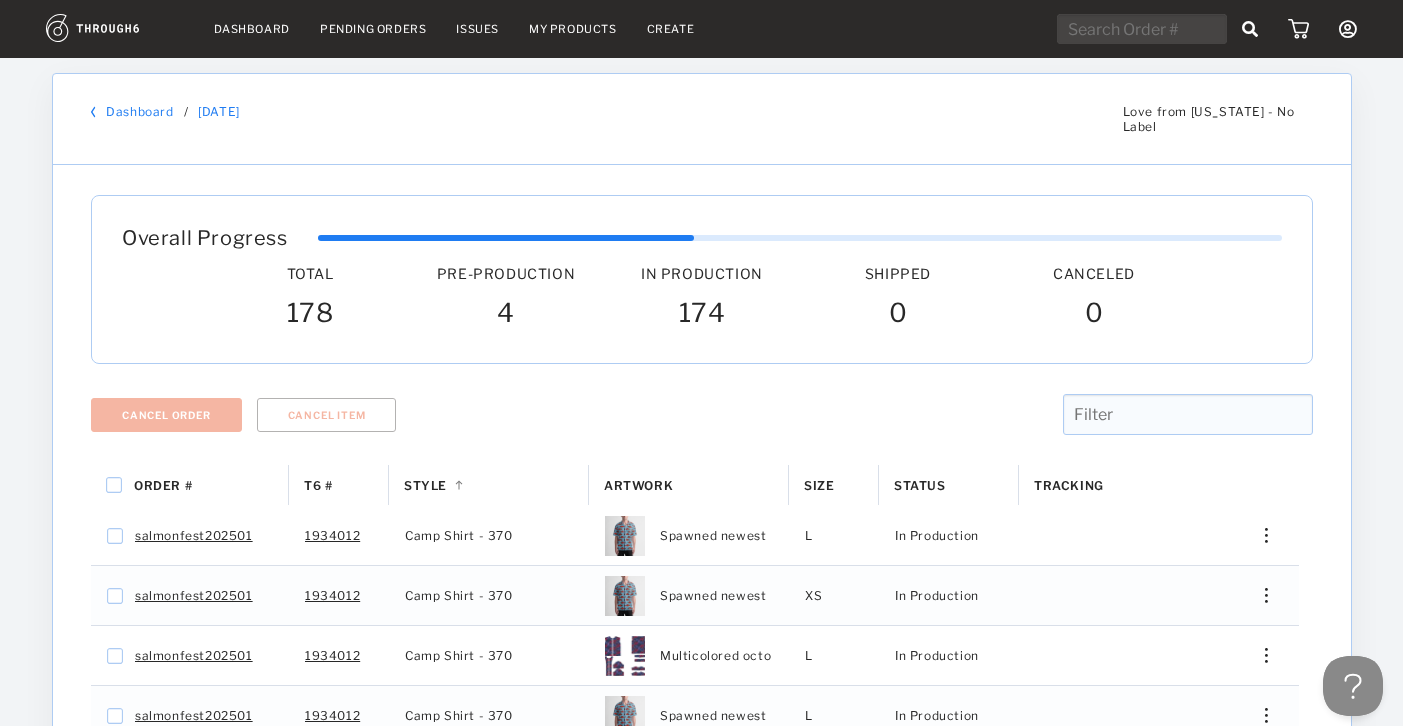 click on "Style" at bounding box center [425, 485] 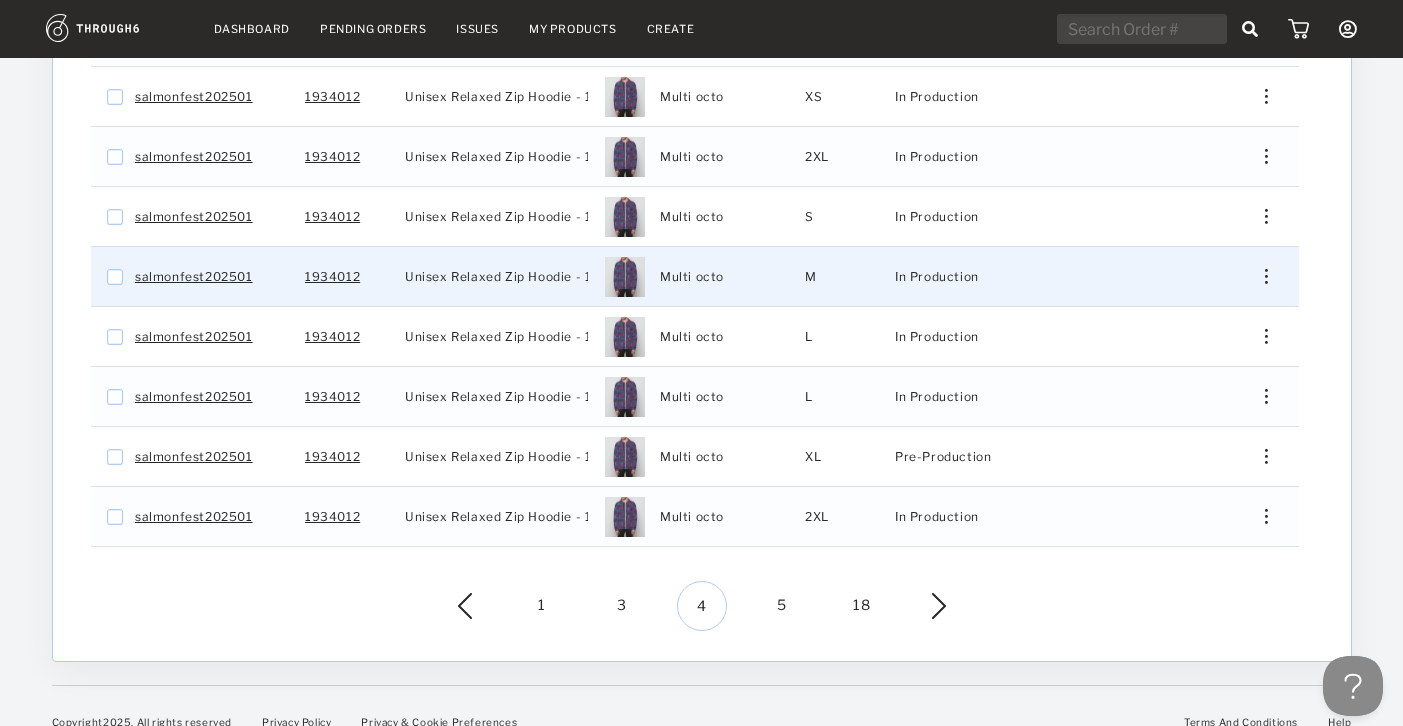 scroll, scrollTop: 568, scrollLeft: 0, axis: vertical 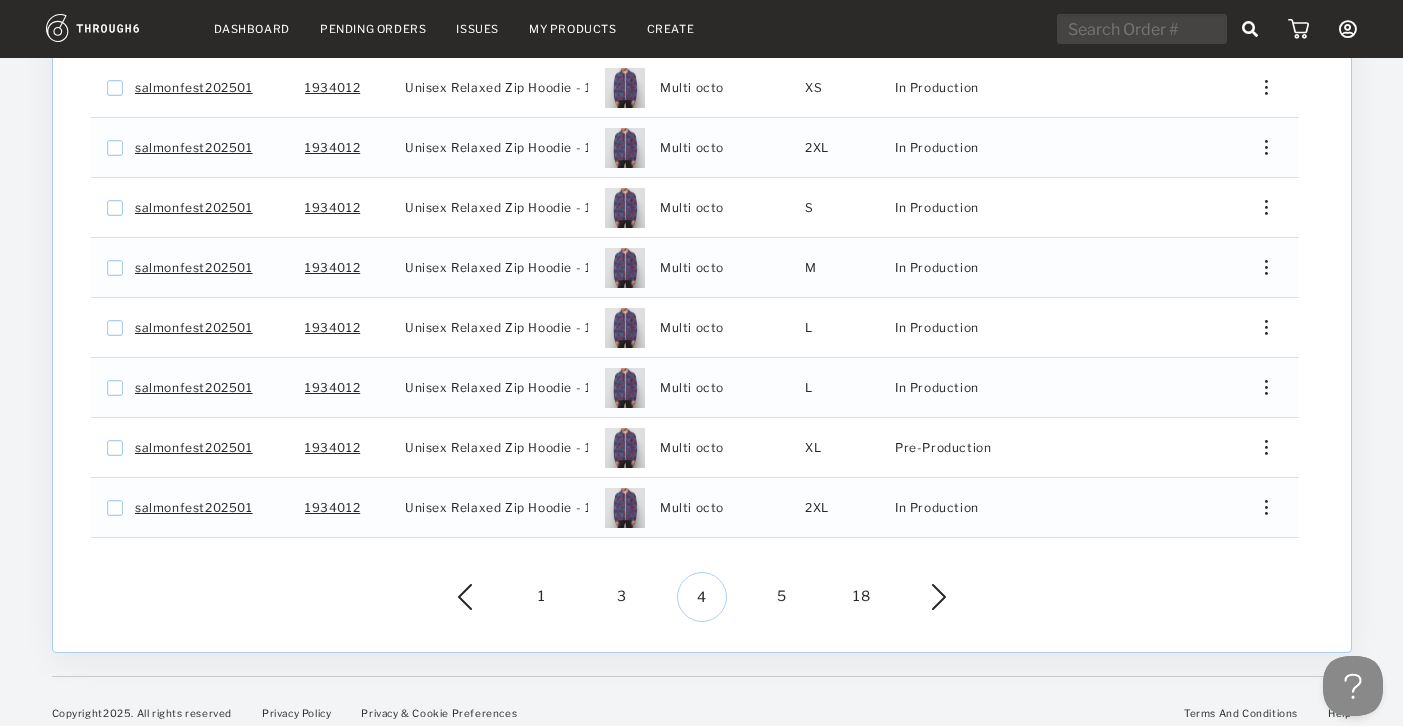 click on "1" at bounding box center [542, 597] 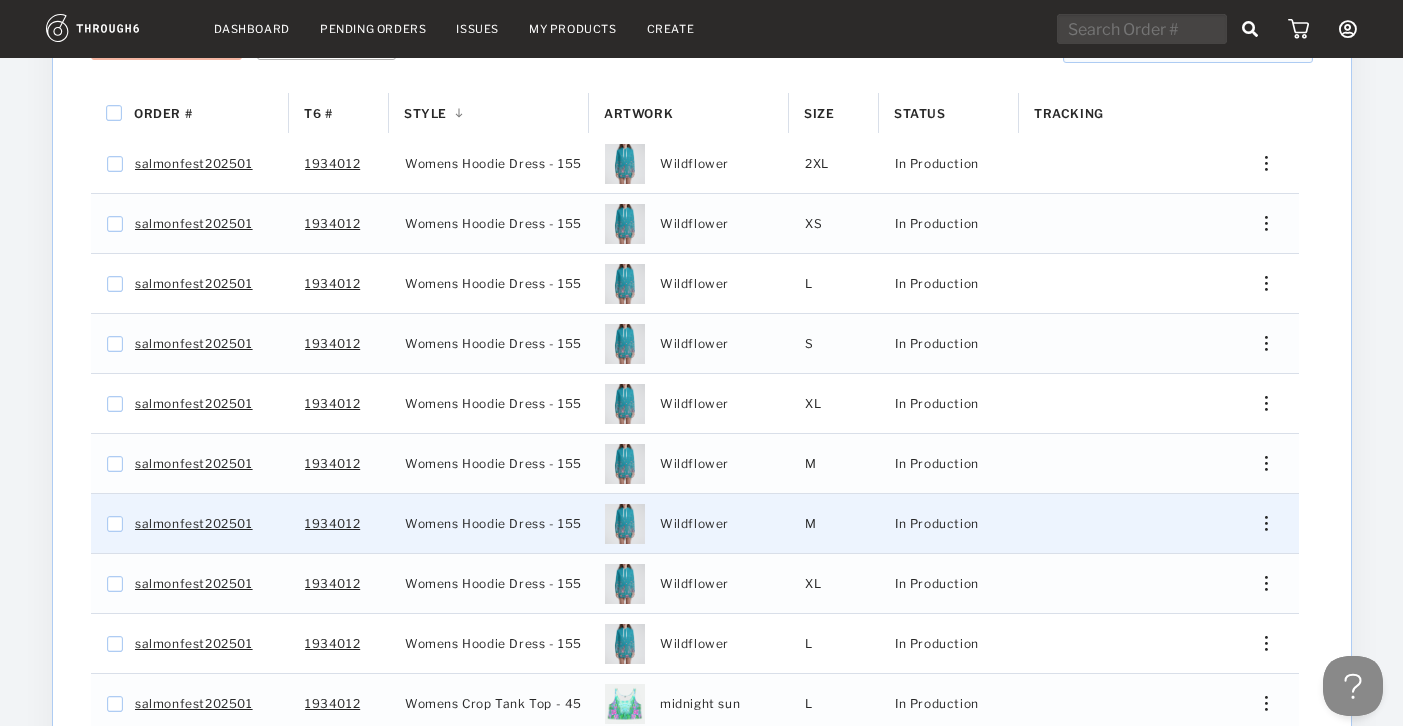 scroll, scrollTop: 370, scrollLeft: 0, axis: vertical 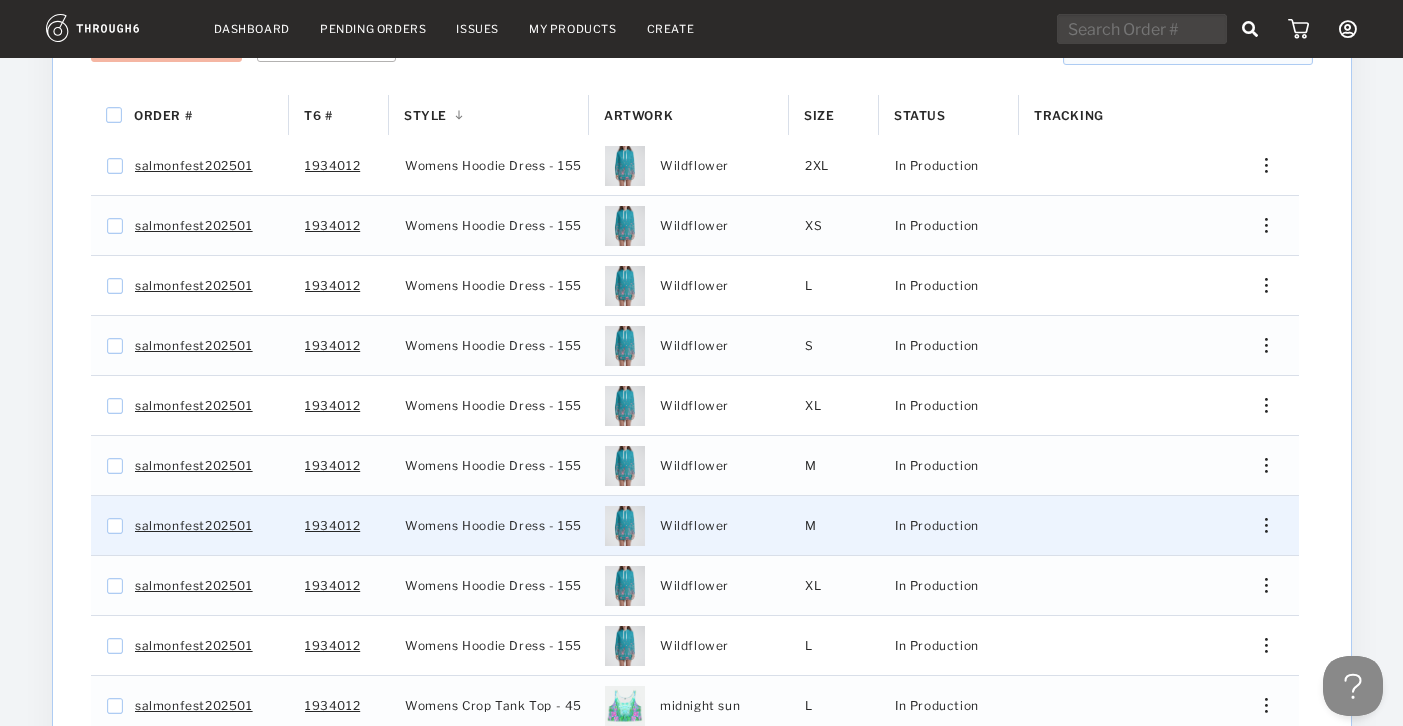 click at bounding box center (1258, 525) 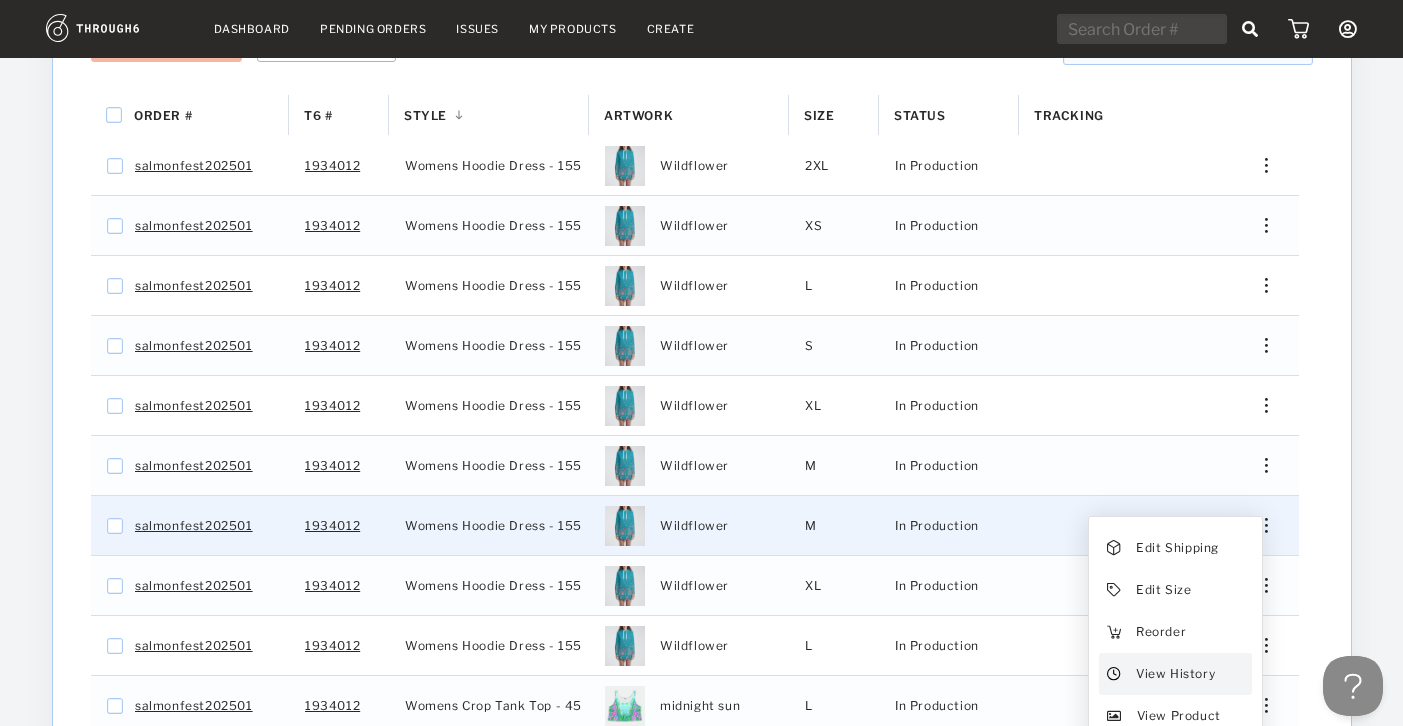 click on "View History" at bounding box center [1174, 674] 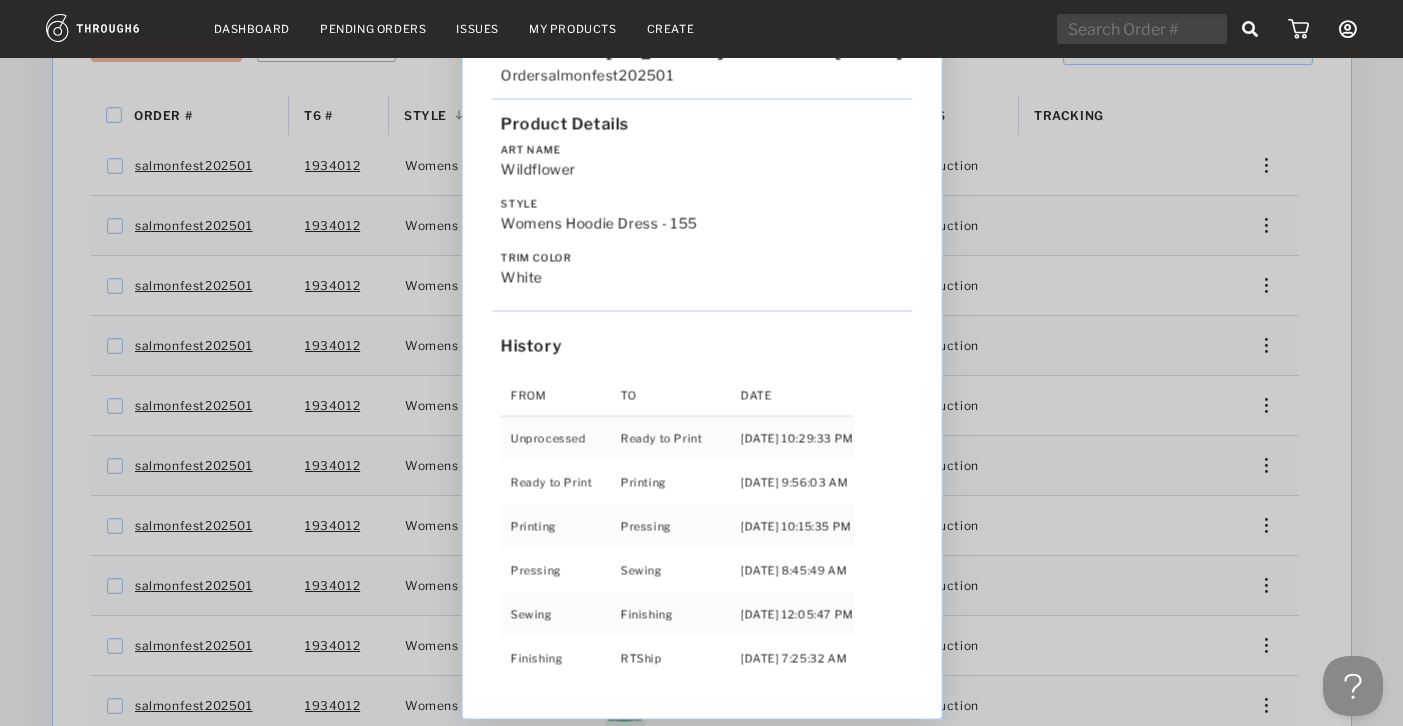 click on "Love from Alaska - No Label   06/19/25 Order  salmonfest202501 Product Details Art Name Wildflower Style Womens Hoodie Dress - 155 Trim Color white History From To Date Unprocessed Ready to Print 6/19/25 10:29:33 PM Ready to Print Printing 6/27/25 9:56:03 AM Printing Pressing 7/01/25 10:15:35 PM Pressing Sewing 7/02/25 8:45:49 AM Sewing Finishing 7/03/25 12:05:47 PM Finishing RTShip 7/04/25 7:25:32 AM" at bounding box center [701, 363] 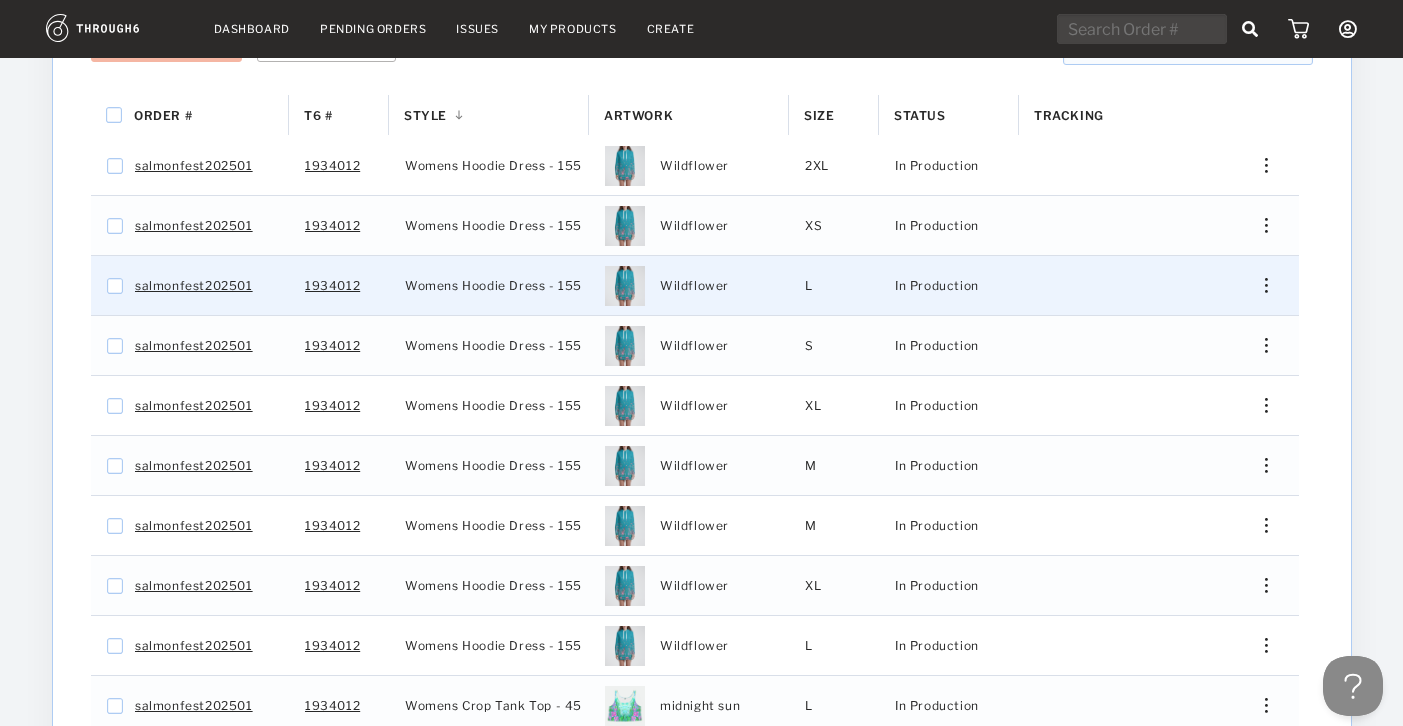 click on "Edit Shipping Edit Size Reorder View History View Product" at bounding box center (1259, 285) 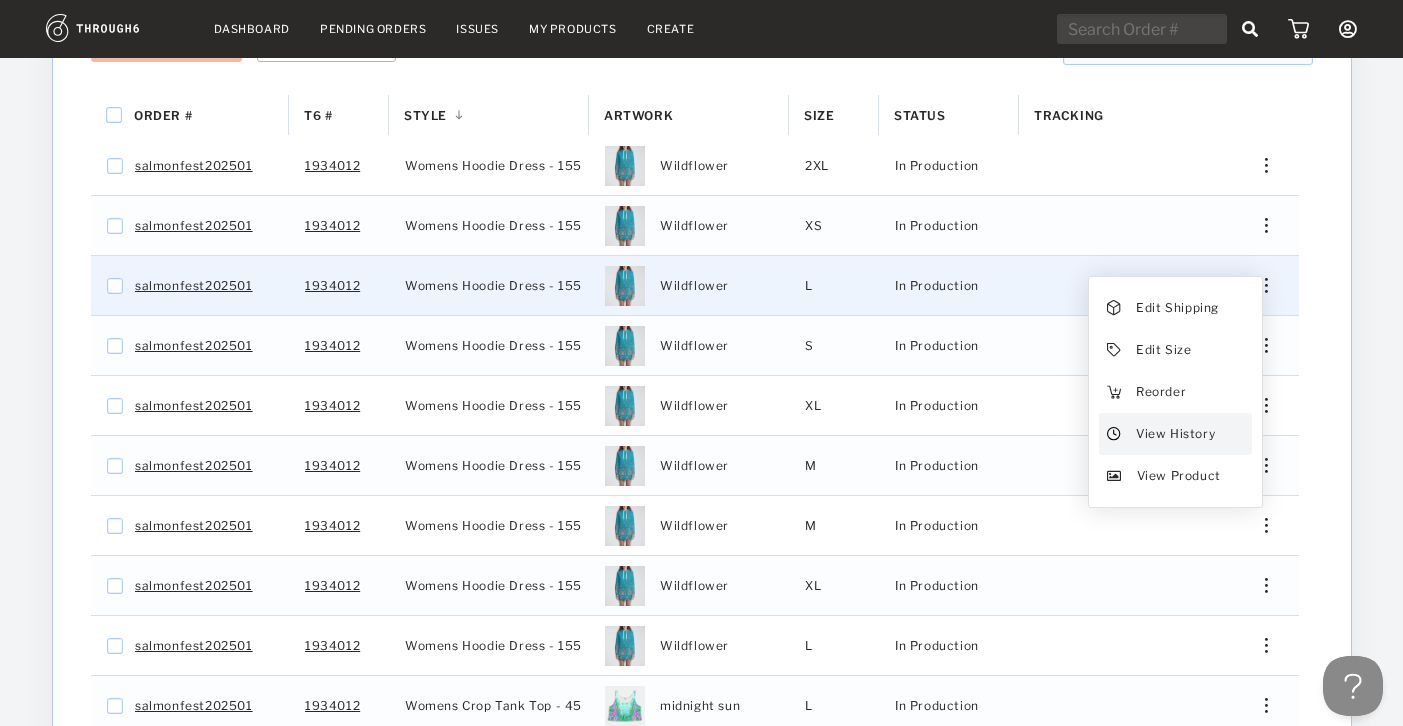click on "View History" at bounding box center [1174, 434] 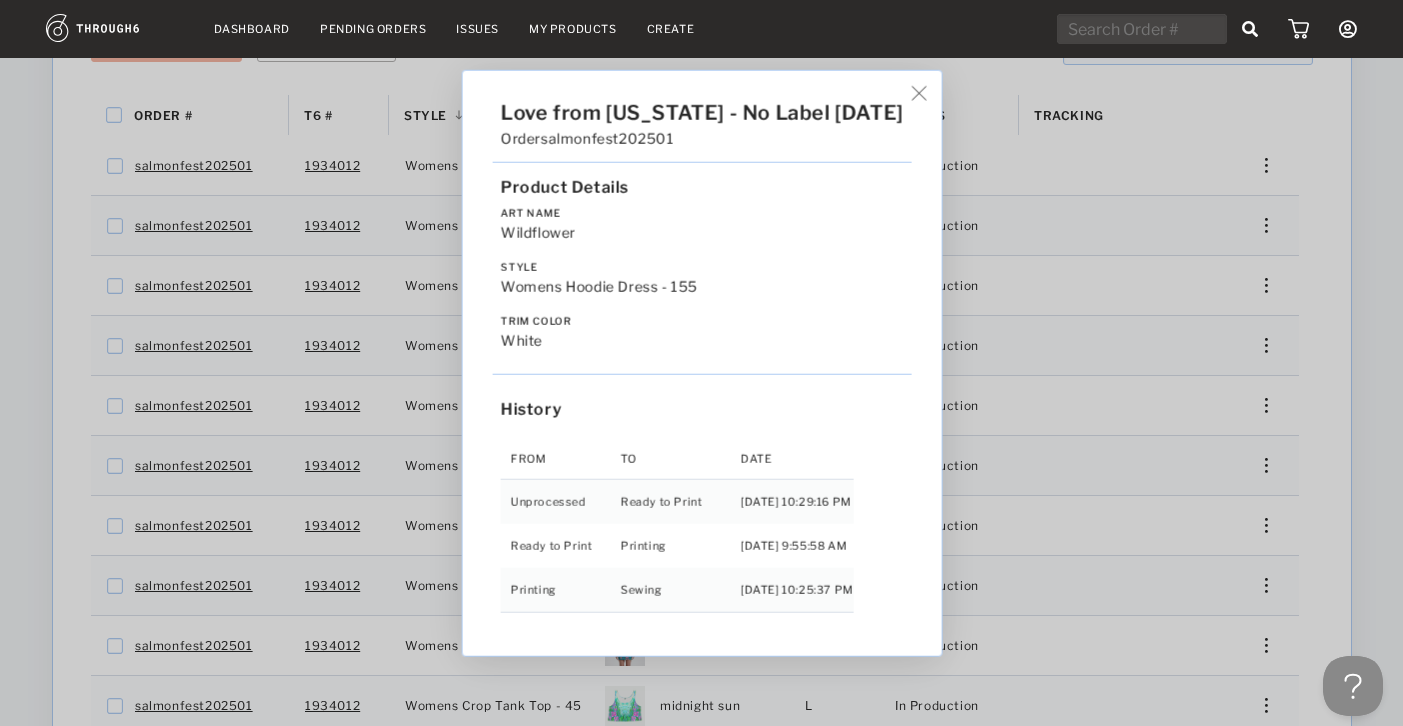 click on "Love from Alaska - No Label   06/19/25 Order  salmonfest202501 Product Details Art Name Wildflower Style Womens Hoodie Dress - 155 Trim Color white History From To Date Unprocessed Ready to Print 6/19/25 10:29:16 PM Ready to Print Printing 6/27/25 9:55:58 AM Printing Sewing 7/01/25 10:25:37 PM" at bounding box center [701, 363] 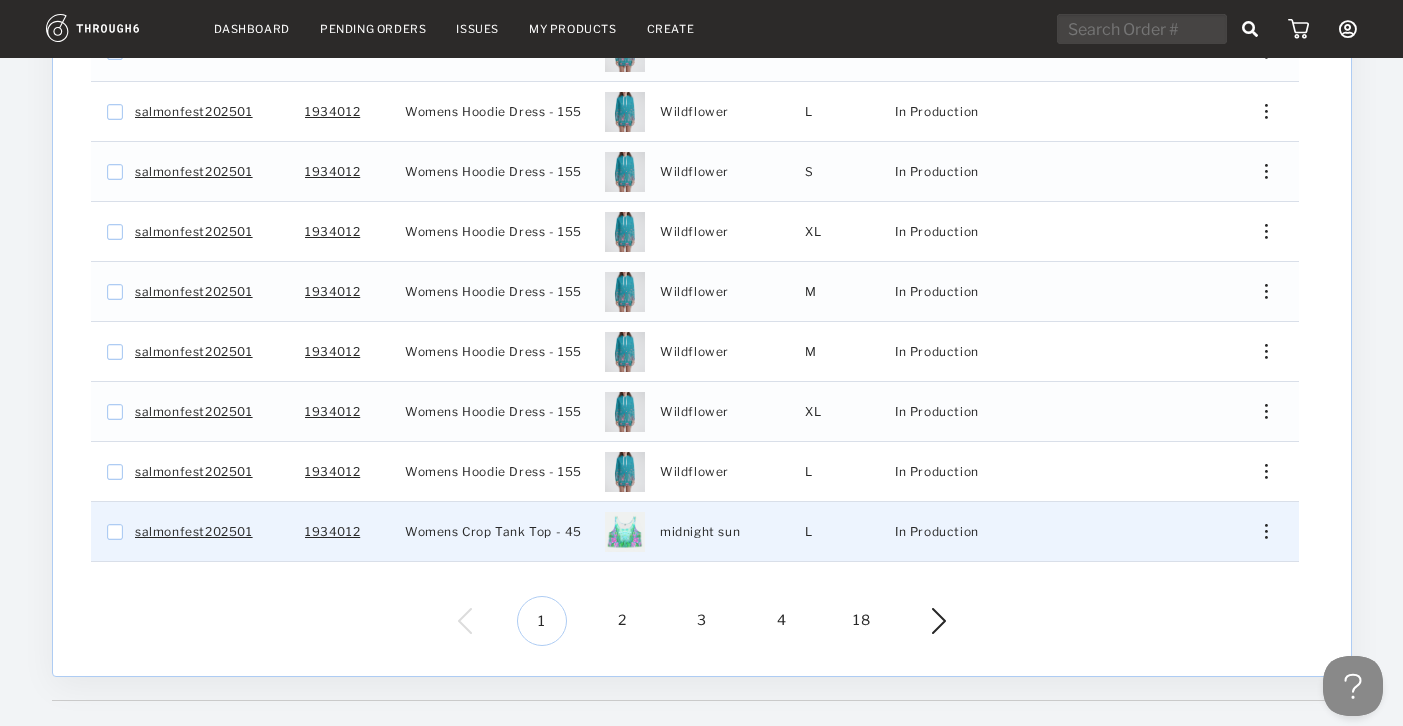 scroll, scrollTop: 545, scrollLeft: 0, axis: vertical 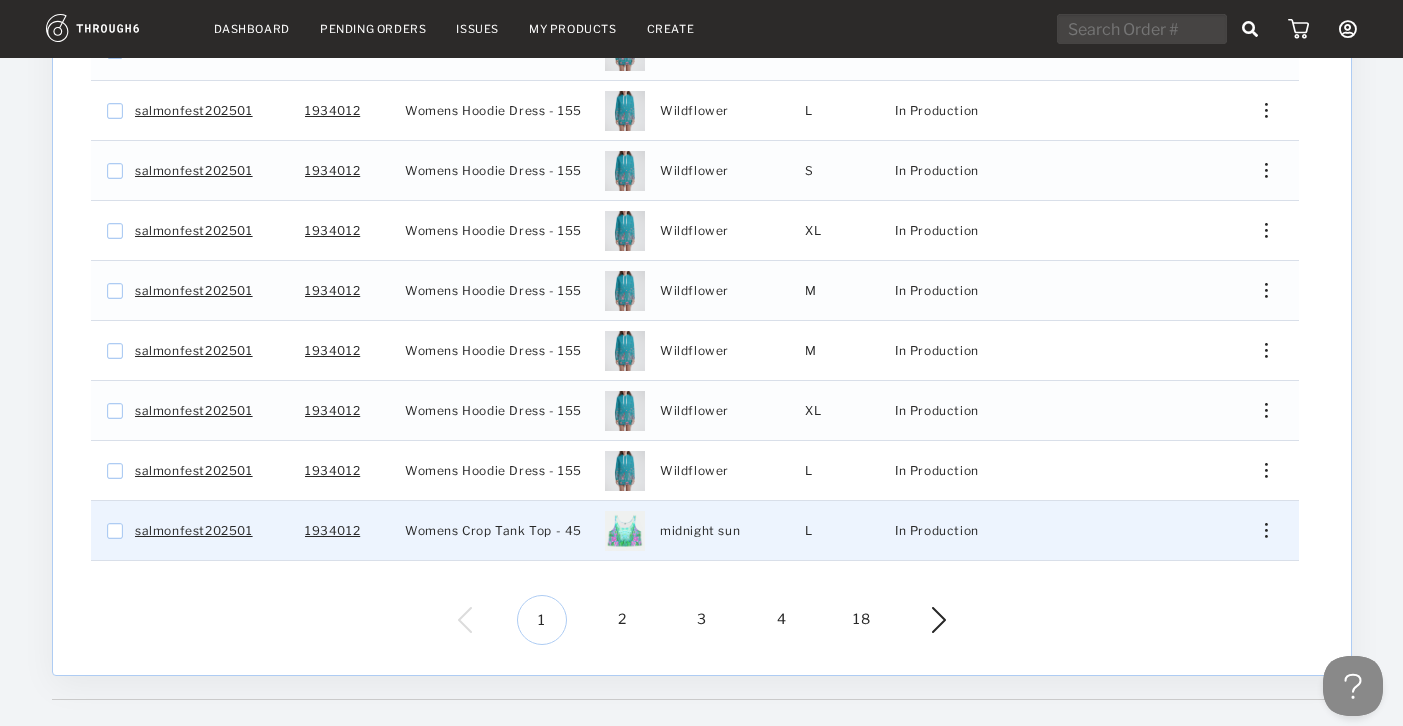 click at bounding box center [1258, 530] 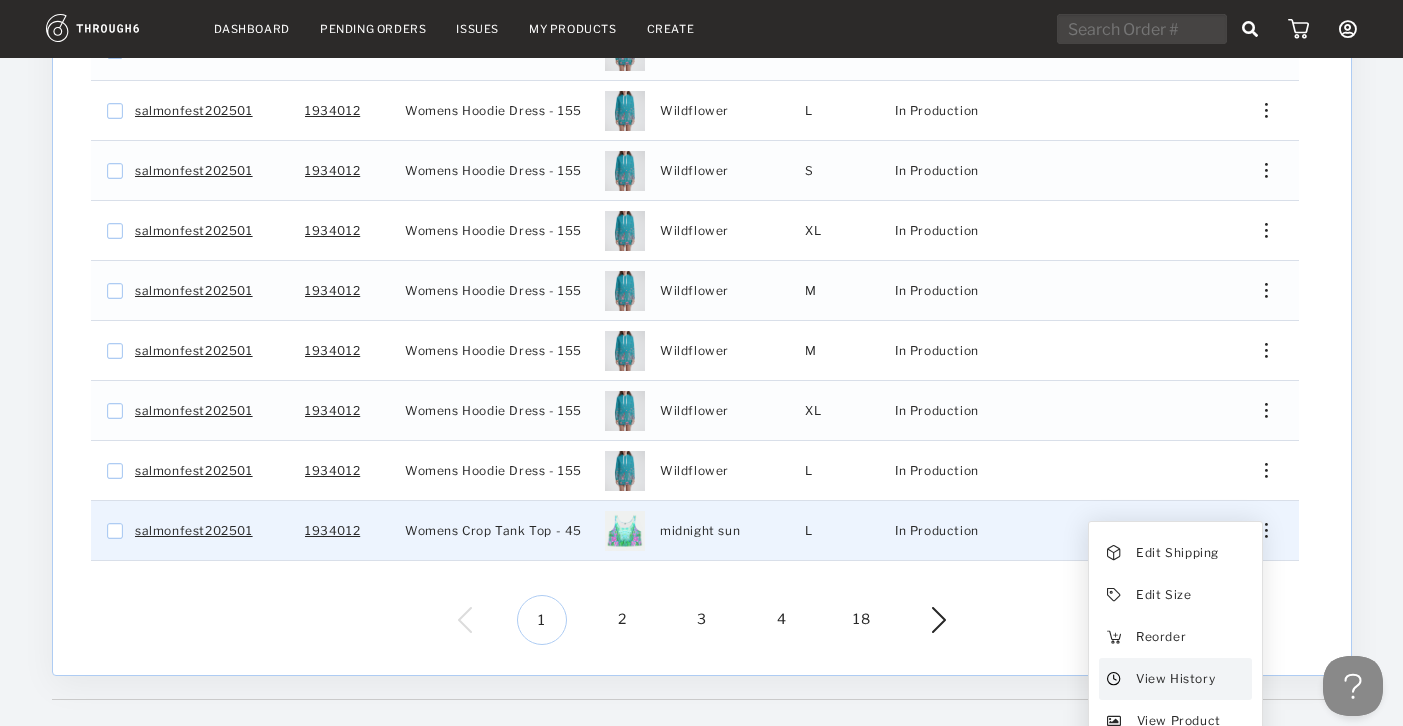 click on "View History" at bounding box center (1174, 679) 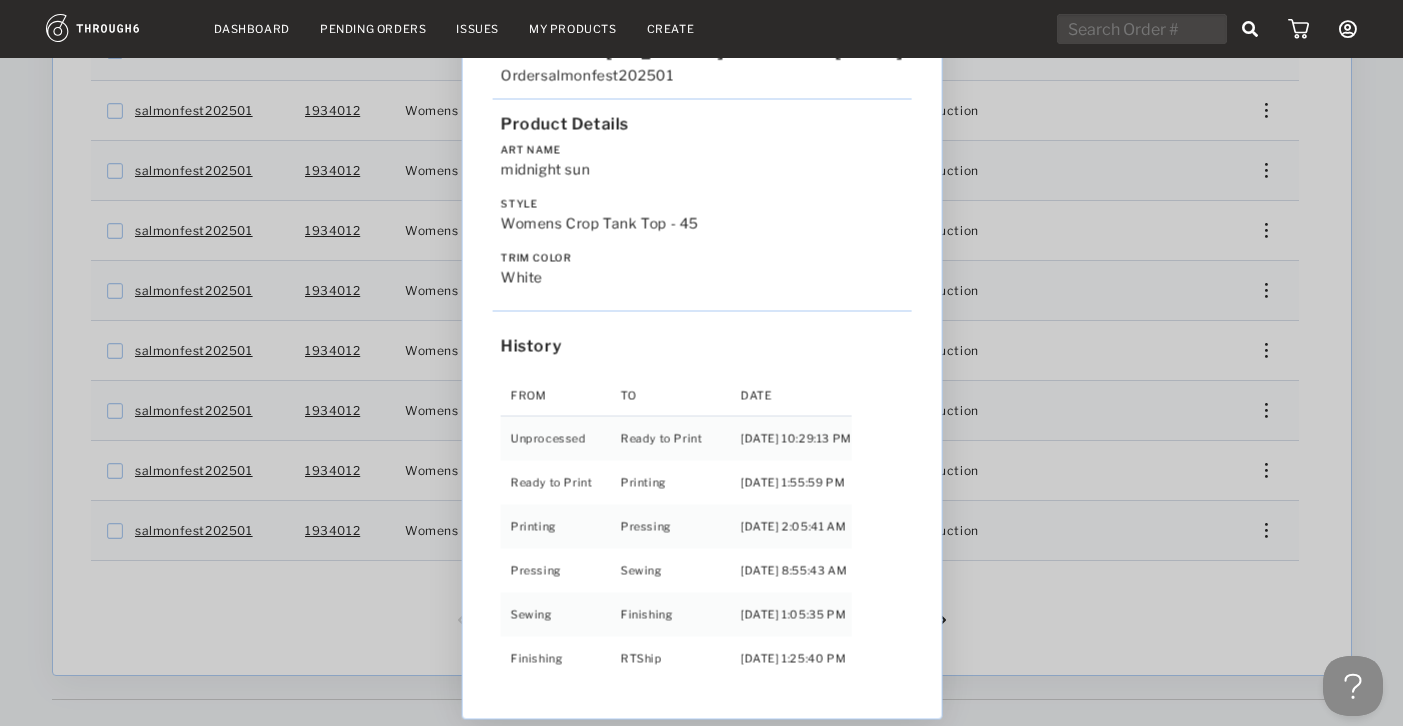 click on "Love from Alaska - No Label   06/19/25 Order  salmonfest202501 Product Details Art Name midnight sun Style Womens Crop Tank Top - 45 Trim Color white History From To Date Unprocessed Ready to Print 6/19/25 10:29:13 PM Ready to Print Printing 6/27/25 1:55:59 PM Printing Pressing 7/01/25 2:05:41 AM Pressing Sewing 7/01/25 8:55:43 AM Sewing Finishing 7/02/25 1:05:35 PM Finishing RTShip 7/02/25 1:25:40 PM" at bounding box center [701, 363] 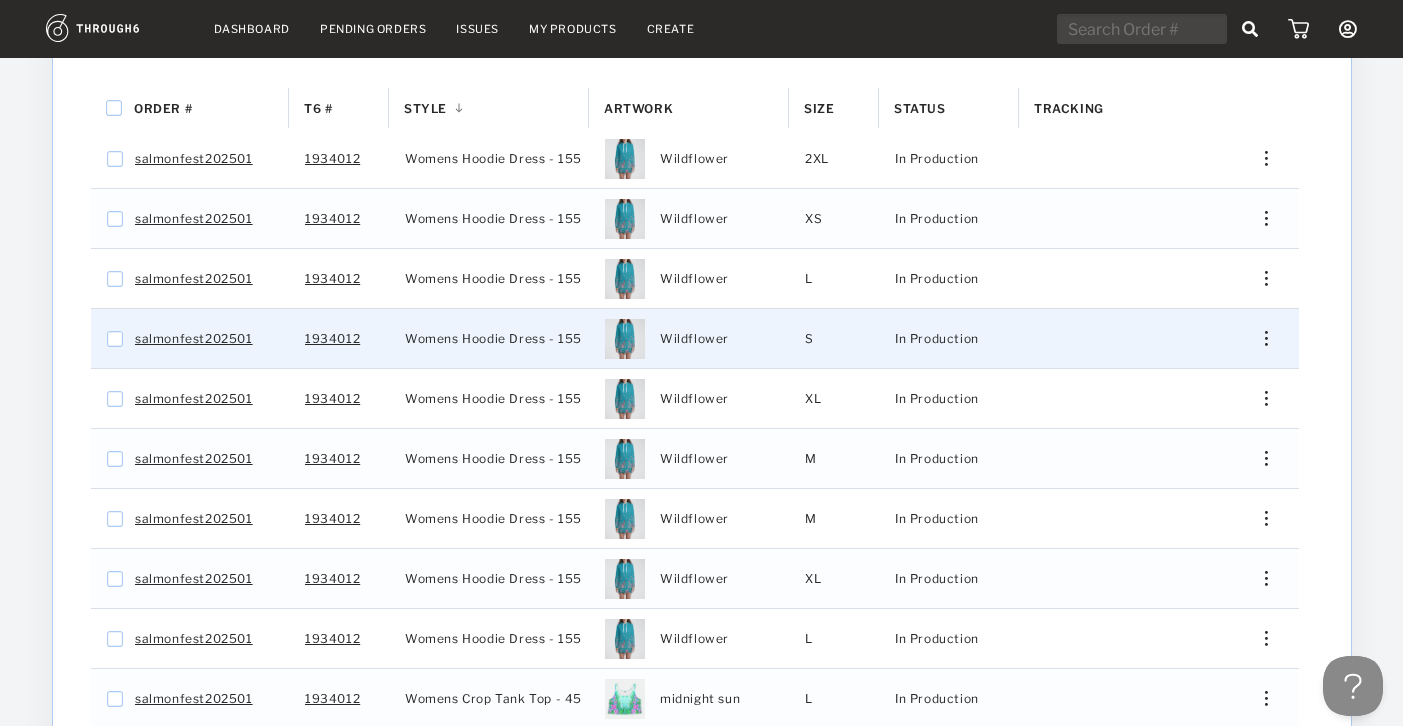 scroll, scrollTop: 287, scrollLeft: 0, axis: vertical 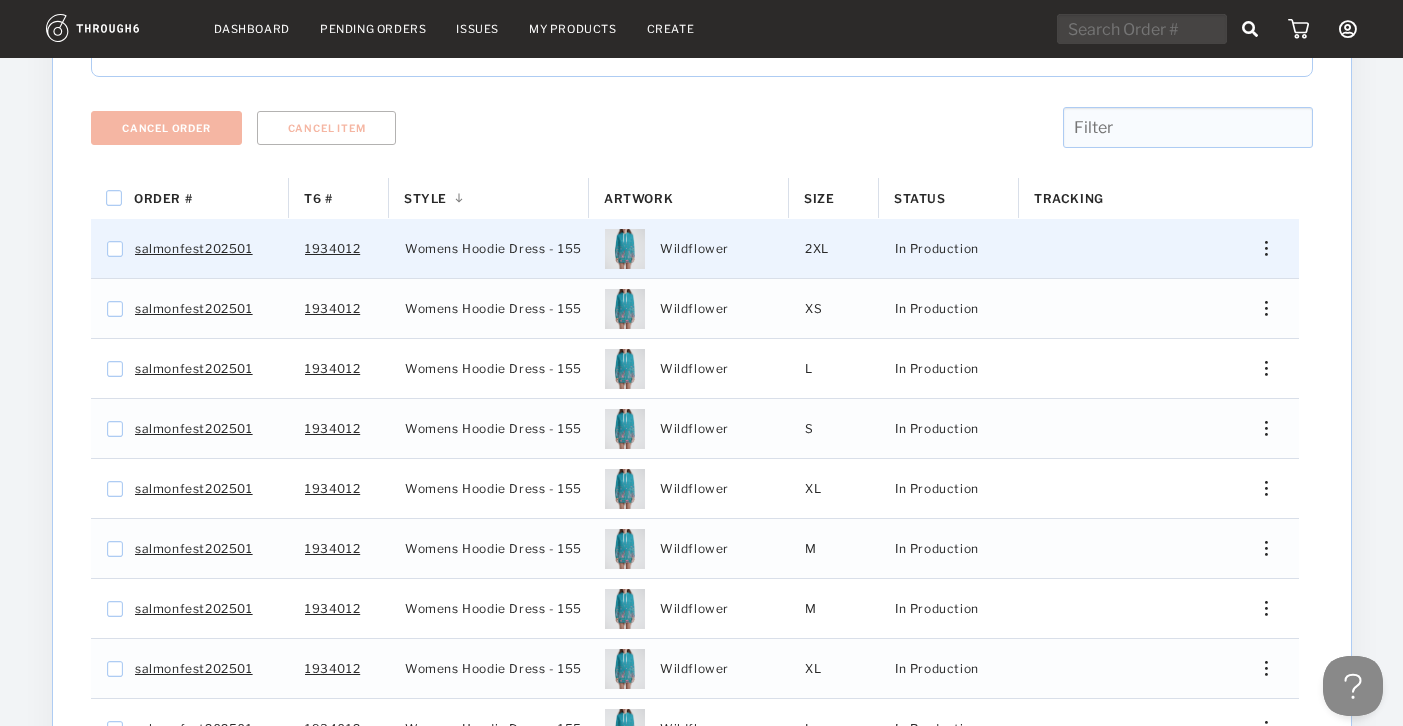 click at bounding box center [1258, 248] 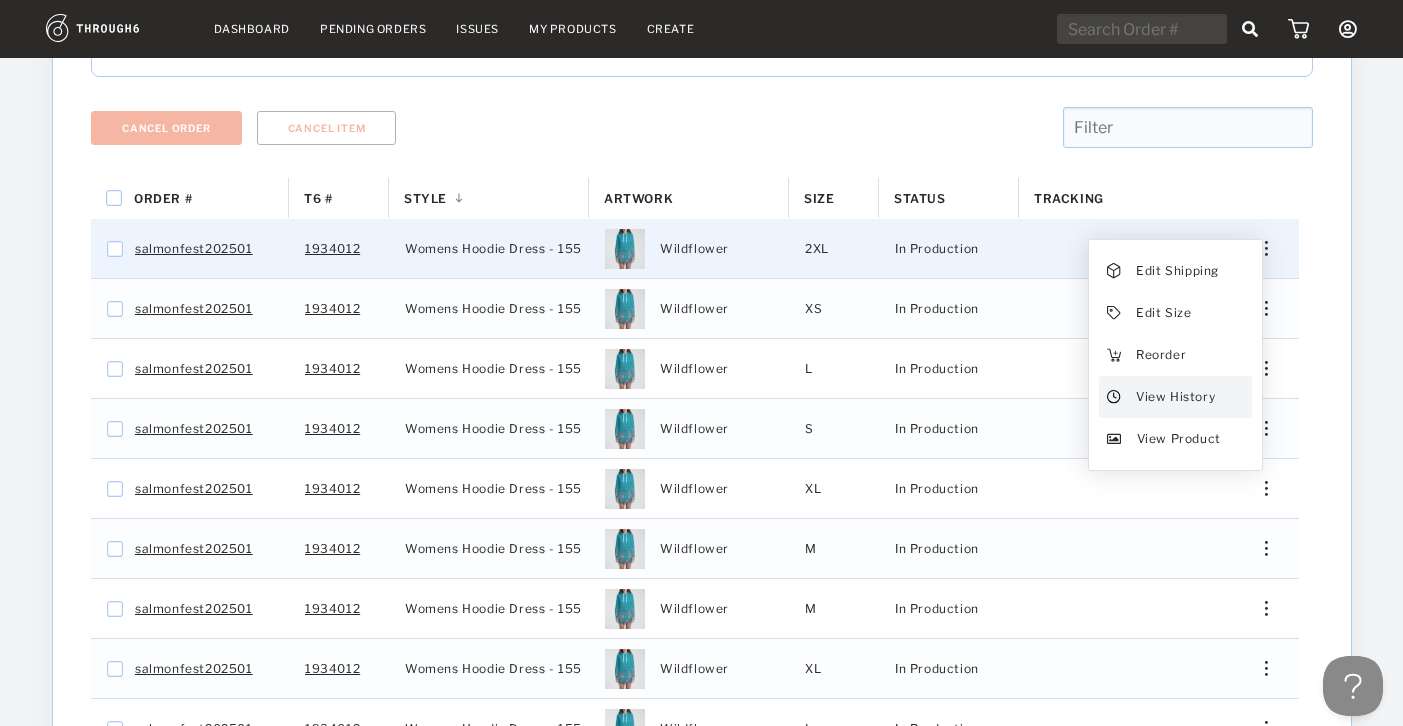 click on "View History" at bounding box center (1174, 397) 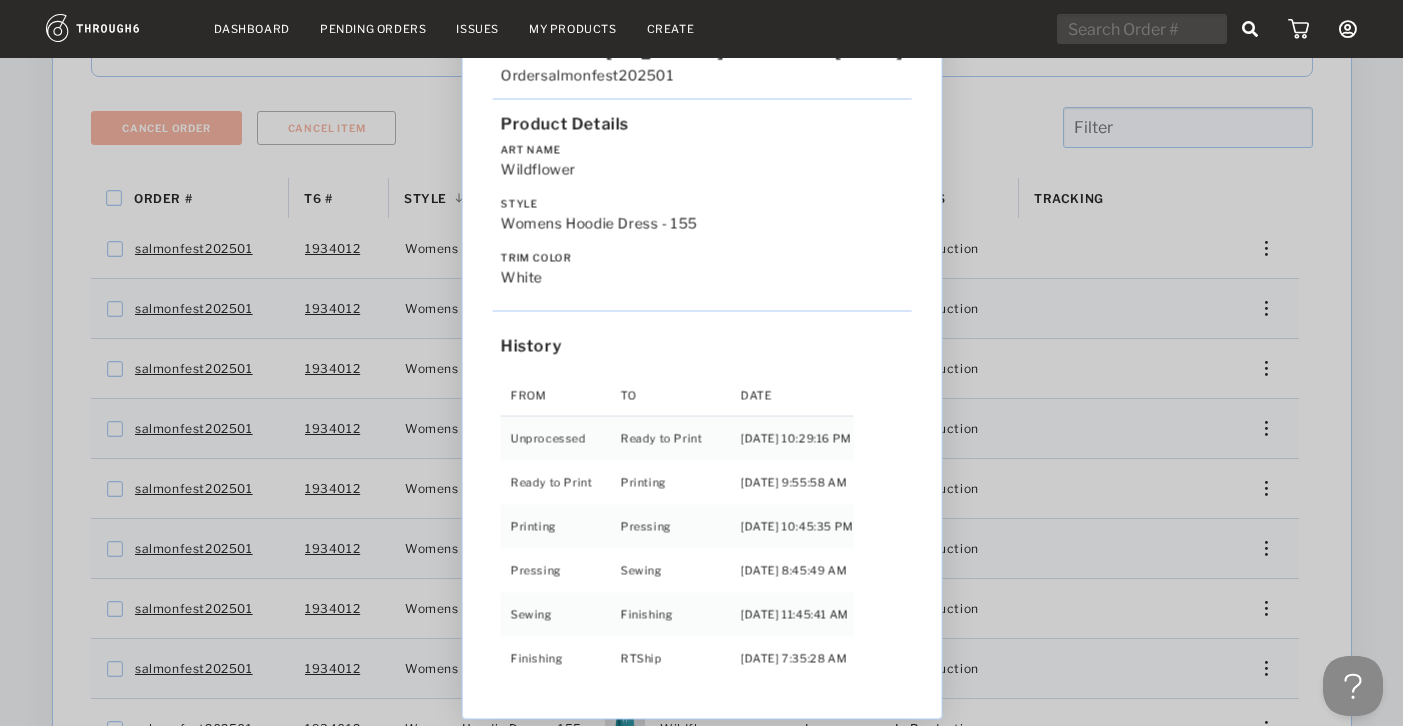 click on "Love from Alaska - No Label   06/19/25 Order  salmonfest202501 Product Details Art Name Wildflower Style Womens Hoodie Dress - 155 Trim Color white History From To Date Unprocessed Ready to Print 6/19/25 10:29:16 PM Ready to Print Printing 6/27/25 9:55:58 AM Printing Pressing 7/01/25 10:45:35 PM Pressing Sewing 7/02/25 8:45:49 AM Sewing Finishing 7/03/25 11:45:41 AM Finishing RTShip 7/04/25 7:35:28 AM" at bounding box center (701, 363) 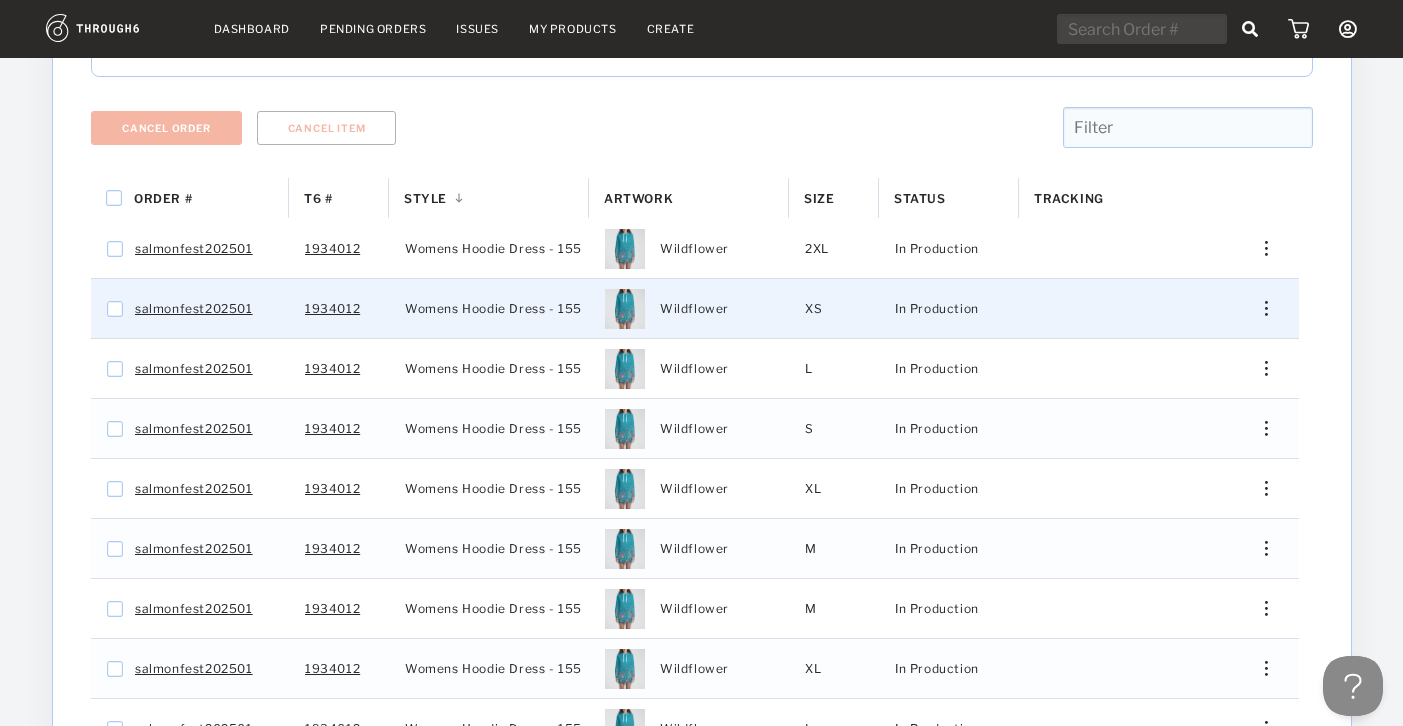 click at bounding box center [1258, 308] 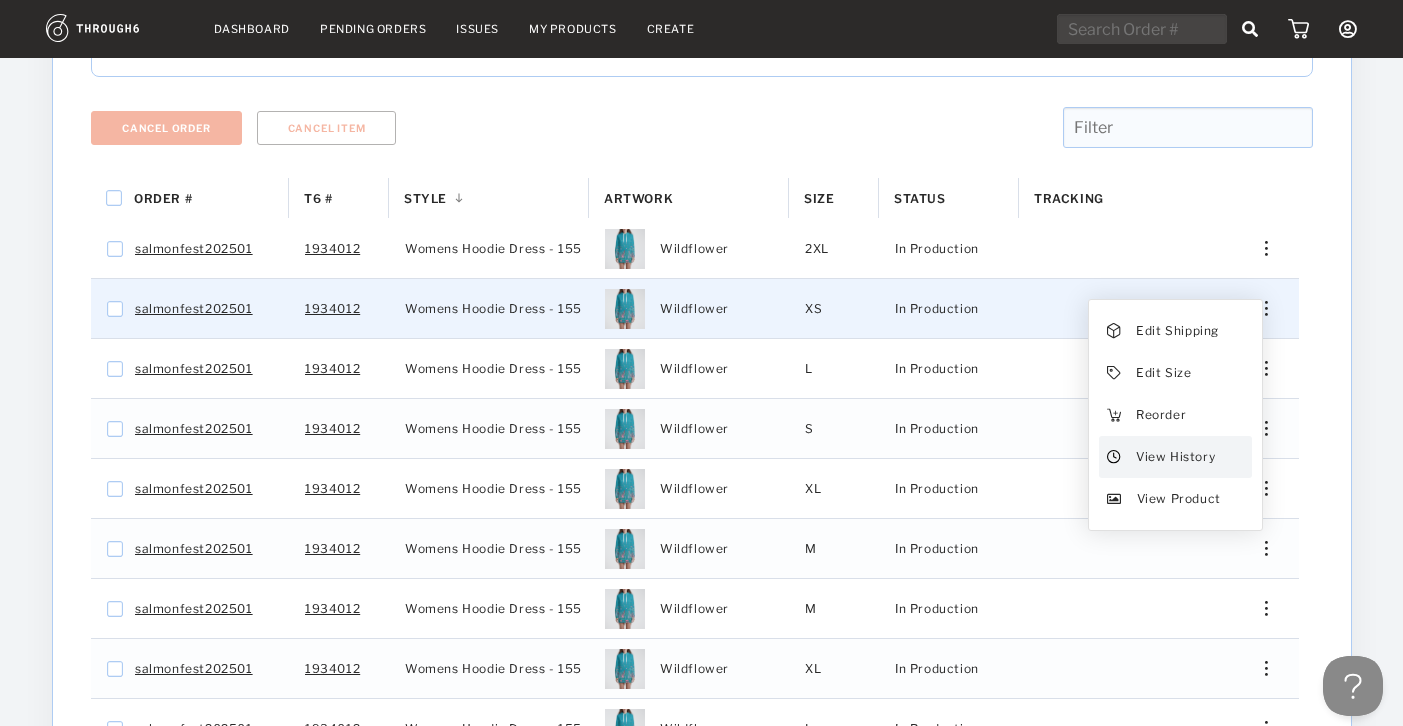 click on "View History" at bounding box center [1174, 457] 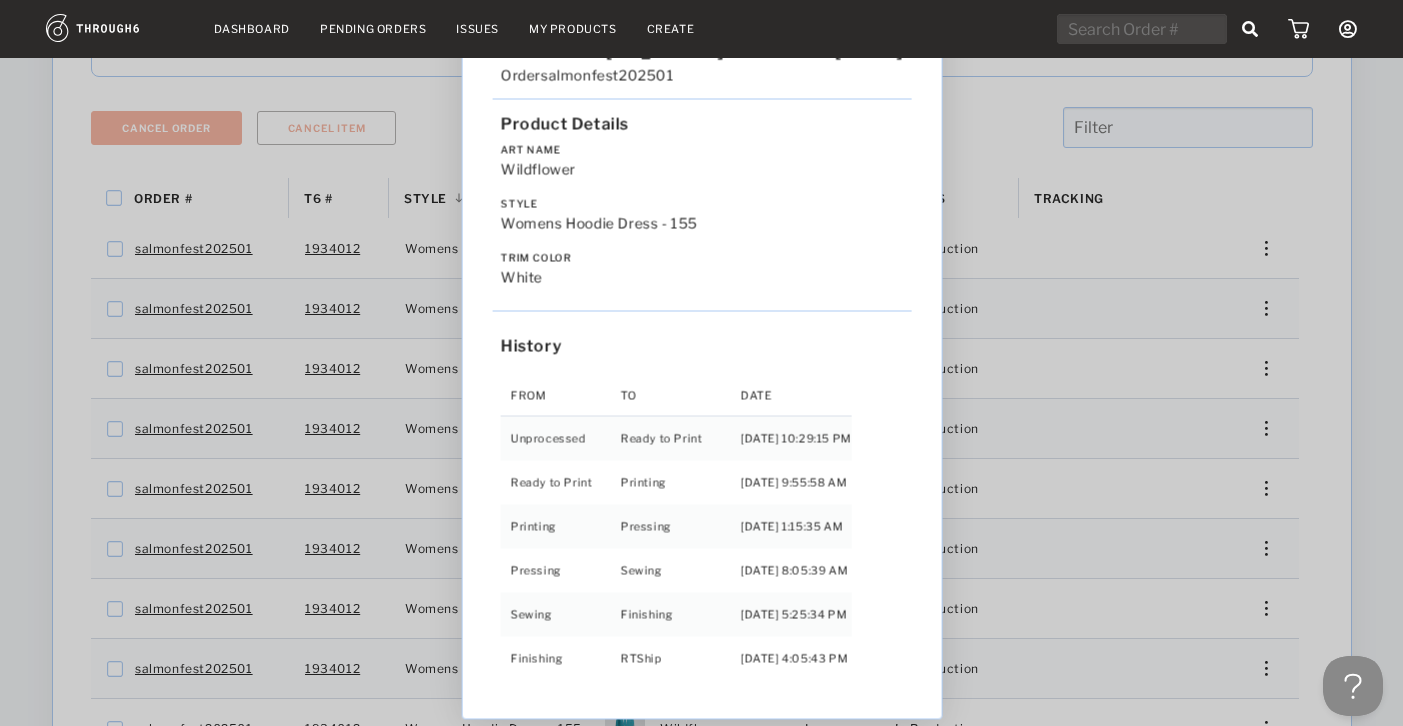 click on "Love from Alaska - No Label   06/19/25 Order  salmonfest202501 Product Details Art Name Wildflower Style Womens Hoodie Dress - 155 Trim Color white History From To Date Unprocessed Ready to Print 6/19/25 10:29:15 PM Ready to Print Printing 6/27/25 9:55:58 AM Printing Pressing 7/02/25 1:15:35 AM Pressing Sewing 7/02/25 8:05:39 AM Sewing Finishing 7/02/25 5:25:34 PM Finishing RTShip 7/03/25 4:05:43 PM" at bounding box center (701, 363) 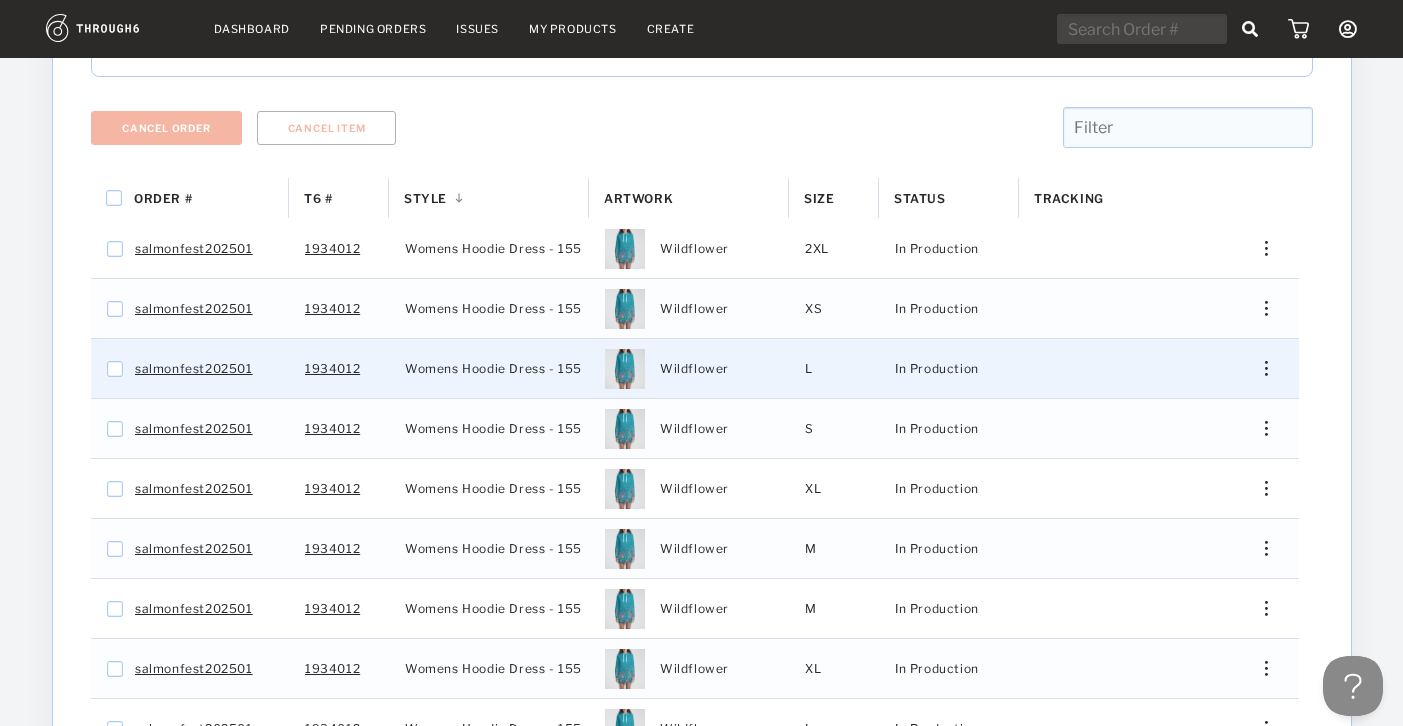 click at bounding box center [1258, 368] 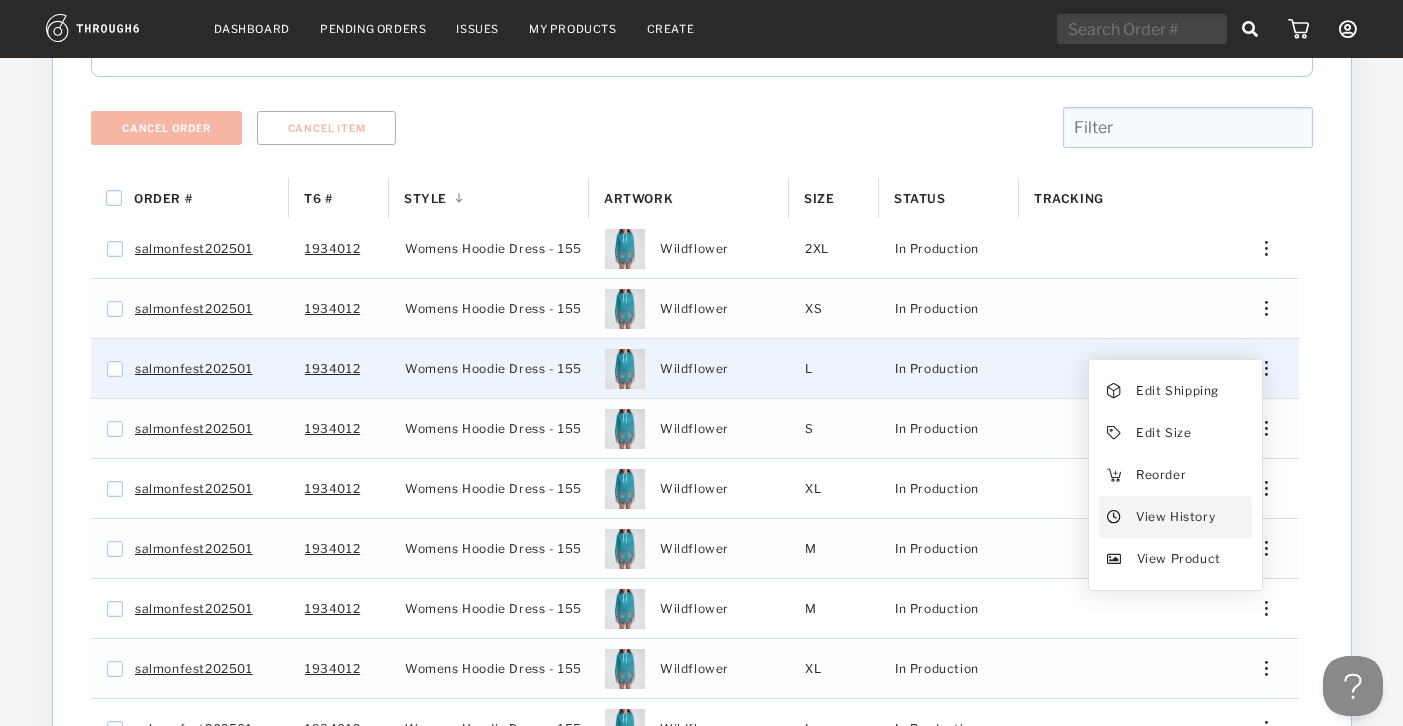click on "View History" at bounding box center [1174, 517] 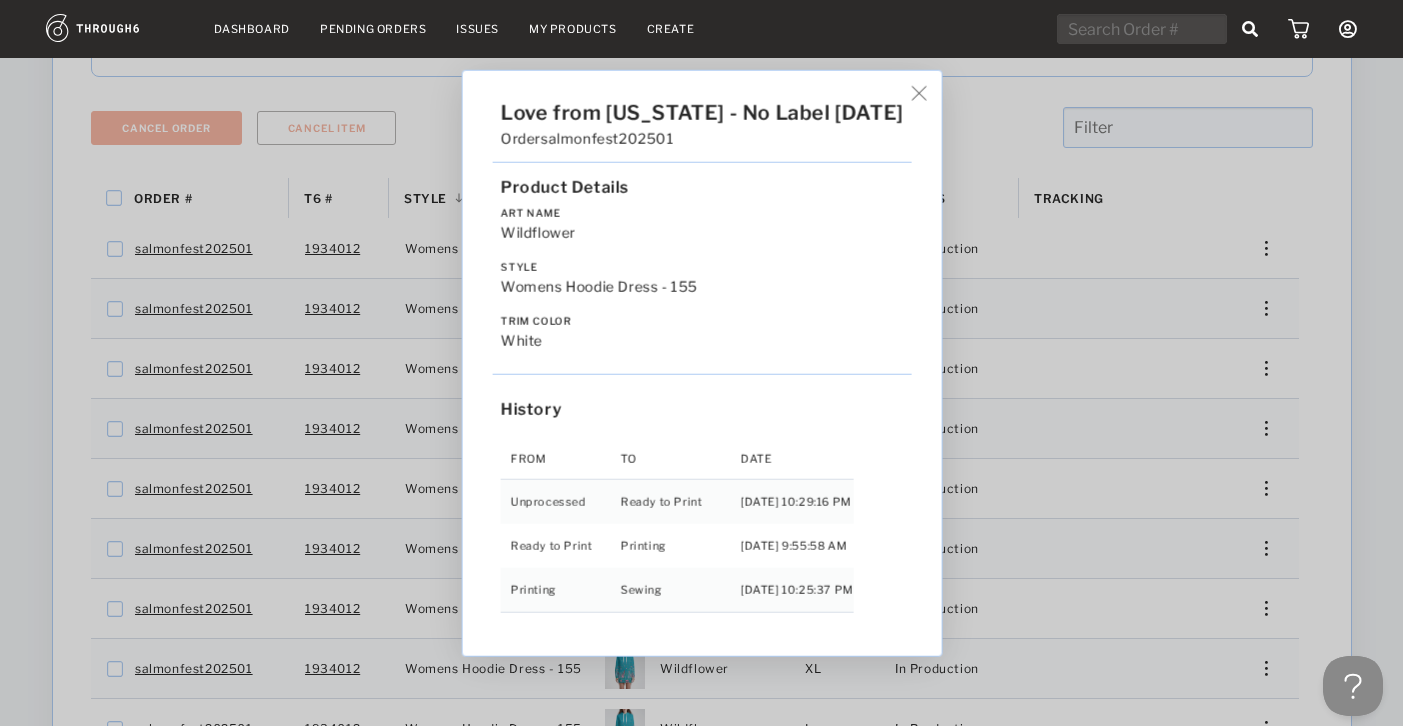 click on "Love from Alaska - No Label   06/19/25 Order  salmonfest202501 Product Details Art Name Wildflower Style Womens Hoodie Dress - 155 Trim Color white History From To Date Unprocessed Ready to Print 6/19/25 10:29:16 PM Ready to Print Printing 6/27/25 9:55:58 AM Printing Sewing 7/01/25 10:25:37 PM" at bounding box center (701, 363) 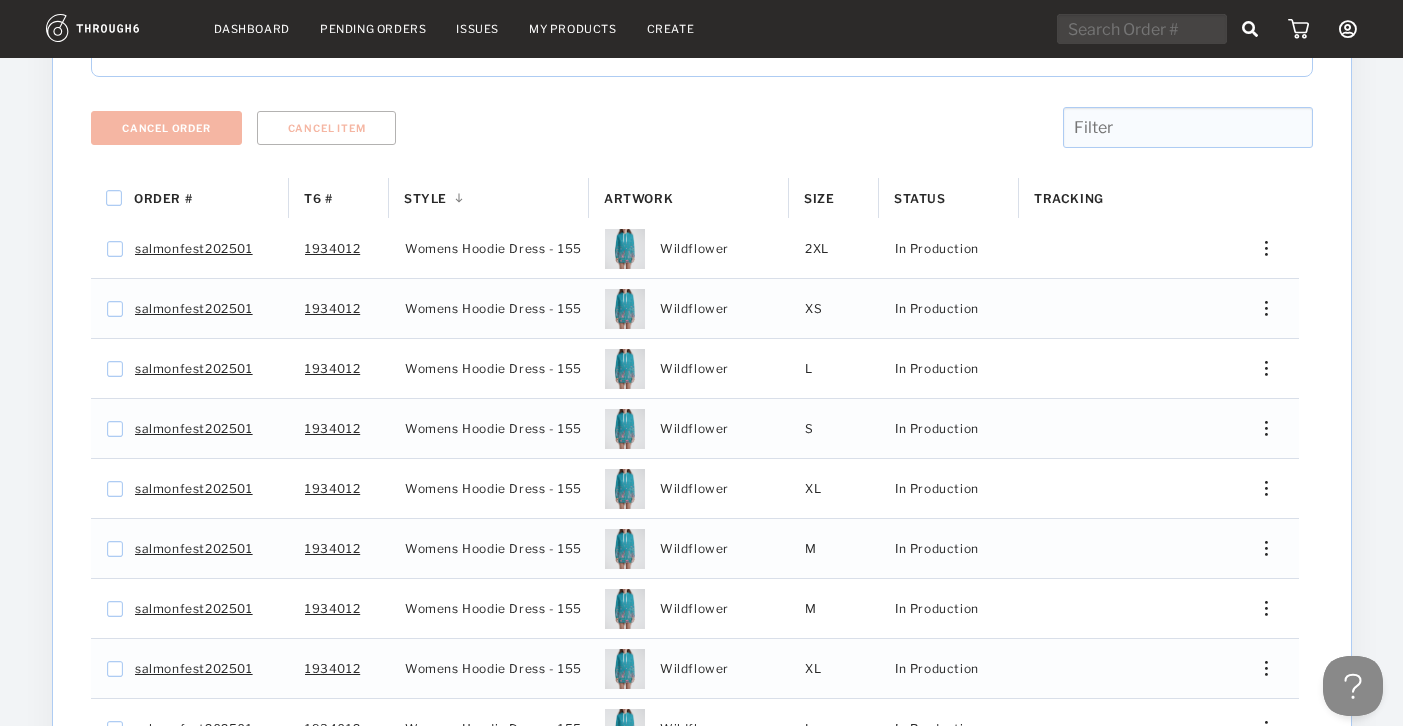 click on "Overall Progress Total Pre-Production Pre-Prod. In Production In Prod. Shipped Canceled 178 4 174 0 0 Cancel Order Cancel Item
Order #
T6 #
Style 1" at bounding box center [702, 405] 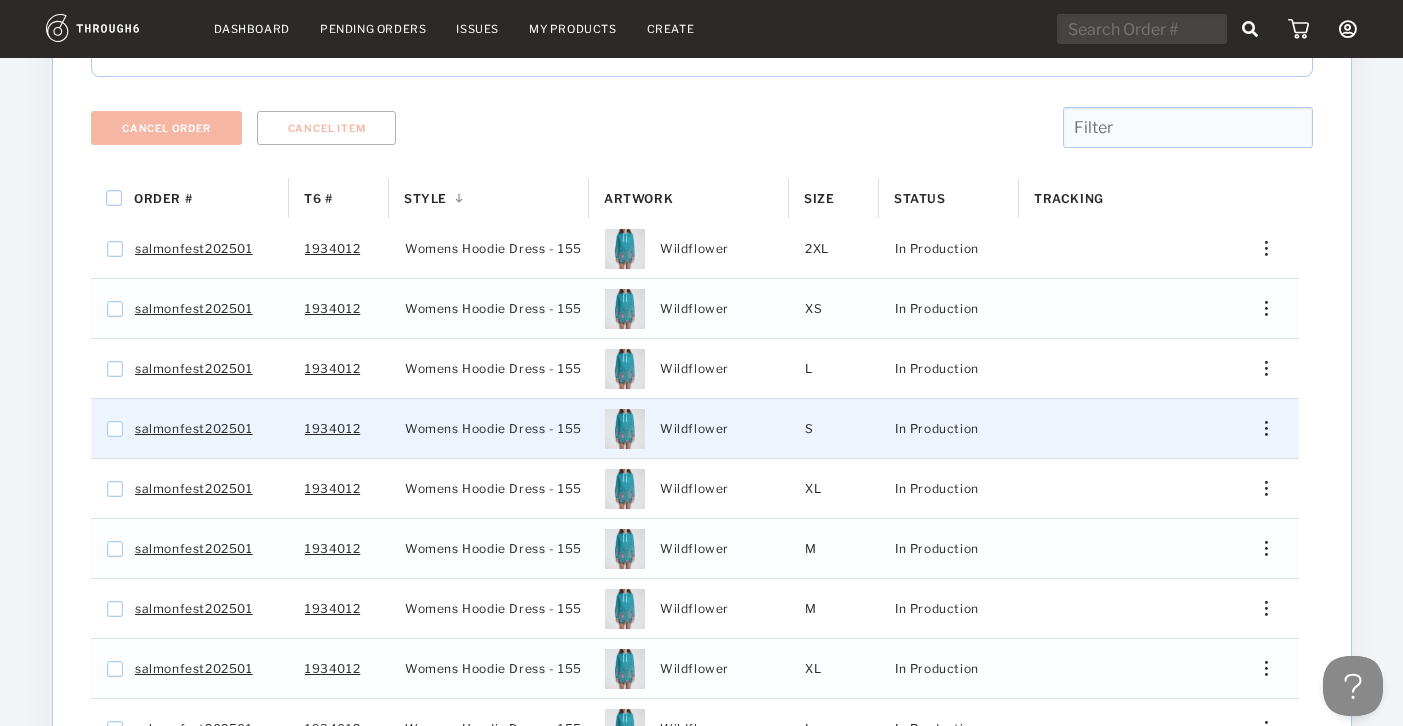 click at bounding box center [1258, 428] 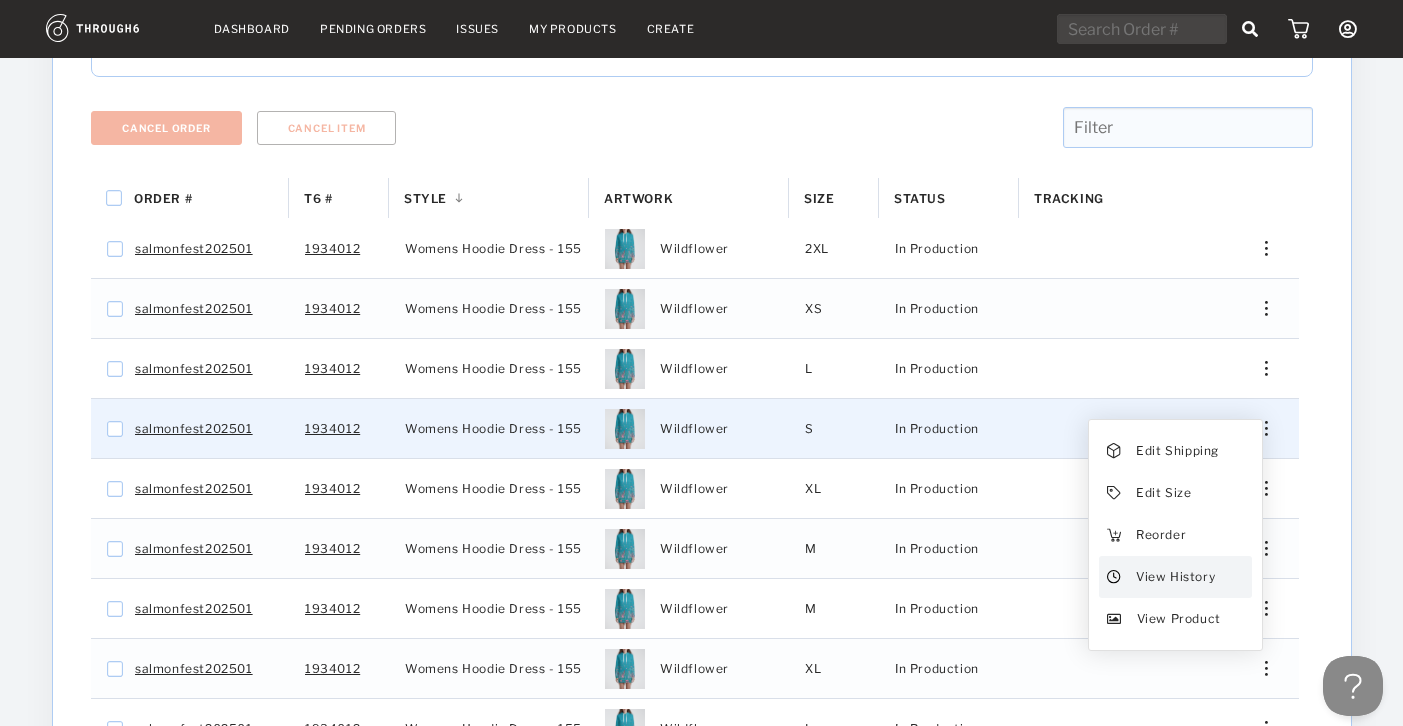 click on "View History" at bounding box center (1174, 577) 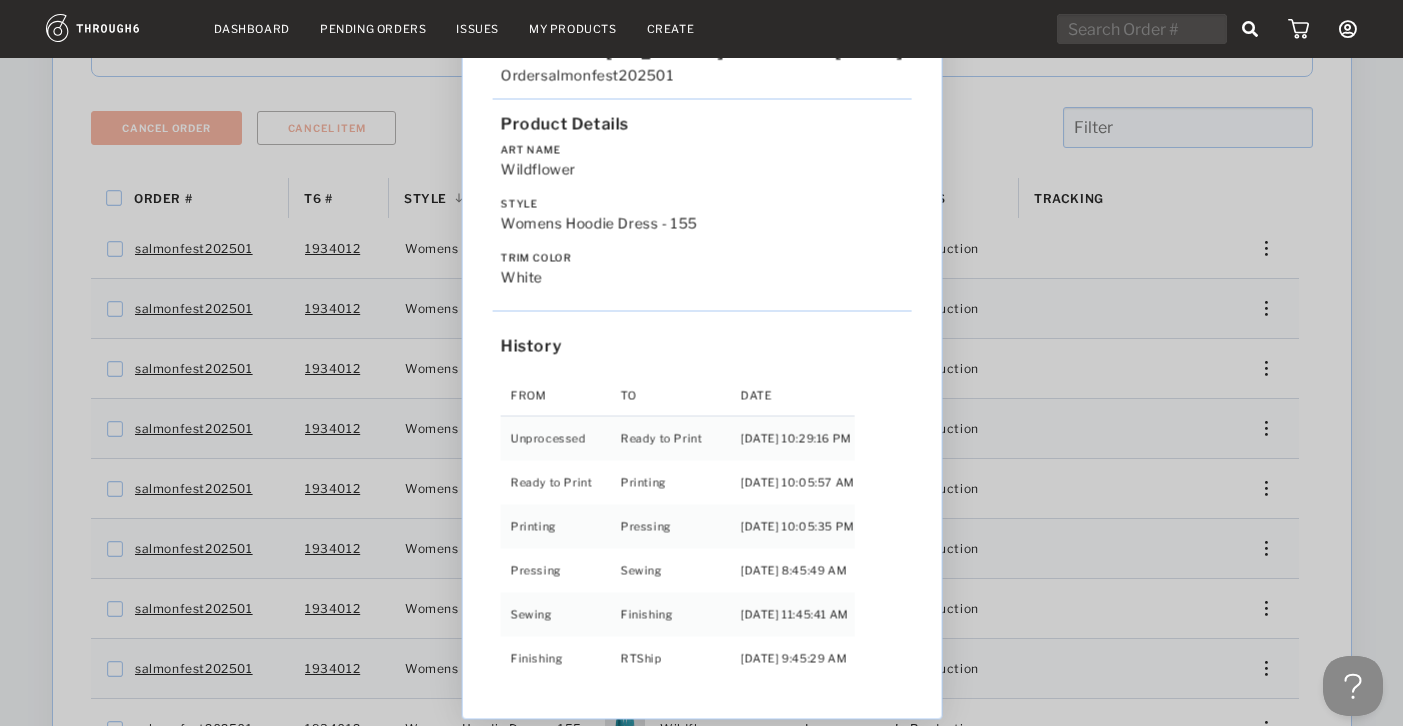 drag, startPoint x: 1346, startPoint y: 499, endPoint x: 1299, endPoint y: 493, distance: 47.38143 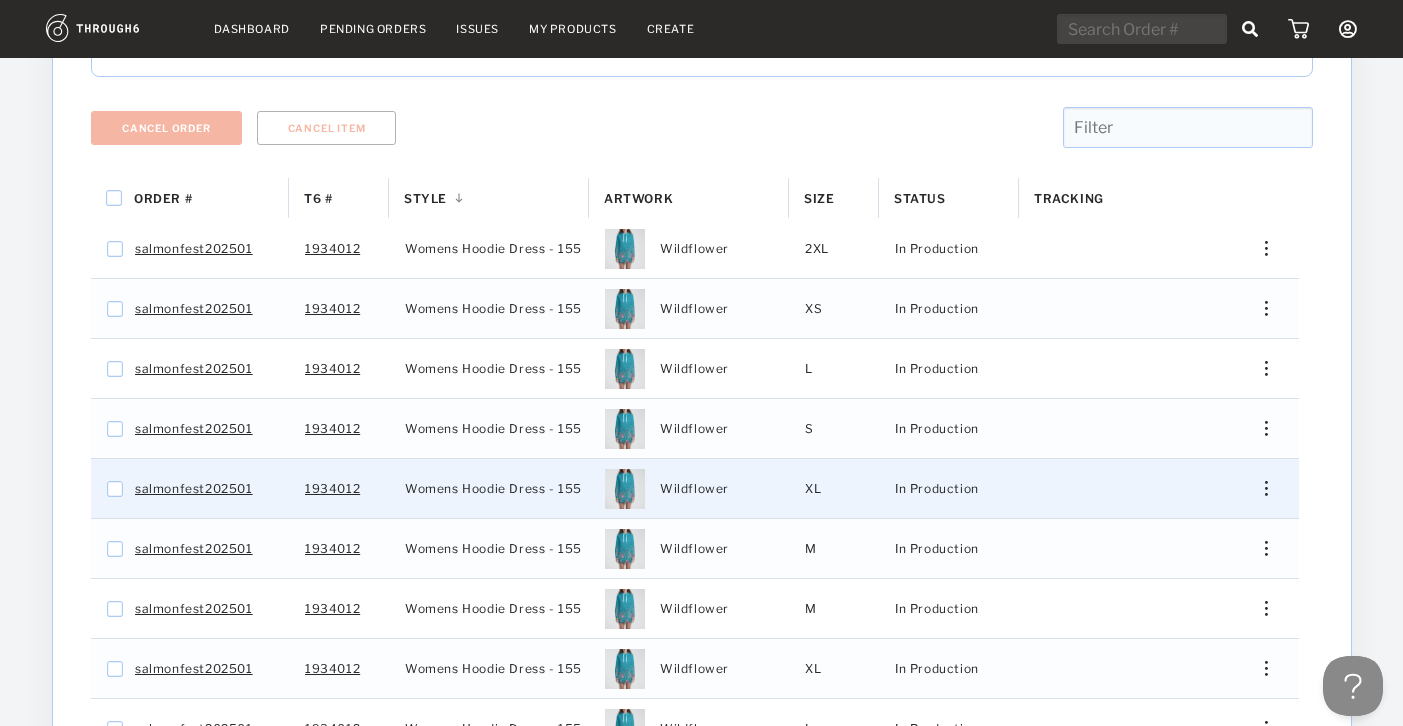 click at bounding box center [1258, 488] 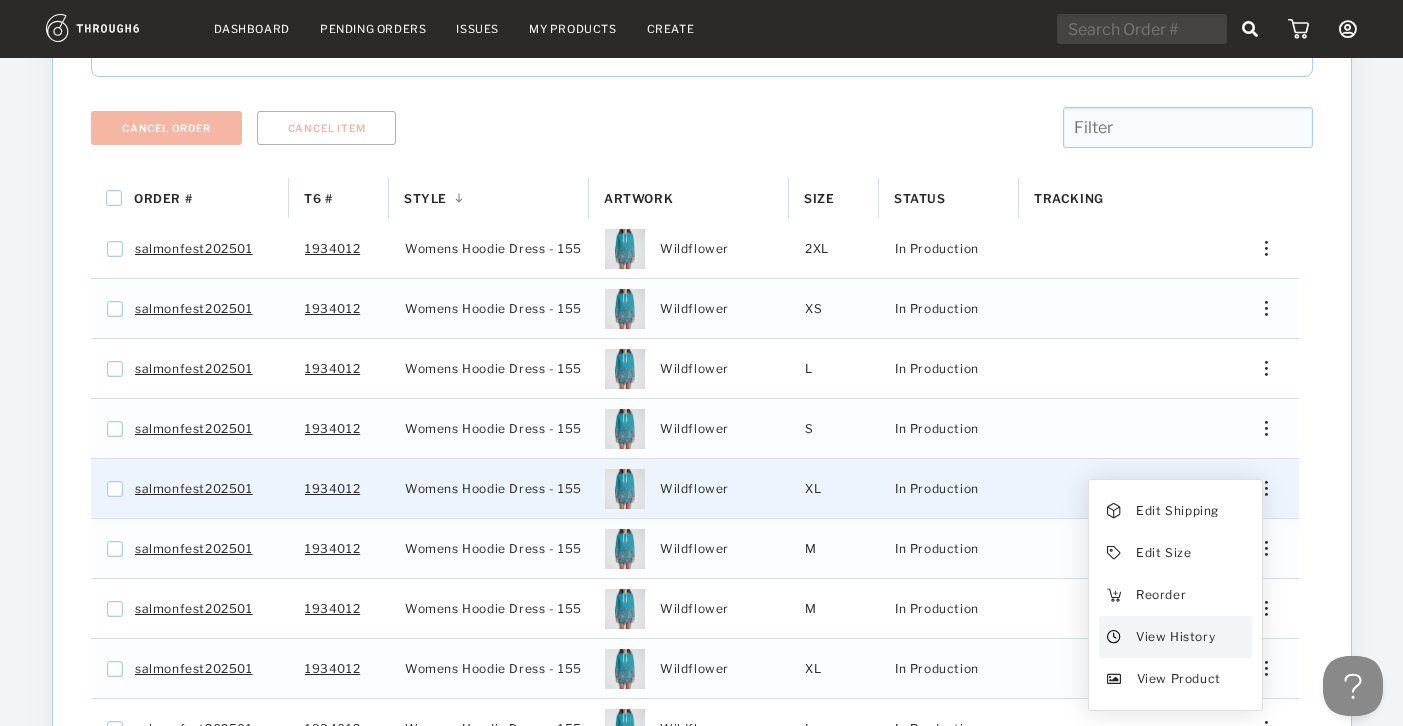 click on "View History" at bounding box center (1174, 637) 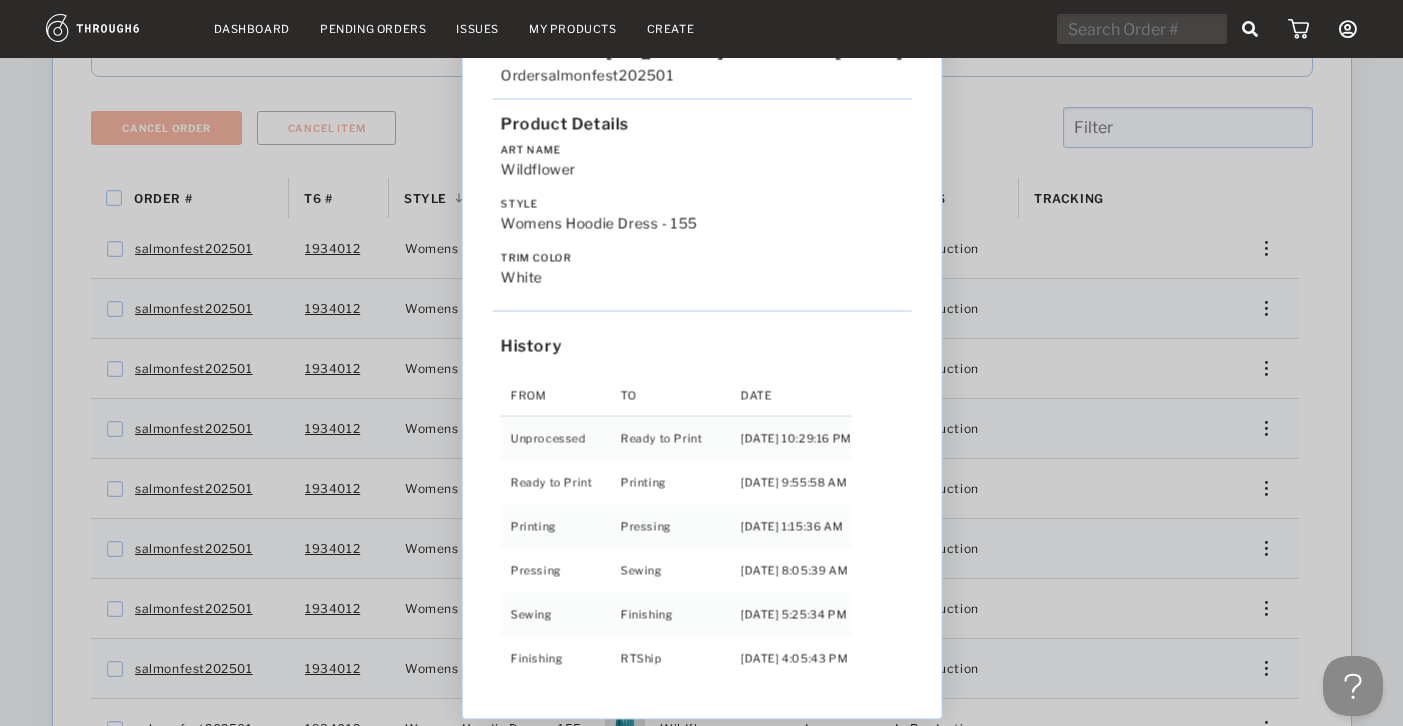 click on "Love from Alaska - No Label   06/19/25 Order  salmonfest202501 Product Details Art Name Wildflower Style Womens Hoodie Dress - 155 Trim Color white History From To Date Unprocessed Ready to Print 6/19/25 10:29:16 PM Ready to Print Printing 6/27/25 9:55:58 AM Printing Pressing 7/02/25 1:15:36 AM Pressing Sewing 7/02/25 8:05:39 AM Sewing Finishing 7/02/25 5:25:34 PM Finishing RTShip 7/03/25 4:05:43 PM" at bounding box center [701, 363] 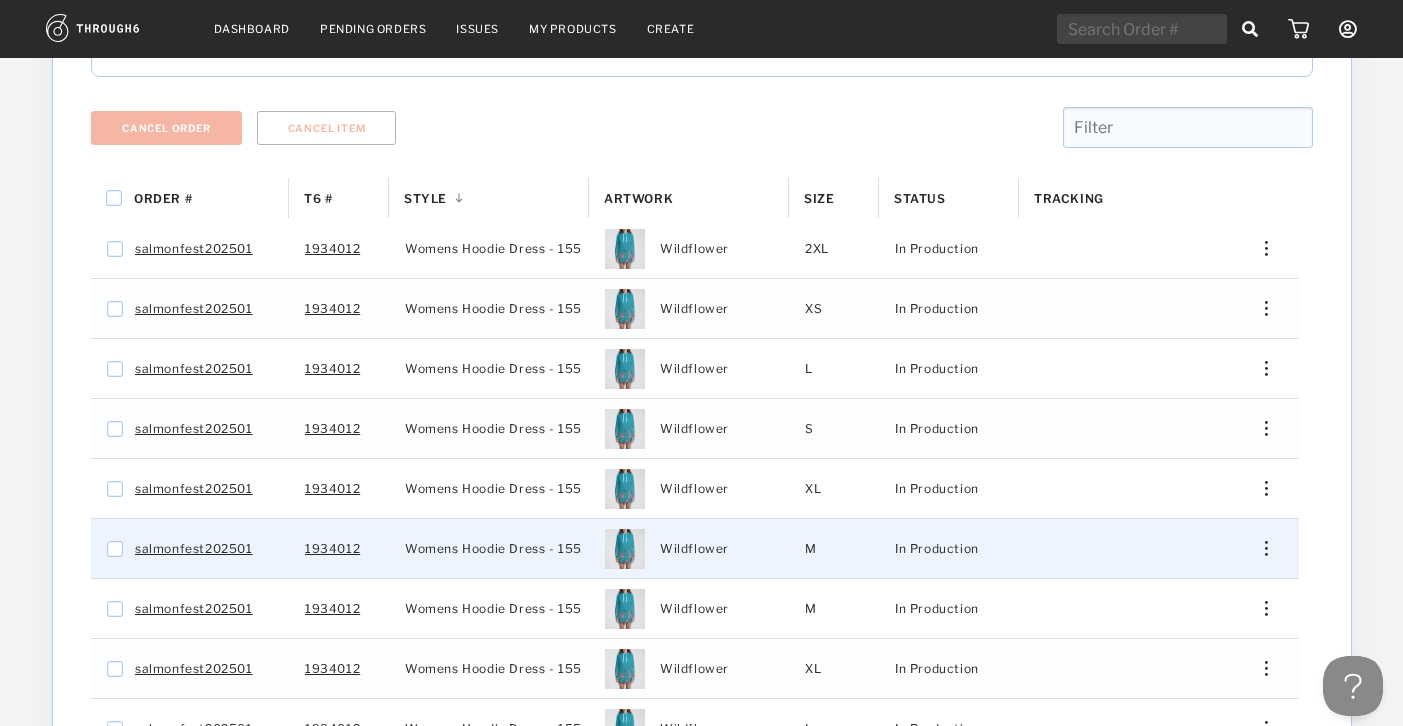 click at bounding box center (1258, 548) 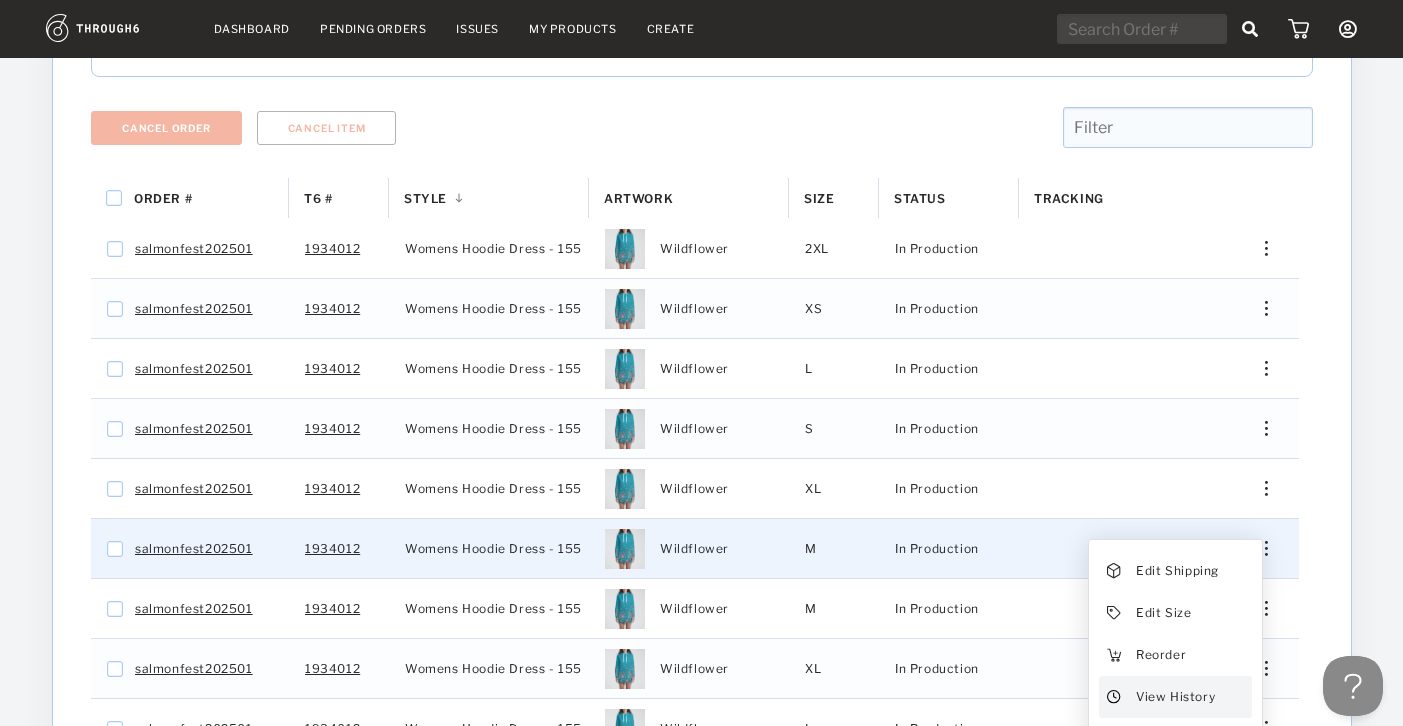 click on "View History" at bounding box center (1174, 697) 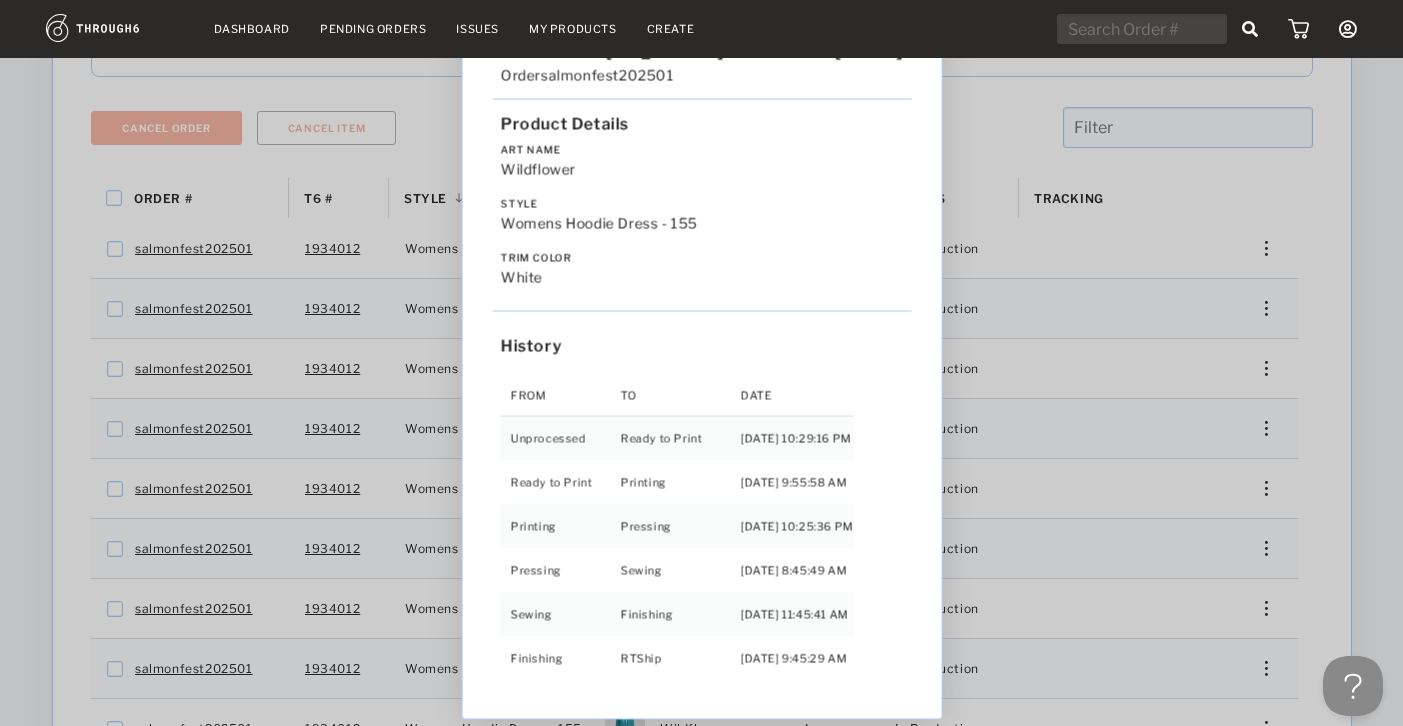 click on "Love from Alaska - No Label   06/19/25 Order  salmonfest202501 Product Details Art Name Wildflower Style Womens Hoodie Dress - 155 Trim Color white History From To Date Unprocessed Ready to Print 6/19/25 10:29:16 PM Ready to Print Printing 6/27/25 9:55:58 AM Printing Pressing 7/01/25 10:25:36 PM Pressing Sewing 7/02/25 8:45:49 AM Sewing Finishing 7/03/25 11:45:41 AM Finishing RTShip 7/04/25 9:45:29 AM" at bounding box center [701, 363] 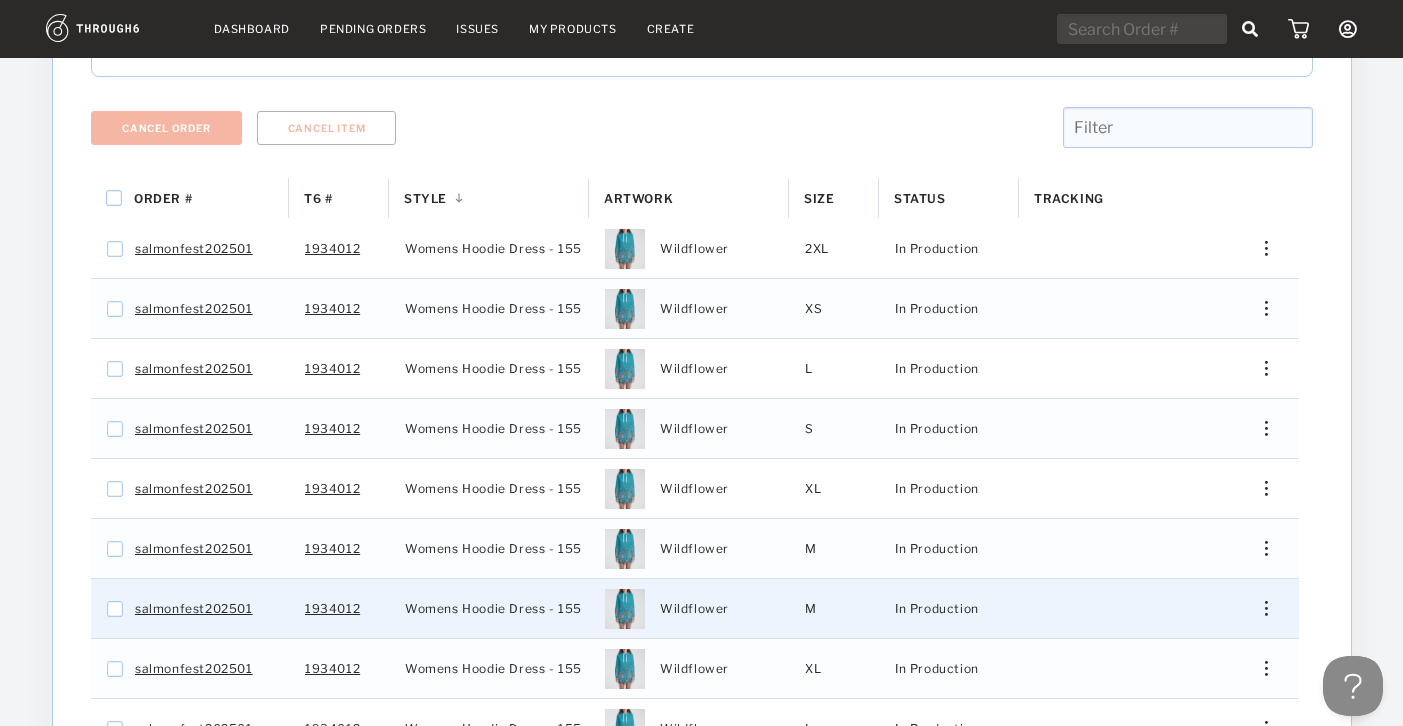 click at bounding box center [1258, 608] 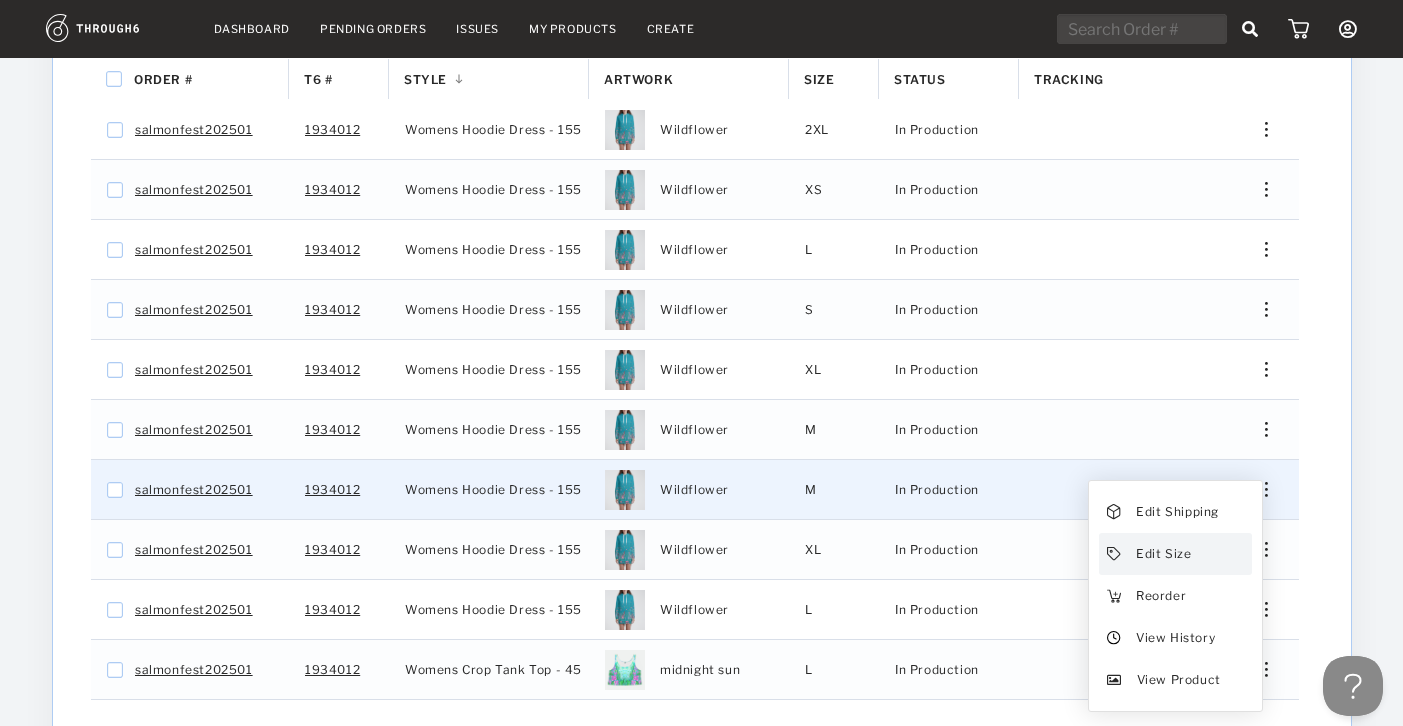 scroll, scrollTop: 409, scrollLeft: 0, axis: vertical 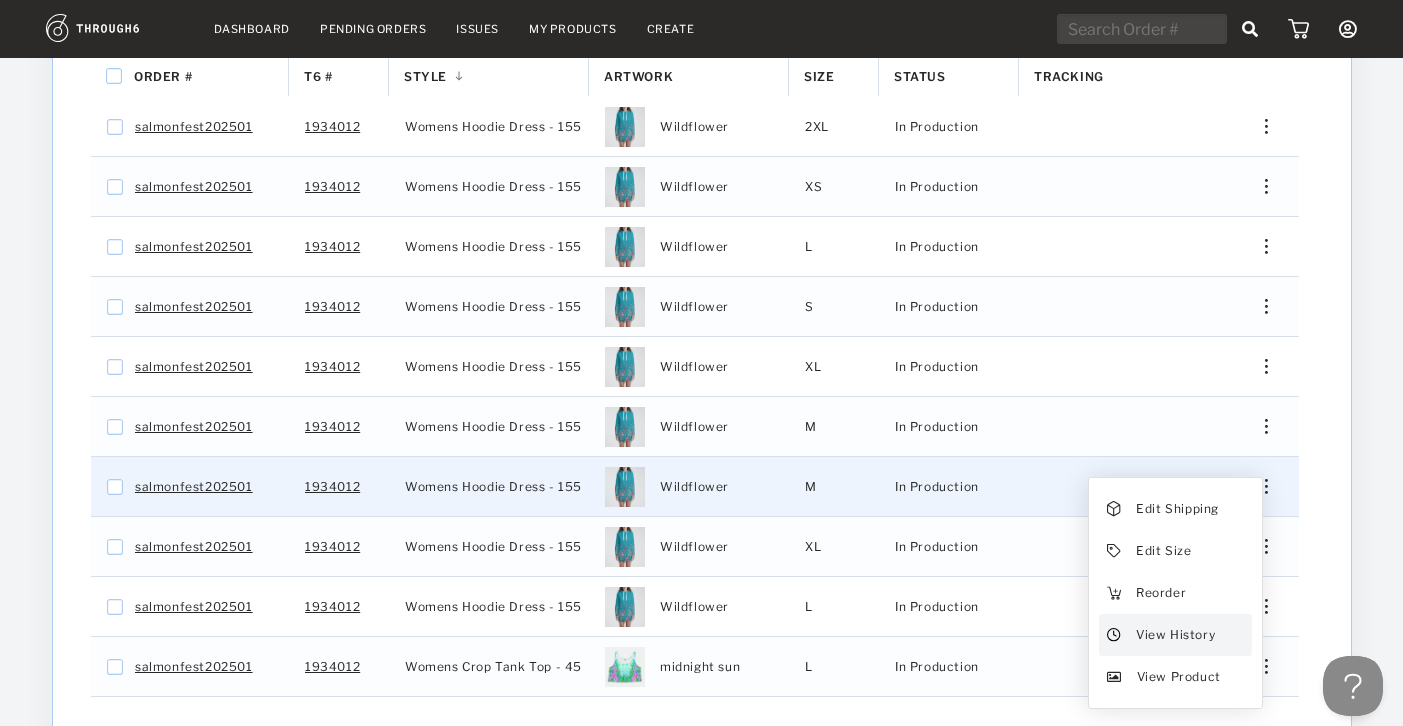 click on "View History" at bounding box center [1174, 635] 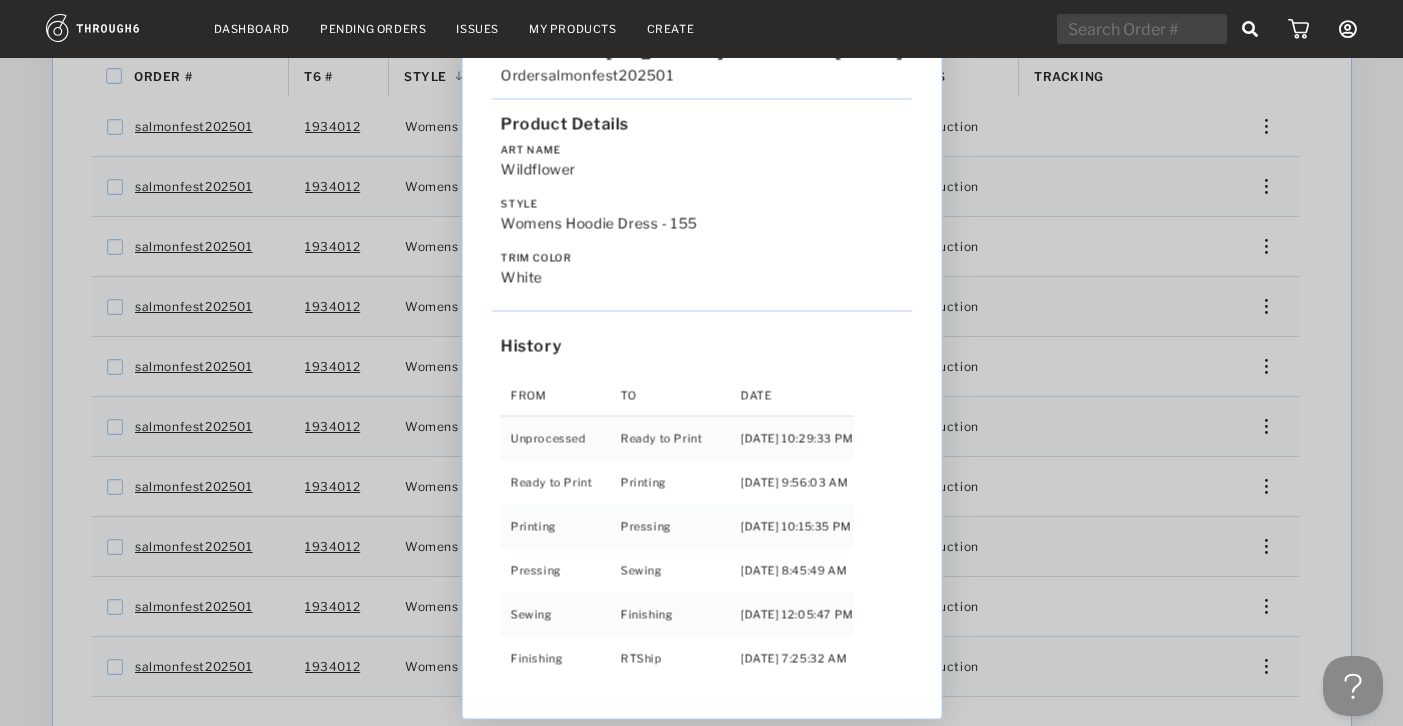 click on "Love from Alaska - No Label   06/19/25 Order  salmonfest202501 Product Details Art Name Wildflower Style Womens Hoodie Dress - 155 Trim Color white History From To Date Unprocessed Ready to Print 6/19/25 10:29:33 PM Ready to Print Printing 6/27/25 9:56:03 AM Printing Pressing 7/01/25 10:15:35 PM Pressing Sewing 7/02/25 8:45:49 AM Sewing Finishing 7/03/25 12:05:47 PM Finishing RTShip 7/04/25 7:25:32 AM" at bounding box center (701, 363) 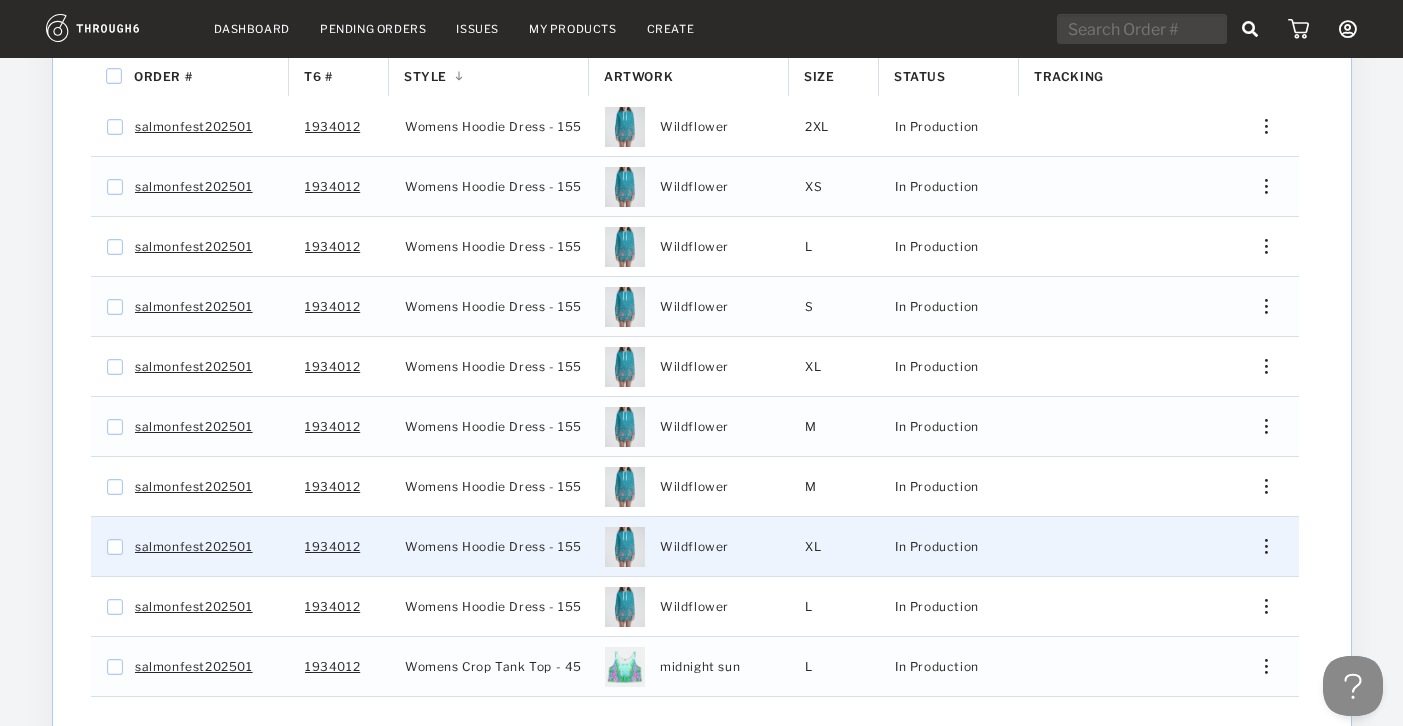 click on "Edit Shipping Edit Size Reorder View History View Product" at bounding box center (1259, 546) 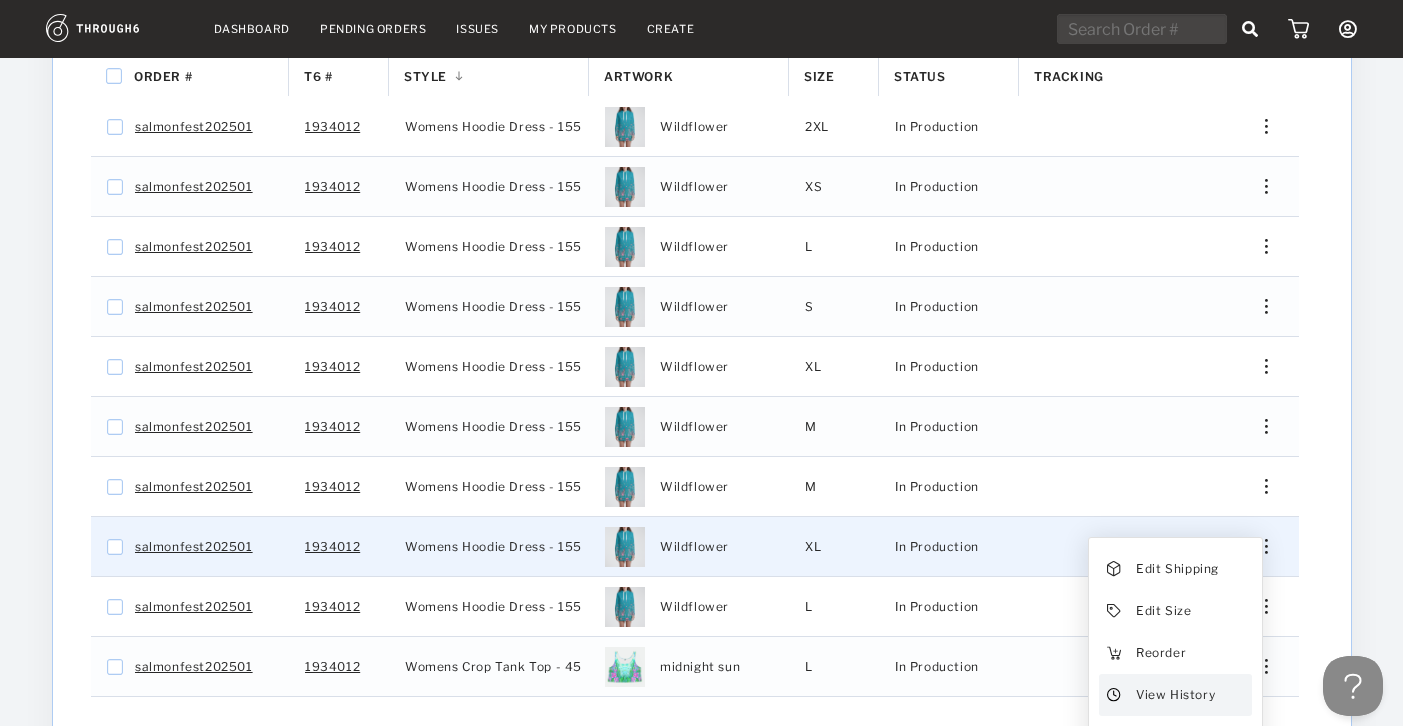 click on "View History" at bounding box center [1174, 695] 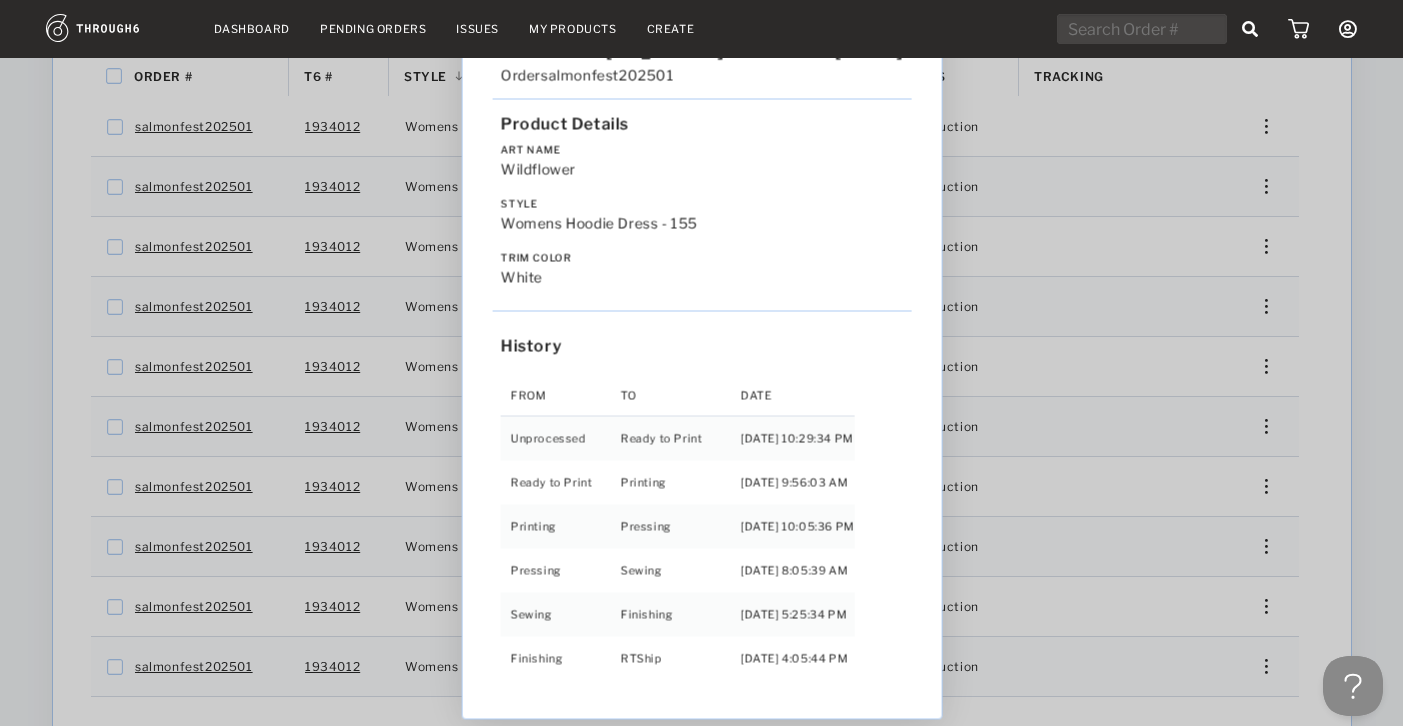 click on "Love from Alaska - No Label   06/19/25 Order  salmonfest202501 Product Details Art Name Wildflower Style Womens Hoodie Dress - 155 Trim Color white History From To Date Unprocessed Ready to Print 6/19/25 10:29:34 PM Ready to Print Printing 6/27/25 9:56:03 AM Printing Pressing 7/01/25 10:05:36 PM Pressing Sewing 7/02/25 8:05:39 AM Sewing Finishing 7/02/25 5:25:34 PM Finishing RTShip 7/03/25 4:05:44 PM" at bounding box center (701, 363) 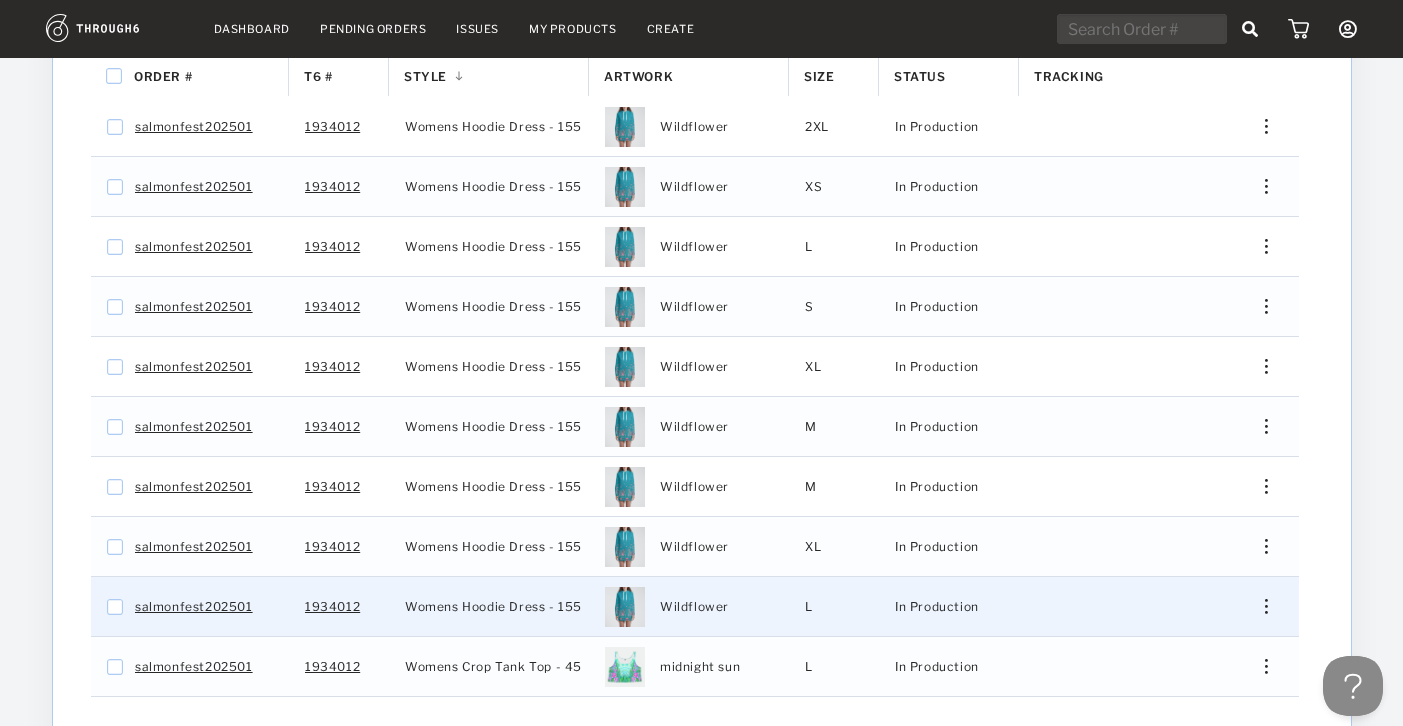 click at bounding box center (1258, 606) 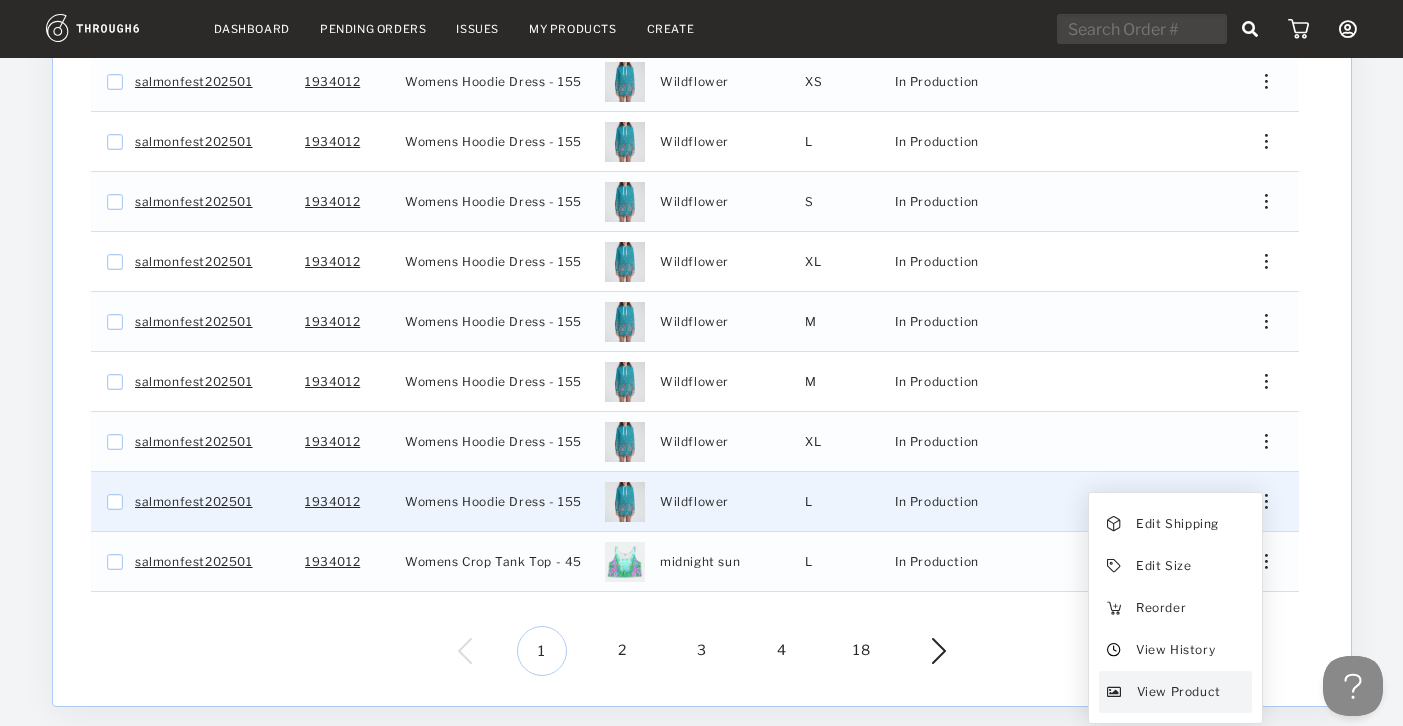 scroll, scrollTop: 526, scrollLeft: 0, axis: vertical 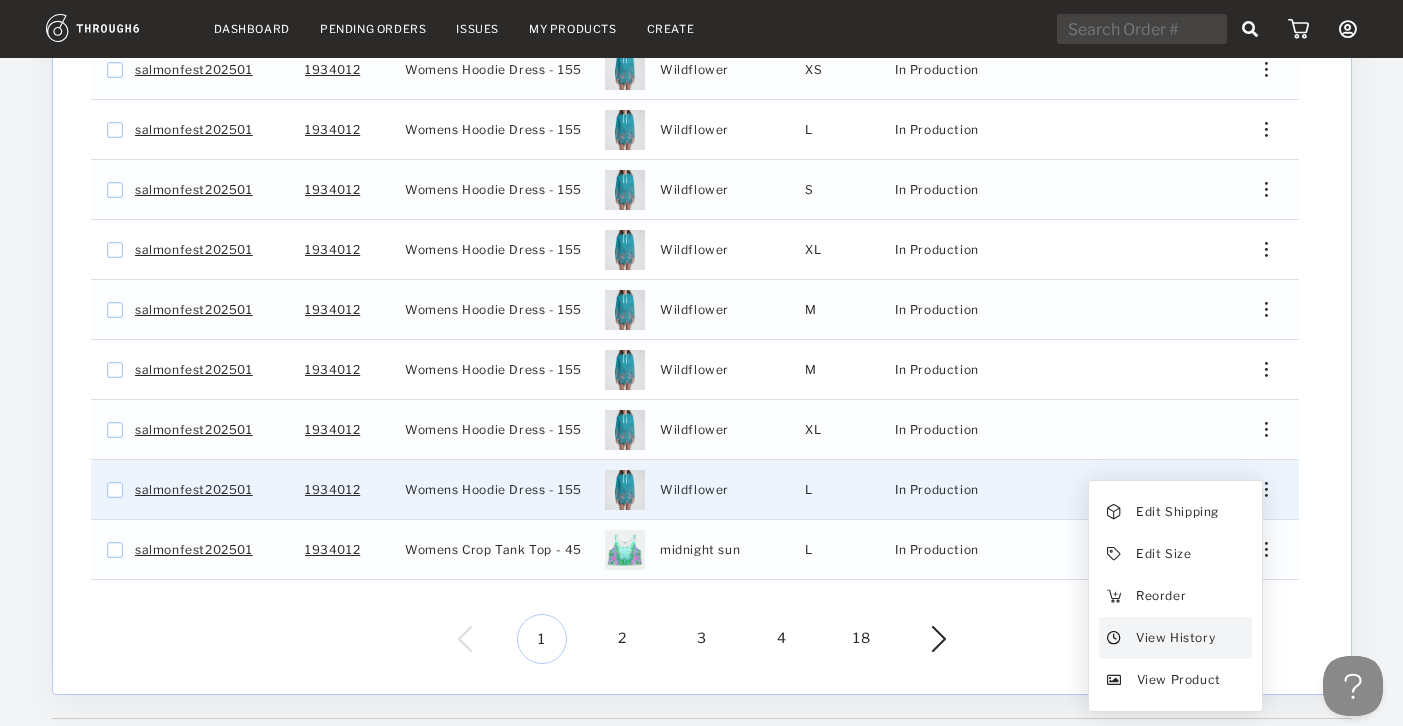 click on "View History" at bounding box center (1174, 638) 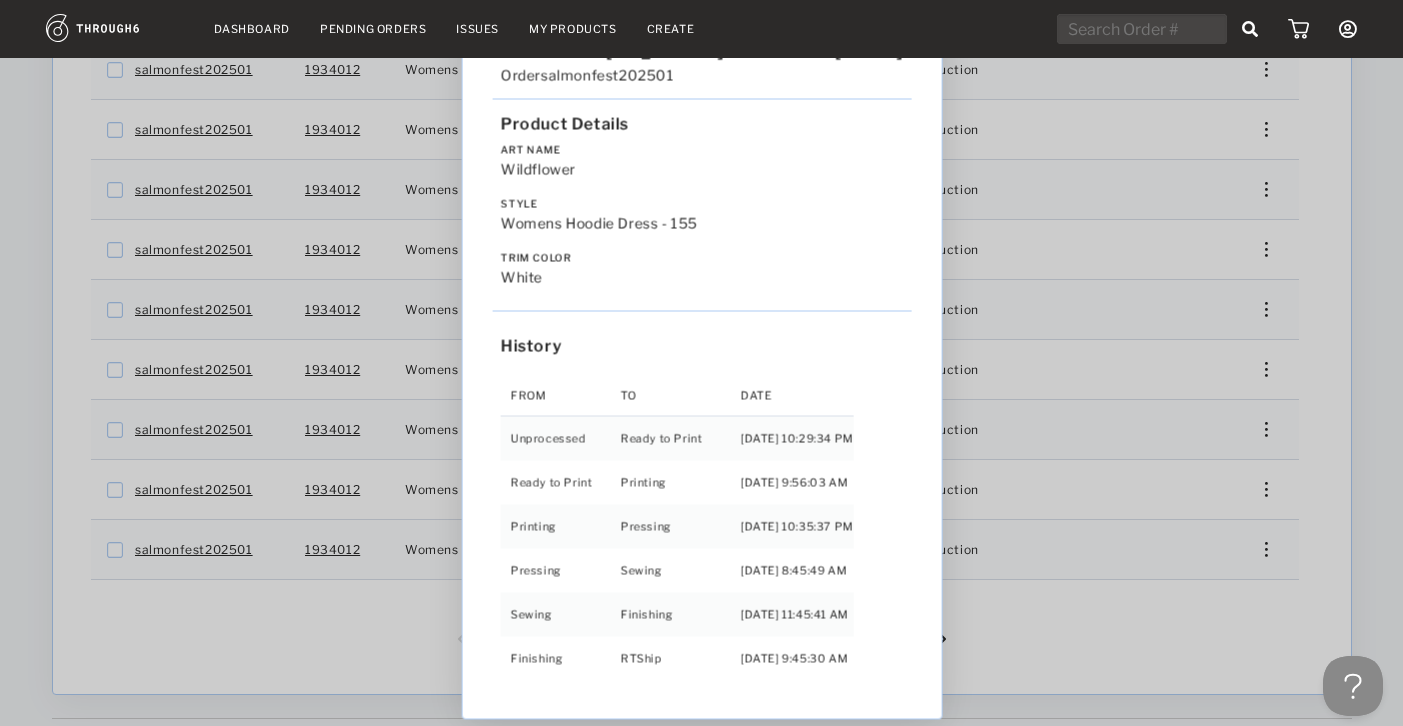 click on "Love from Alaska - No Label   06/19/25 Order  salmonfest202501 Product Details Art Name Wildflower Style Womens Hoodie Dress - 155 Trim Color white History From To Date Unprocessed Ready to Print 6/19/25 10:29:34 PM Ready to Print Printing 6/27/25 9:56:03 AM Printing Pressing 7/01/25 10:35:37 PM Pressing Sewing 7/02/25 8:45:49 AM Sewing Finishing 7/03/25 11:45:41 AM Finishing RTShip 7/04/25 9:45:30 AM" at bounding box center (701, 363) 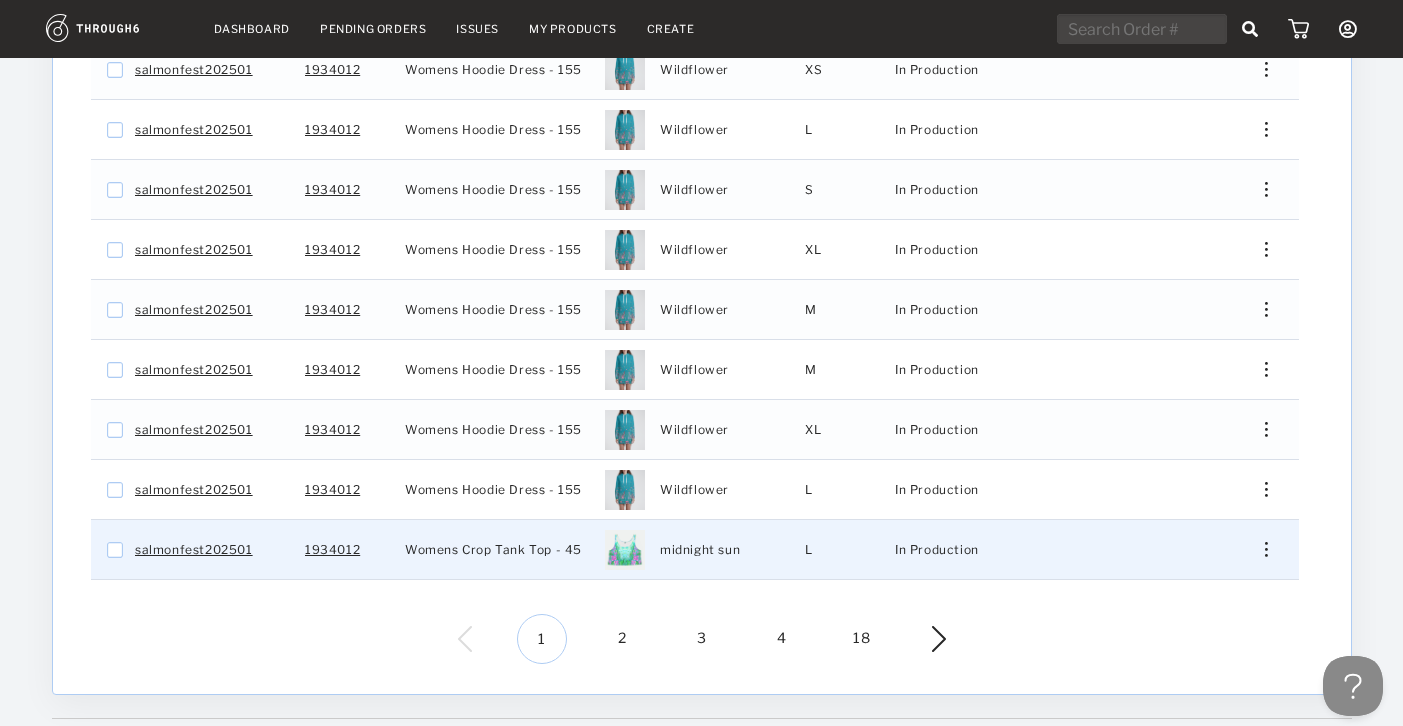 click at bounding box center (1258, 549) 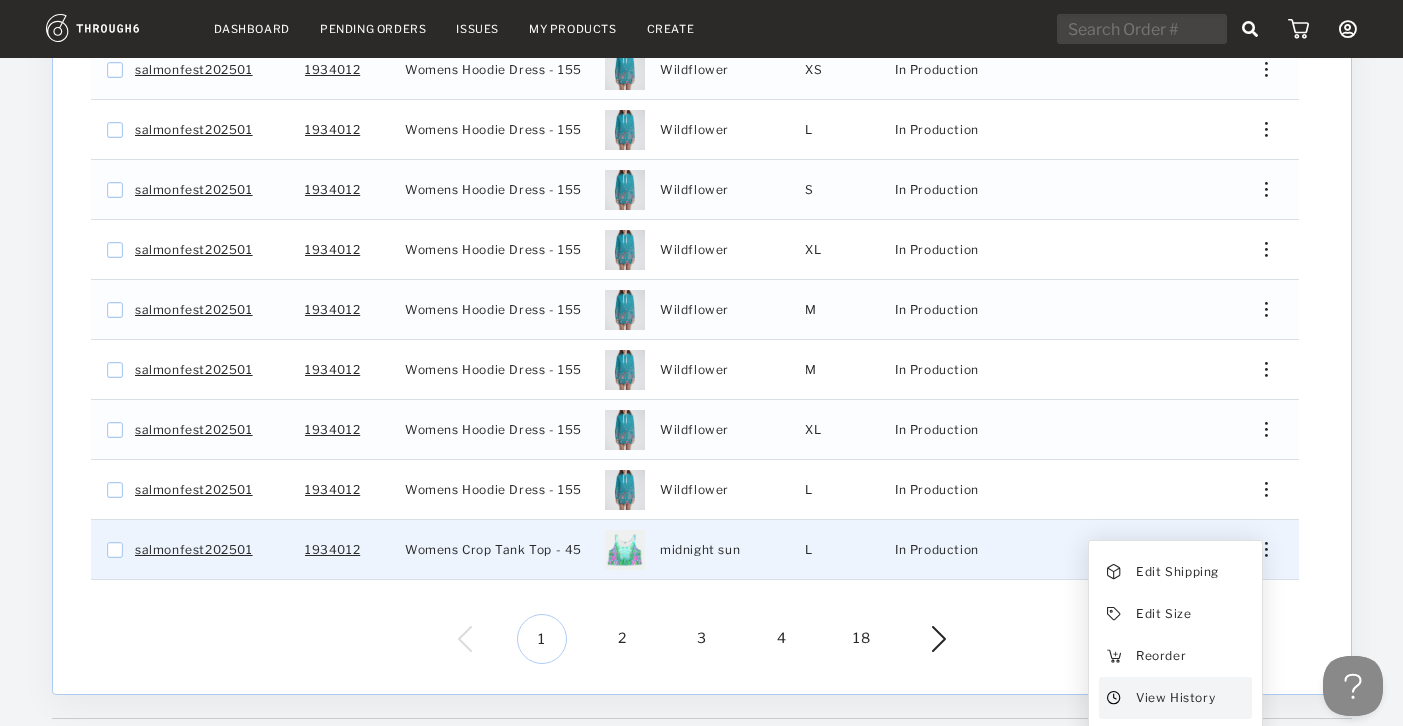 click on "View History" at bounding box center (1174, 698) 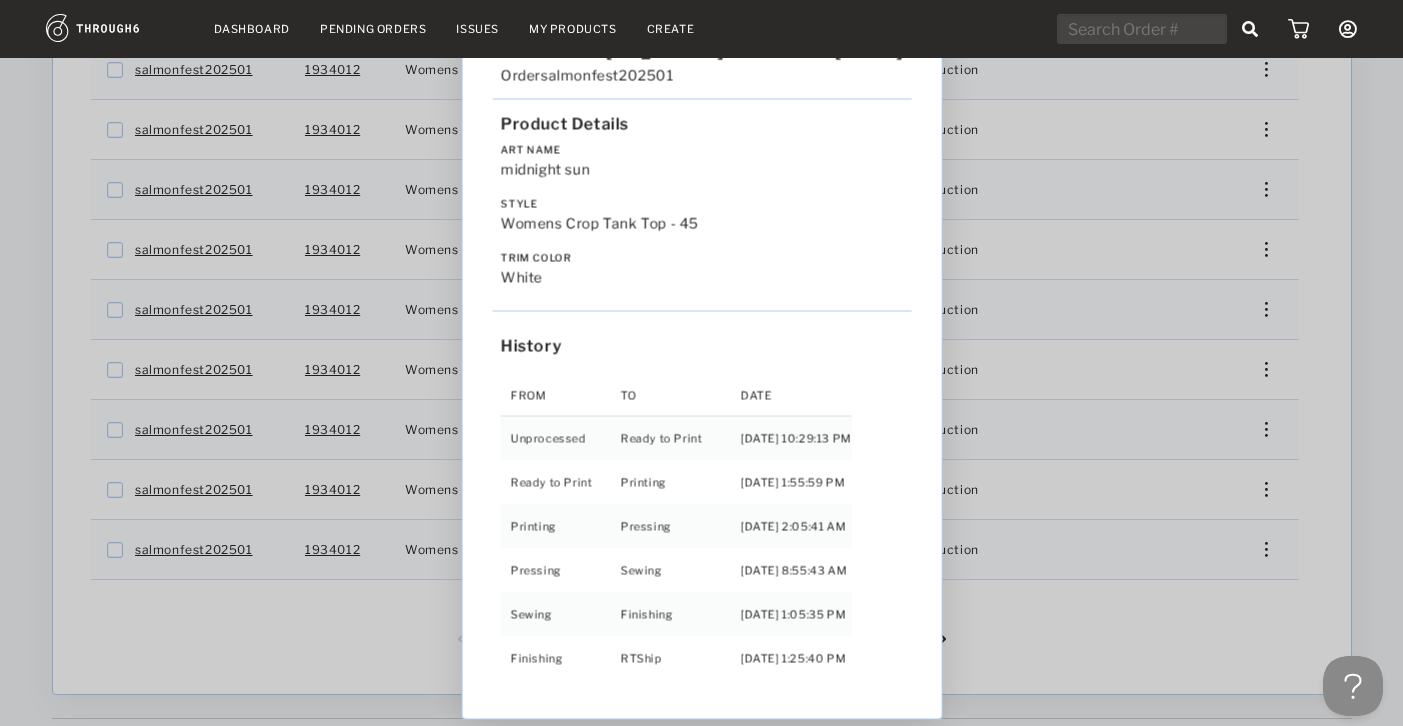click on "Love from Alaska - No Label   06/19/25 Order  salmonfest202501 Product Details Art Name midnight sun Style Womens Crop Tank Top - 45 Trim Color white History From To Date Unprocessed Ready to Print 6/19/25 10:29:13 PM Ready to Print Printing 6/27/25 1:55:59 PM Printing Pressing 7/01/25 2:05:41 AM Pressing Sewing 7/01/25 8:55:43 AM Sewing Finishing 7/02/25 1:05:35 PM Finishing RTShip 7/02/25 1:25:40 PM" at bounding box center (701, 363) 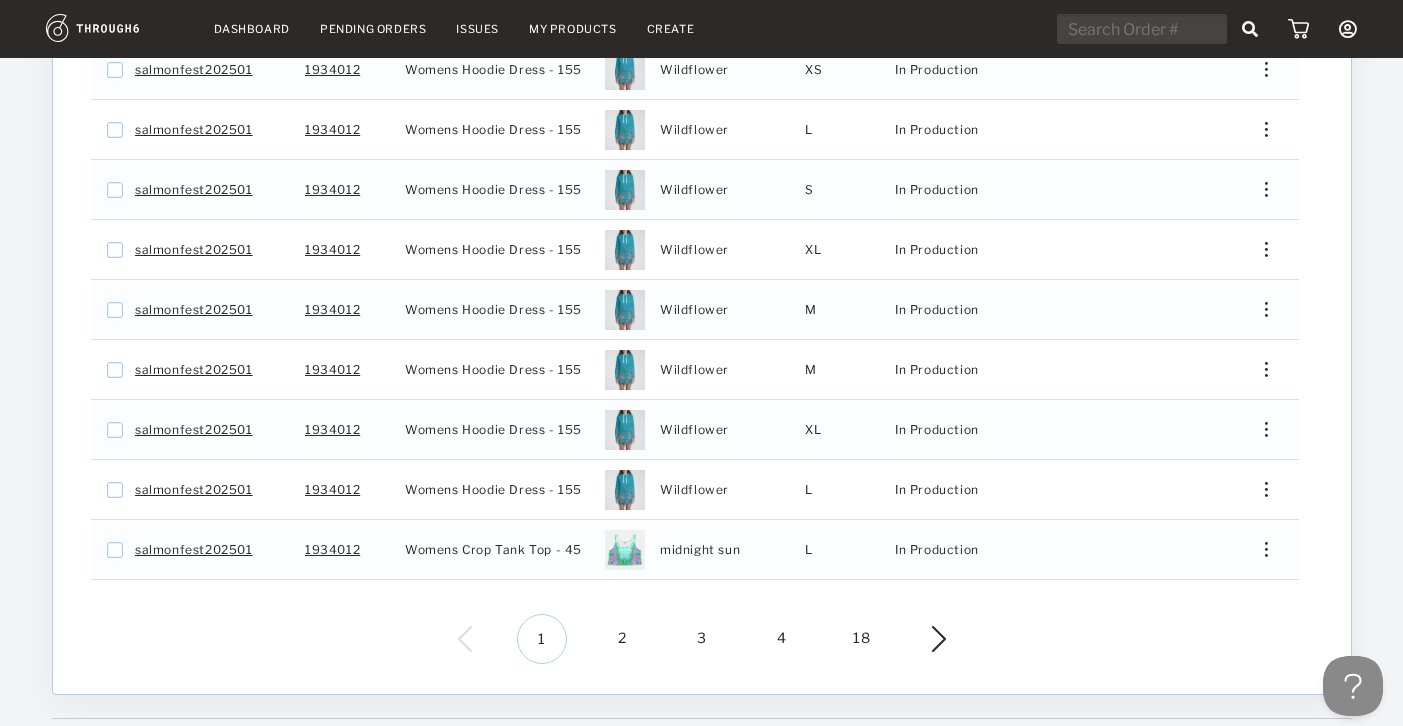click on "2" at bounding box center [622, 639] 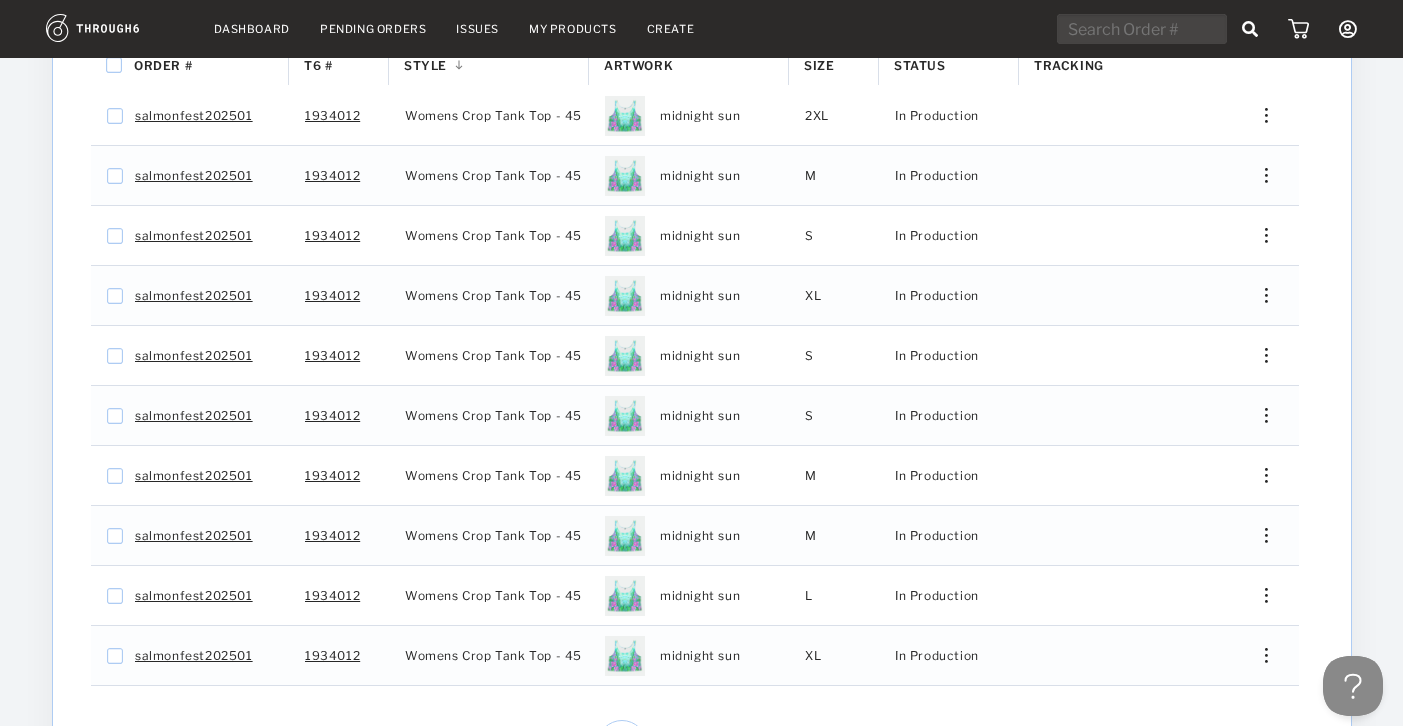 scroll, scrollTop: 334, scrollLeft: 0, axis: vertical 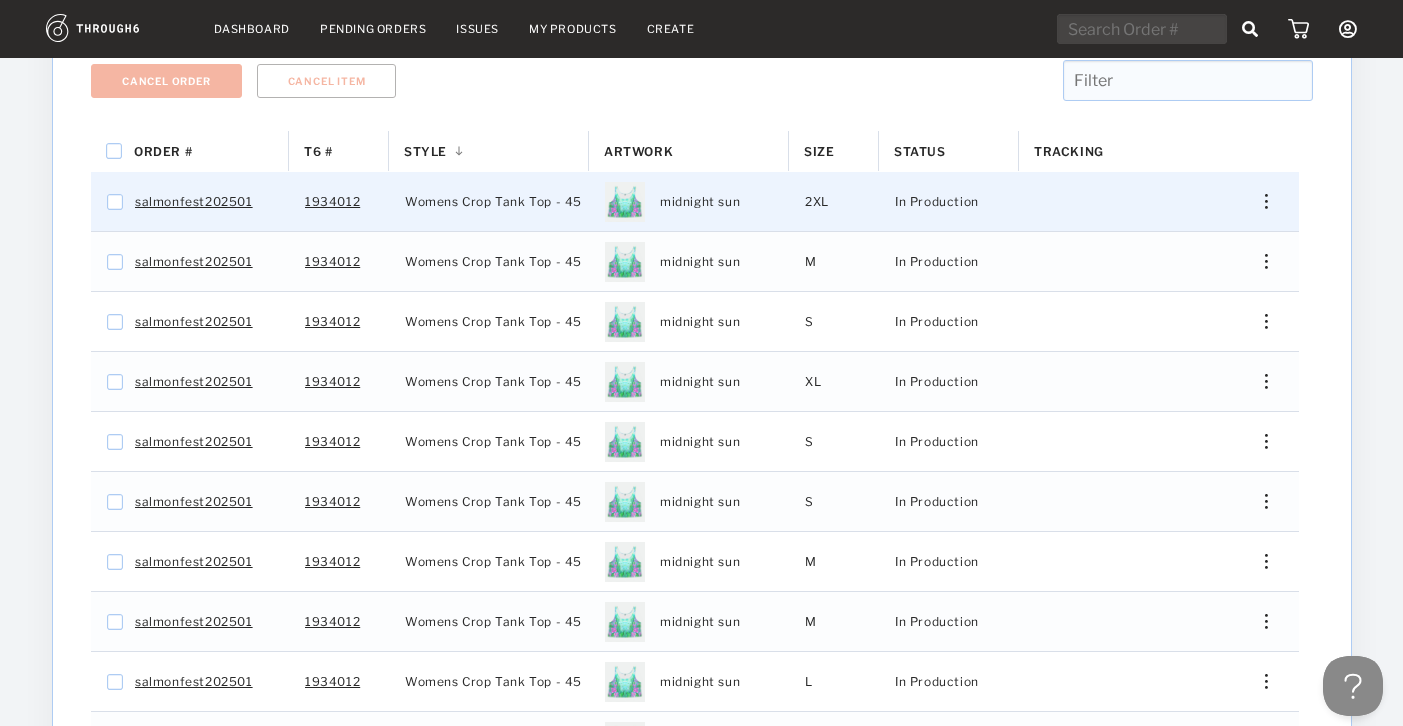 click on "Edit Shipping Edit Size Reorder View History View Product" at bounding box center [1259, 201] 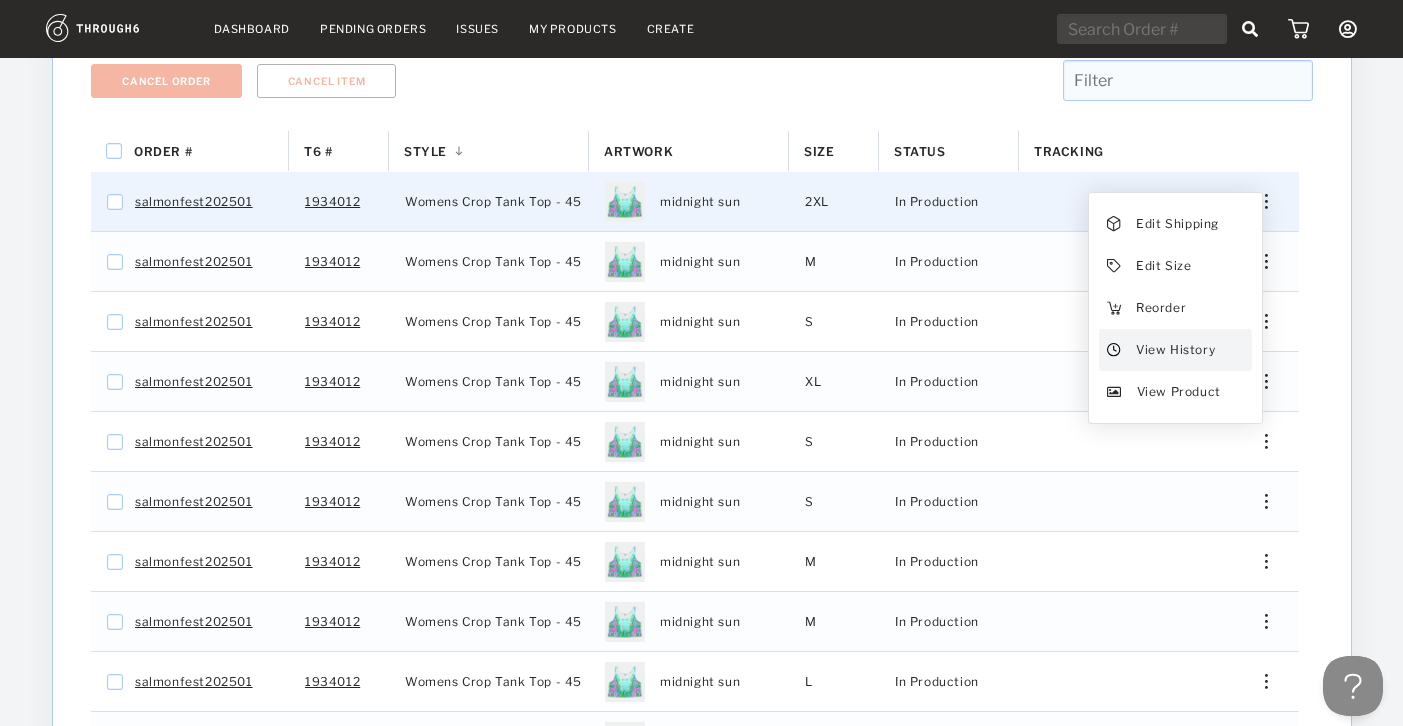 click on "View History" at bounding box center [1174, 350] 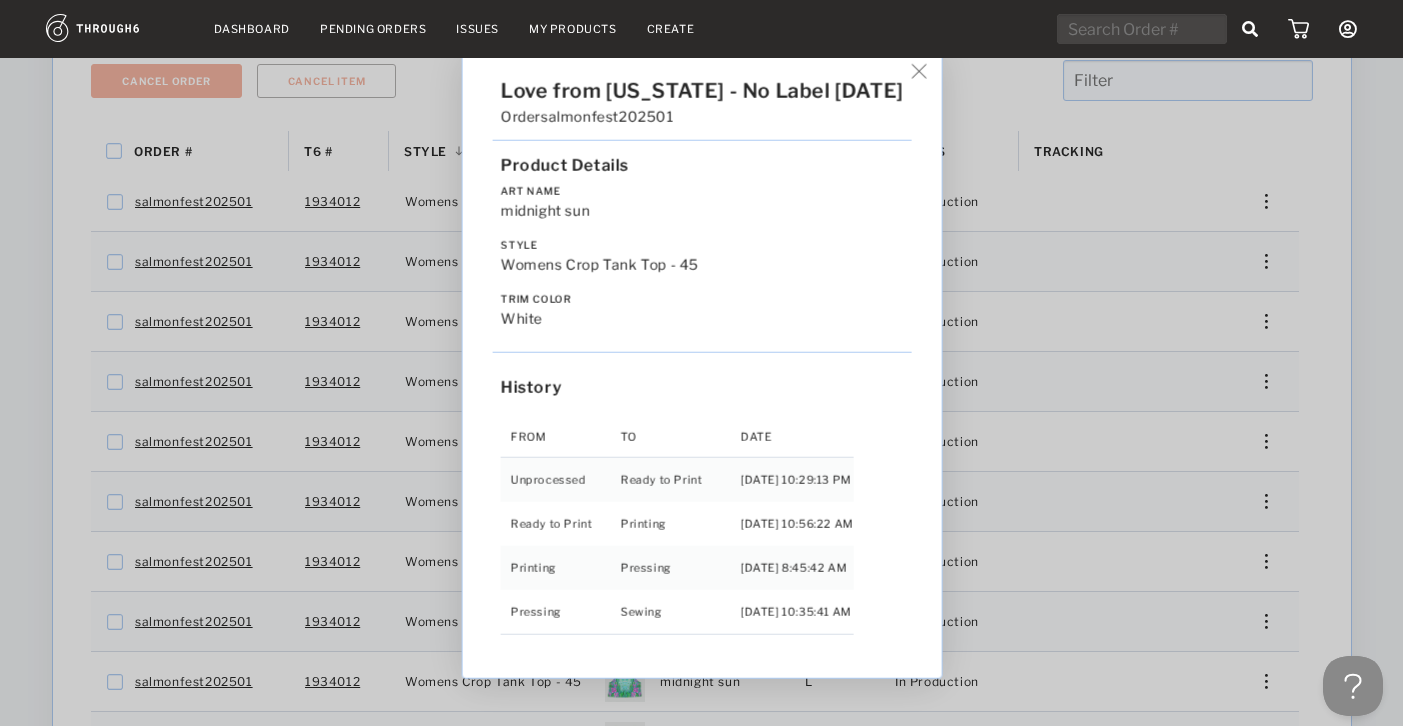 click on "Love from Alaska - No Label   06/19/25 Order  salmonfest202501 Product Details Art Name midnight sun Style Womens Crop Tank Top - 45 Trim Color white History From To Date Unprocessed Ready to Print 6/19/25 10:29:13 PM Ready to Print Printing 6/27/25 10:56:22 AM Printing Pressing 7/01/25 8:45:42 AM Pressing Sewing 7/01/25 10:35:41 AM" at bounding box center (701, 363) 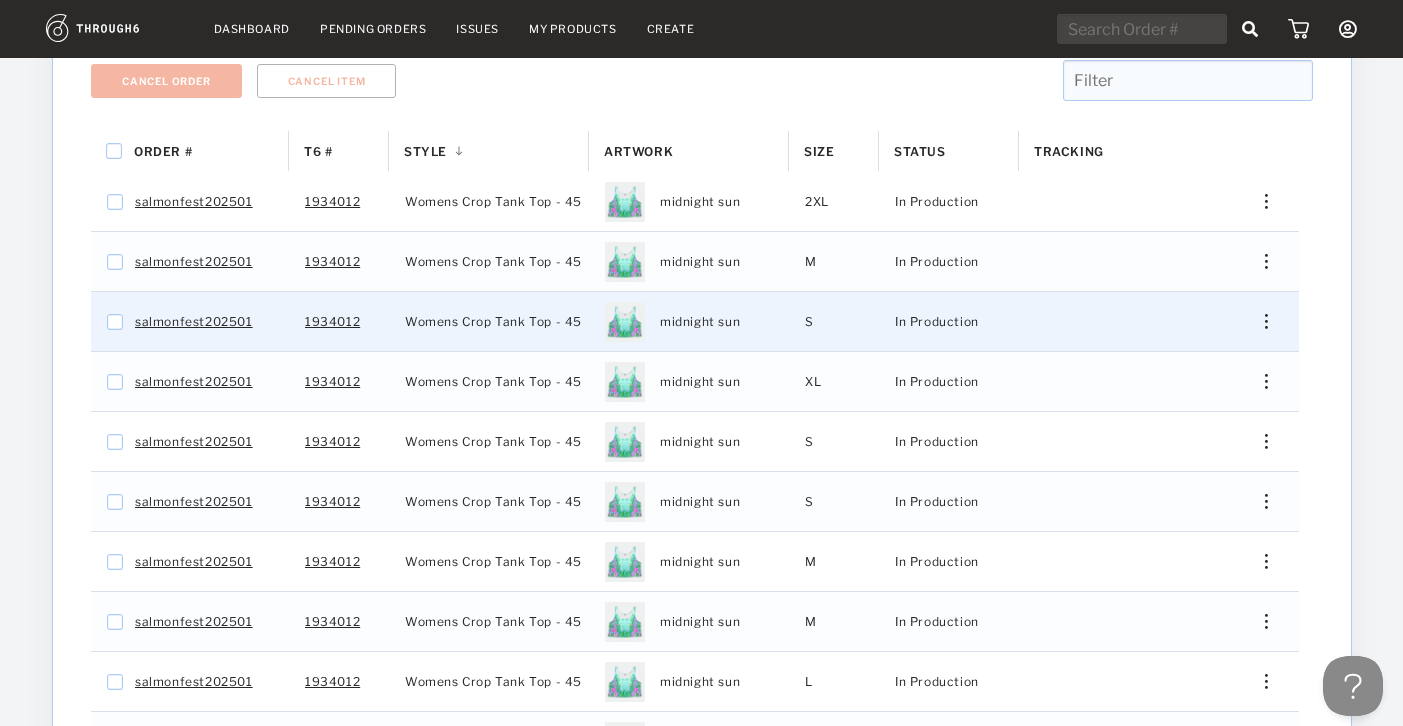 click on "Edit Shipping Edit Size Reorder View History View Product" at bounding box center [1259, 321] 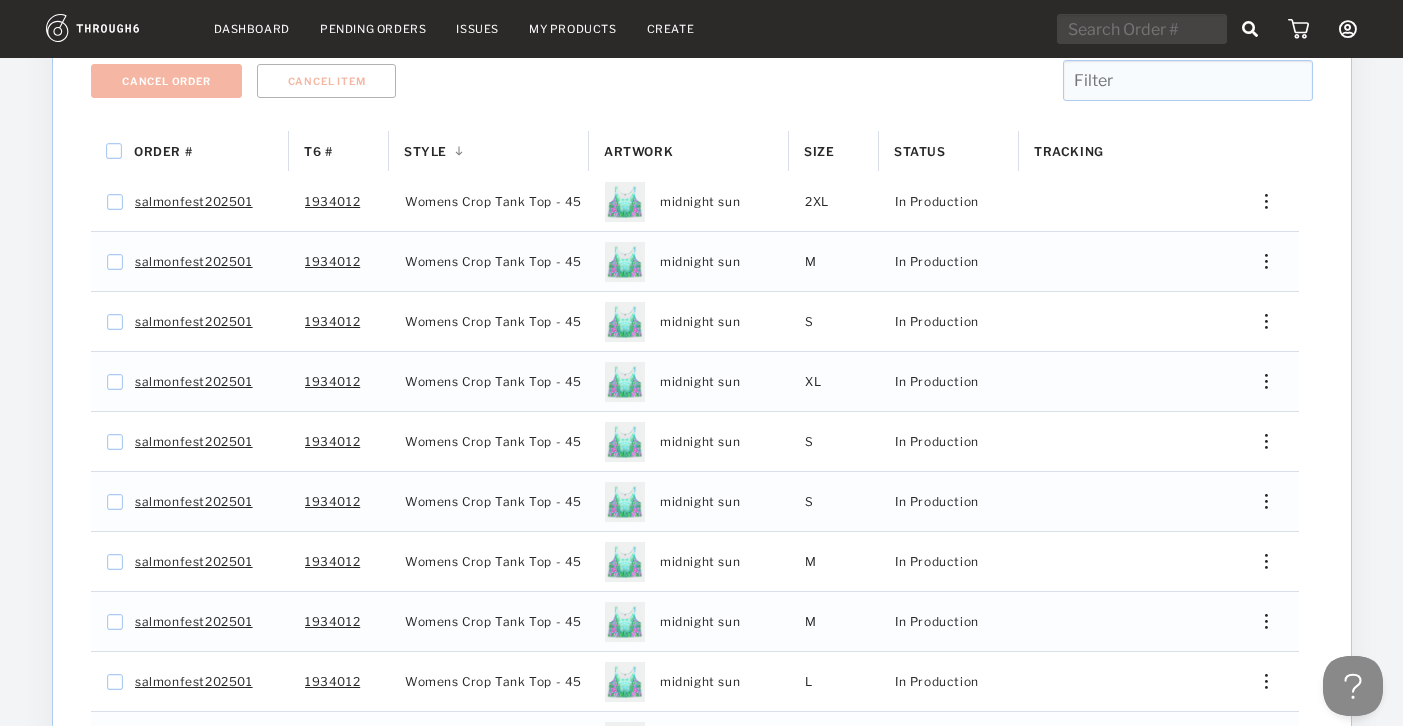 click on "Order #
T6 #
Style
1
M" at bounding box center [702, 468] 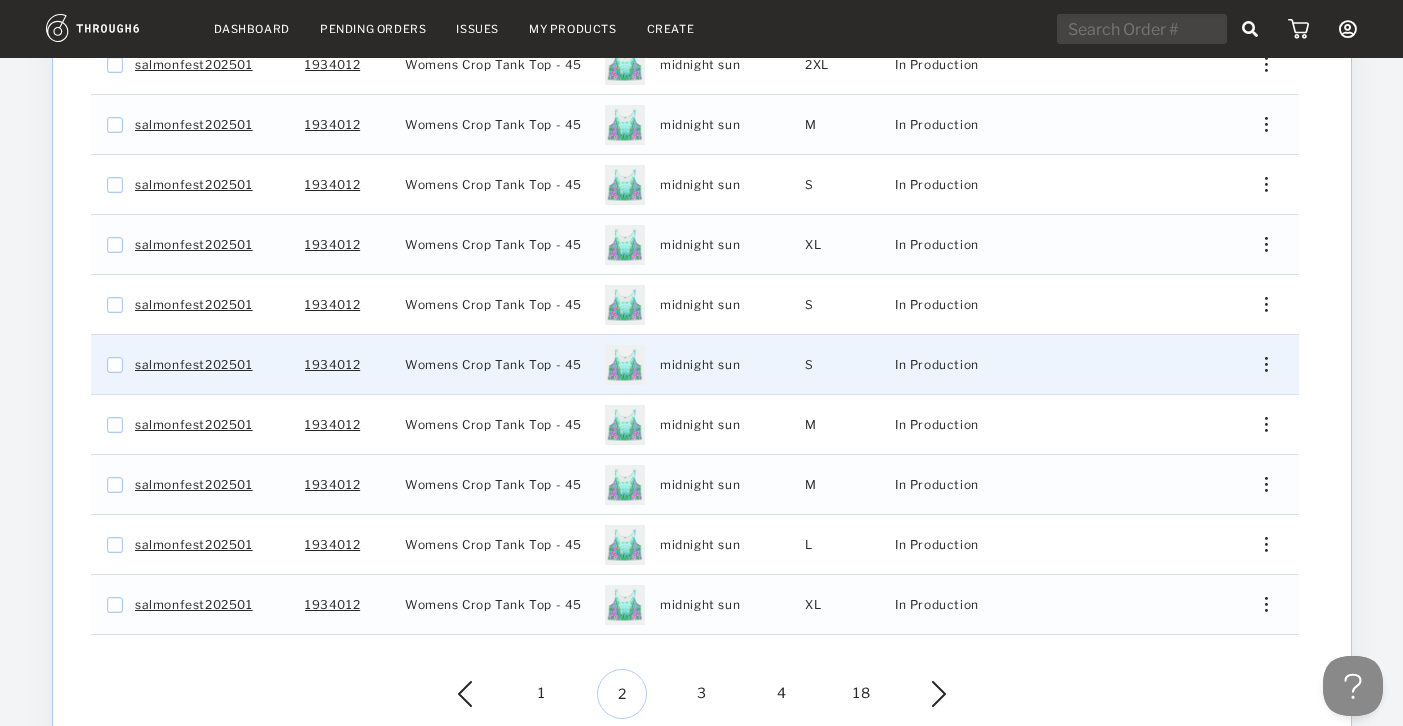 scroll, scrollTop: 568, scrollLeft: 0, axis: vertical 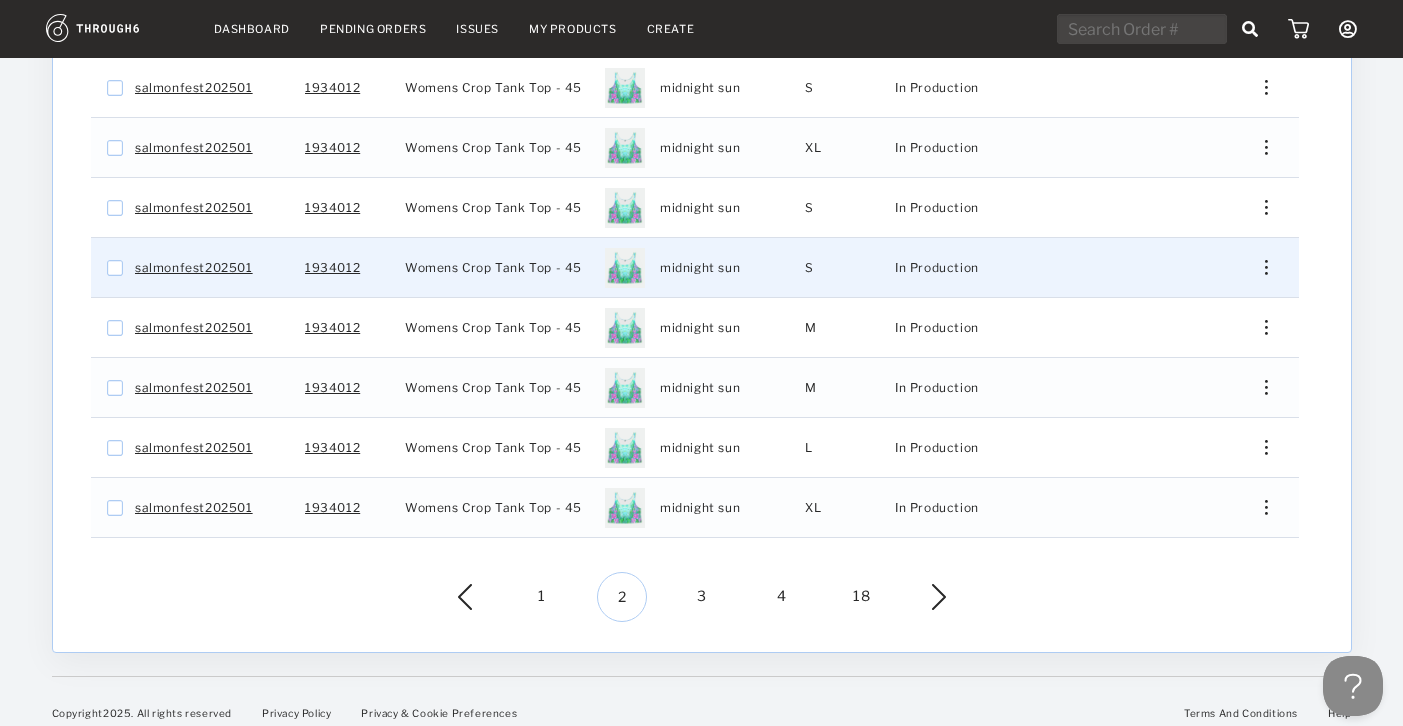 click at bounding box center (1265, 267) 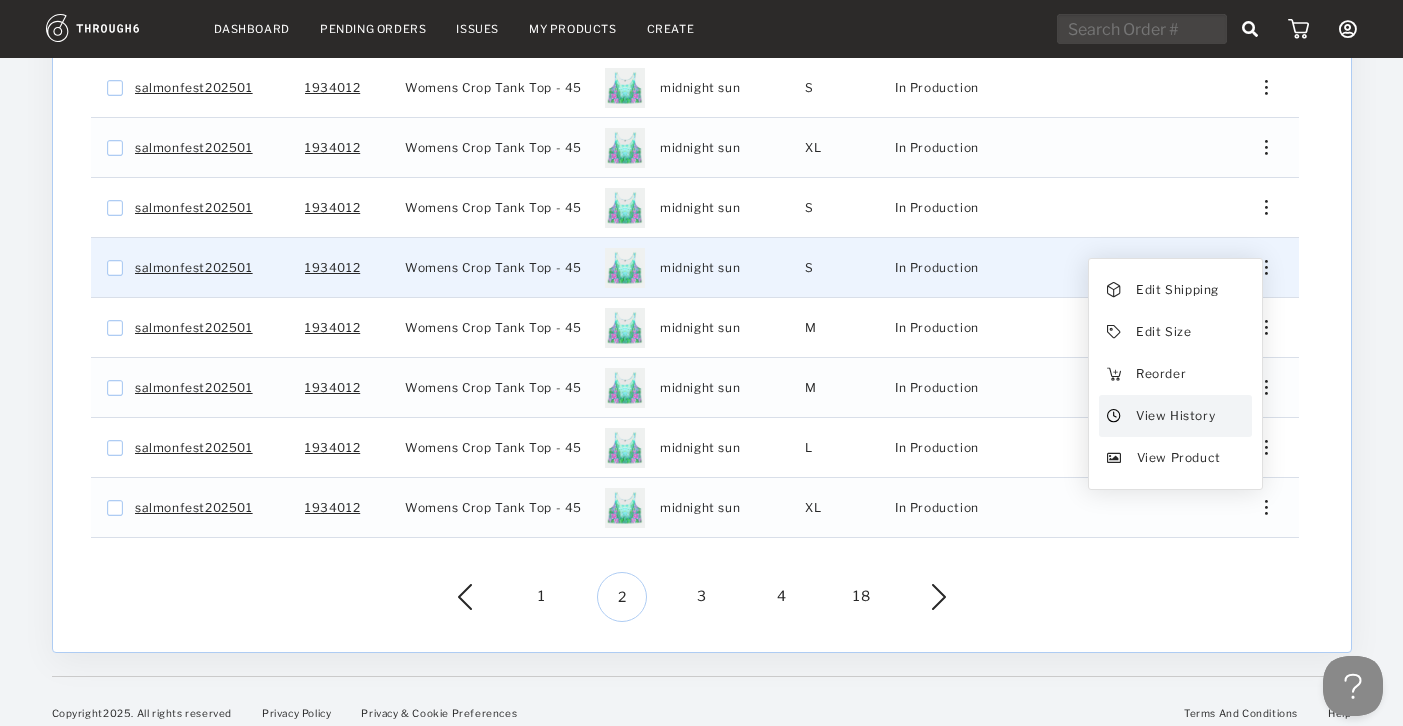 click on "View History" at bounding box center (1174, 416) 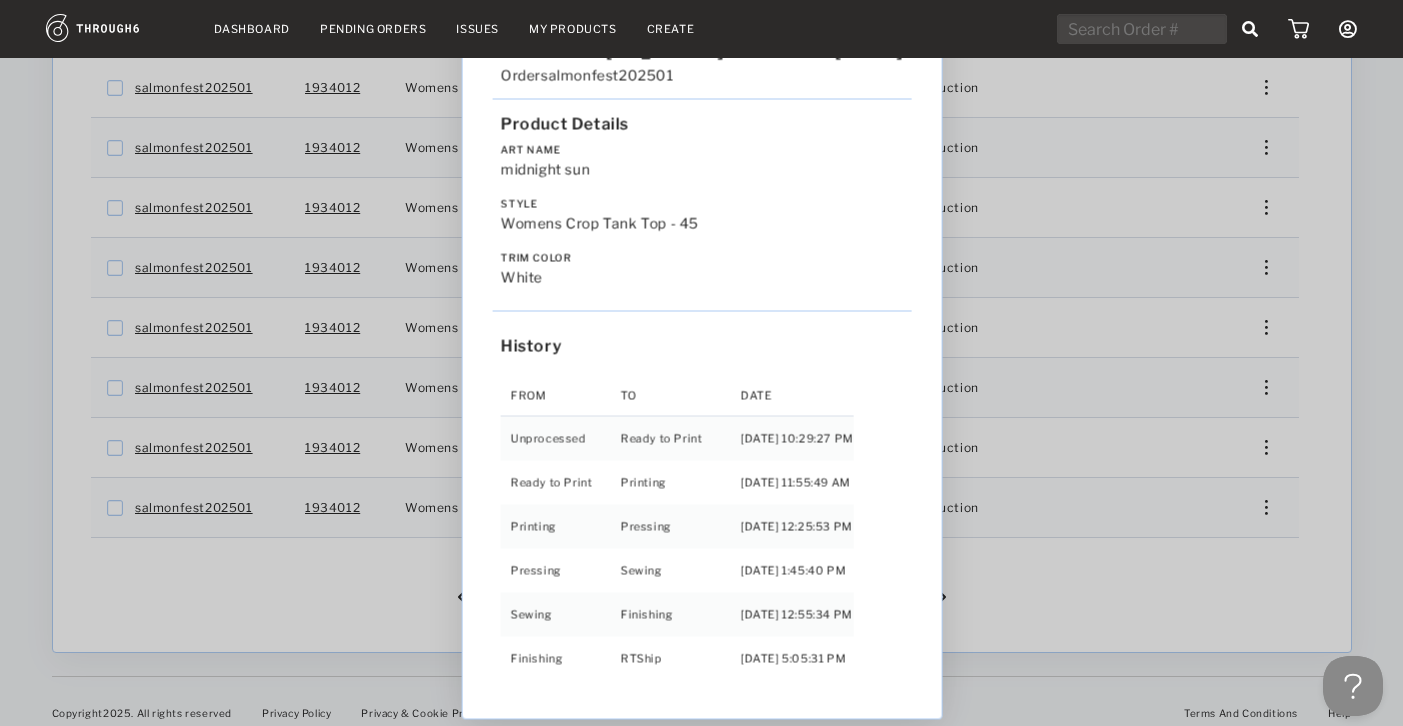click on "Love from Alaska - No Label   06/19/25 Order  salmonfest202501 Product Details Art Name midnight sun Style Womens Crop Tank Top - 45 Trim Color white History From To Date Unprocessed Ready to Print 6/19/25 10:29:27 PM Ready to Print Printing 6/27/25 11:55:49 AM Printing Pressing 7/01/25 12:25:53 PM Pressing Sewing 7/01/25 1:45:40 PM Sewing Finishing 7/02/25 12:55:34 PM Finishing RTShip 7/03/25 5:05:31 PM" at bounding box center (701, 363) 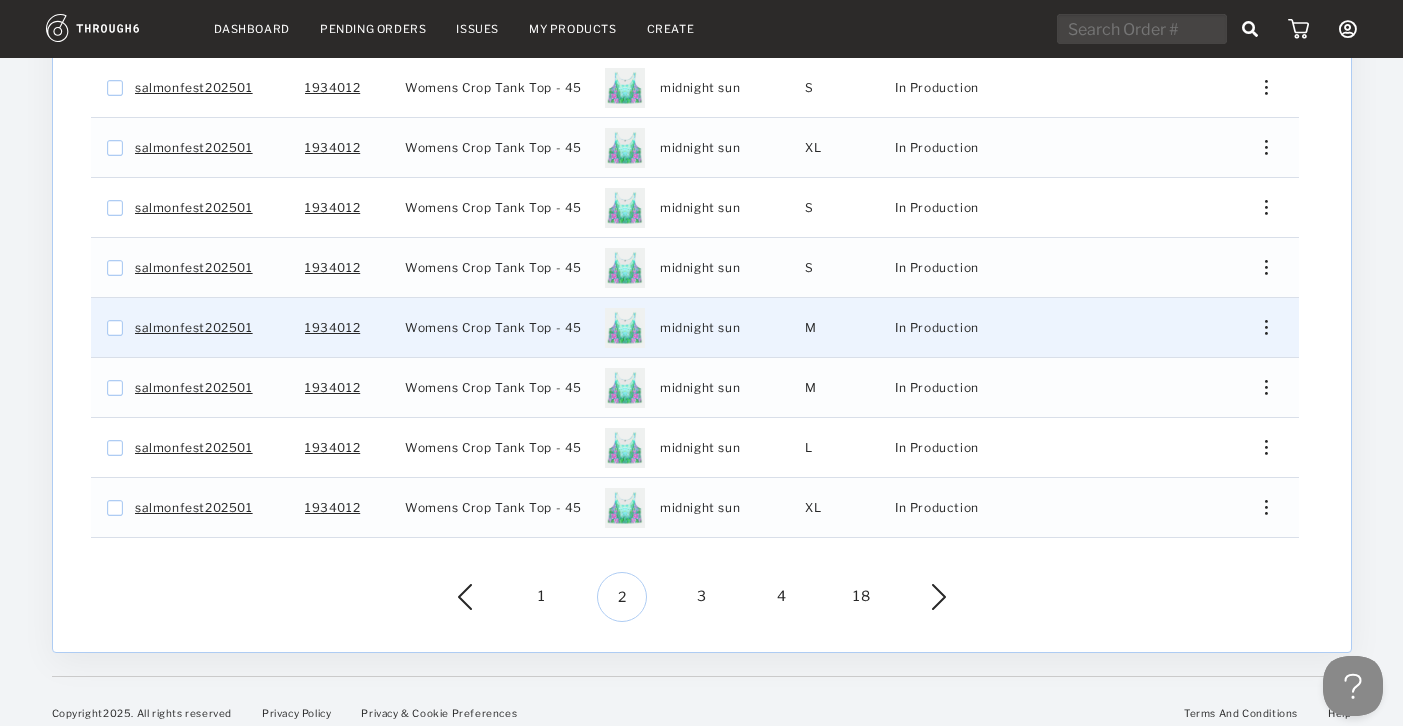 click at bounding box center [1265, 327] 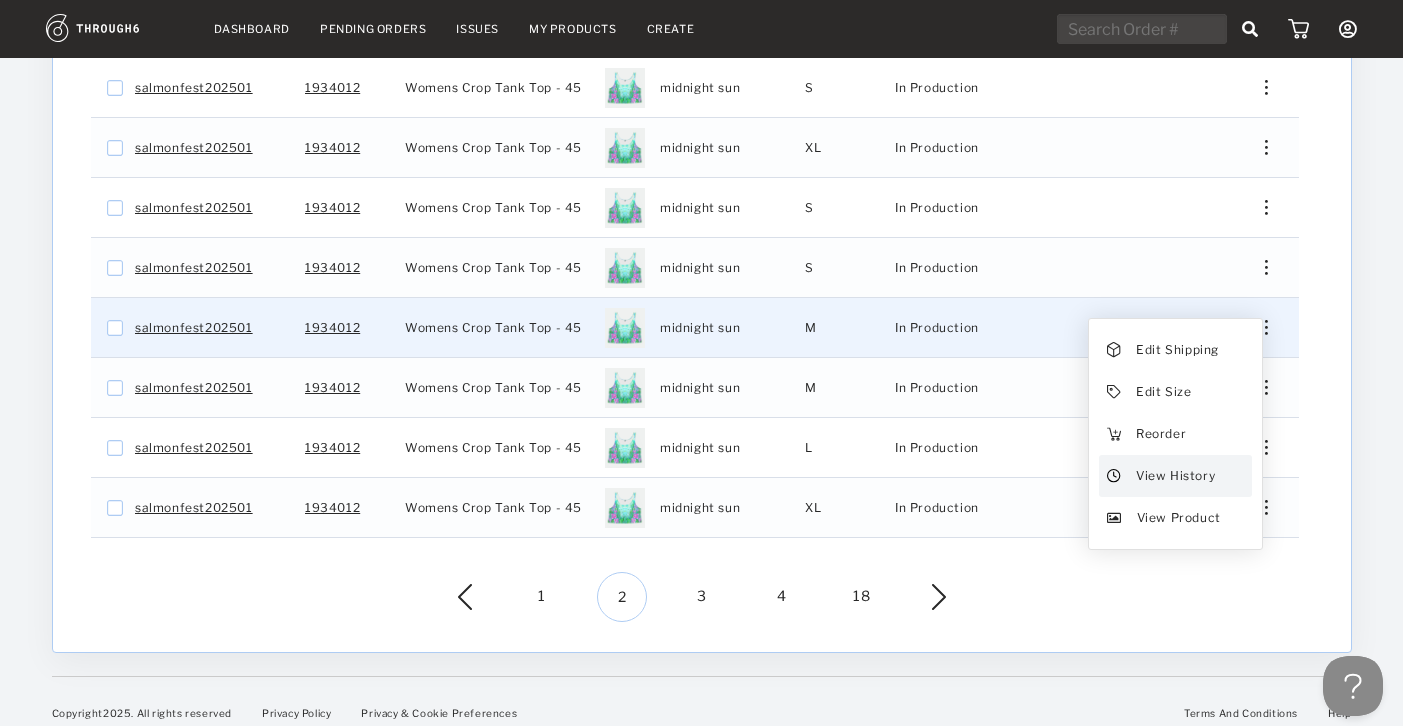 click on "View History" at bounding box center (1174, 476) 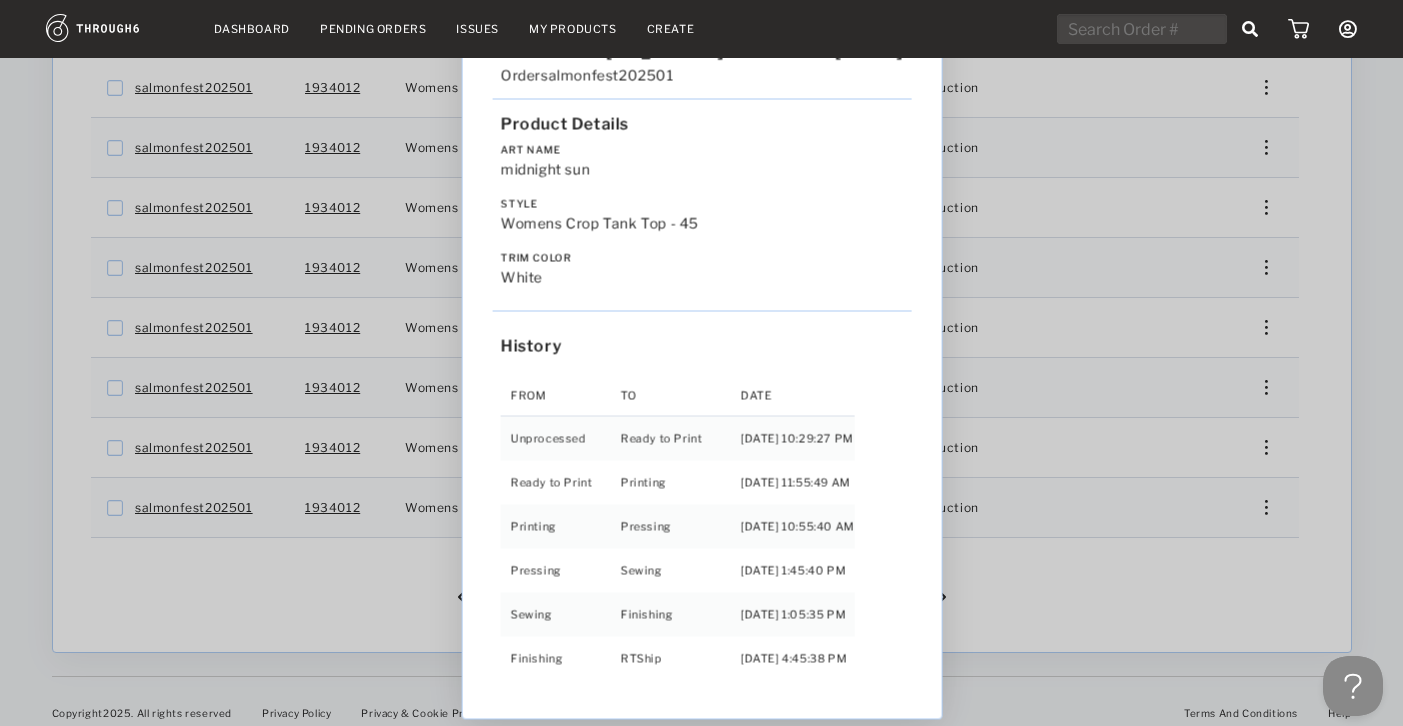 click on "Love from Alaska - No Label   06/19/25 Order  salmonfest202501 Product Details Art Name midnight sun Style Womens Crop Tank Top - 45 Trim Color white History From To Date Unprocessed Ready to Print 6/19/25 10:29:27 PM Ready to Print Printing 6/27/25 11:55:49 AM Printing Pressing 7/01/25 10:55:40 AM Pressing Sewing 7/01/25 1:45:40 PM Sewing Finishing 7/02/25 1:05:35 PM Finishing RTShip 7/03/25 4:45:38 PM" at bounding box center (701, 363) 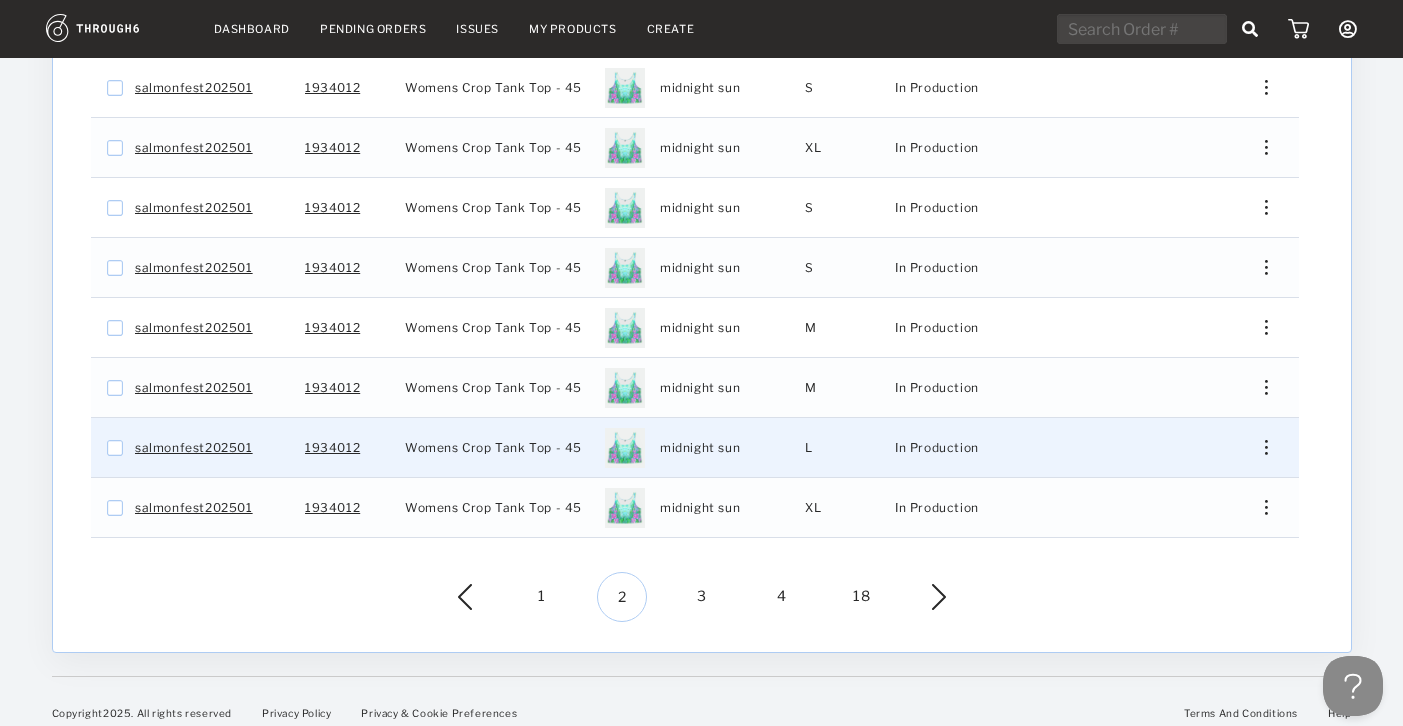 click at bounding box center [1258, 447] 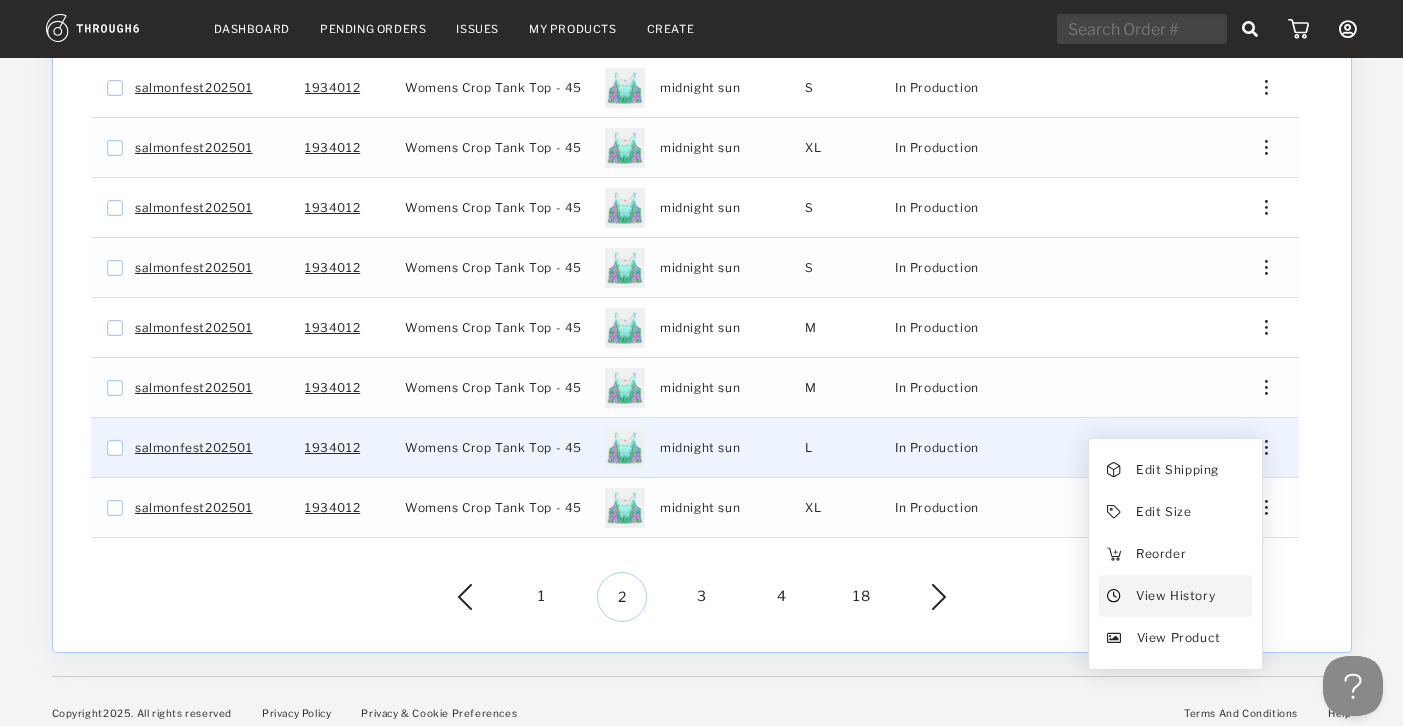 click on "View History" at bounding box center [1174, 596] 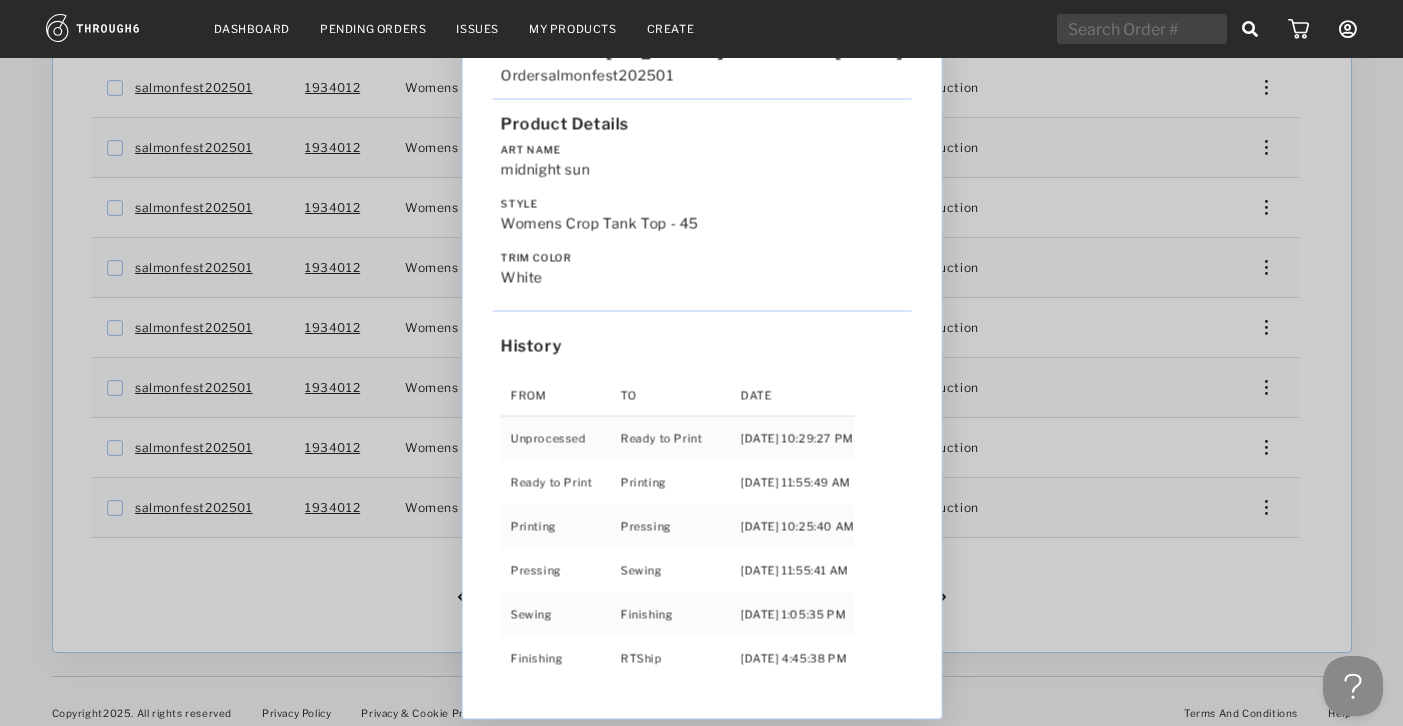 click on "Love from Alaska - No Label   06/19/25 Order  salmonfest202501 Product Details Art Name midnight sun Style Womens Crop Tank Top - 45 Trim Color white History From To Date Unprocessed Ready to Print 6/19/25 10:29:27 PM Ready to Print Printing 6/27/25 11:55:49 AM Printing Pressing 7/01/25 10:25:40 AM Pressing Sewing 7/01/25 11:55:41 AM Sewing Finishing 7/02/25 1:05:35 PM Finishing RTShip 7/03/25 4:45:38 PM" at bounding box center [701, 363] 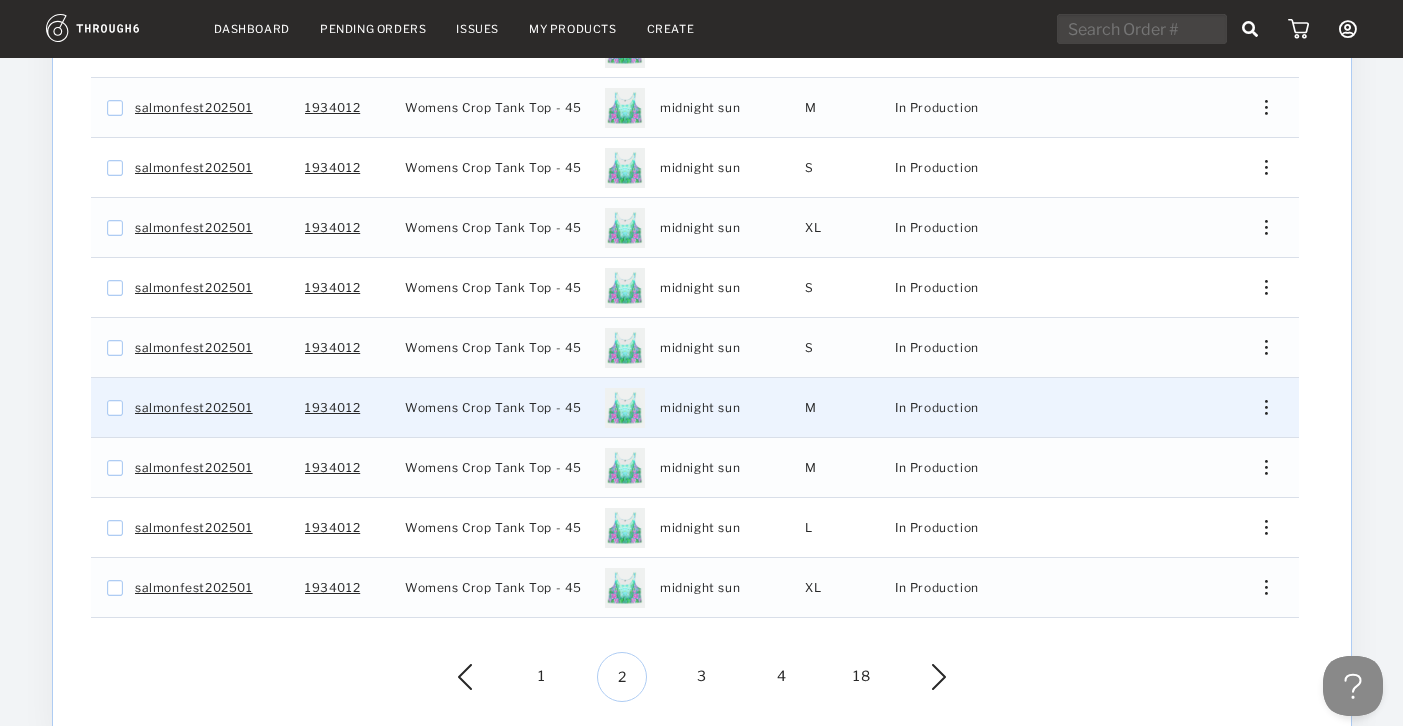 scroll, scrollTop: 398, scrollLeft: 0, axis: vertical 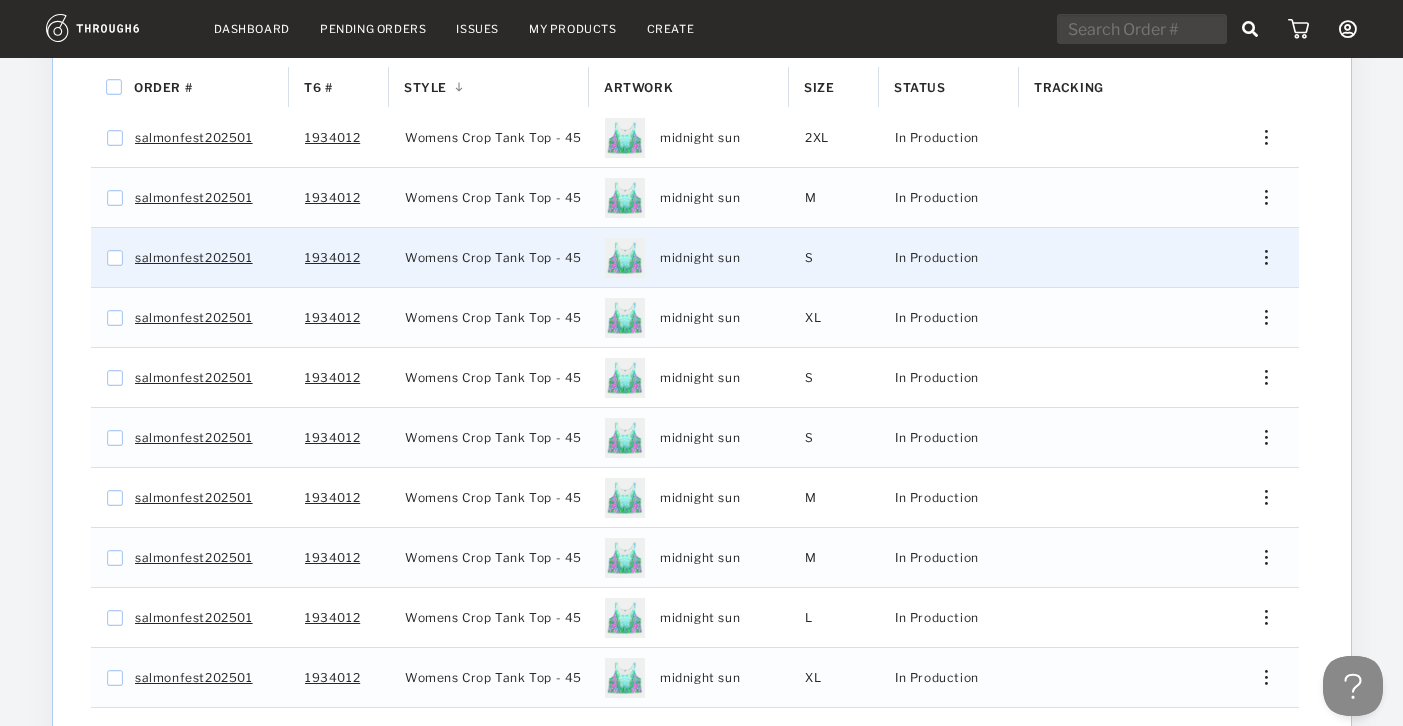 click at bounding box center (1258, 257) 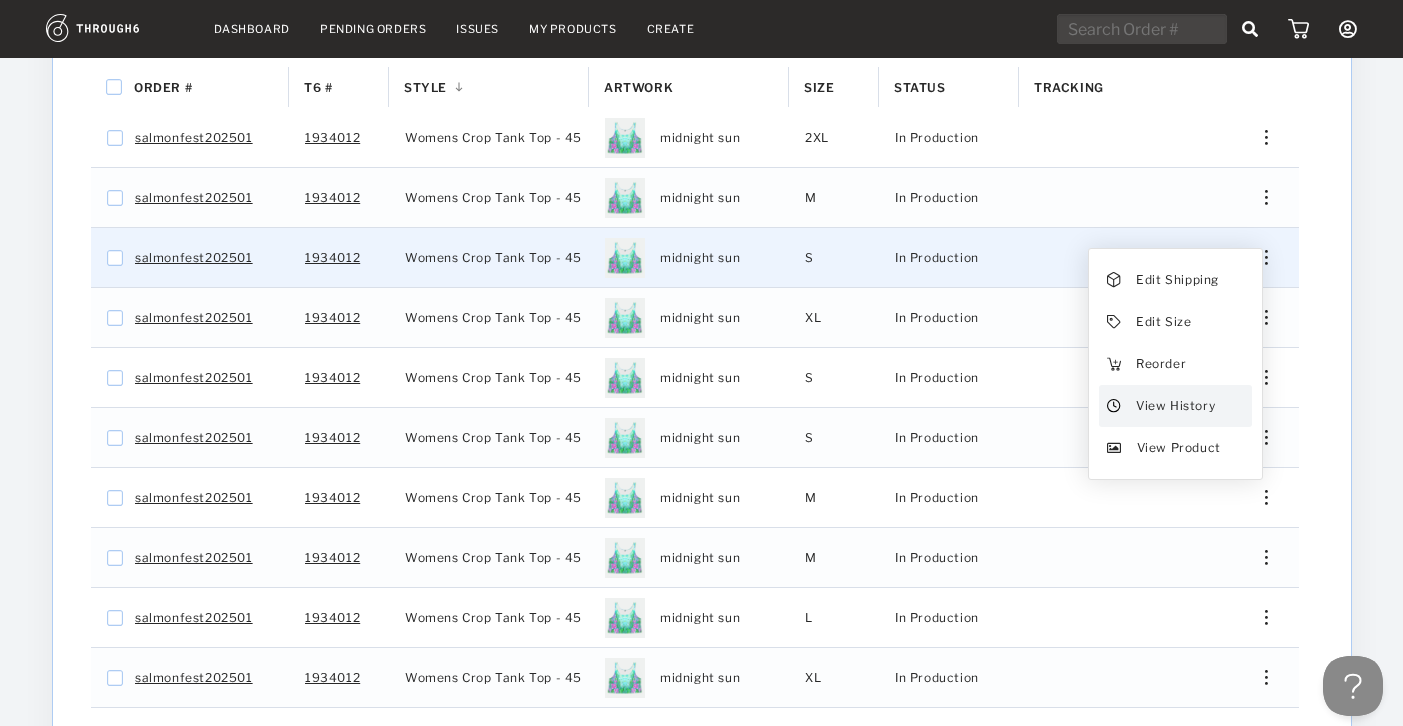 click on "View History" at bounding box center (1174, 406) 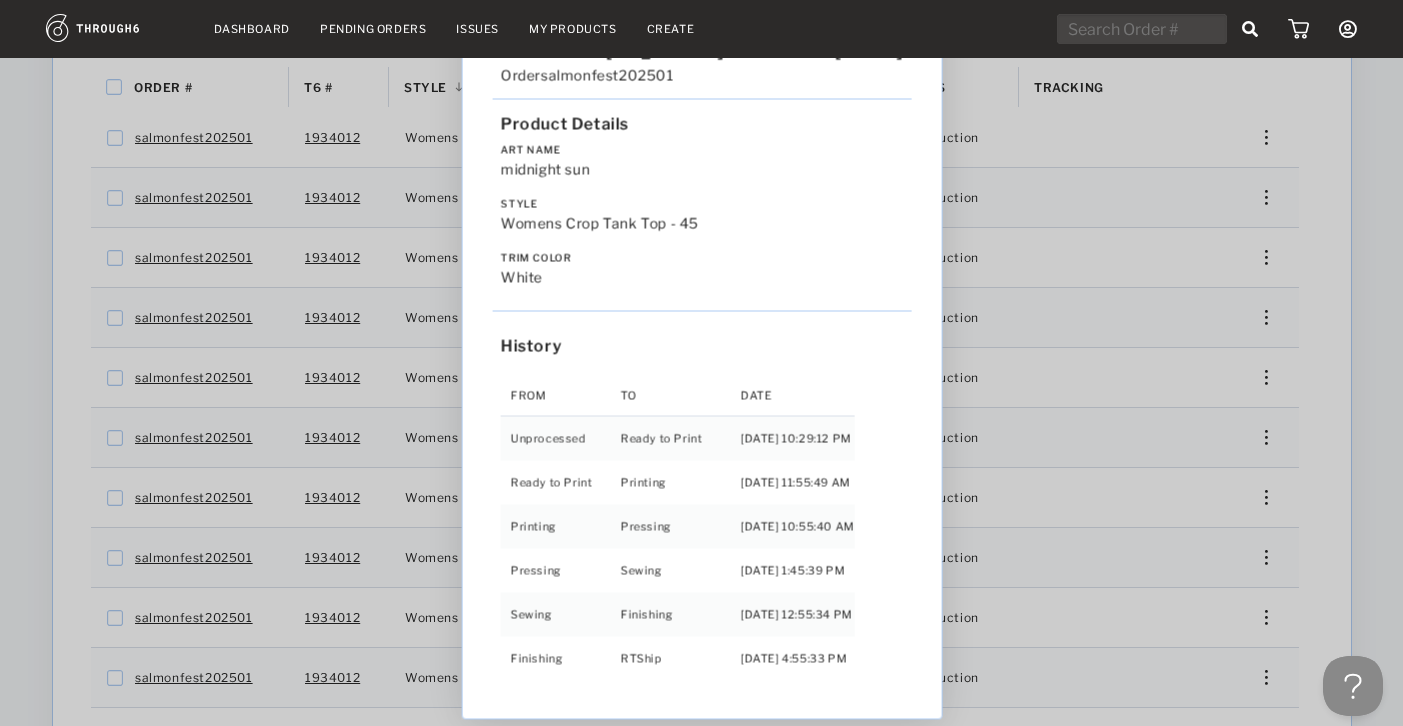 click on "Love from Alaska - No Label   06/19/25 Order  salmonfest202501 Product Details Art Name midnight sun Style Womens Crop Tank Top - 45 Trim Color white History From To Date Unprocessed Ready to Print 6/19/25 10:29:12 PM Ready to Print Printing 6/27/25 11:55:49 AM Printing Pressing 7/01/25 10:55:40 AM Pressing Sewing 7/01/25 1:45:39 PM Sewing Finishing 7/02/25 12:55:34 PM Finishing RTShip 7/03/25 4:55:33 PM" at bounding box center (701, 363) 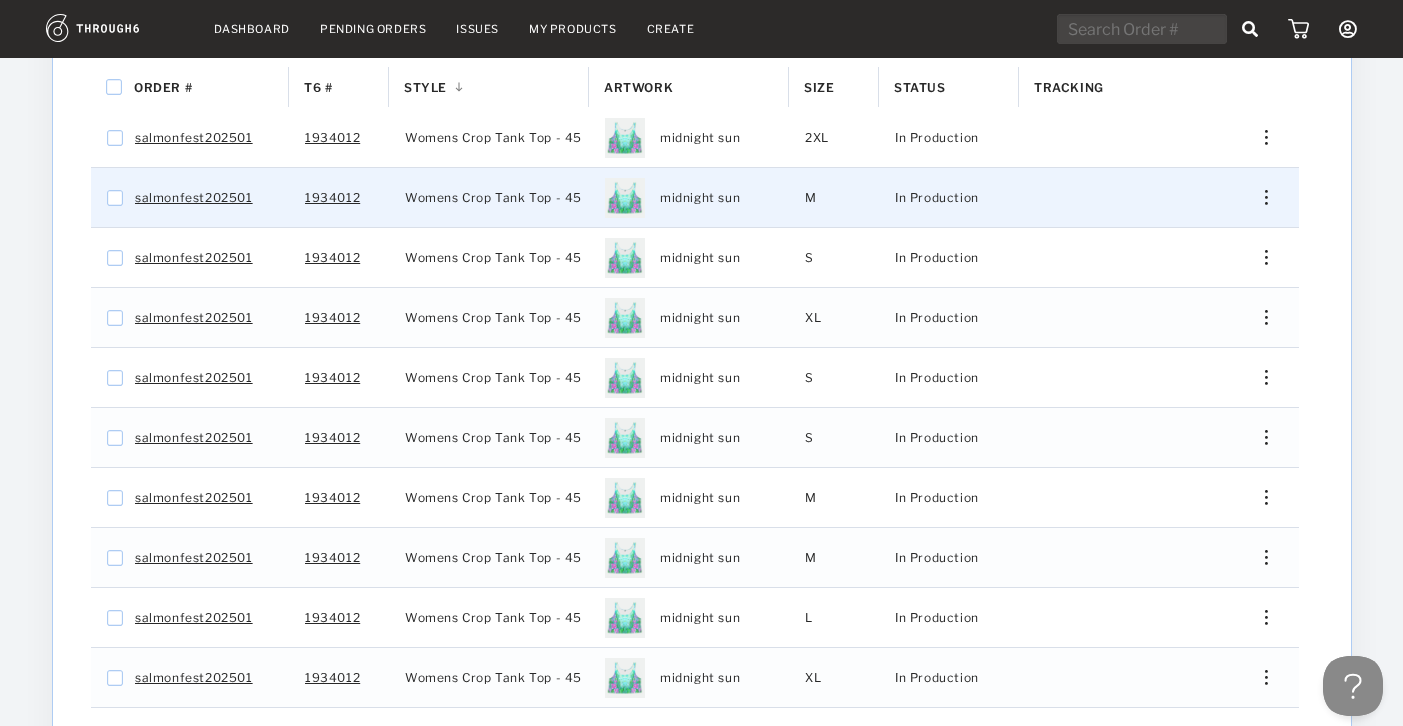 click at bounding box center [1258, 197] 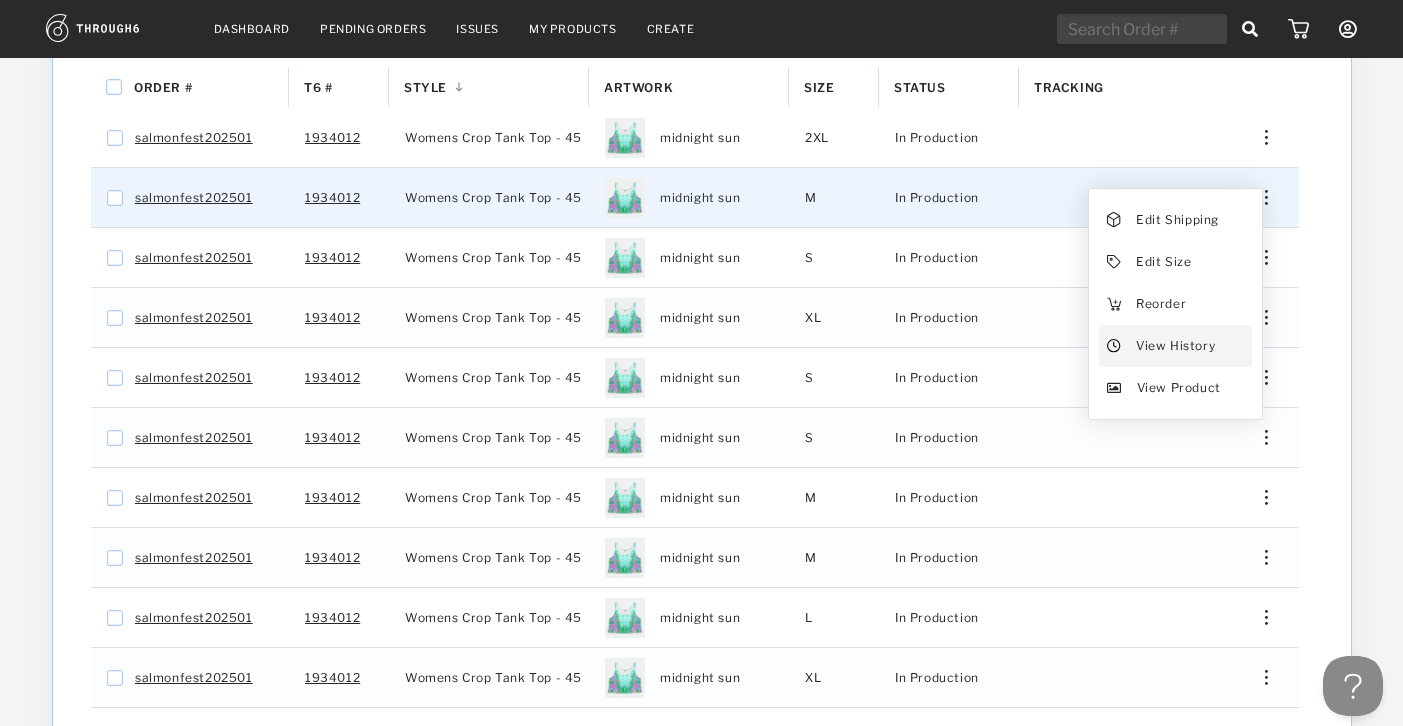 click on "View History" at bounding box center (1174, 346) 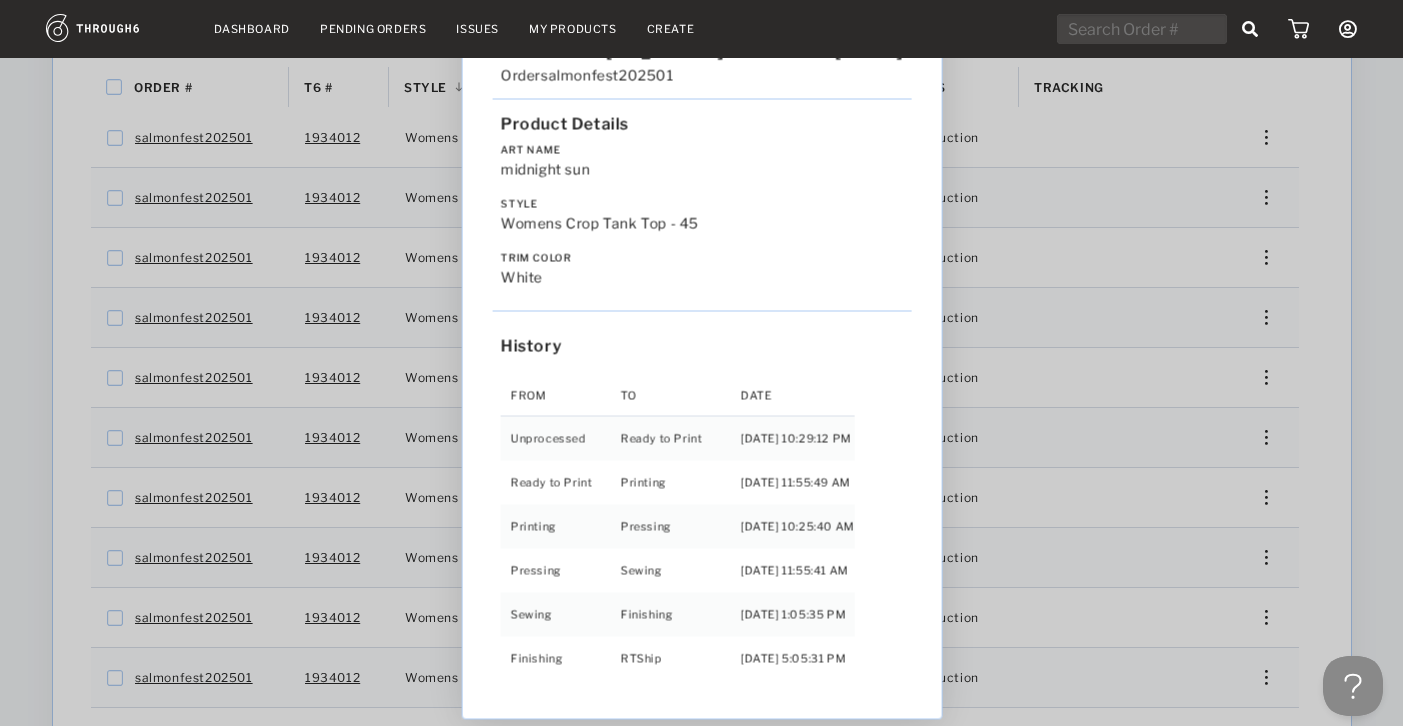 click on "Love from Alaska - No Label   06/19/25 Order  salmonfest202501 Product Details Art Name midnight sun Style Womens Crop Tank Top - 45 Trim Color white History From To Date Unprocessed Ready to Print 6/19/25 10:29:12 PM Ready to Print Printing 6/27/25 11:55:49 AM Printing Pressing 7/01/25 10:25:40 AM Pressing Sewing 7/01/25 11:55:41 AM Sewing Finishing 7/02/25 1:05:35 PM Finishing RTShip 7/03/25 5:05:31 PM" at bounding box center [701, 363] 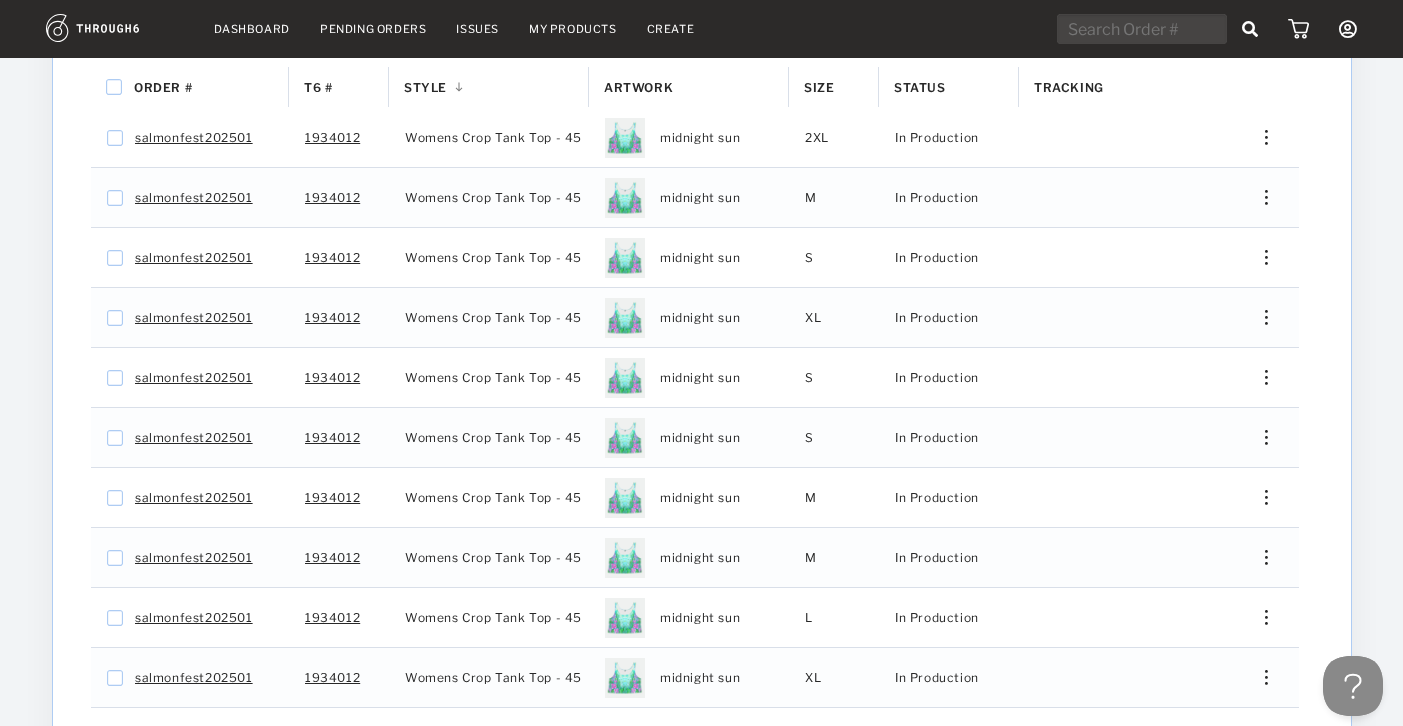 click on "Dashboard / 06/19/25 Love from Alaska - No Label Overall Progress Total Pre-Production Pre-Prod. In Production In Prod. Shipped Canceled 178 4 174 0 0 Cancel Order Cancel Item
Order #
T6 #
1 M" at bounding box center (702, 249) 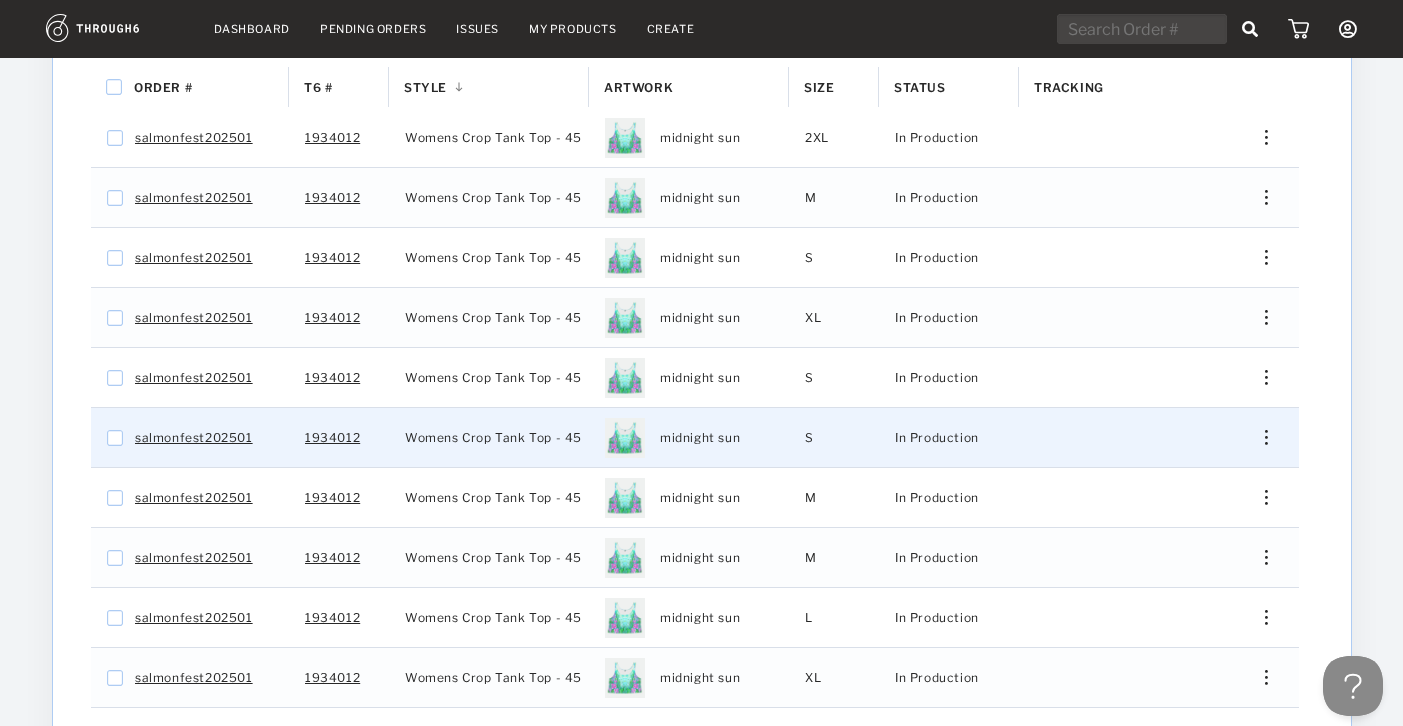click on "Edit Shipping Edit Size Reorder View History View Product" at bounding box center (1259, 437) 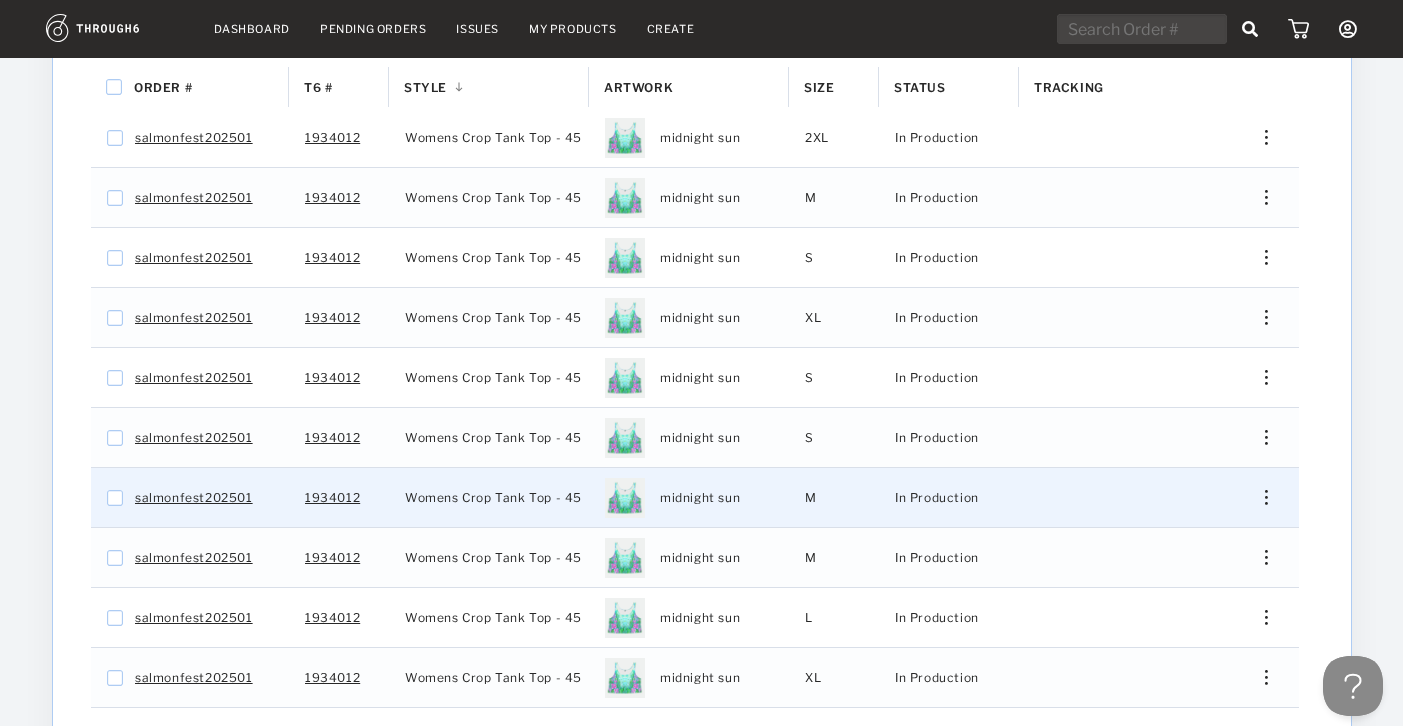 click at bounding box center [1258, 497] 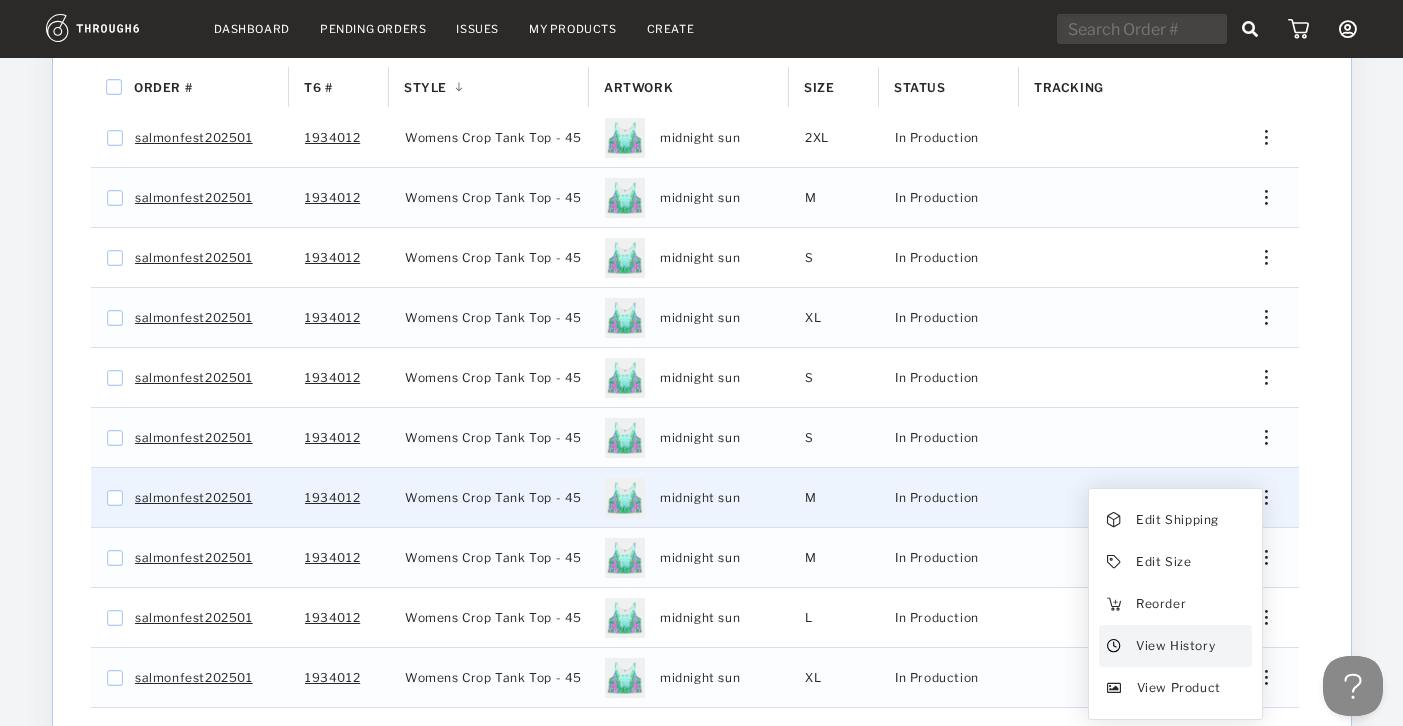 click on "View History" at bounding box center [1174, 646] 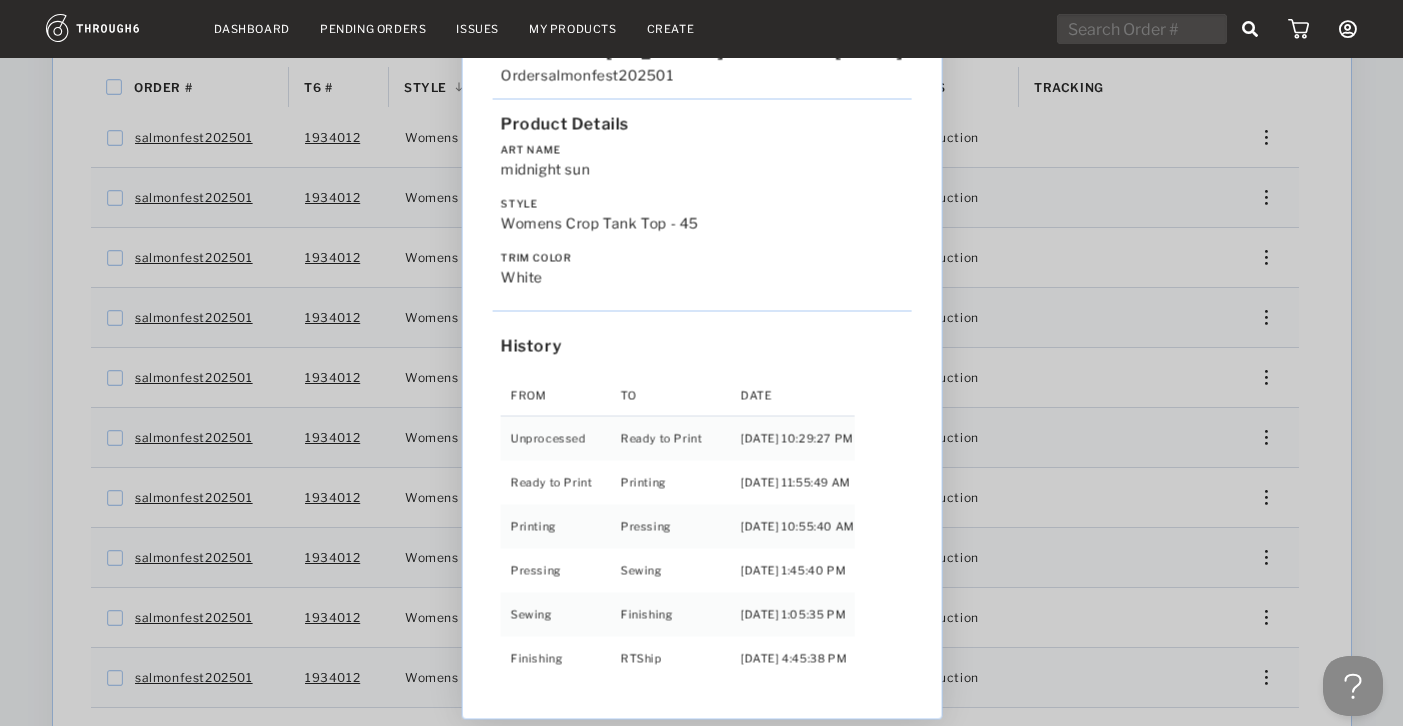 click on "Love from Alaska - No Label   06/19/25 Order  salmonfest202501 Product Details Art Name midnight sun Style Womens Crop Tank Top - 45 Trim Color white History From To Date Unprocessed Ready to Print 6/19/25 10:29:27 PM Ready to Print Printing 6/27/25 11:55:49 AM Printing Pressing 7/01/25 10:55:40 AM Pressing Sewing 7/01/25 1:45:40 PM Sewing Finishing 7/02/25 1:05:35 PM Finishing RTShip 7/03/25 4:45:38 PM" at bounding box center (701, 363) 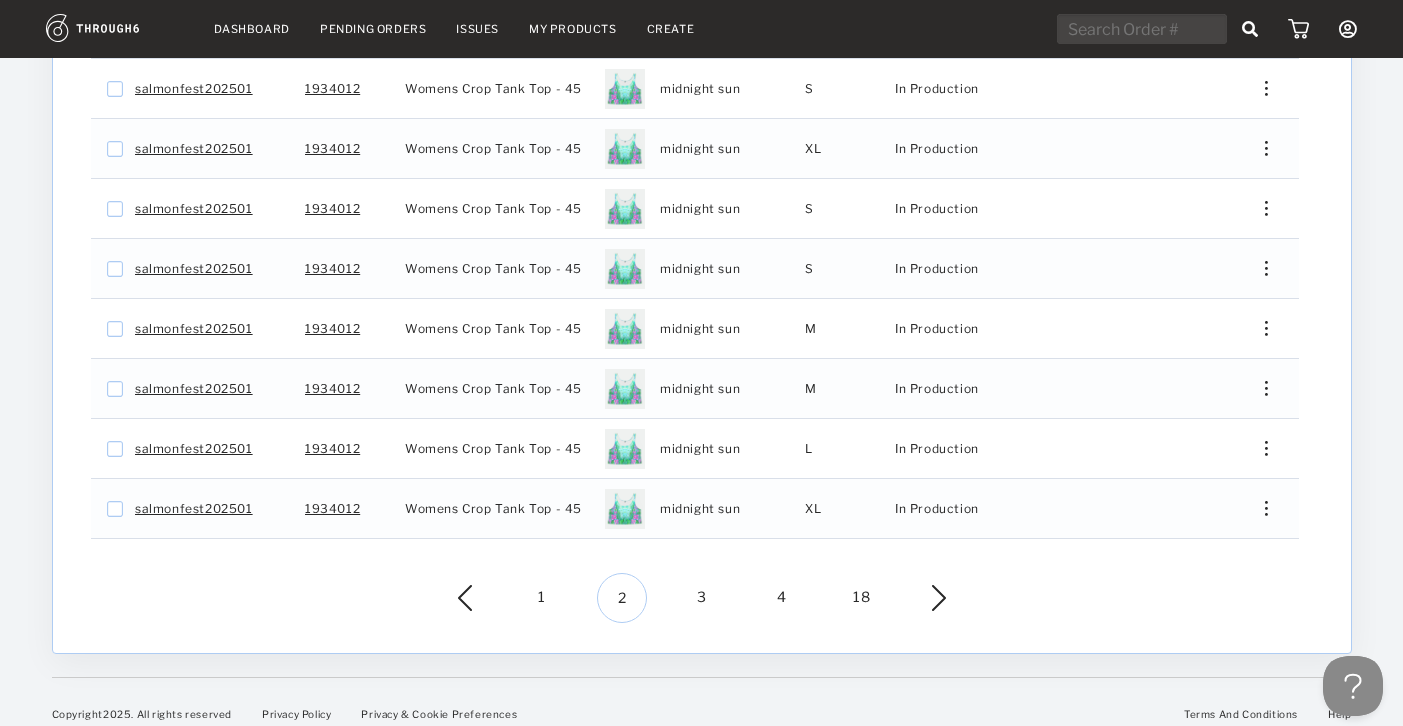 scroll, scrollTop: 568, scrollLeft: 0, axis: vertical 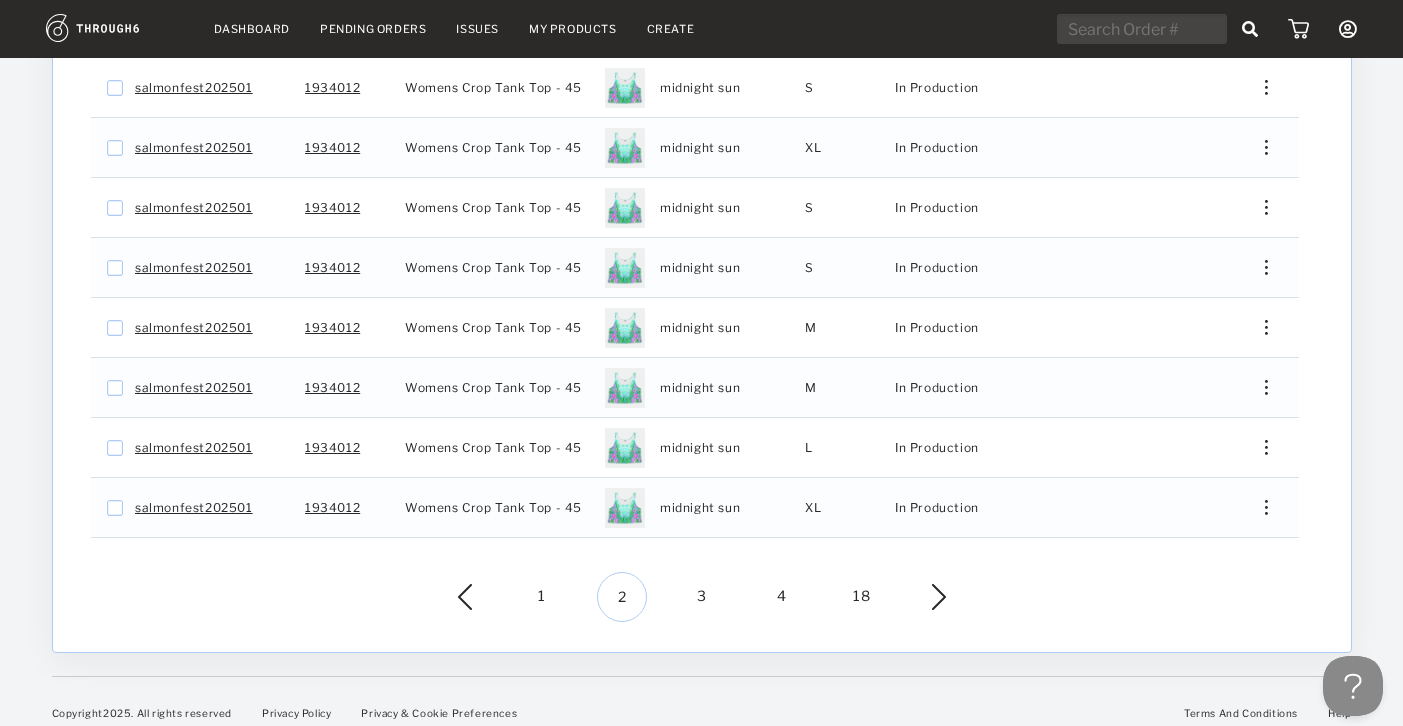 click on "3" at bounding box center (702, 597) 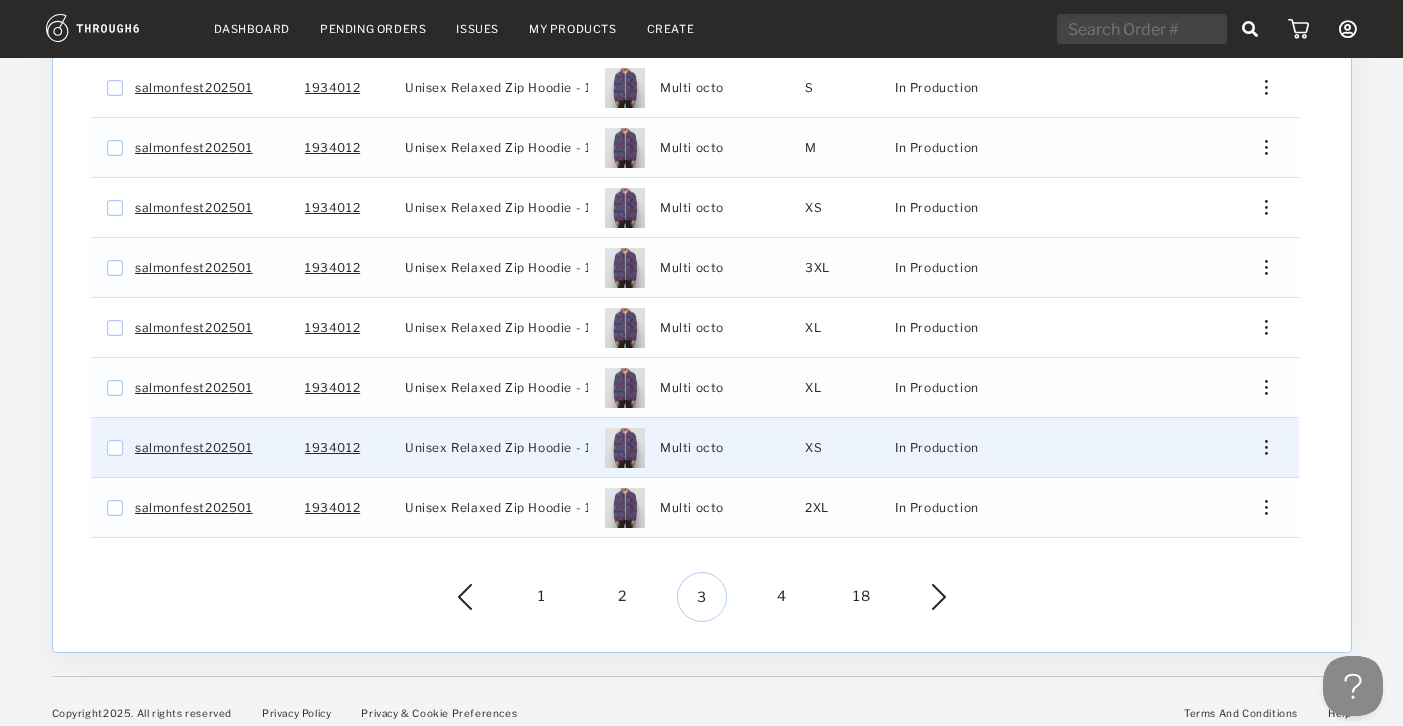 scroll, scrollTop: 564, scrollLeft: 0, axis: vertical 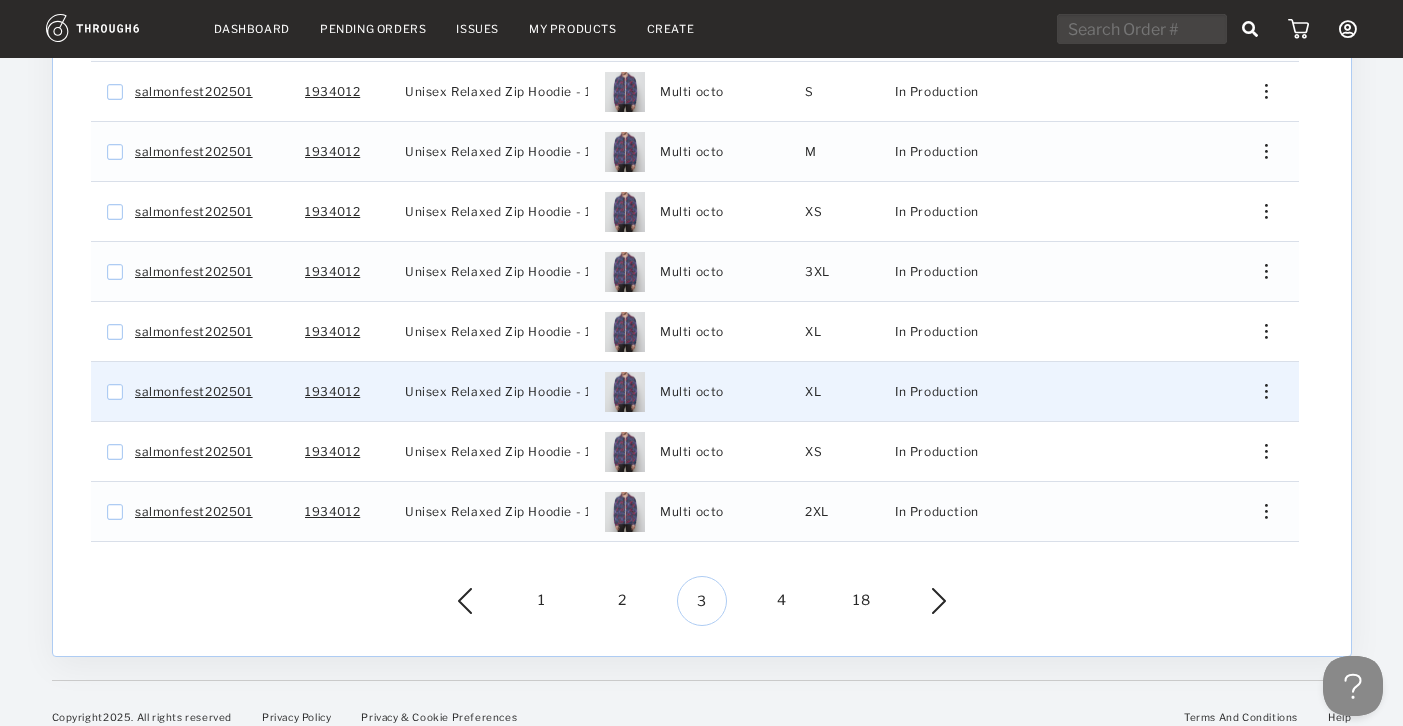 click at bounding box center [1258, 391] 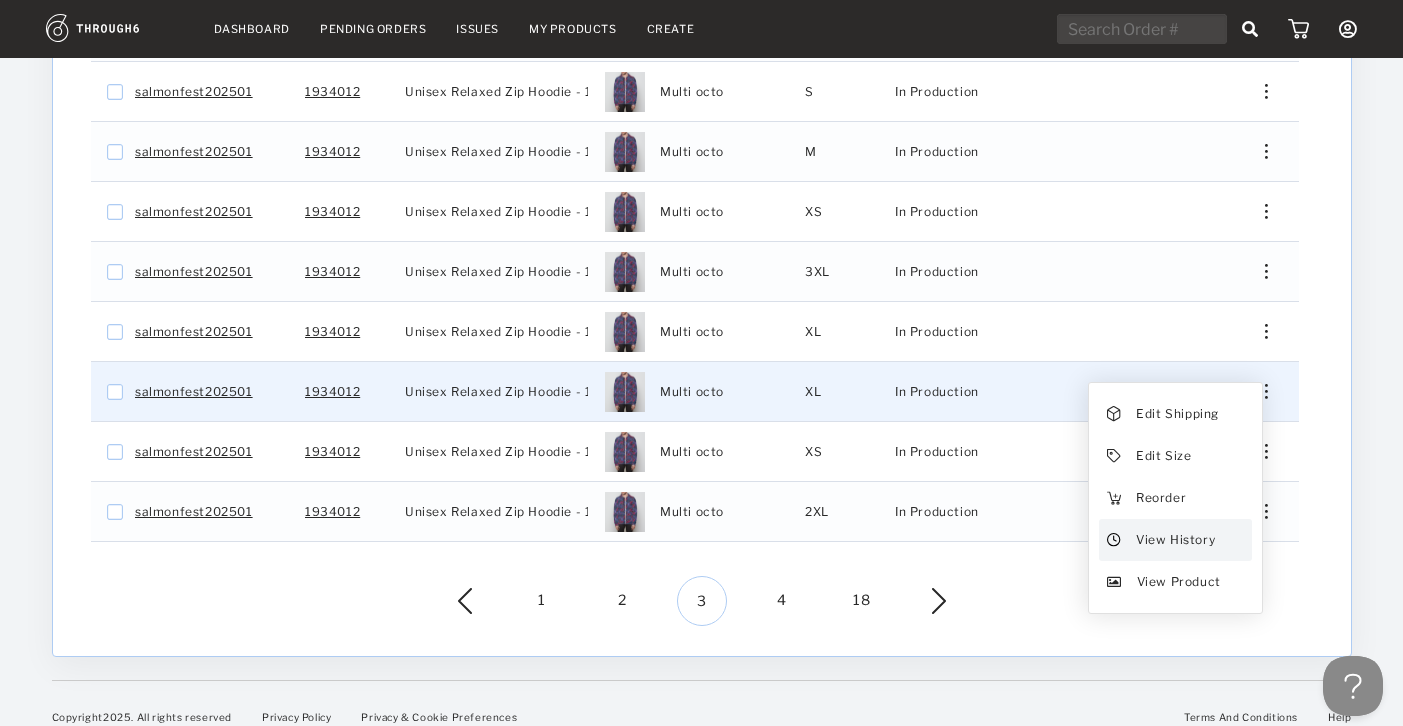 click on "View History" at bounding box center [1174, 540] 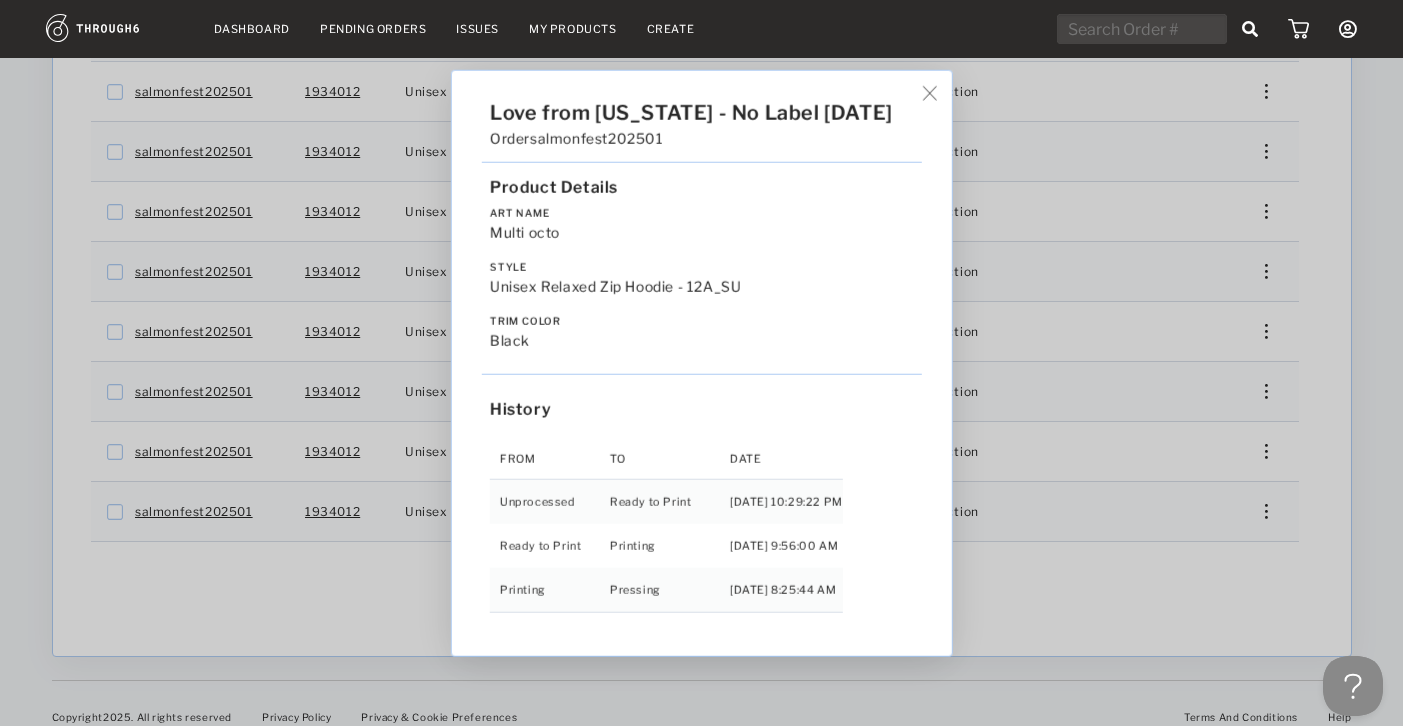 click on "Love from Alaska - No Label   06/19/25 Order  salmonfest202501 Product Details Art Name Multi octo Style Unisex Relaxed Zip Hoodie - 12A_SU Trim Color black History From To Date Unprocessed Ready to Print 6/19/25 10:29:22 PM Ready to Print Printing 6/27/25 9:56:00 AM Printing Pressing 6/30/25 8:25:44 AM" at bounding box center (701, 363) 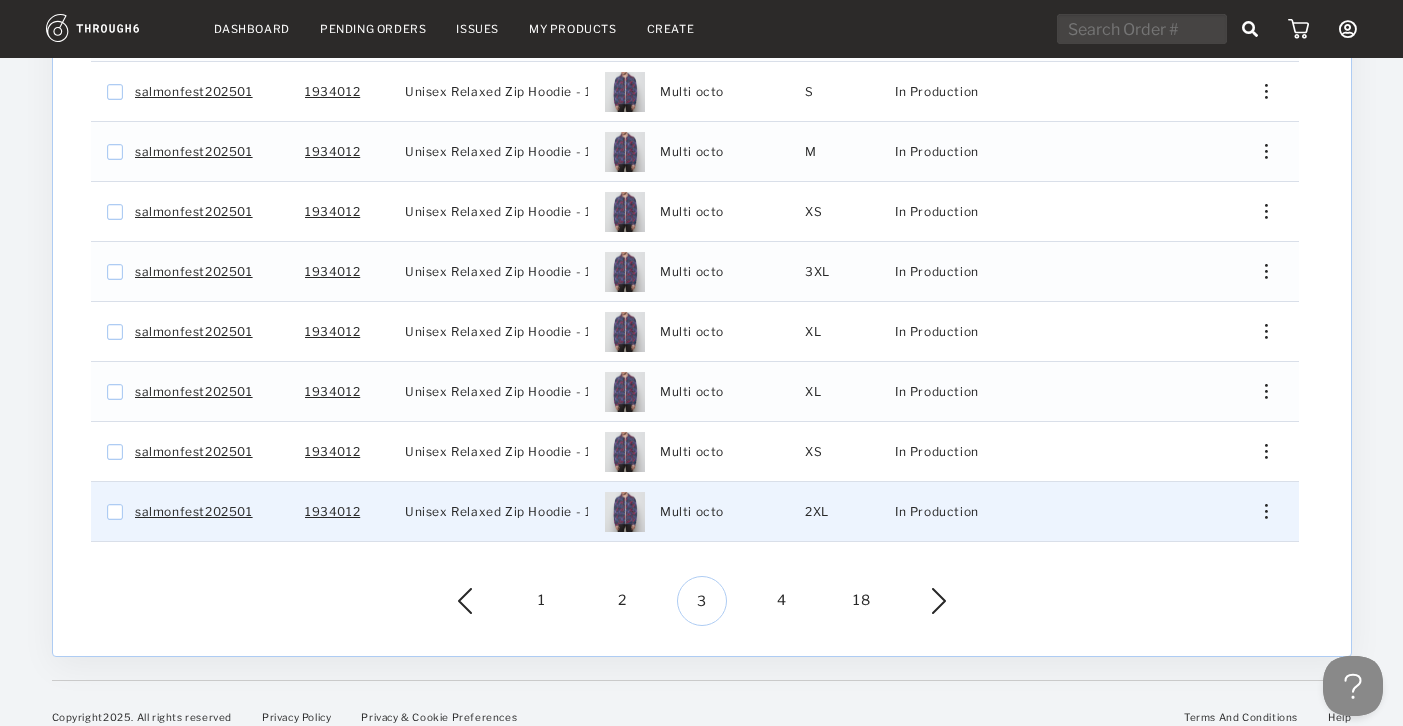 click at bounding box center (1258, 511) 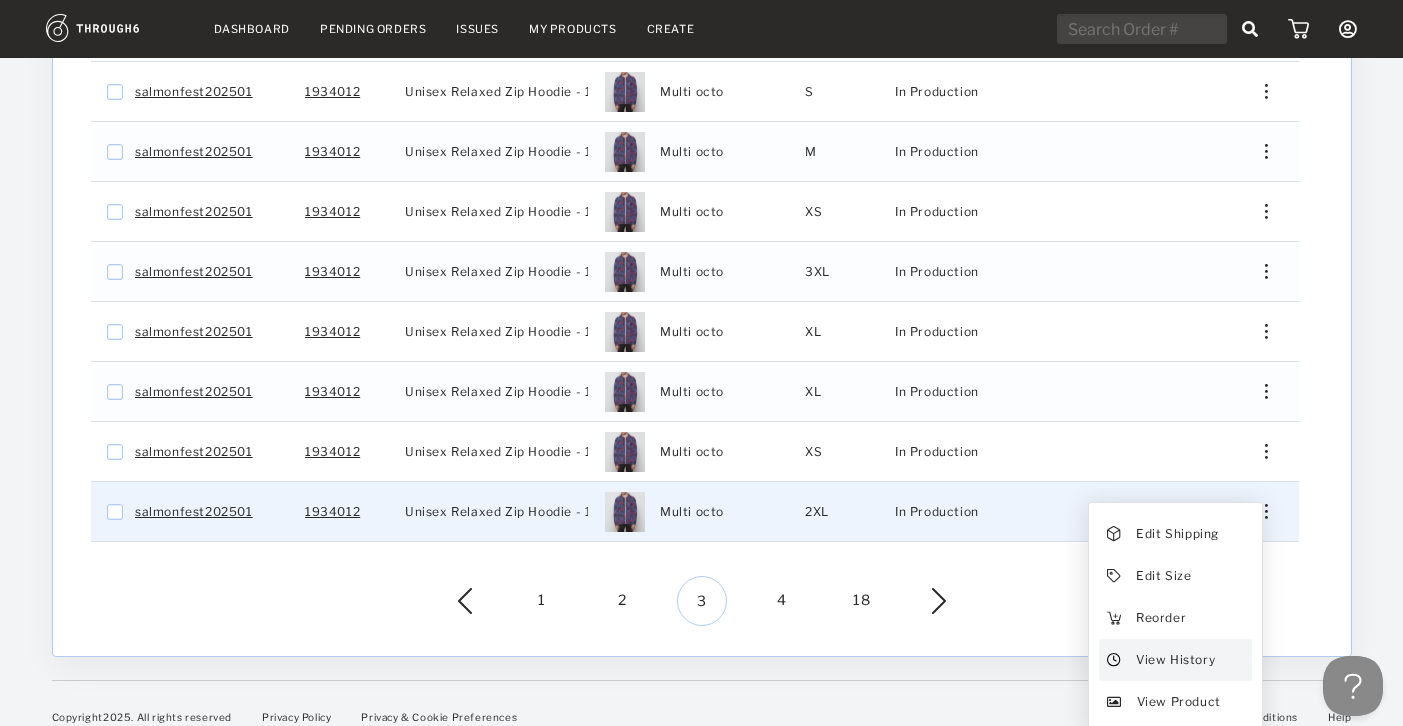 click on "View History" at bounding box center (1174, 660) 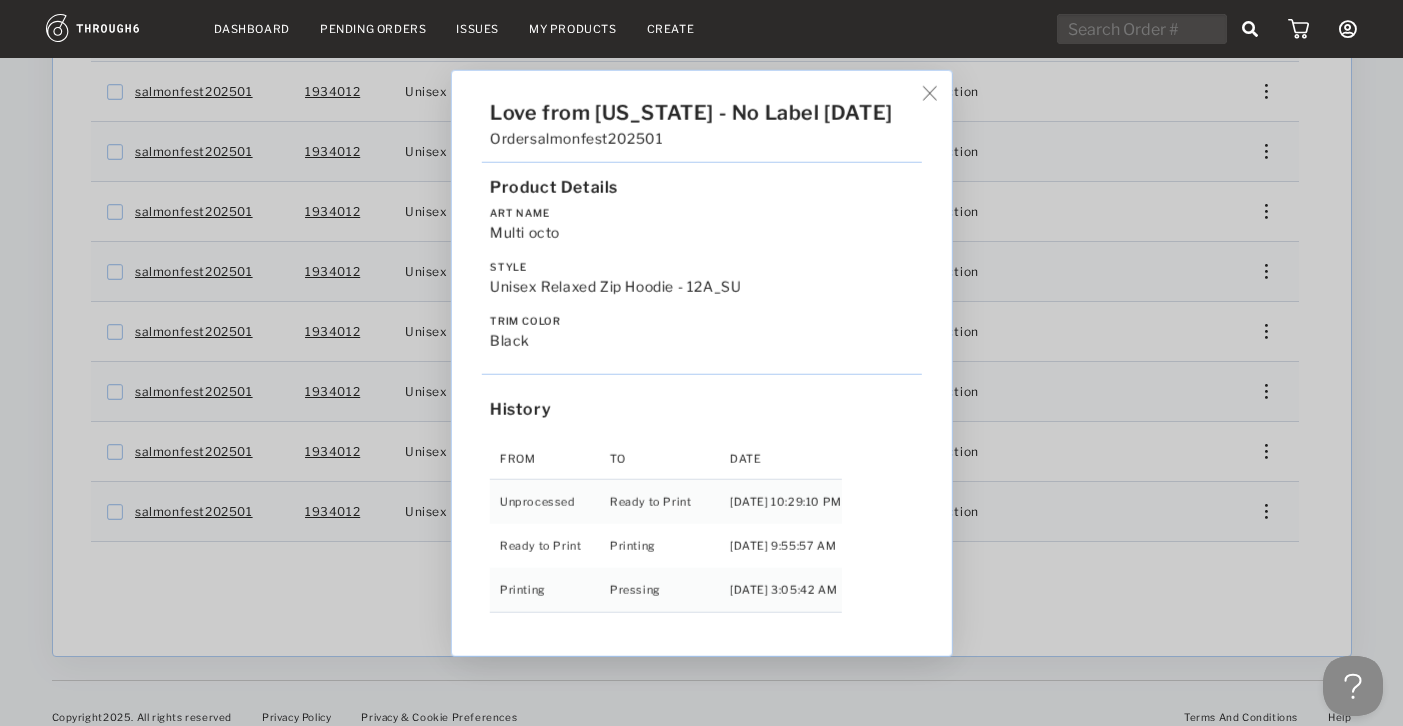 click on "Love from Alaska - No Label   06/19/25 Order  salmonfest202501 Product Details Art Name Multi octo Style Unisex Relaxed Zip Hoodie - 12A_SU Trim Color black History From To Date Unprocessed Ready to Print 6/19/25 10:29:10 PM Ready to Print Printing 6/27/25 9:55:57 AM Printing Pressing 7/01/25 3:05:42 AM" at bounding box center (701, 363) 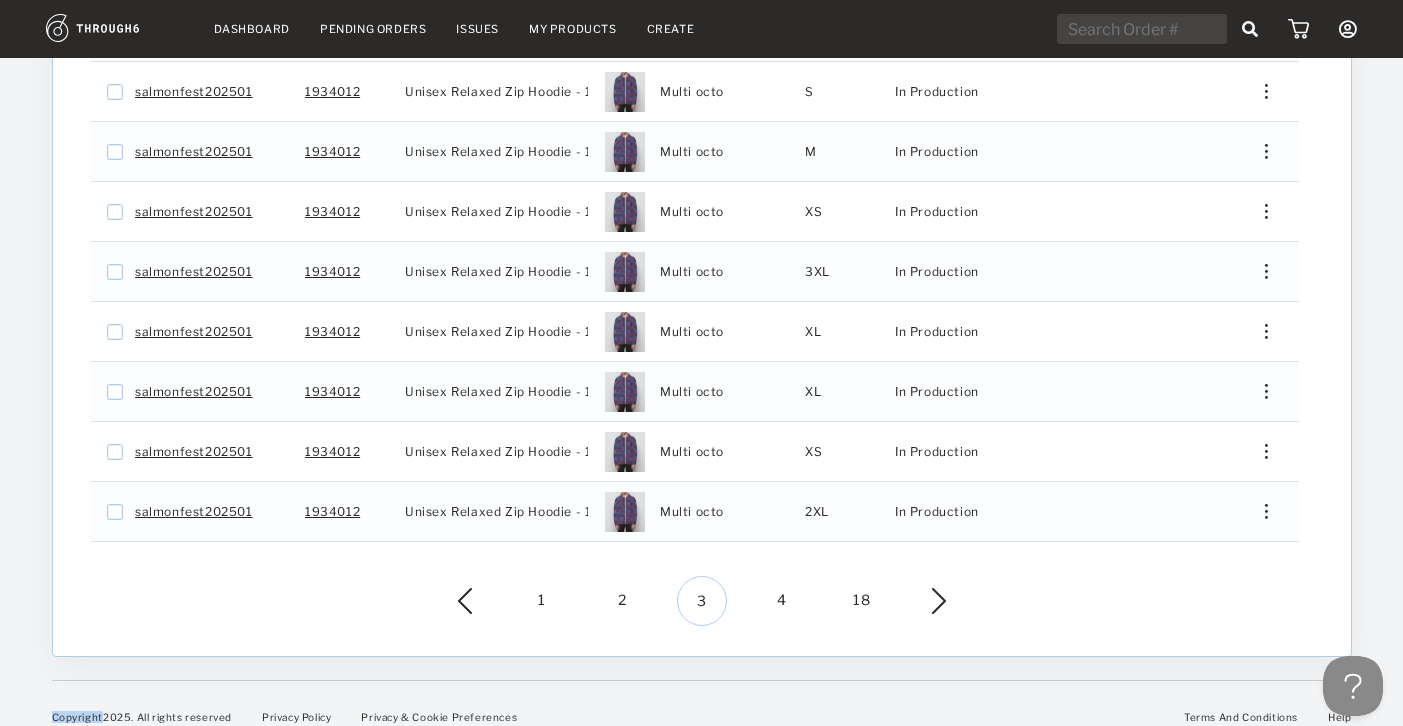 click on "Overall Progress Total Pre-Production Pre-Prod. In Production In Prod. Shipped Canceled 178 4 174 0 0 Cancel Order Cancel Item
Order #
T6 #
Style 1" at bounding box center (702, 128) 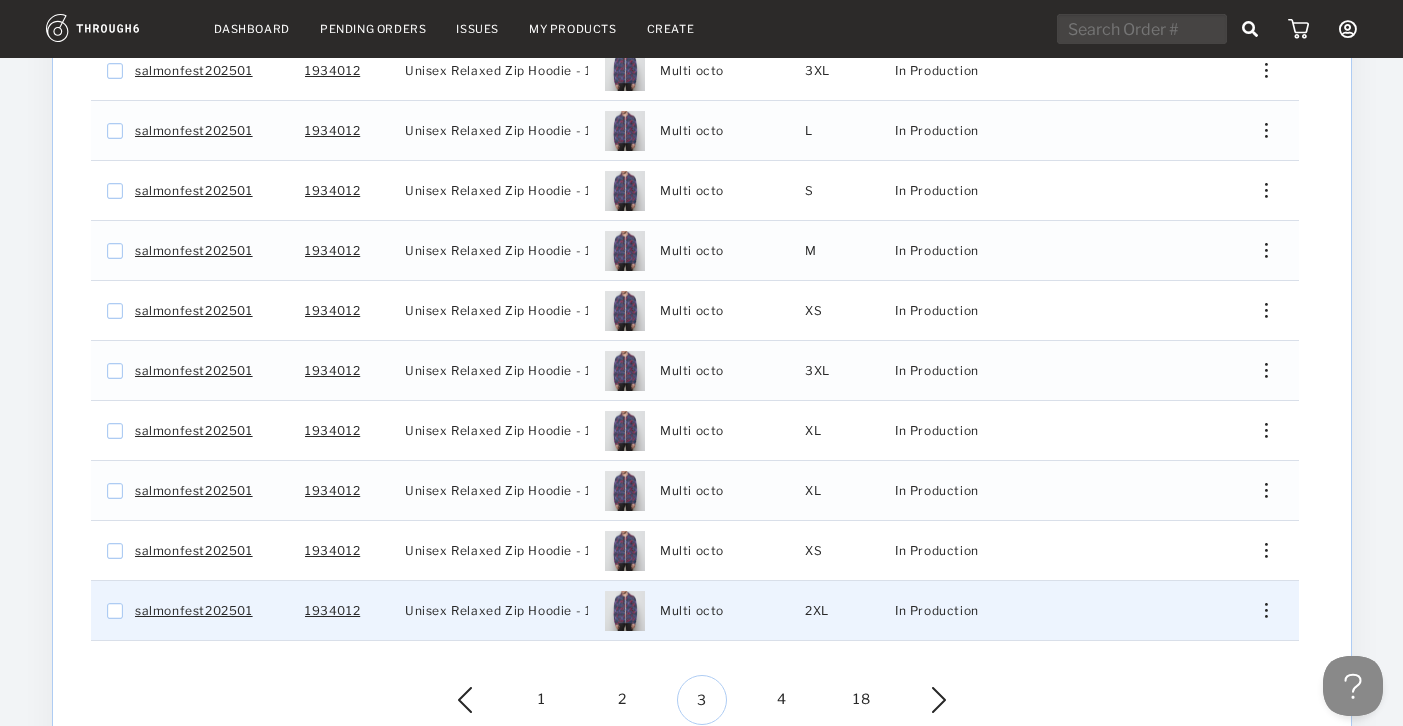 scroll, scrollTop: 455, scrollLeft: 0, axis: vertical 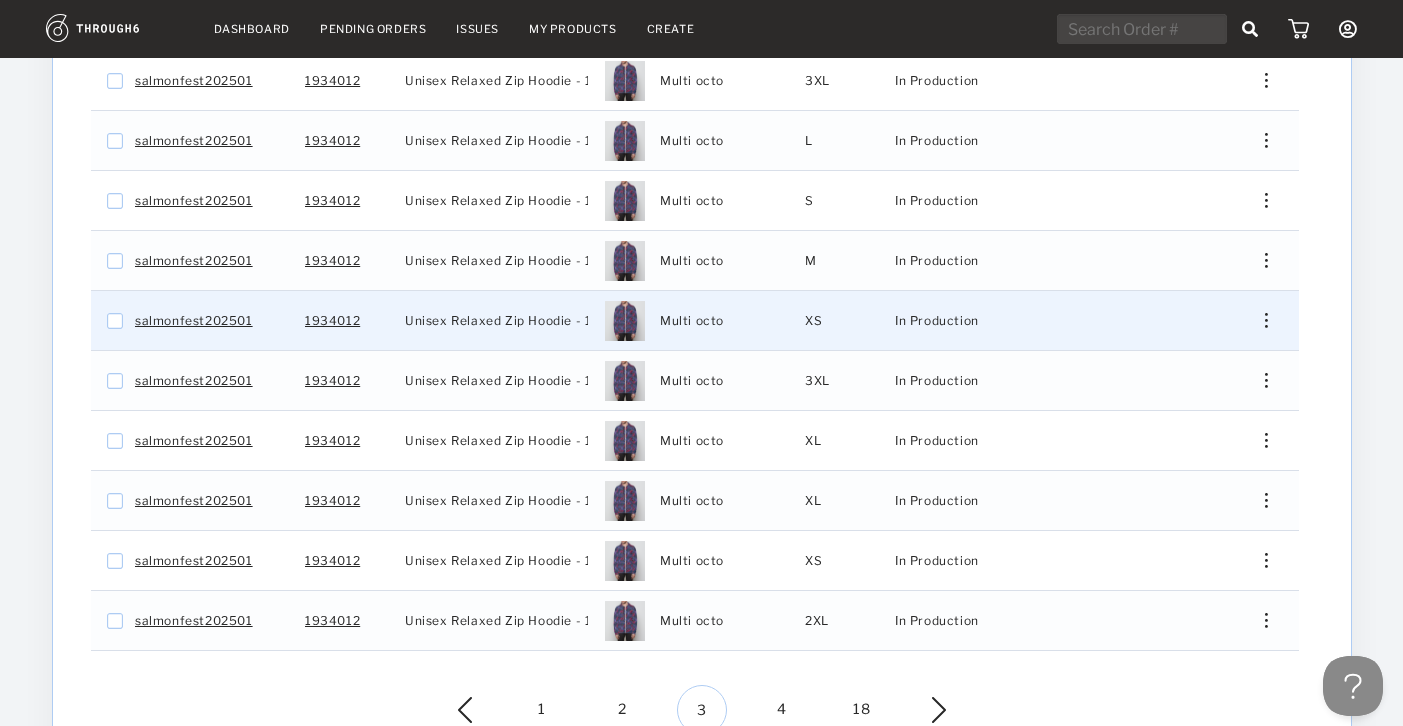 click at bounding box center [1265, 320] 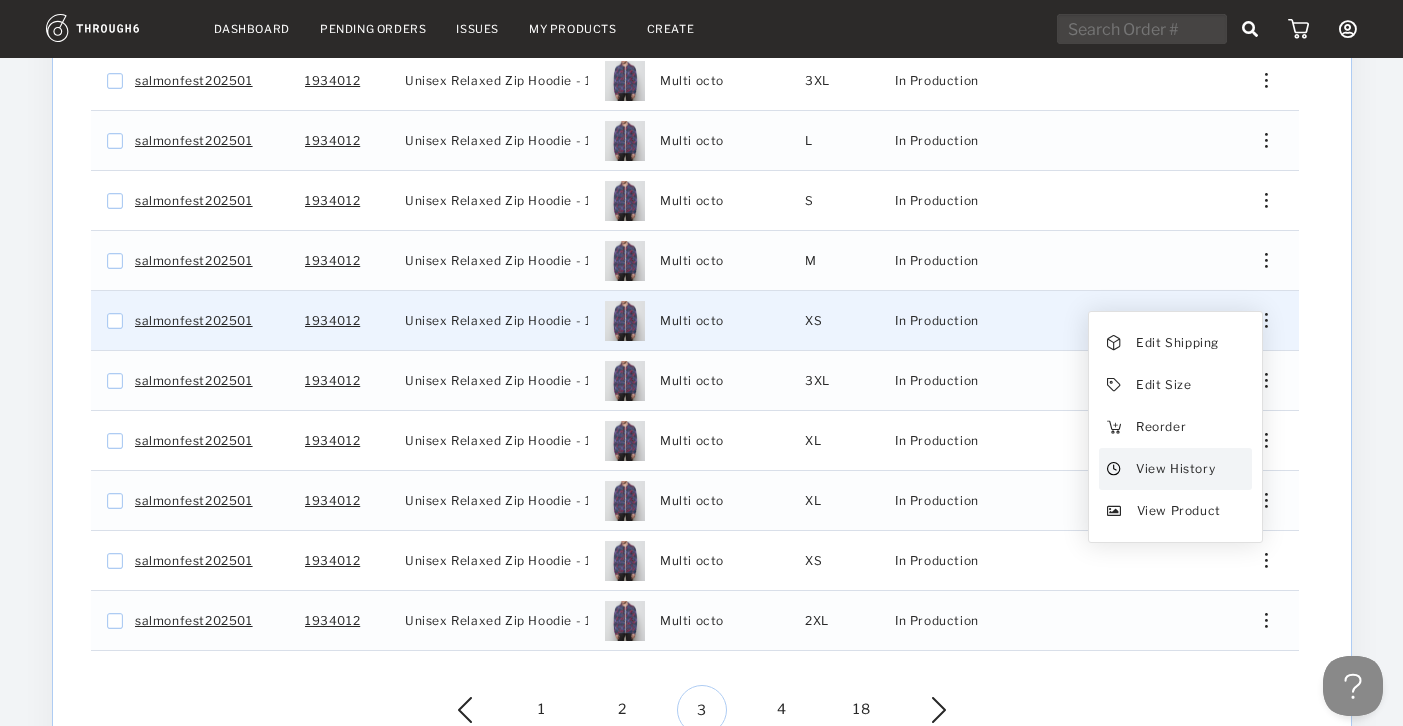 click on "View History" at bounding box center [1174, 469] 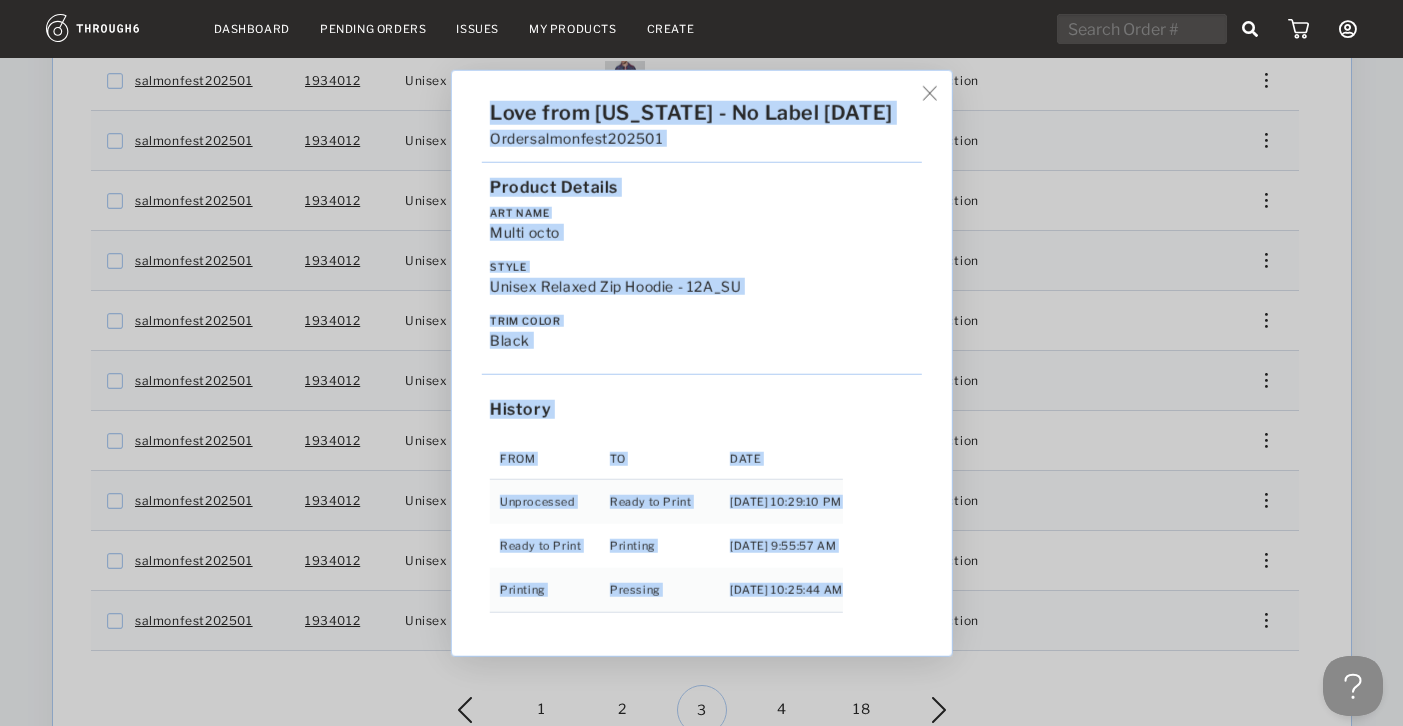click on "Love from Alaska - No Label   06/19/25 Order  salmonfest202501 Product Details Art Name Multi octo Style Unisex Relaxed Zip Hoodie - 12A_SU Trim Color black History From To Date Unprocessed Ready to Print 6/19/25 10:29:10 PM Ready to Print Printing 6/27/25 9:55:57 AM Printing Pressing 6/30/25 10:25:44 AM" at bounding box center [701, 363] 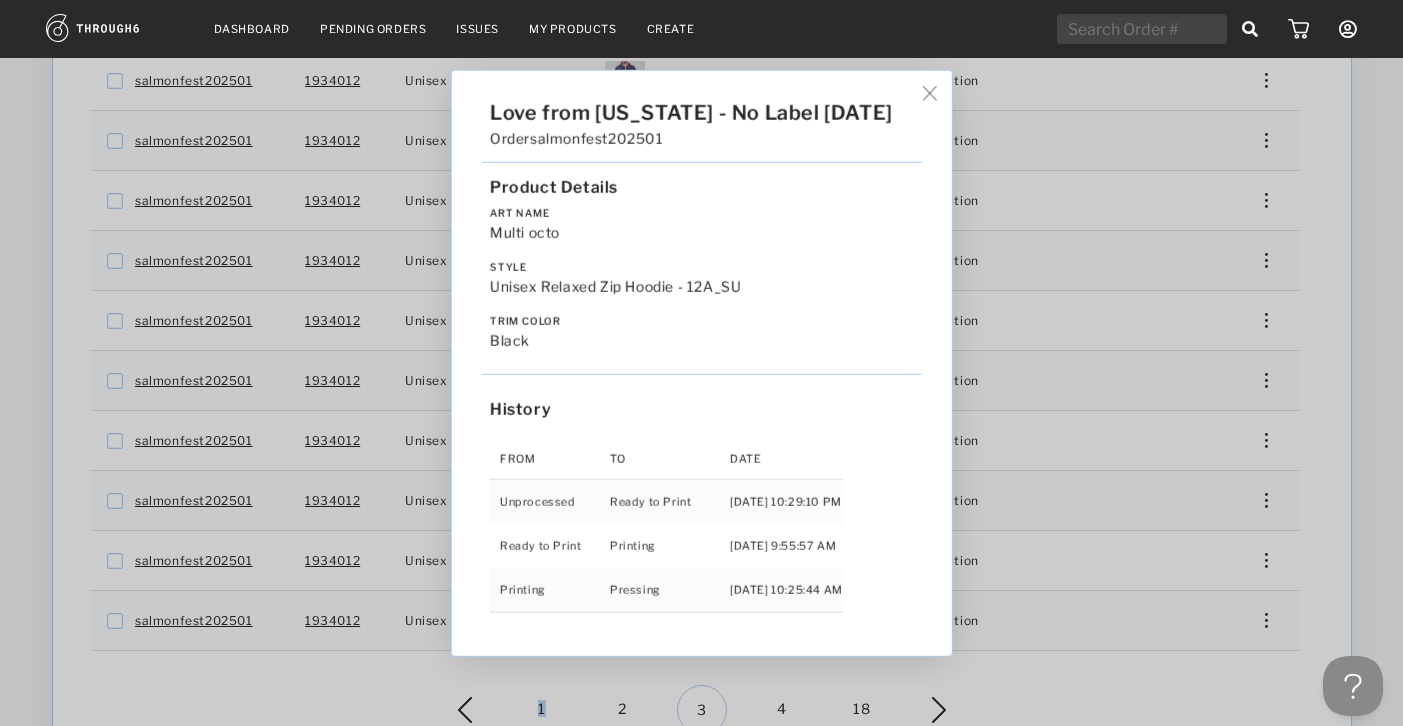 click on "Overall Progress Total Pre-Production Pre-Prod. In Production In Prod. Shipped Canceled 178 4 174 0 0 Cancel Order Cancel Item
Order #
T6 #
Style 1" at bounding box center (702, 237) 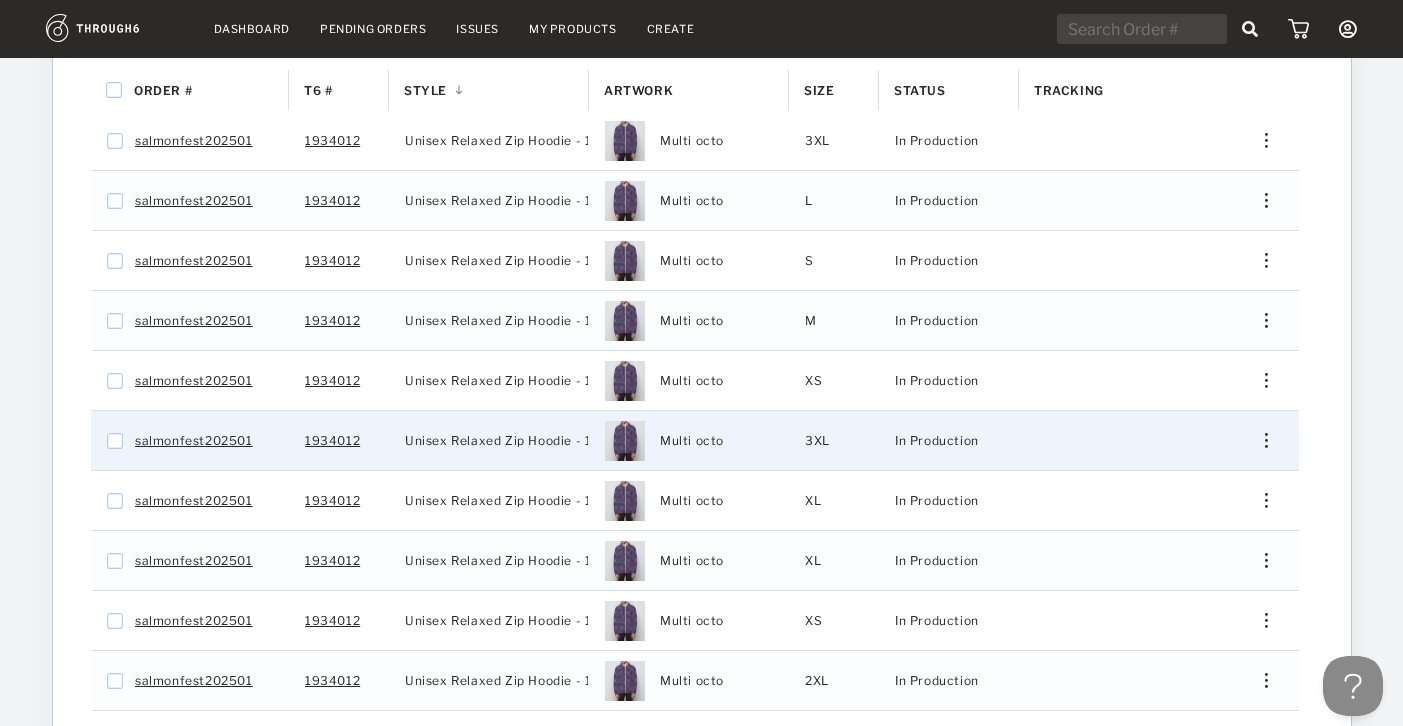 scroll, scrollTop: 300, scrollLeft: 0, axis: vertical 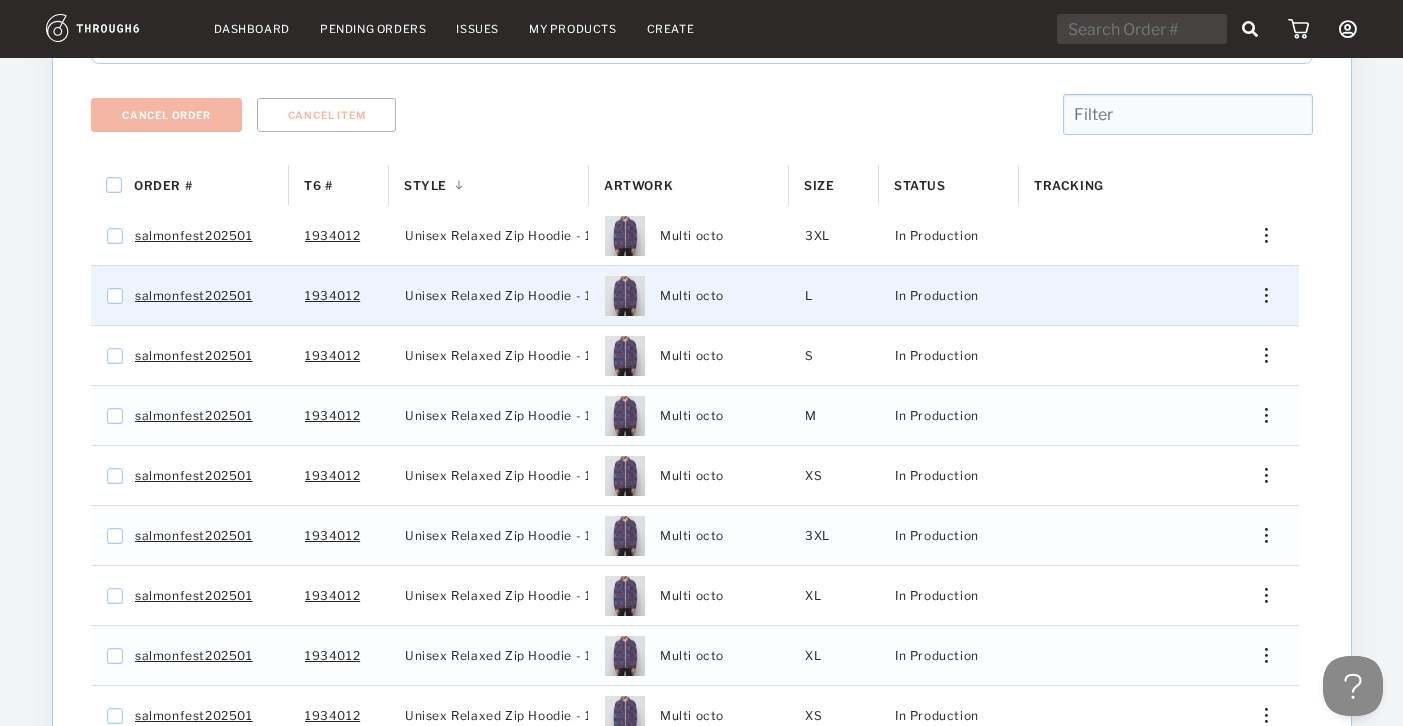 click at bounding box center (1258, 295) 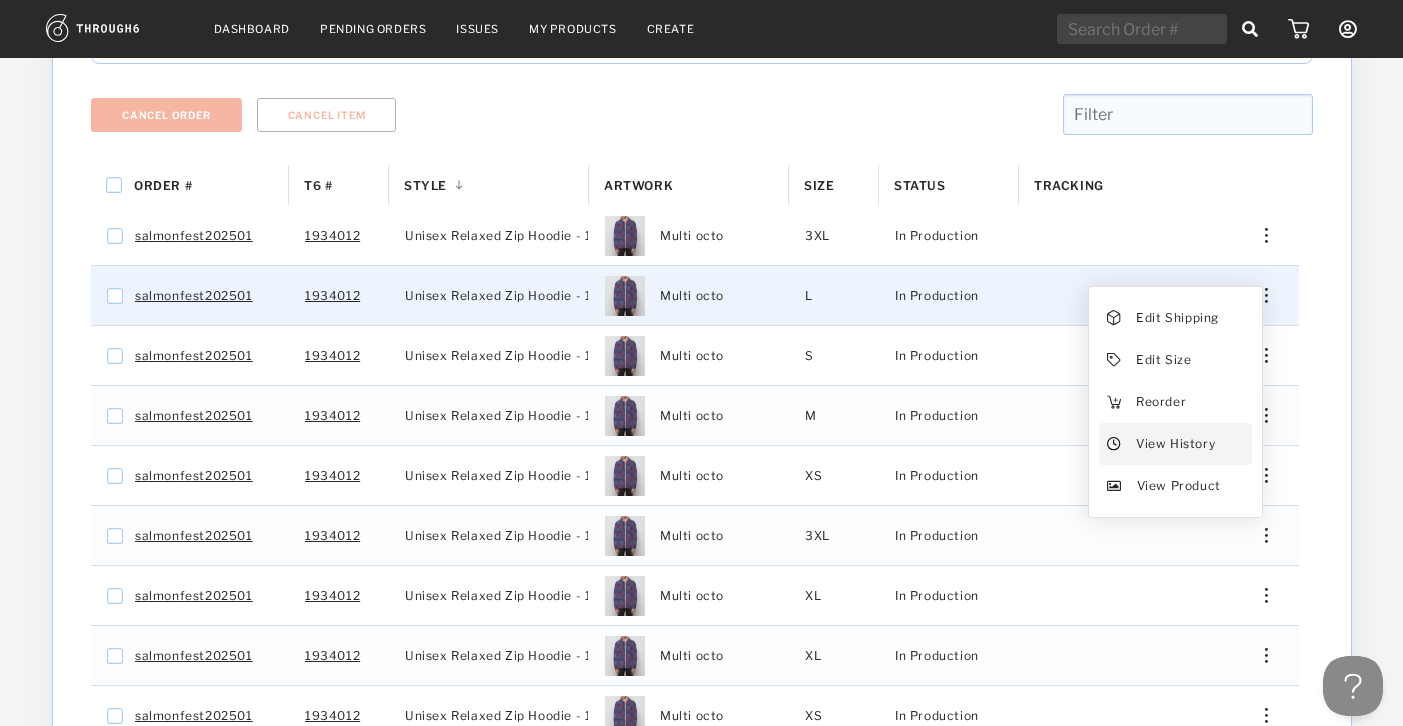 click on "View History" at bounding box center [1174, 444] 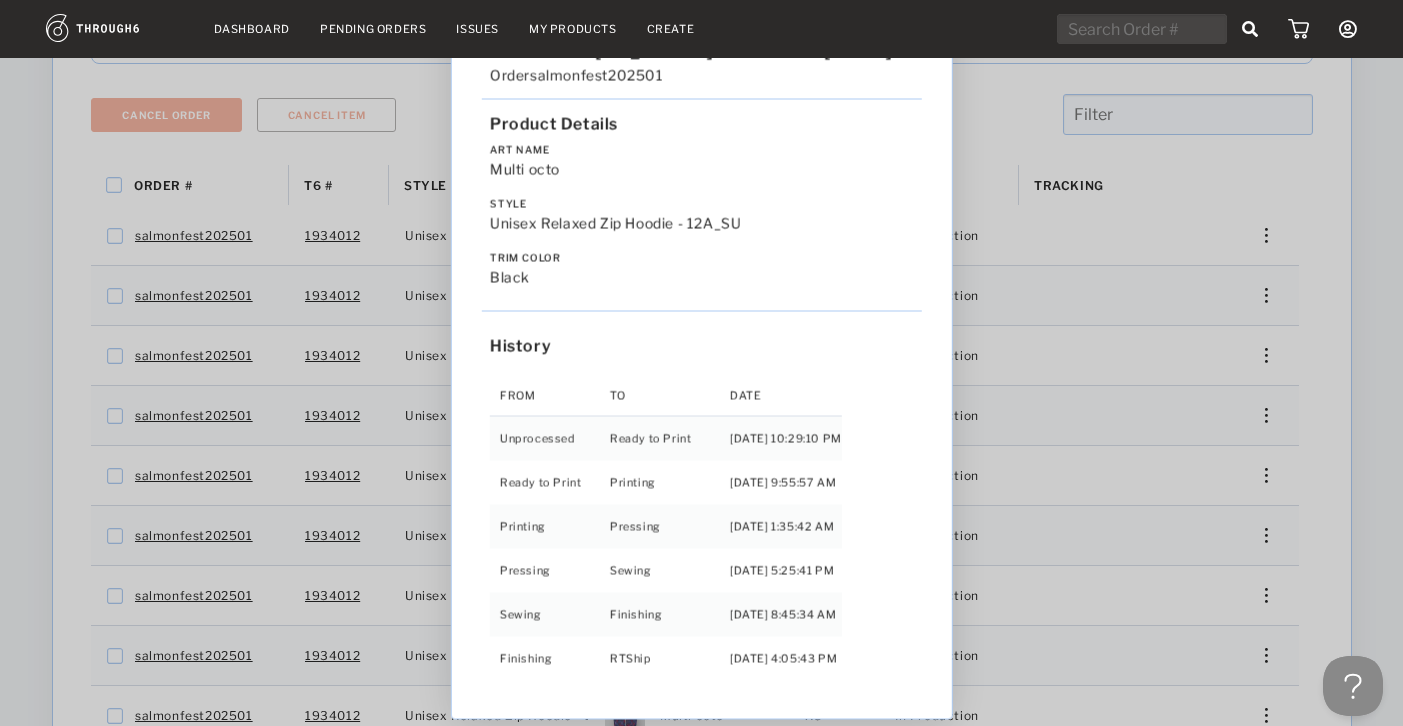 click on "Love from Alaska - No Label   06/19/25 Order  salmonfest202501 Product Details Art Name Multi octo Style Unisex Relaxed Zip Hoodie - 12A_SU Trim Color black History From To Date Unprocessed Ready to Print 6/19/25 10:29:10 PM Ready to Print Printing 6/27/25 9:55:57 AM Printing Pressing 7/01/25 1:35:42 AM Pressing Sewing 7/01/25 5:25:41 PM Sewing Finishing 7/03/25 8:45:34 AM Finishing RTShip 7/03/25 4:05:43 PM" at bounding box center [701, 363] 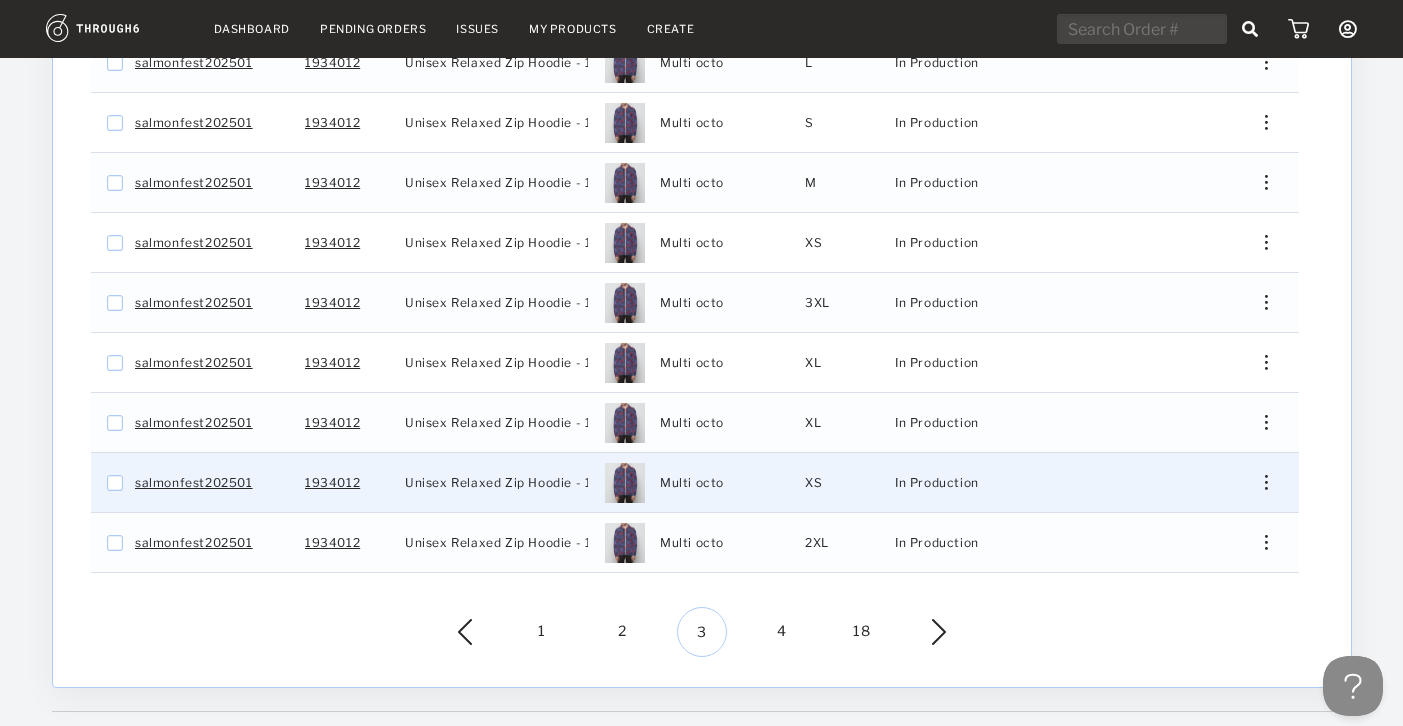 scroll, scrollTop: 568, scrollLeft: 0, axis: vertical 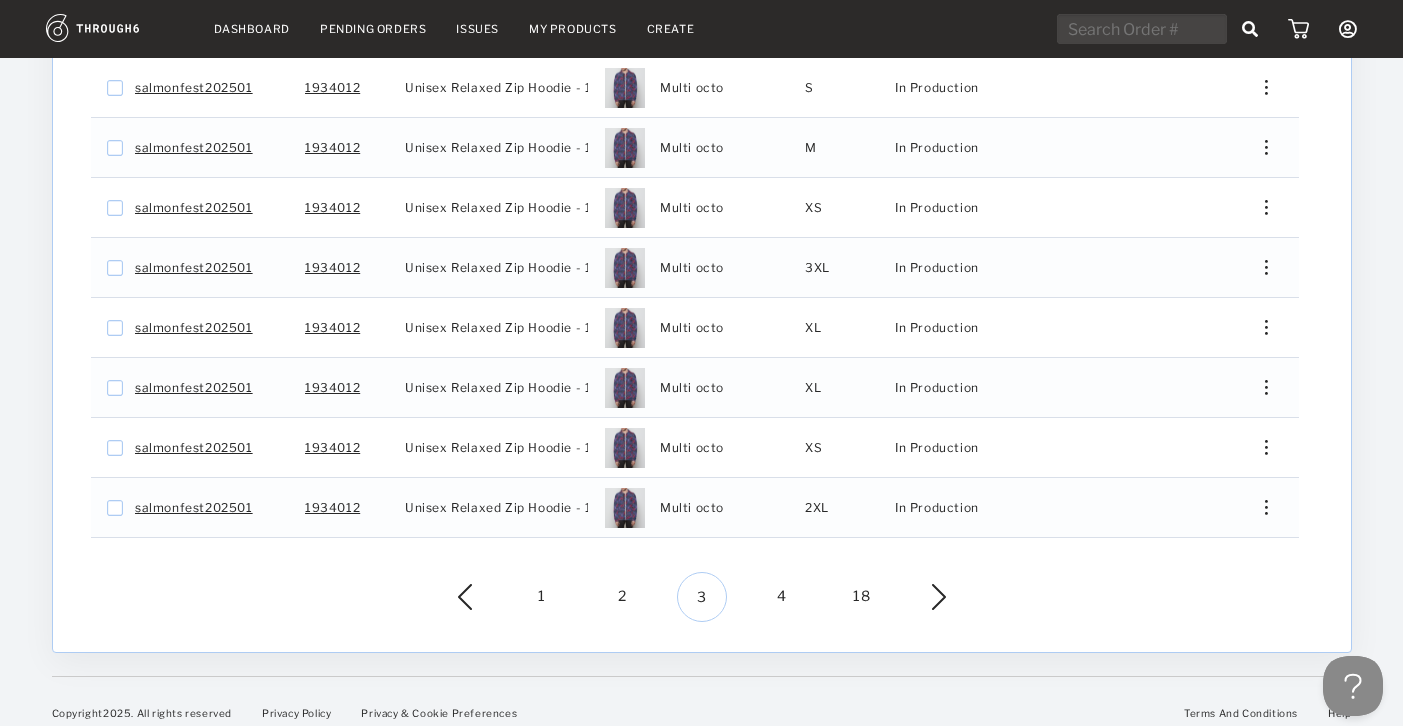 click on "4" at bounding box center [782, 597] 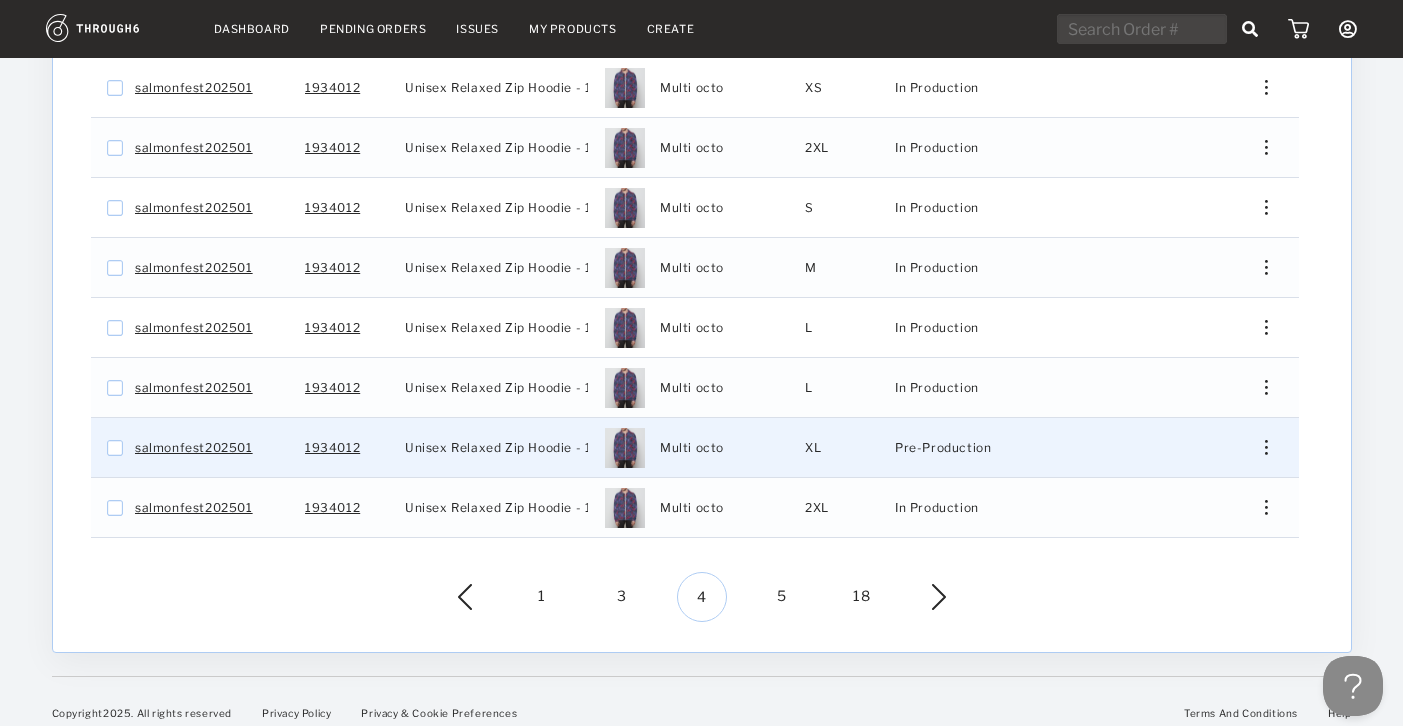 click at bounding box center [1265, 447] 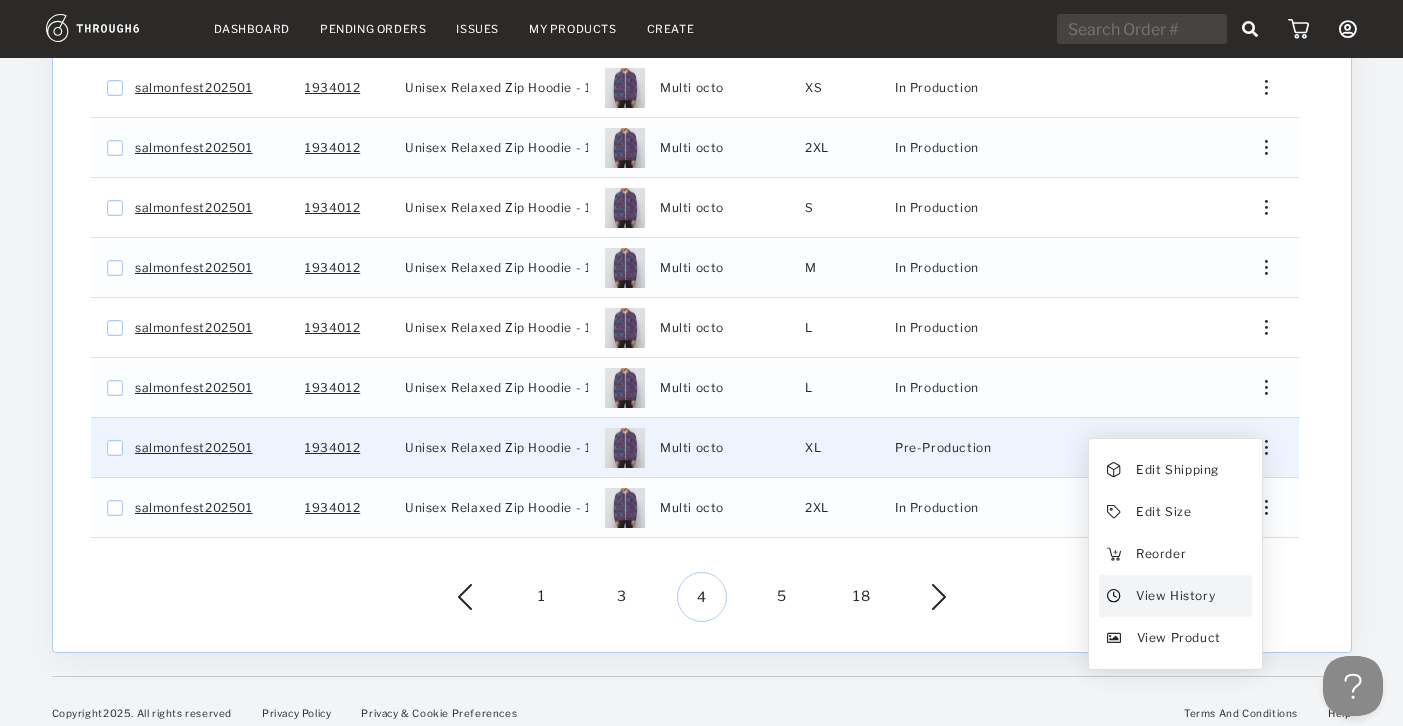 click on "View History" at bounding box center [1174, 596] 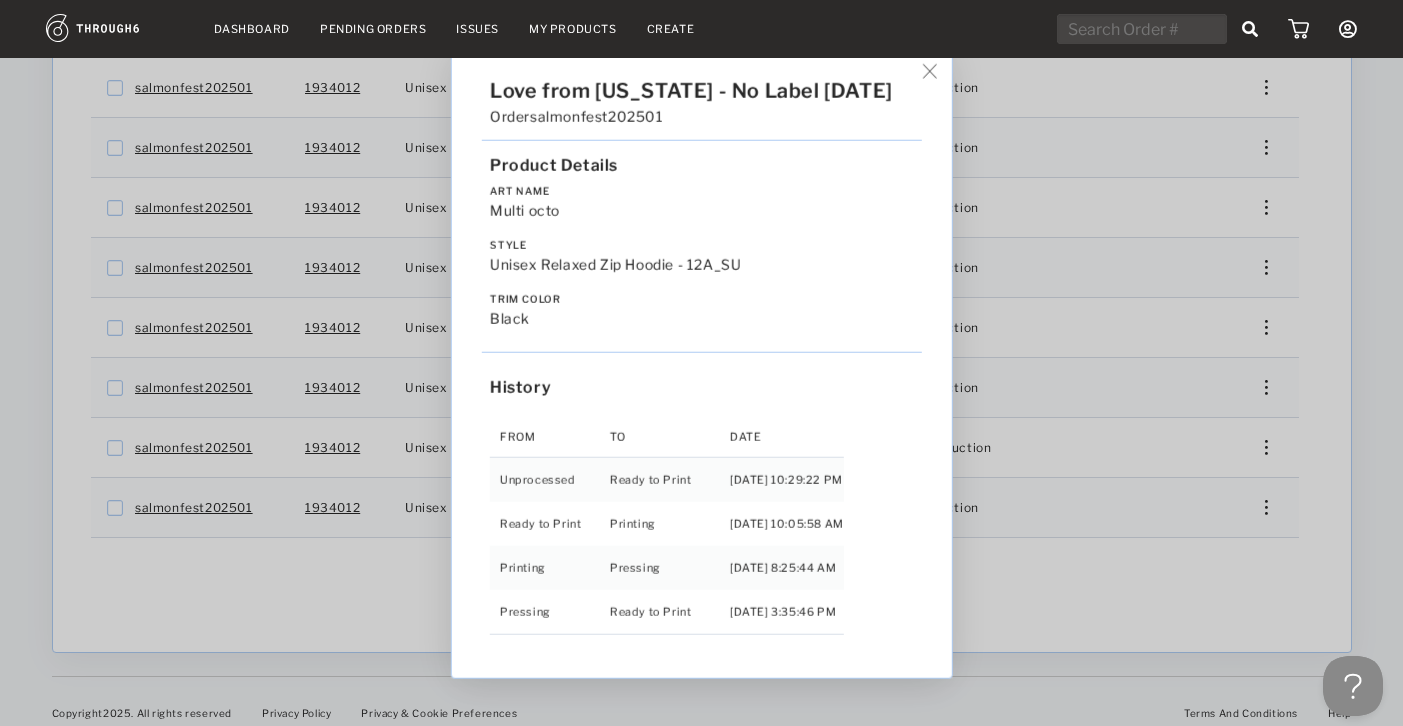 click on "Love from Alaska - No Label   06/19/25 Order  salmonfest202501 Product Details Art Name Multi octo Style Unisex Relaxed Zip Hoodie - 12A_SU Trim Color black History From To Date Unprocessed Ready to Print 6/19/25 10:29:22 PM Ready to Print Printing 6/27/25 10:05:58 AM Printing Pressing 6/30/25 8:25:44 AM Pressing Ready to Print 6/30/25 3:35:46 PM" at bounding box center [701, 363] 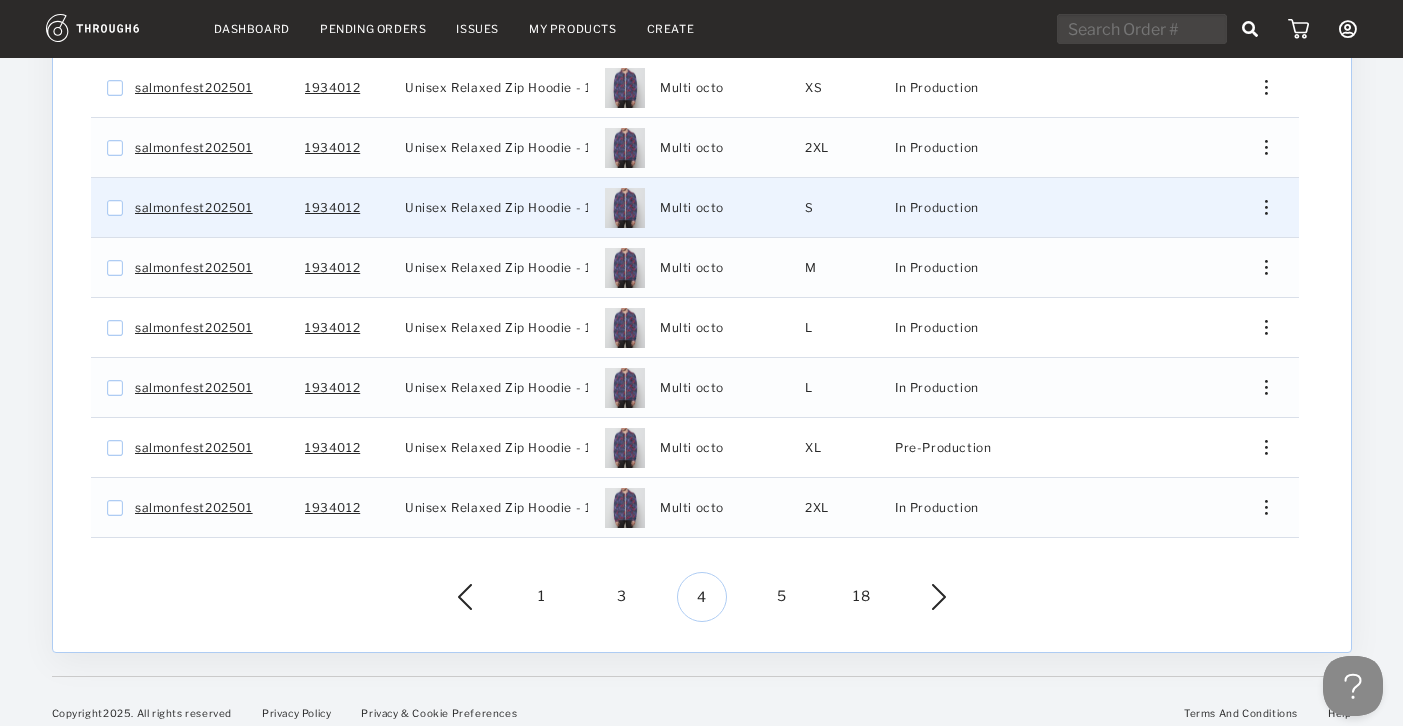 click at bounding box center [1265, 207] 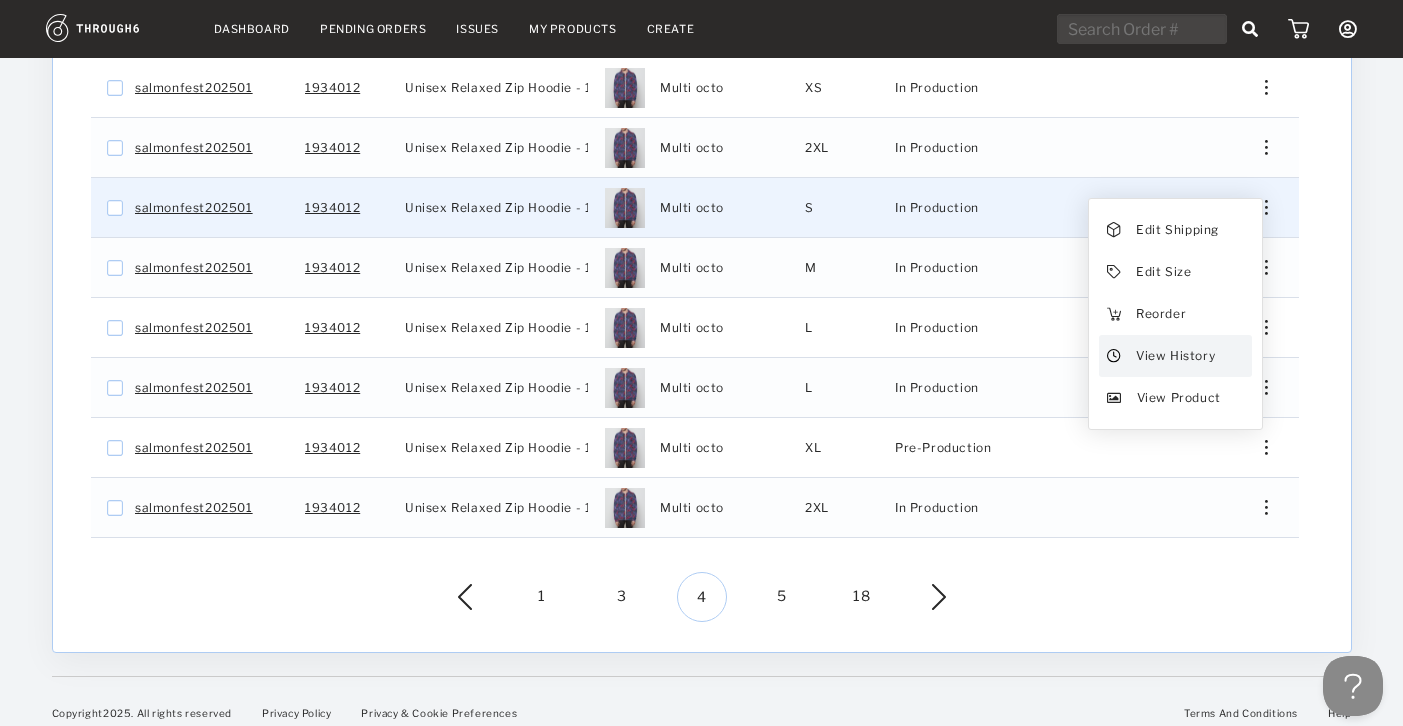 click on "View History" at bounding box center (1174, 356) 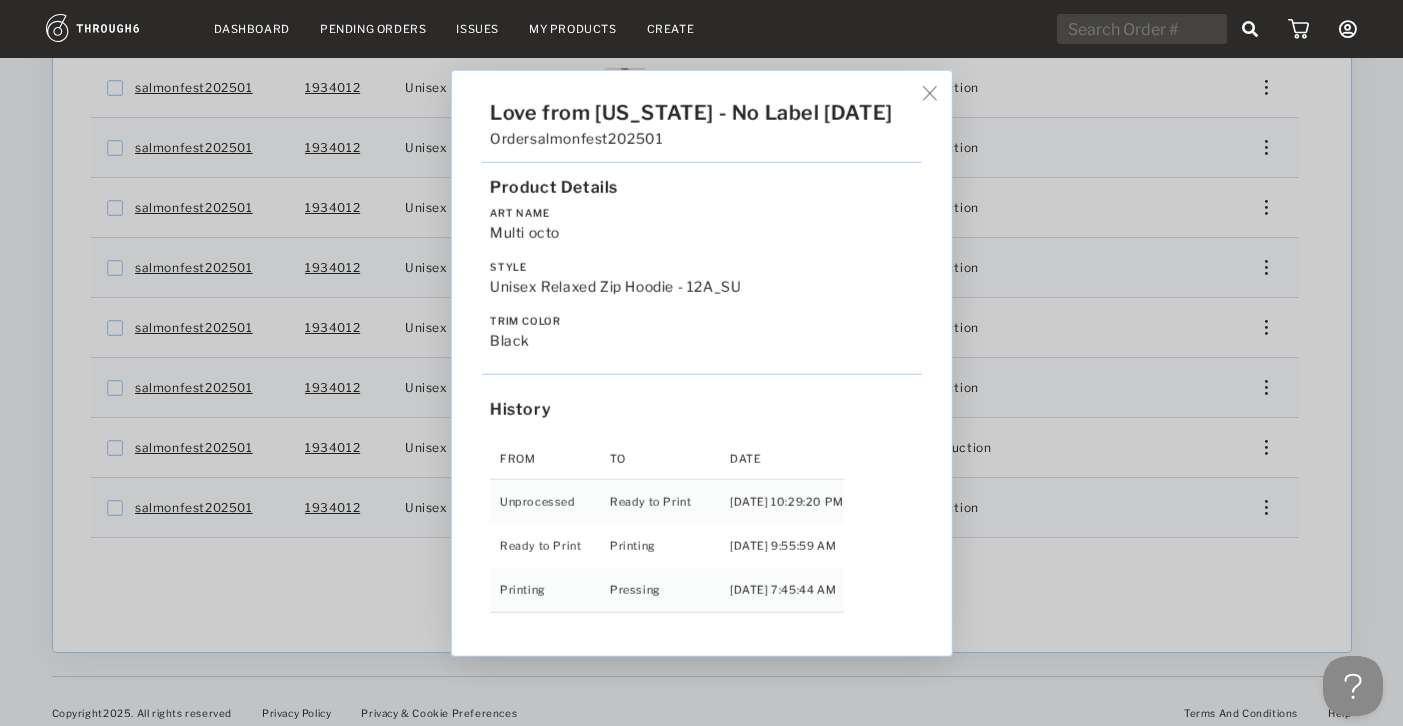 click on "Love from Alaska - No Label   06/19/25 Order  salmonfest202501 Product Details Art Name Multi octo Style Unisex Relaxed Zip Hoodie - 12A_SU Trim Color black History From To Date Unprocessed Ready to Print 6/19/25 10:29:20 PM Ready to Print Printing 6/27/25 9:55:59 AM Printing Pressing 6/30/25 7:45:44 AM" at bounding box center (701, 363) 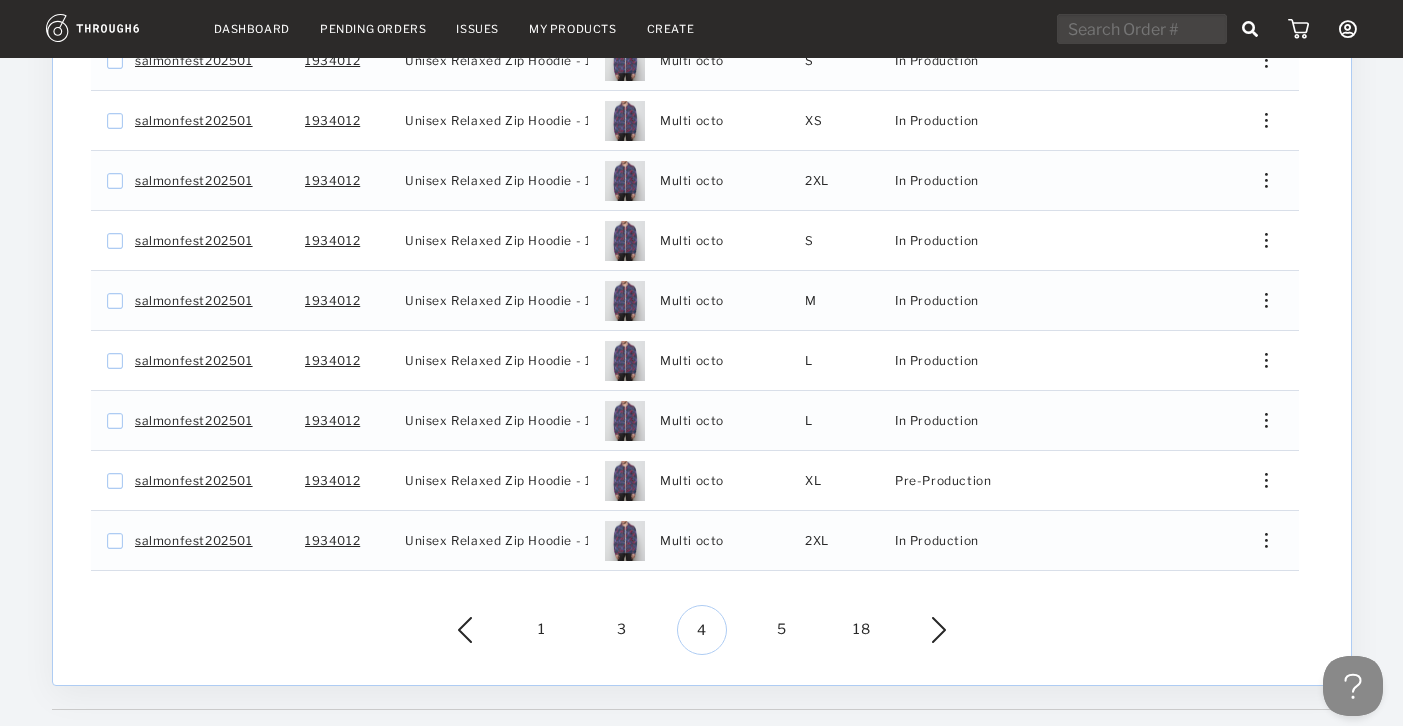 scroll, scrollTop: 432, scrollLeft: 0, axis: vertical 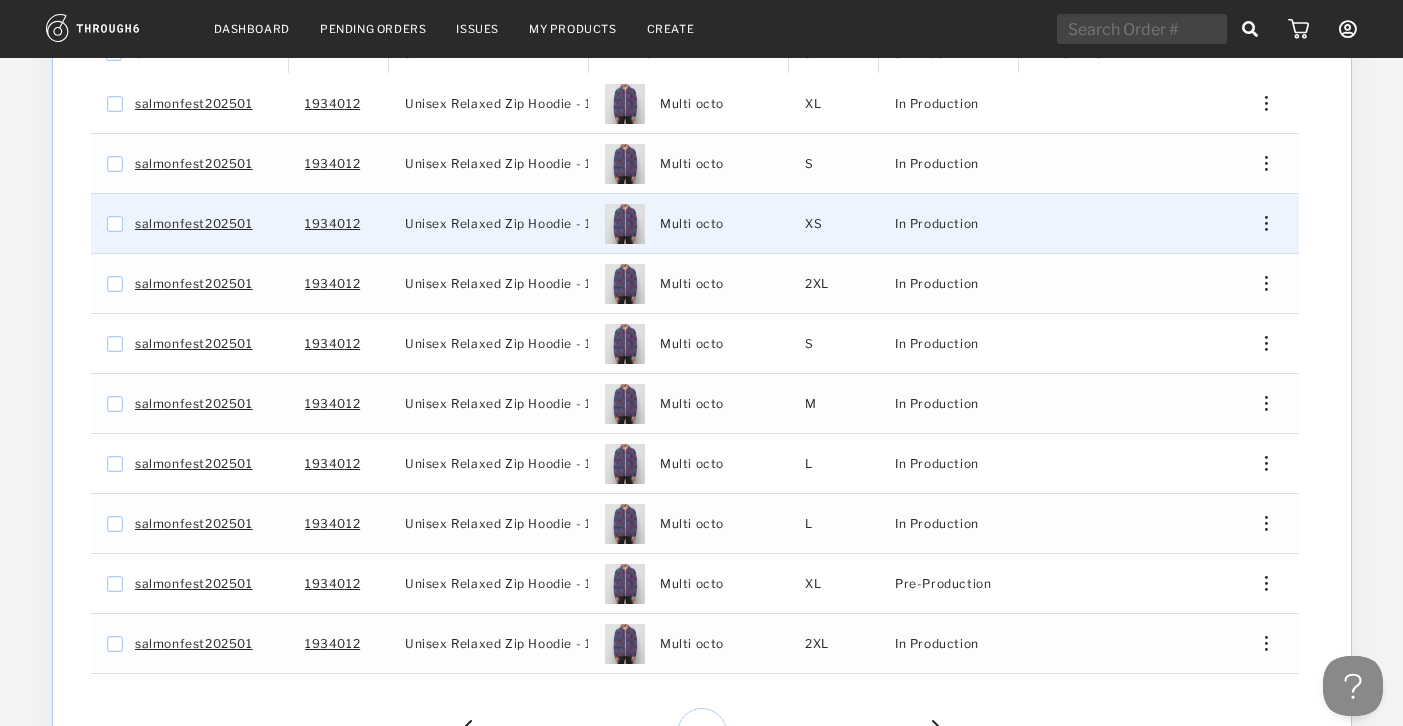 click at bounding box center (1258, 223) 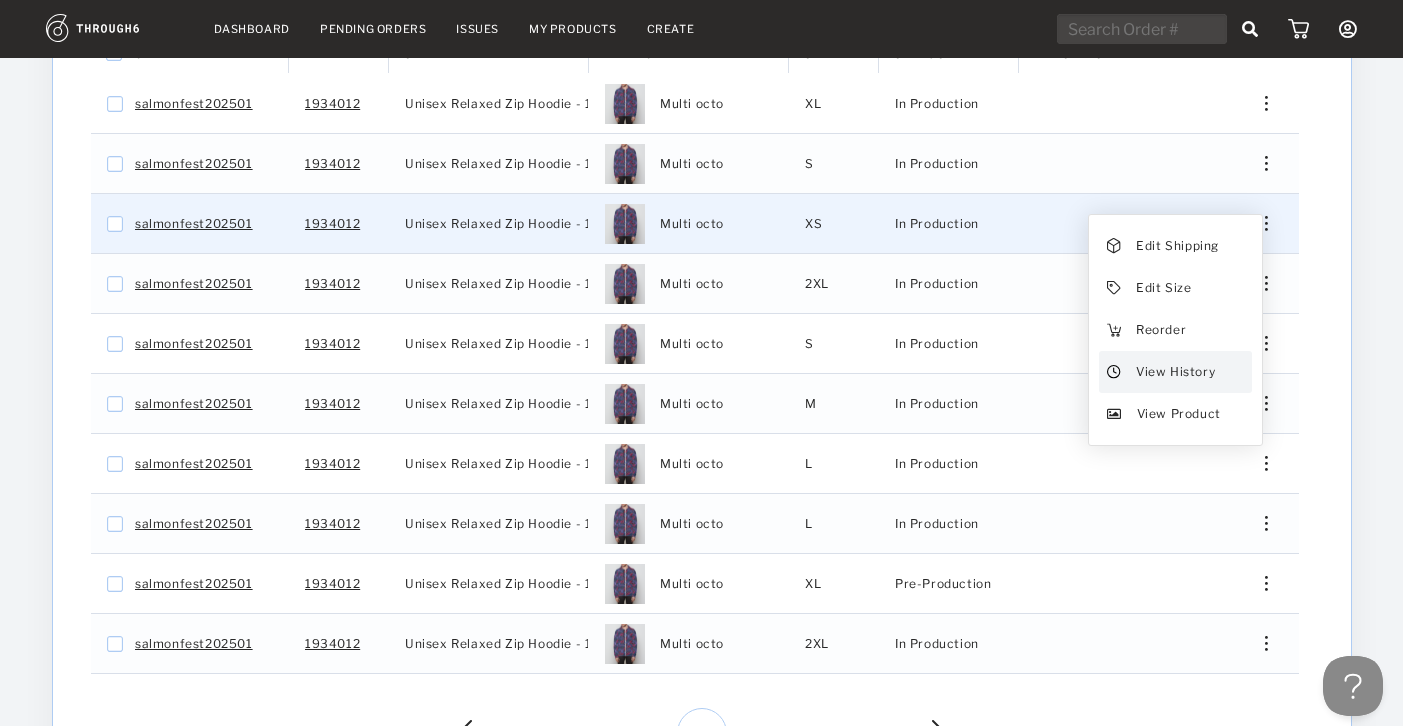 click on "View History" at bounding box center [1174, 372] 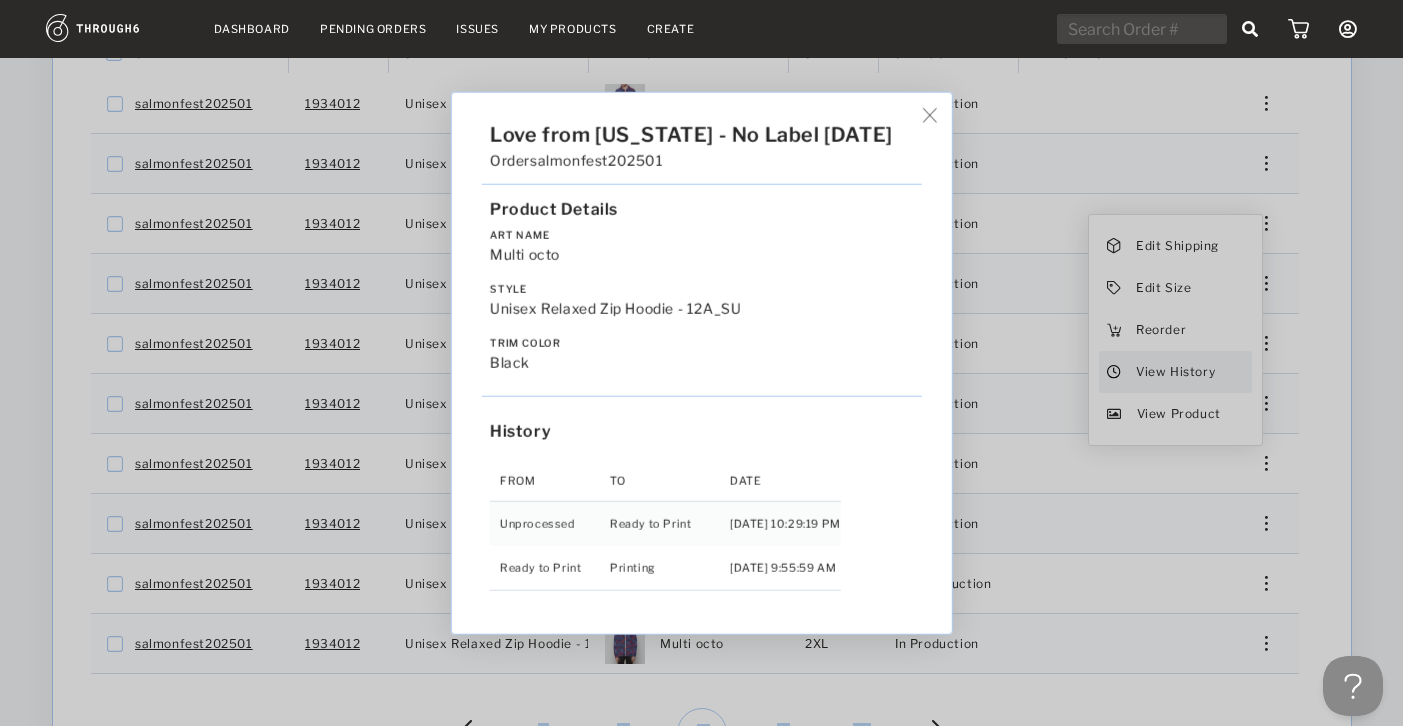 click on "Love from Alaska - No Label   06/19/25 Order  salmonfest202501 Product Details Art Name Multi octo Style Unisex Relaxed Zip Hoodie - 12A_SU Trim Color black History From To Date Unprocessed Ready to Print 6/19/25 10:29:19 PM Ready to Print Printing 6/27/25 9:55:59 AM" at bounding box center [701, 363] 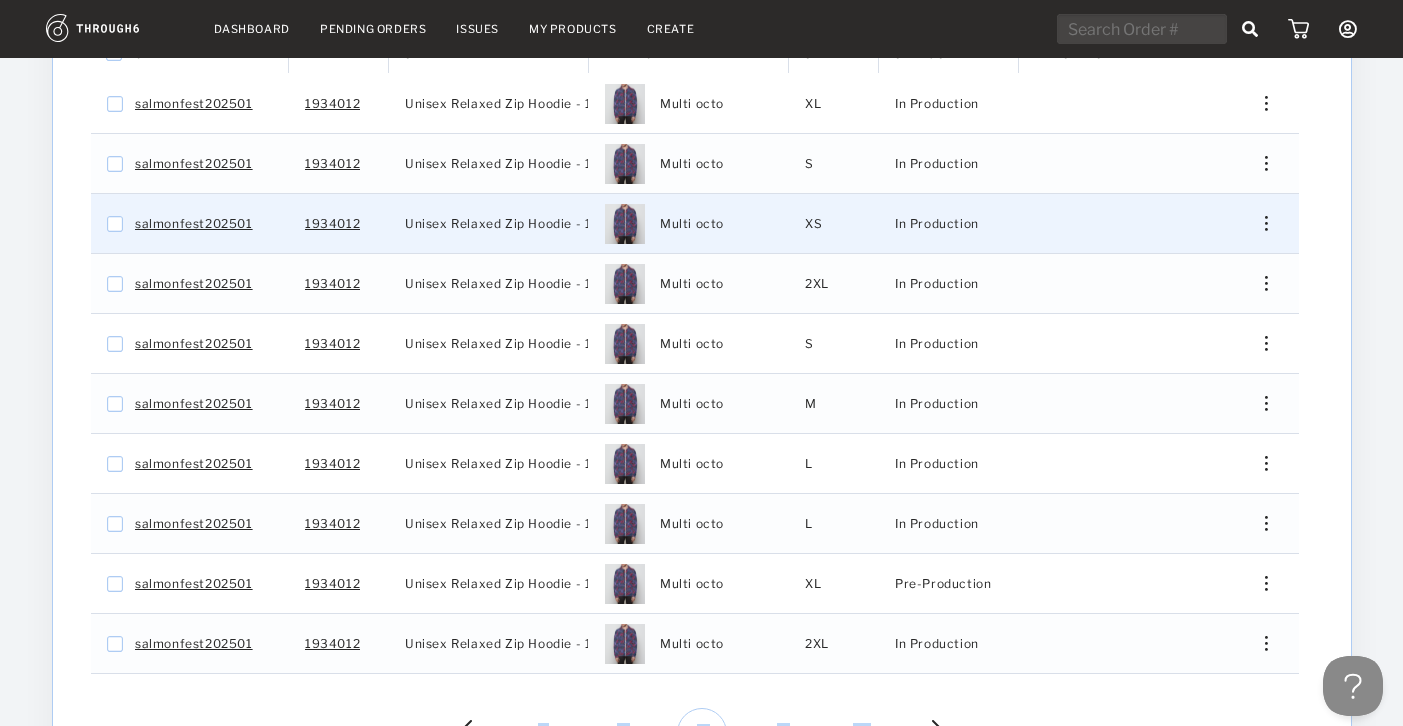 click at bounding box center (1258, 223) 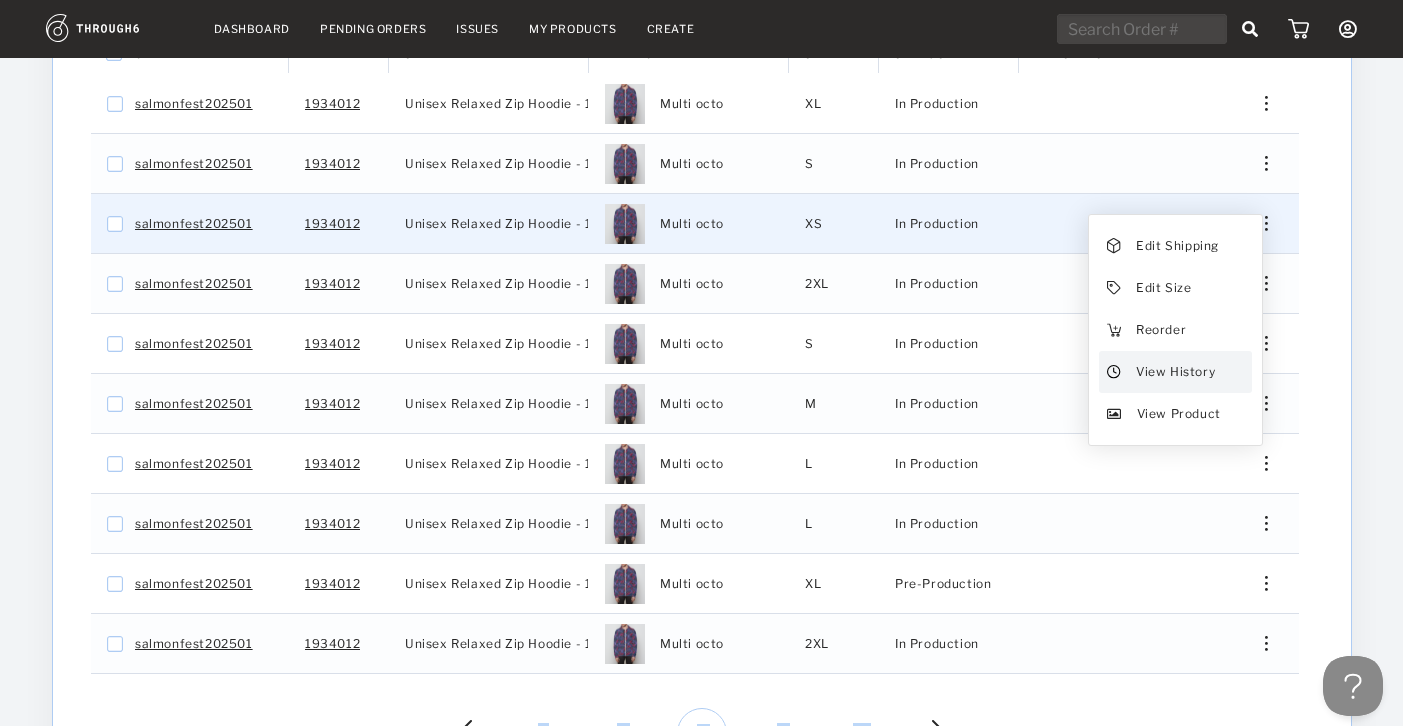 click on "View History" at bounding box center [1174, 372] 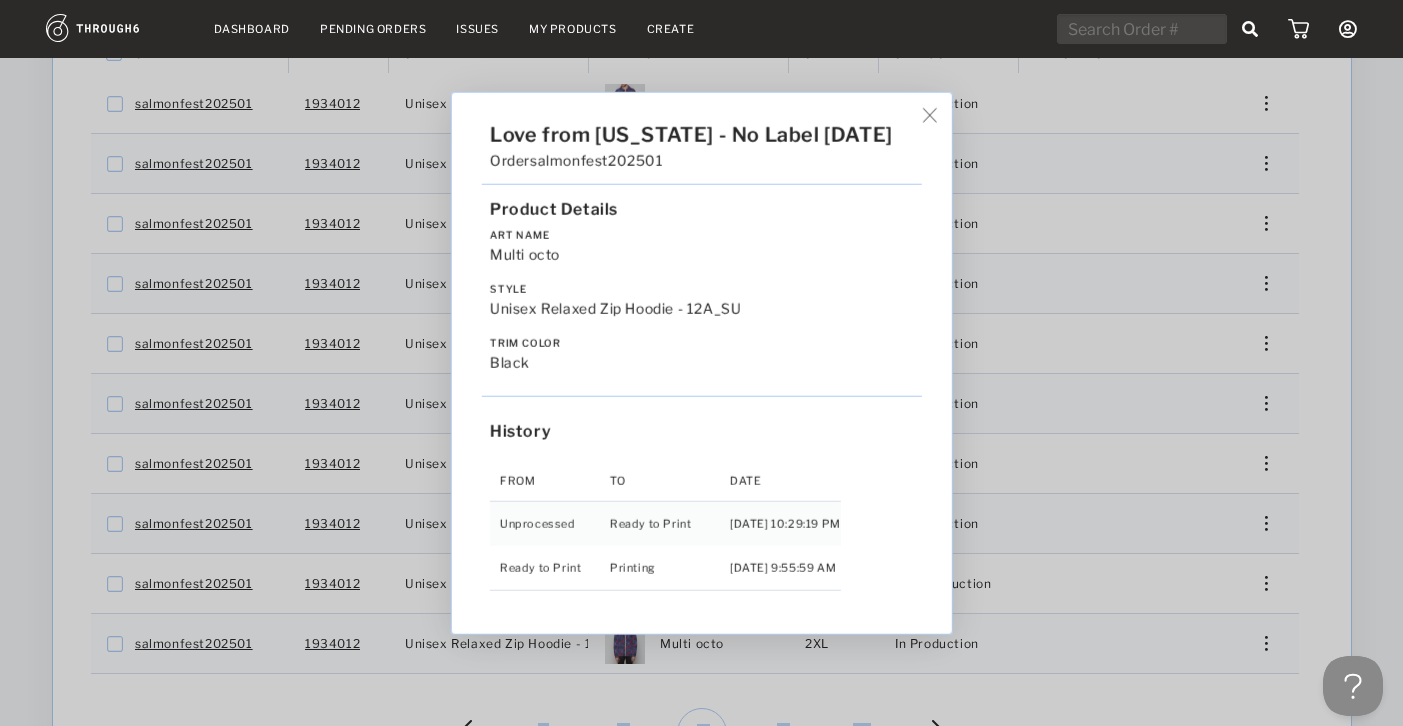 click on "Love from Alaska - No Label   06/19/25 Order  salmonfest202501 Product Details Art Name Multi octo Style Unisex Relaxed Zip Hoodie - 12A_SU Trim Color black History From To Date Unprocessed Ready to Print 6/19/25 10:29:19 PM Ready to Print Printing 6/27/25 9:55:59 AM" at bounding box center [701, 363] 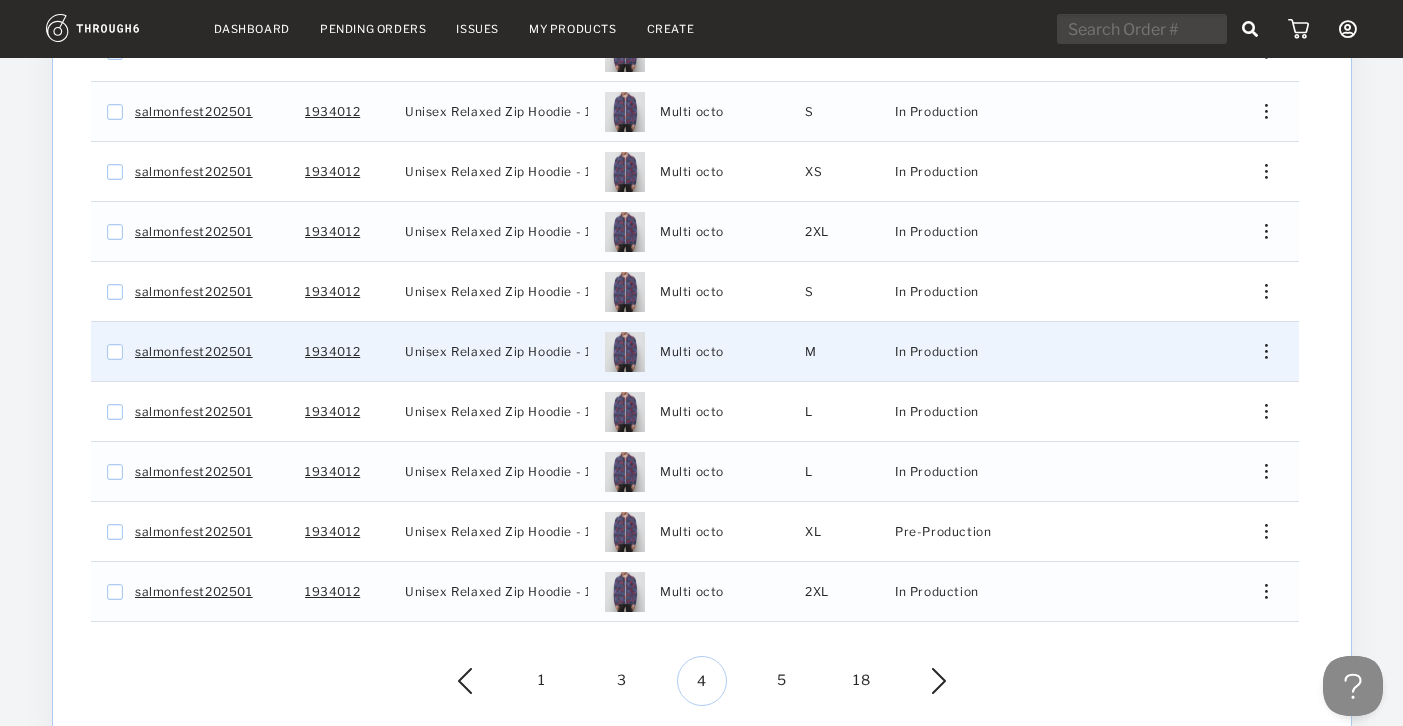scroll, scrollTop: 568, scrollLeft: 0, axis: vertical 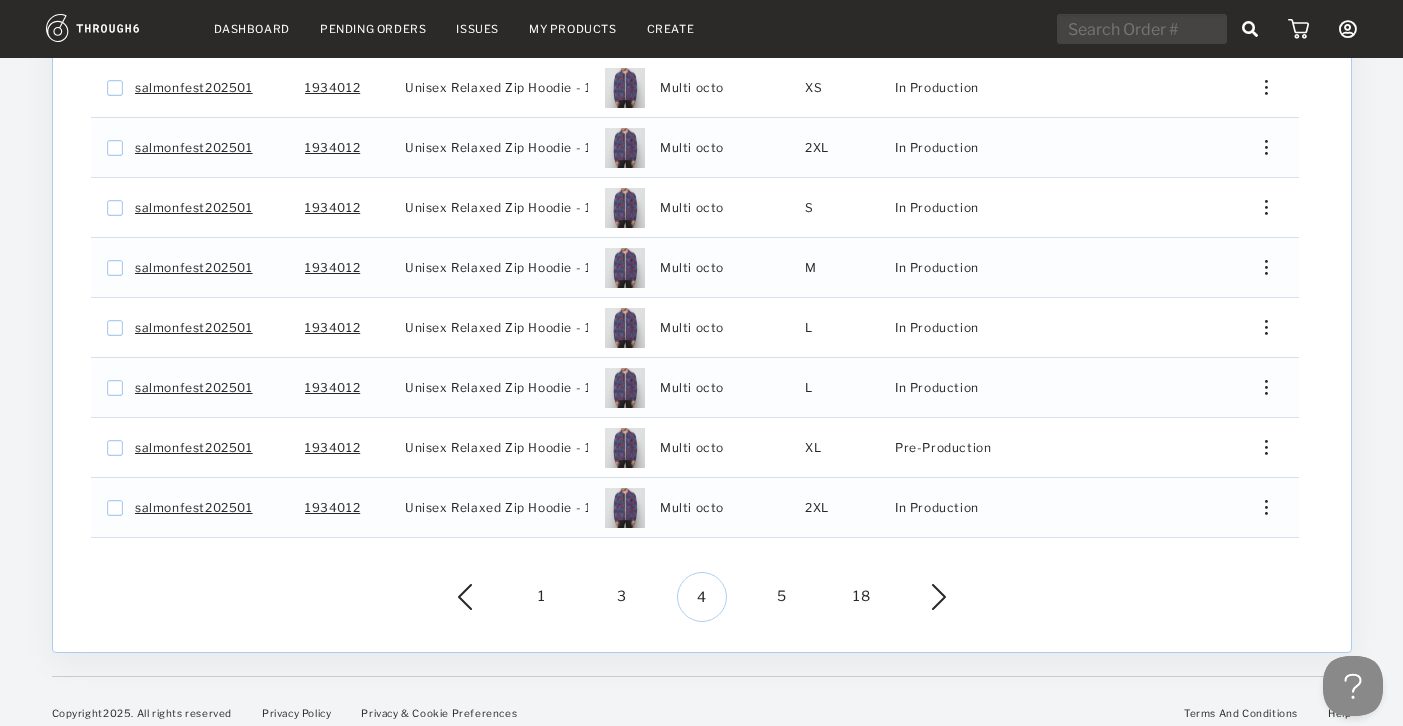 click on "5" at bounding box center (782, 597) 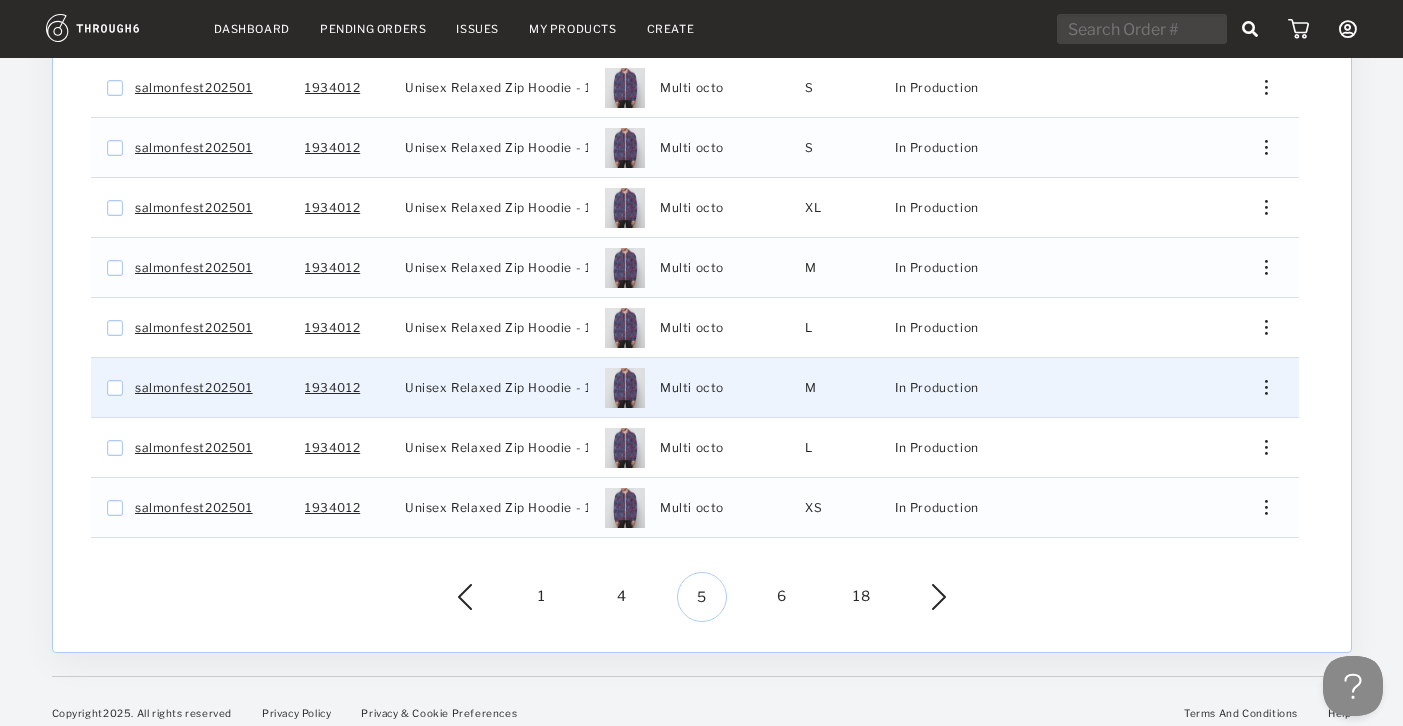 click at bounding box center (1258, 387) 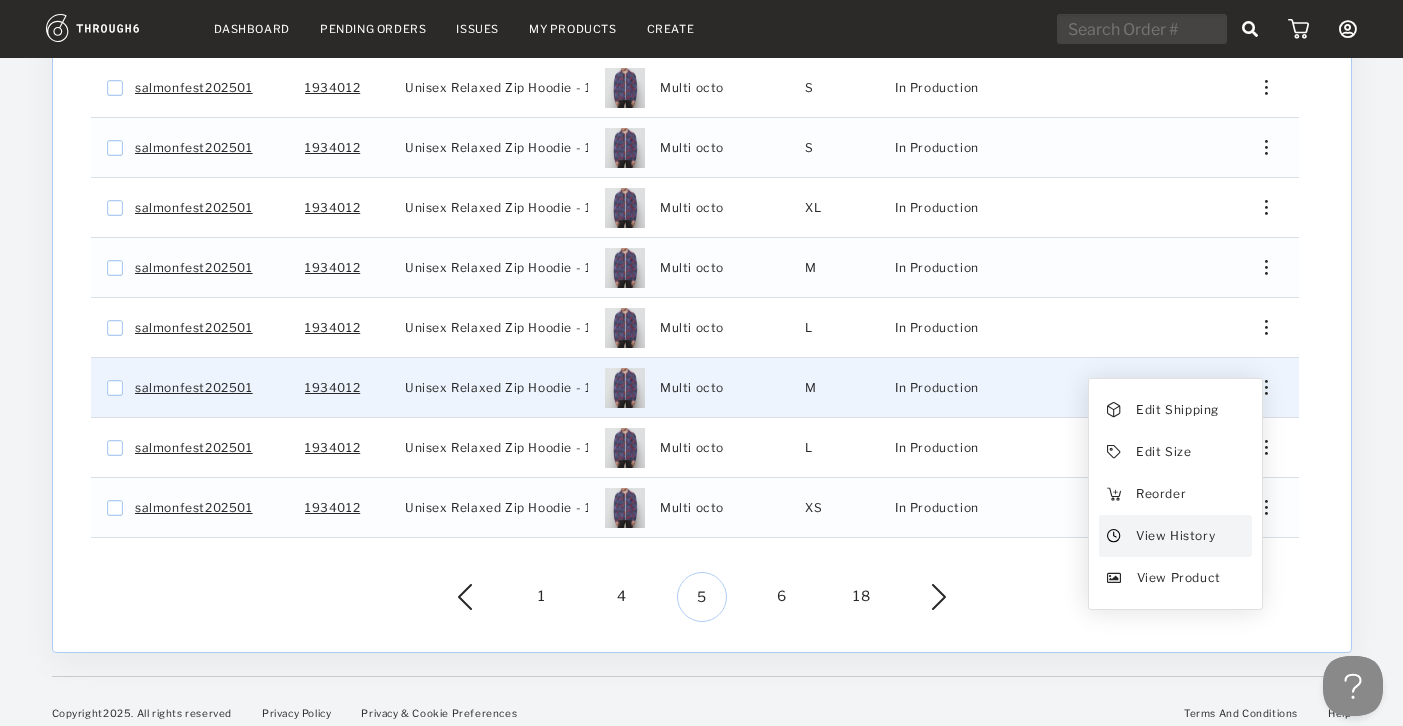 click on "View History" at bounding box center [1174, 536] 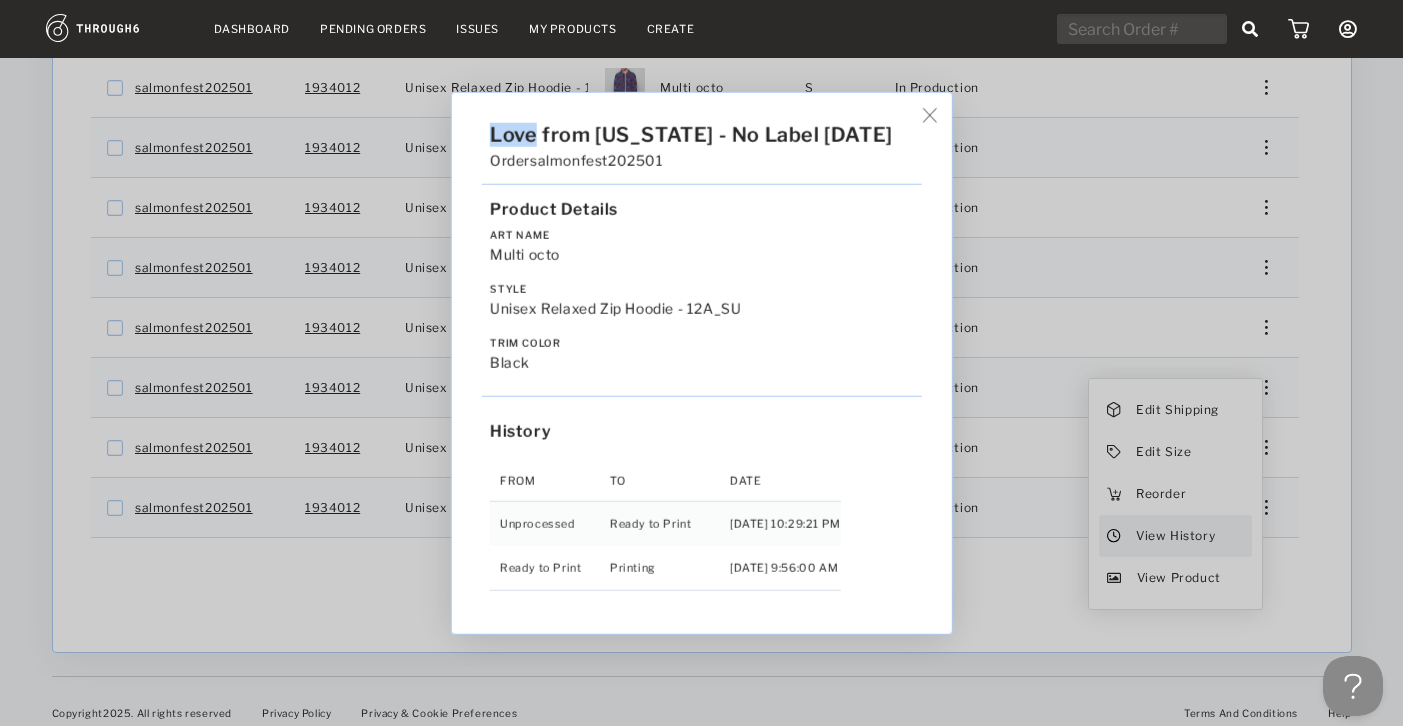 click on "Love from Alaska - No Label   06/19/25 Order  salmonfest202501 Product Details Art Name Multi octo Style Unisex Relaxed Zip Hoodie - 12A_SU Trim Color black History From To Date Unprocessed Ready to Print 6/19/25 10:29:21 PM Ready to Print Printing 6/27/25 9:56:00 AM" at bounding box center (701, 363) 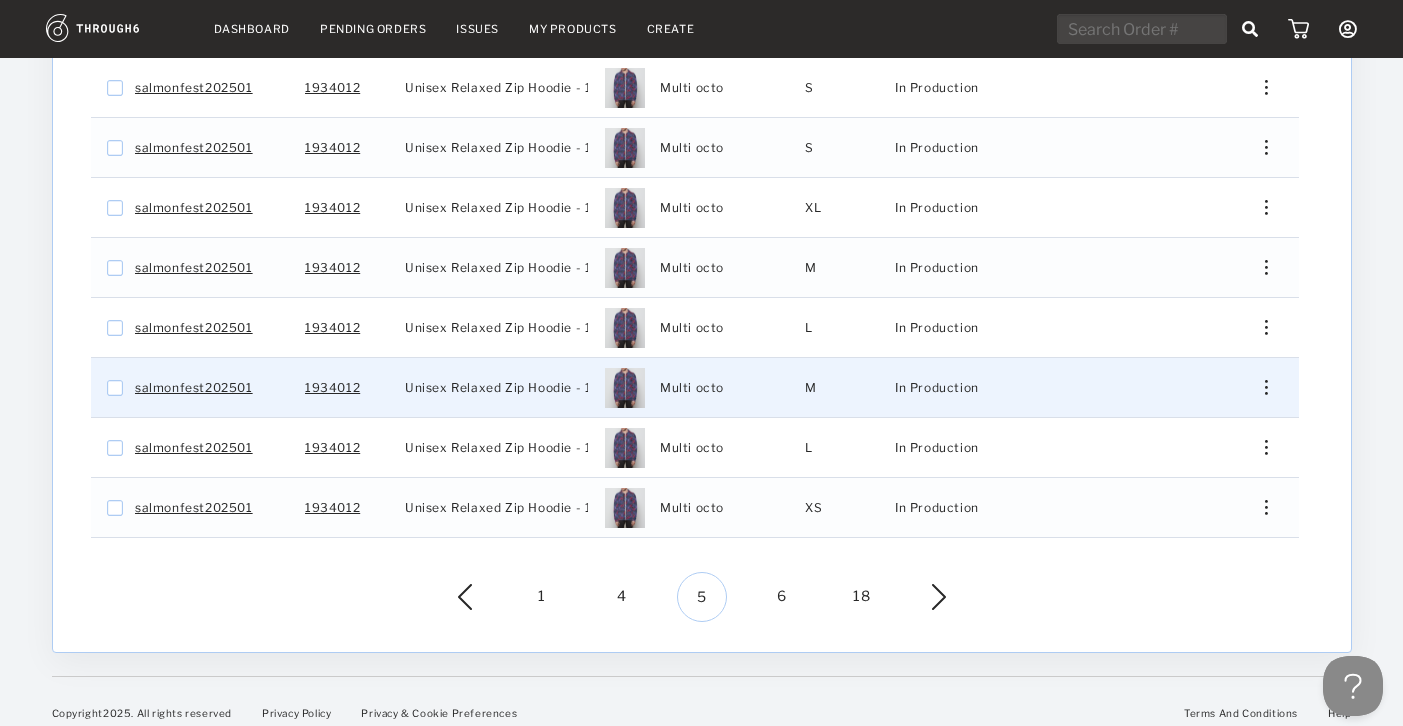 click at bounding box center [1258, 387] 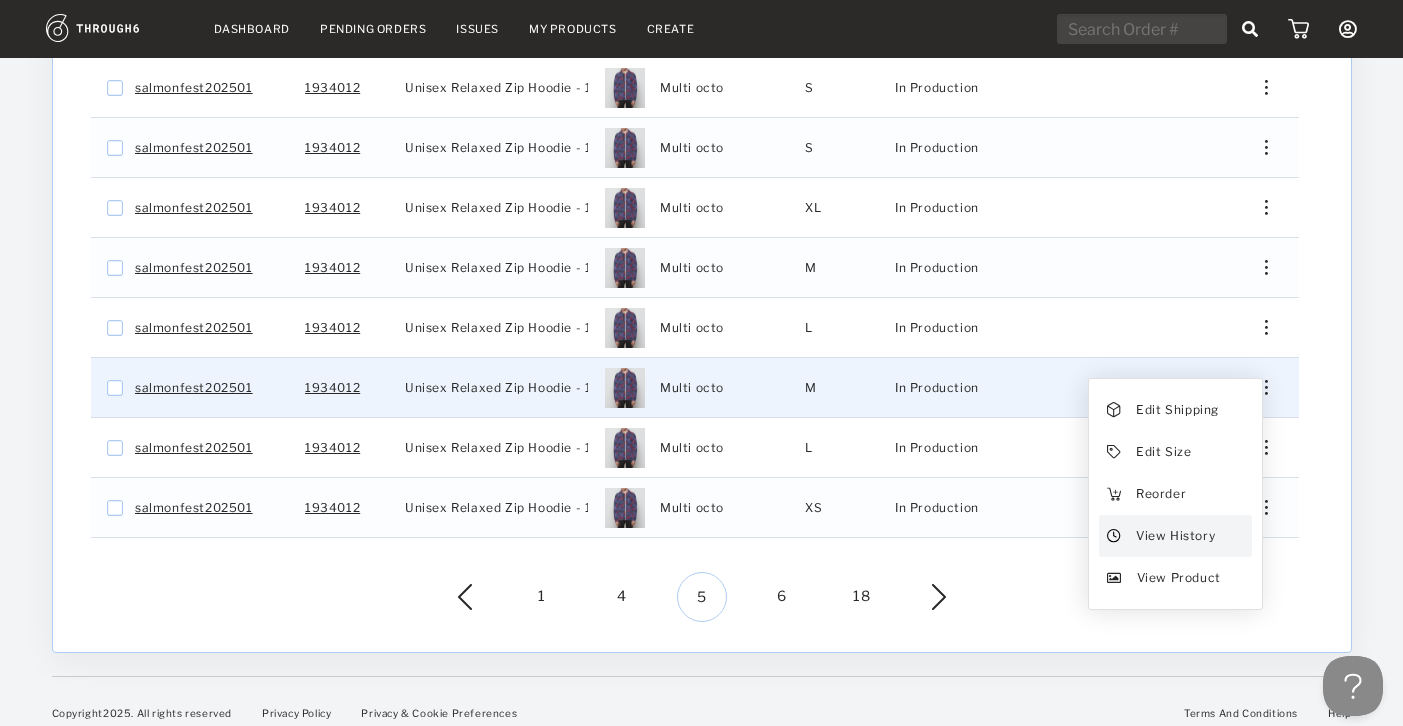 click on "View History" at bounding box center (1174, 536) 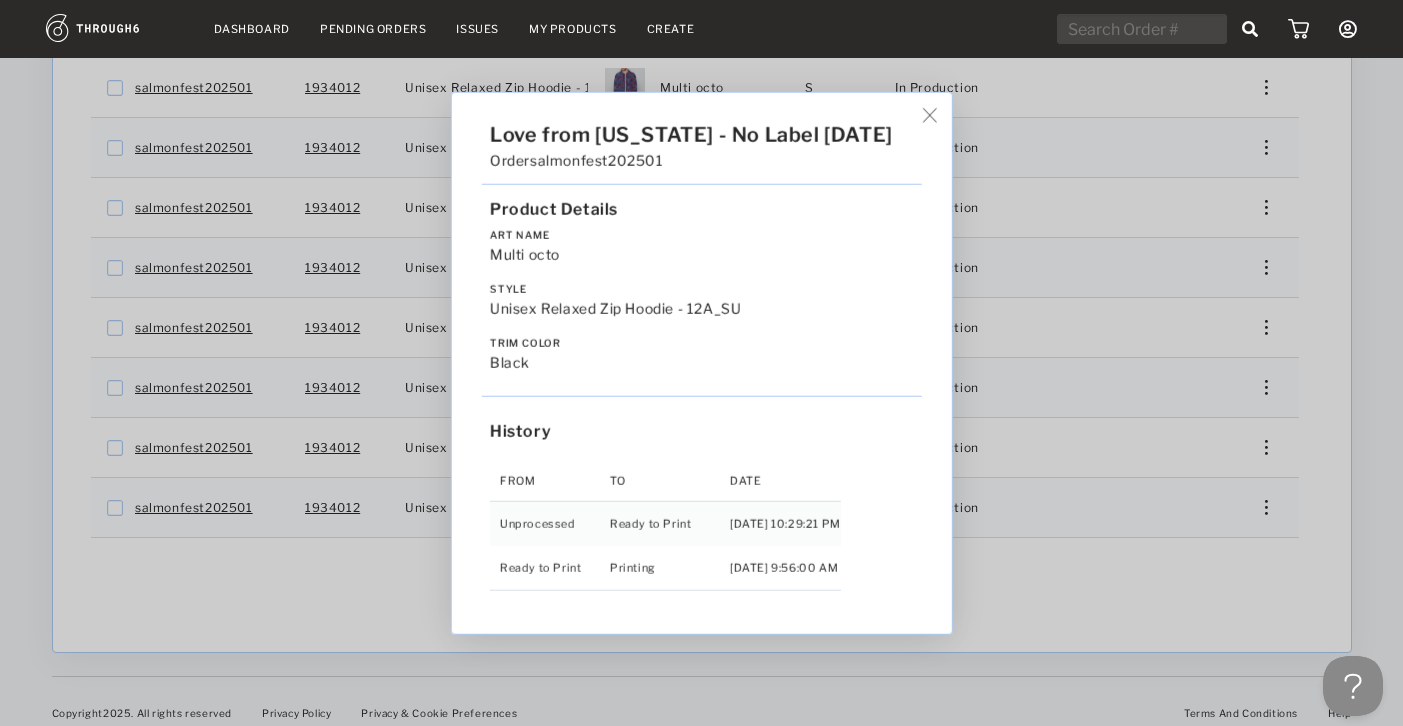 click on "Love from Alaska - No Label   06/19/25 Order  salmonfest202501 Product Details Art Name Multi octo Style Unisex Relaxed Zip Hoodie - 12A_SU Trim Color black History From To Date Unprocessed Ready to Print 6/19/25 10:29:21 PM Ready to Print Printing 6/27/25 9:56:00 AM" at bounding box center (701, 363) 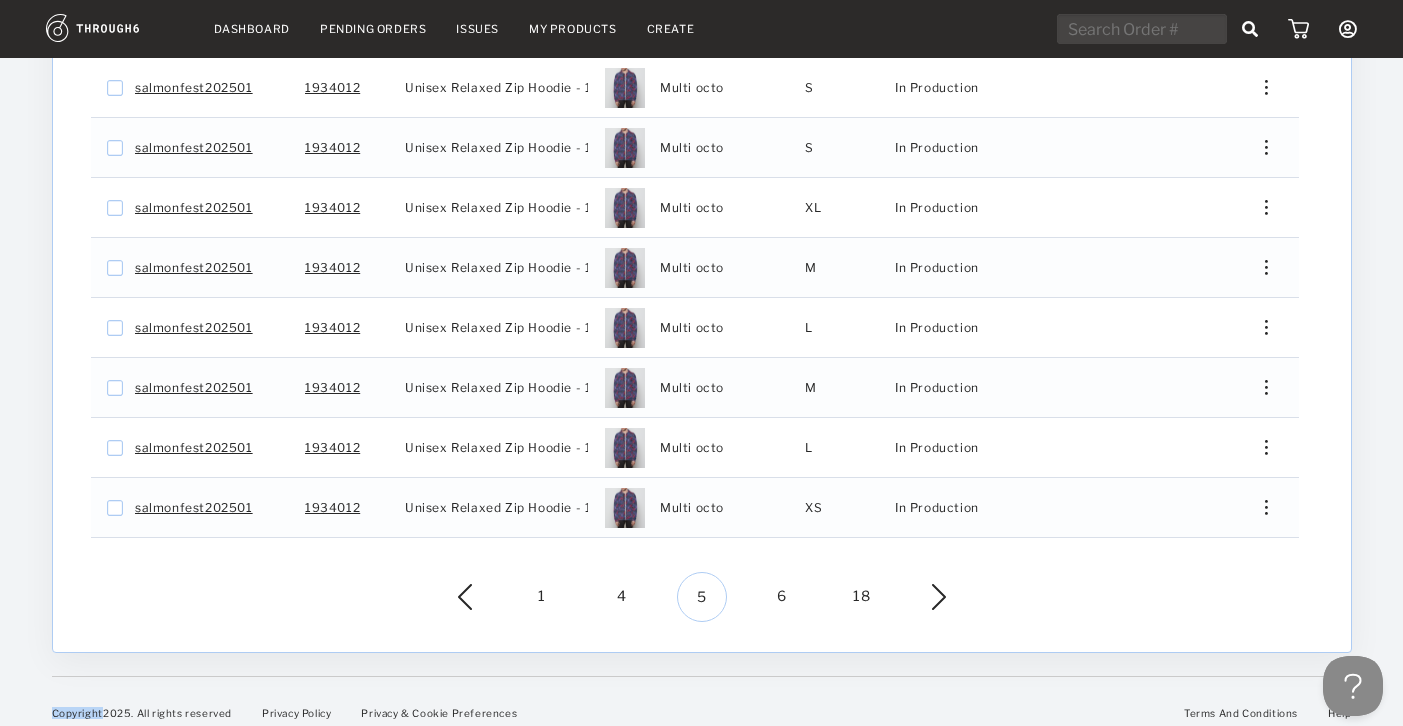 click on "1 4 5 6 18" at bounding box center (702, 597) 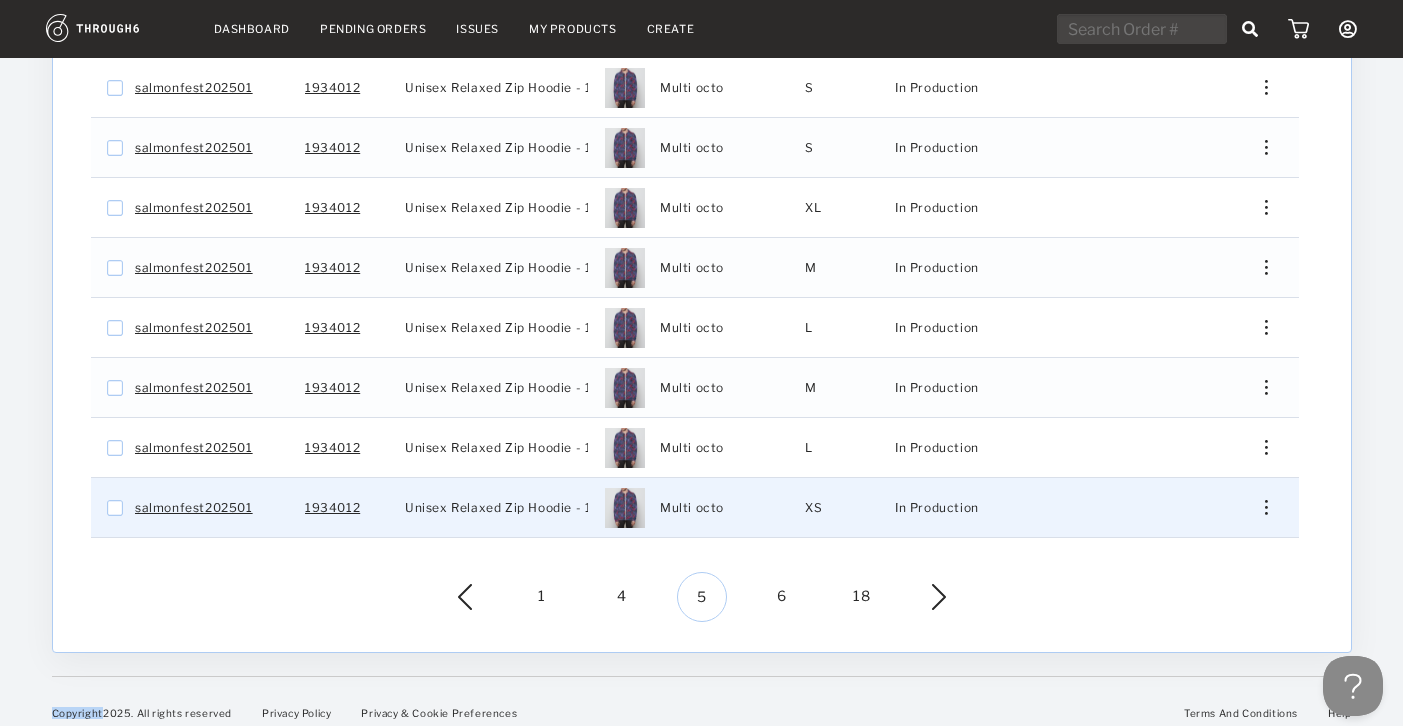 drag, startPoint x: 1261, startPoint y: 491, endPoint x: 1224, endPoint y: 525, distance: 50.24938 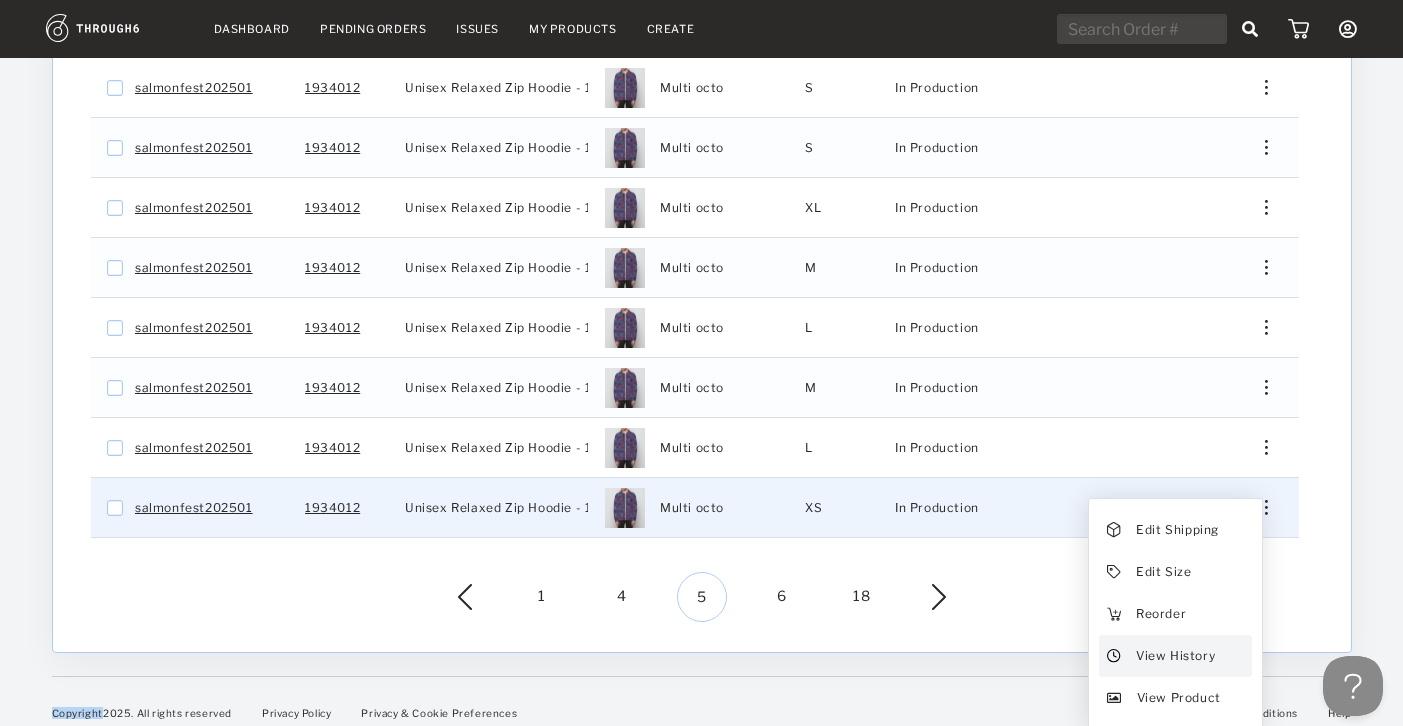 click at bounding box center (1113, 656) 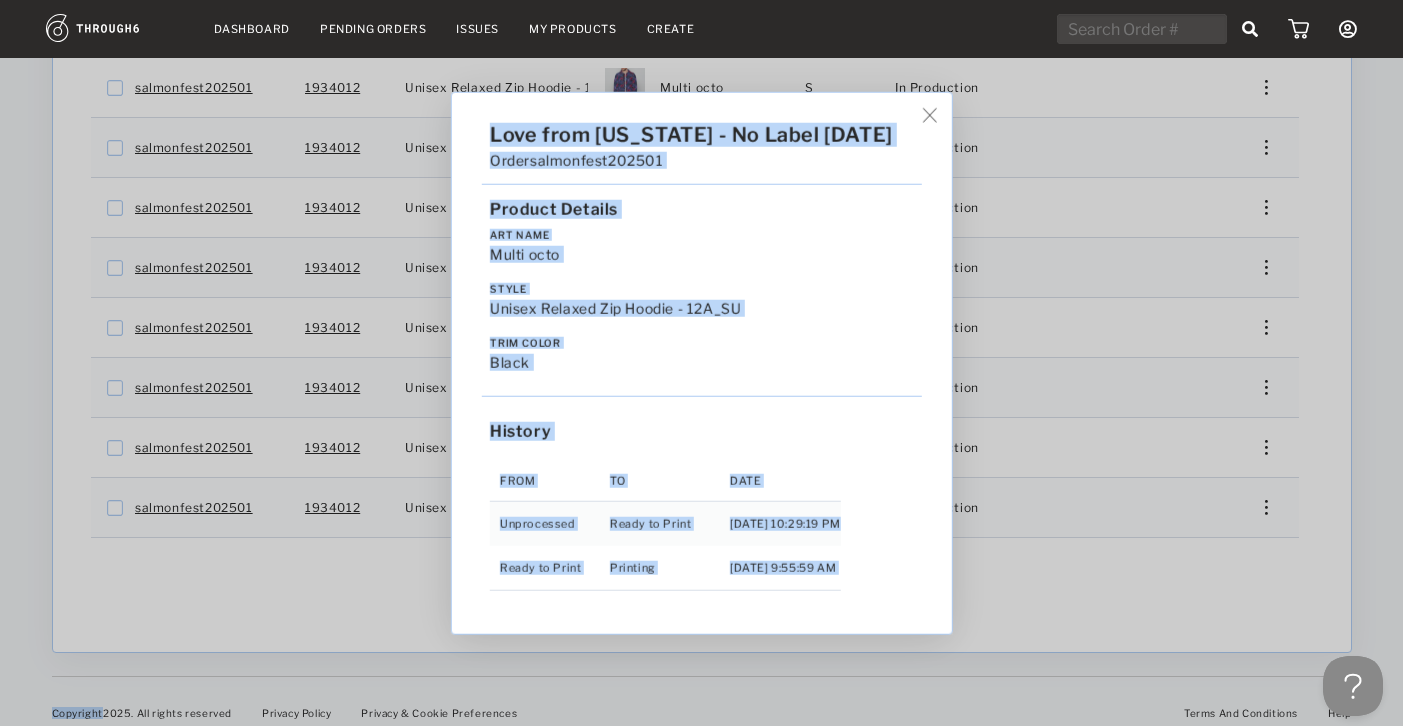 click on "Love from Alaska - No Label   06/19/25 Order  salmonfest202501 Product Details Art Name Multi octo Style Unisex Relaxed Zip Hoodie - 12A_SU Trim Color black History From To Date Unprocessed Ready to Print 6/19/25 10:29:19 PM Ready to Print Printing 6/27/25 9:55:59 AM" at bounding box center [701, 363] 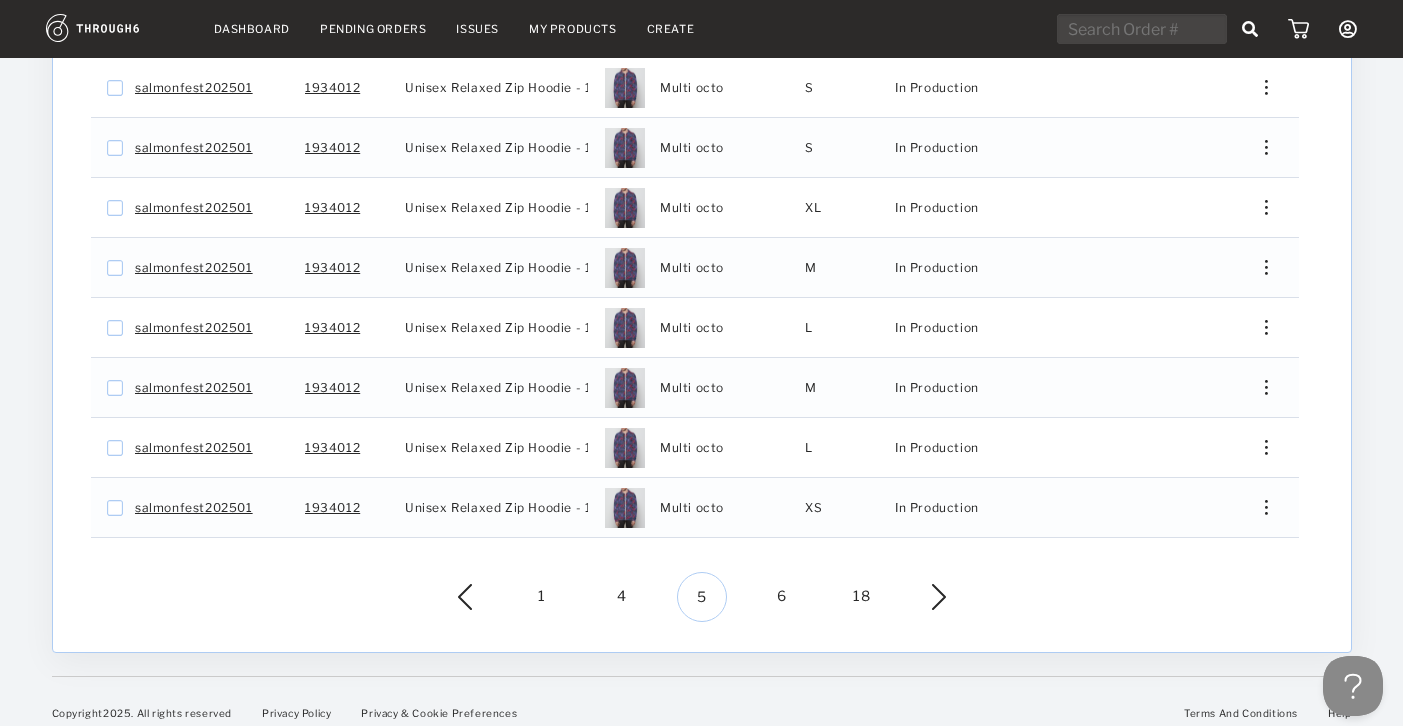 click on "6" at bounding box center [782, 597] 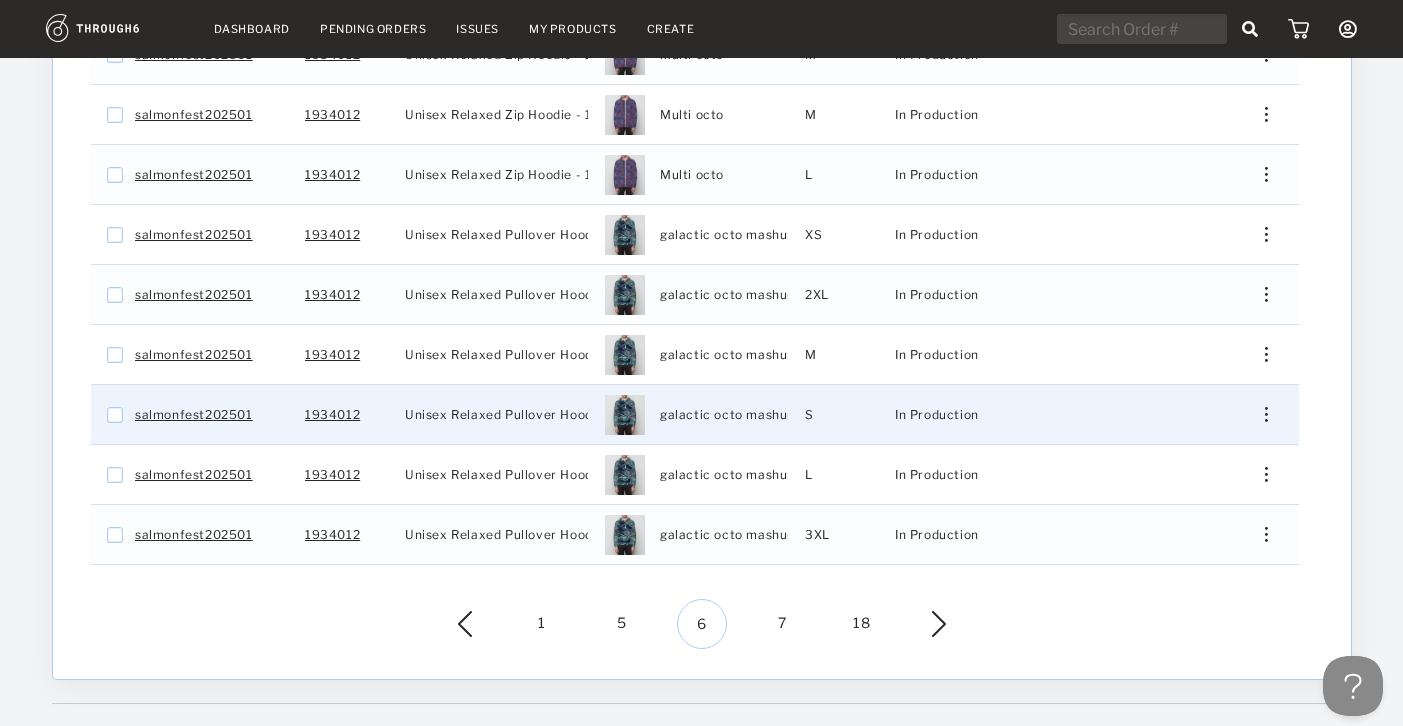 scroll, scrollTop: 540, scrollLeft: 0, axis: vertical 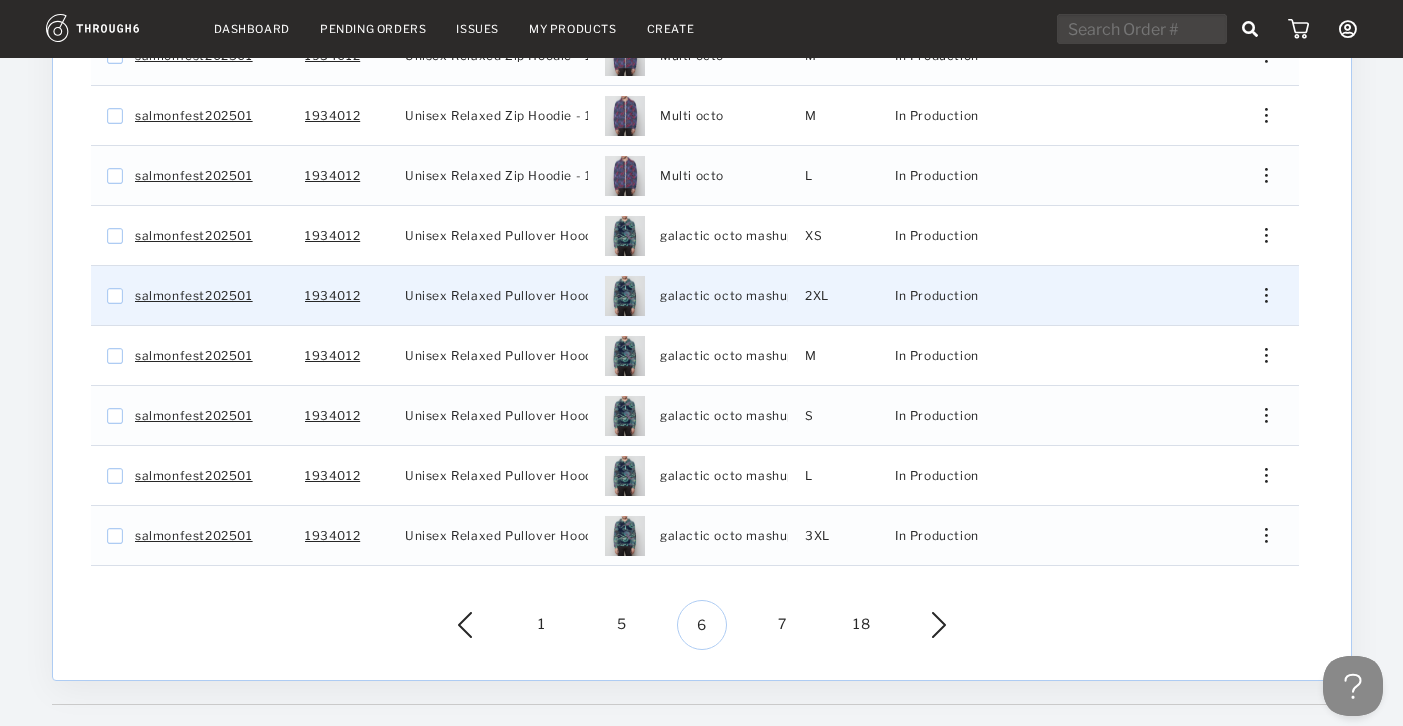 click at bounding box center (1258, 295) 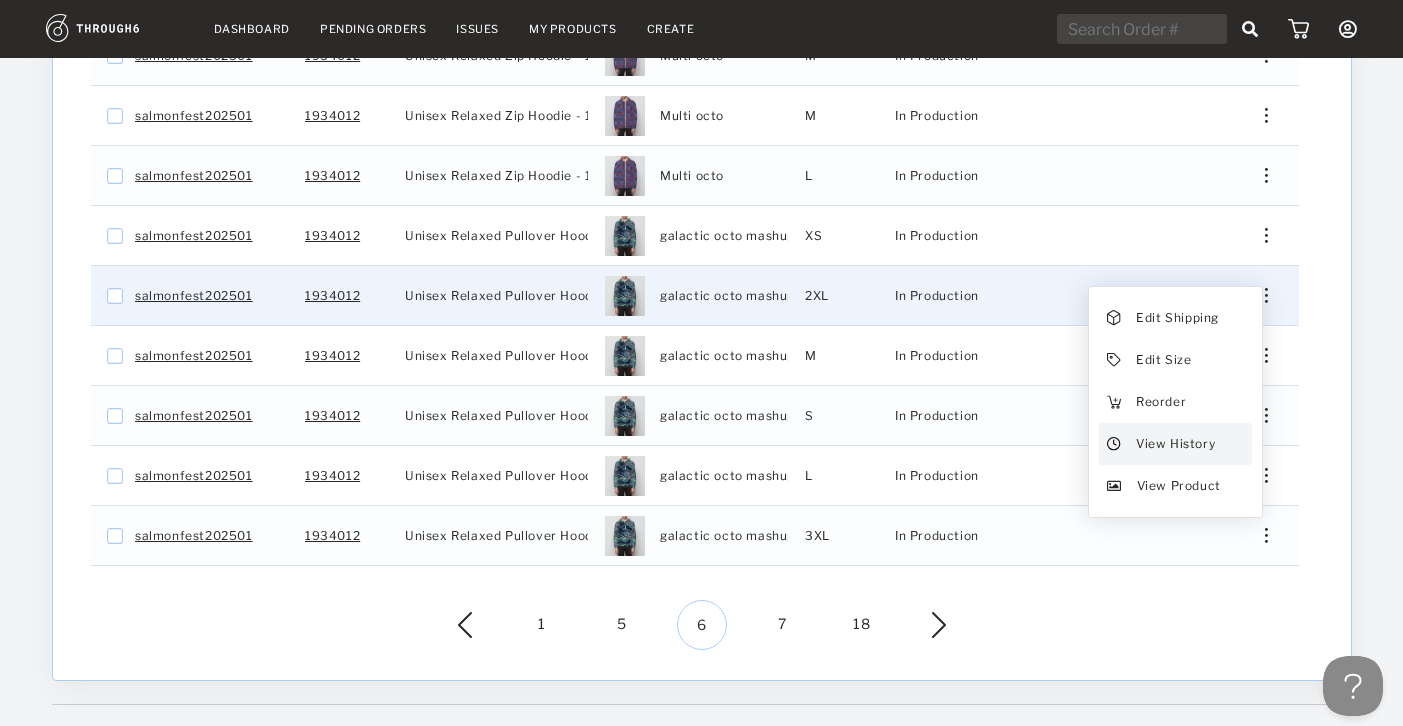 click on "View History" at bounding box center [1174, 444] 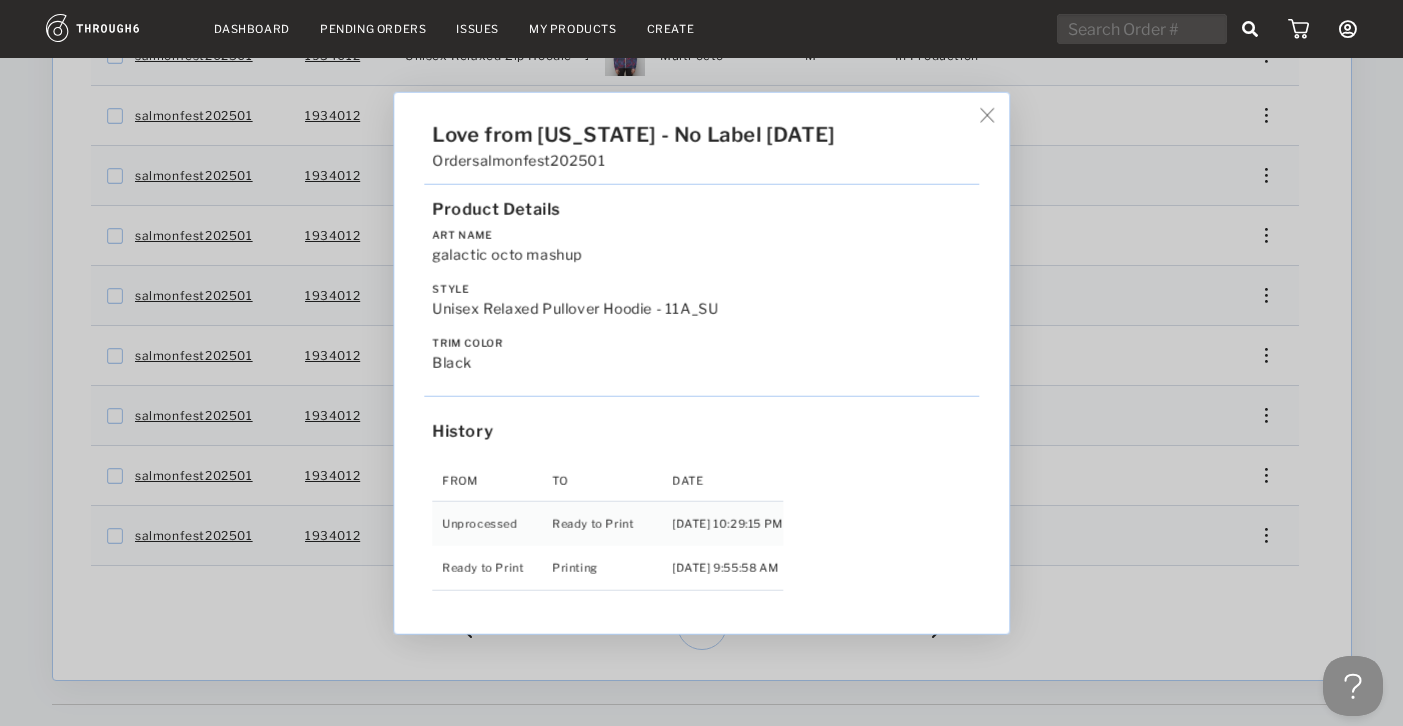 click on "Love from Alaska - No Label   06/19/25 Order  salmonfest202501 Product Details Art Name galactic octo mashup Style Unisex Relaxed Pullover Hoodie - 11A_SU Trim Color black History From To Date Unprocessed Ready to Print 6/19/25 10:29:15 PM Ready to Print Printing 6/27/25 9:55:58 AM" at bounding box center (701, 363) 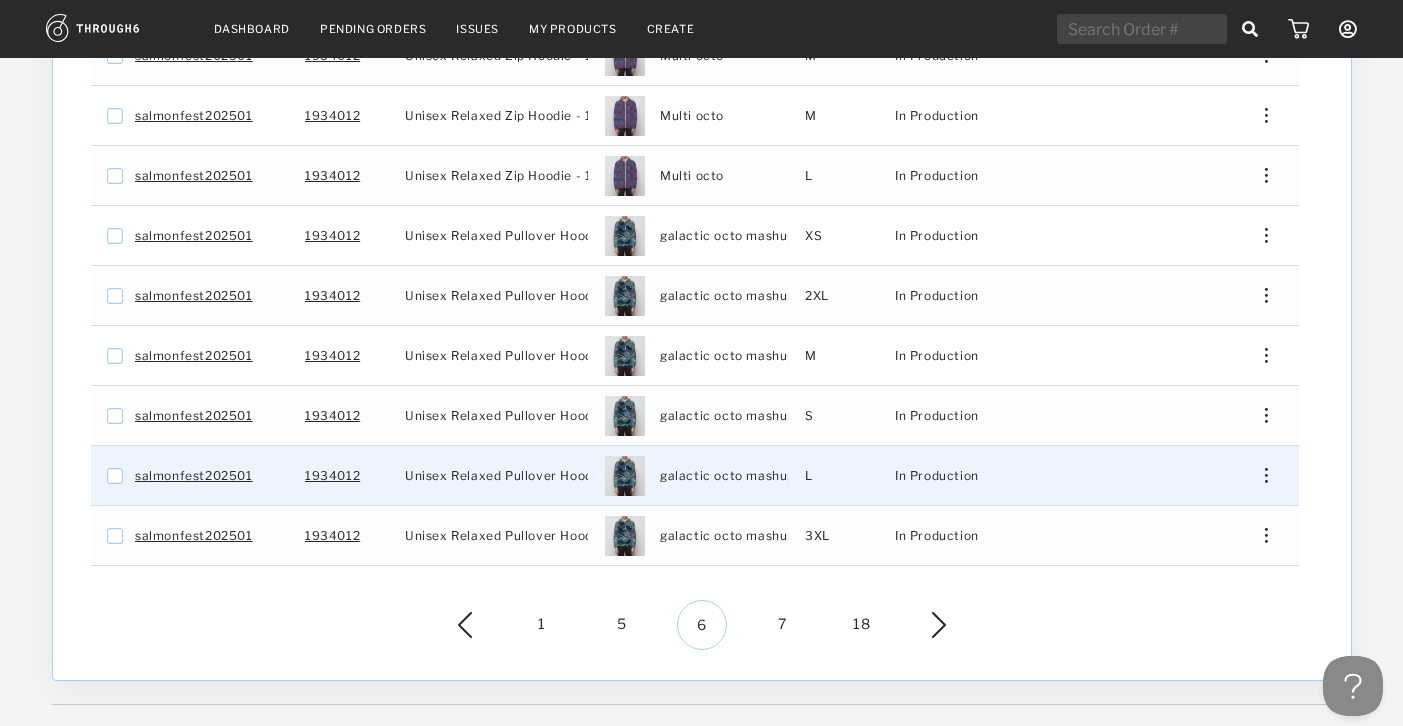 click at bounding box center [1258, 475] 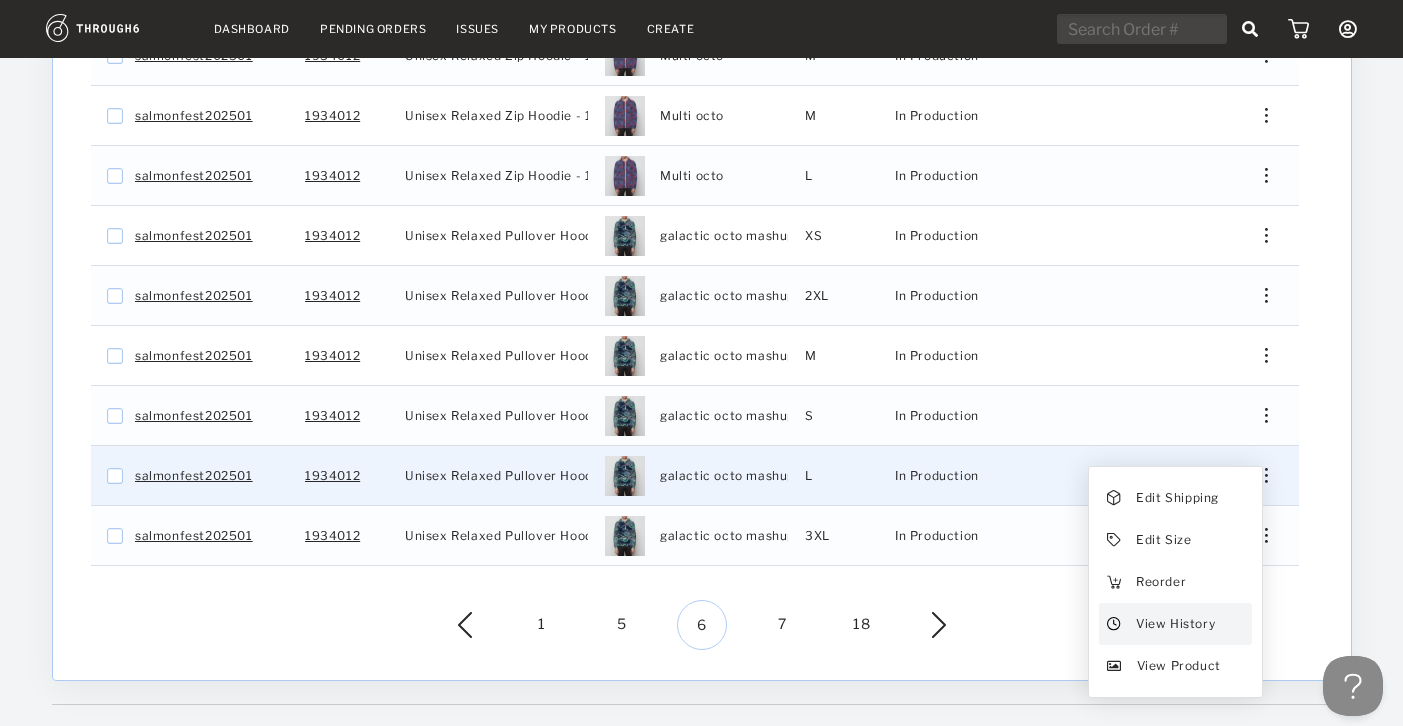 click on "View History" at bounding box center (1174, 624) 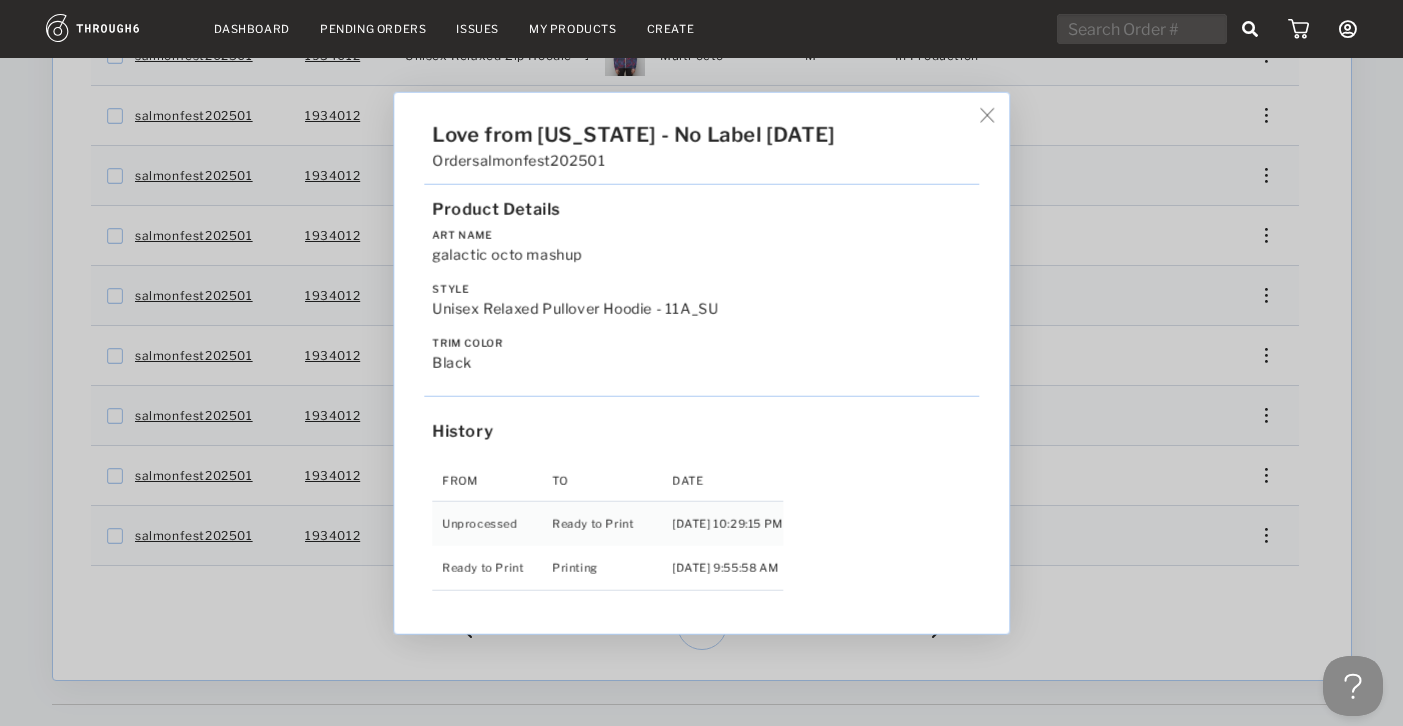 click on "Love from Alaska - No Label   06/19/25 Order  salmonfest202501 Product Details Art Name galactic octo mashup Style Unisex Relaxed Pullover Hoodie - 11A_SU Trim Color black History From To Date Unprocessed Ready to Print 6/19/25 10:29:15 PM Ready to Print Printing 6/27/25 9:55:58 AM" at bounding box center [701, 363] 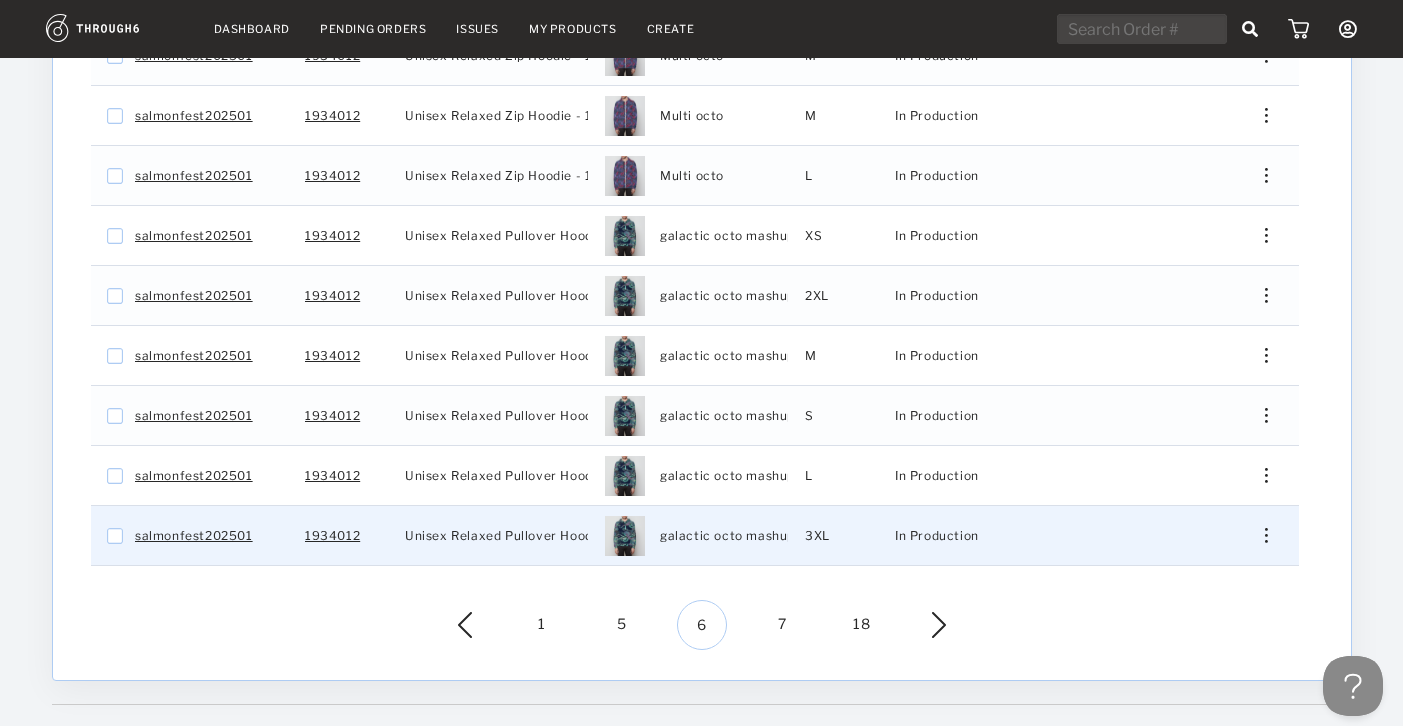 click on "Edit Shipping Edit Size Reorder View History View Product" at bounding box center (1259, 535) 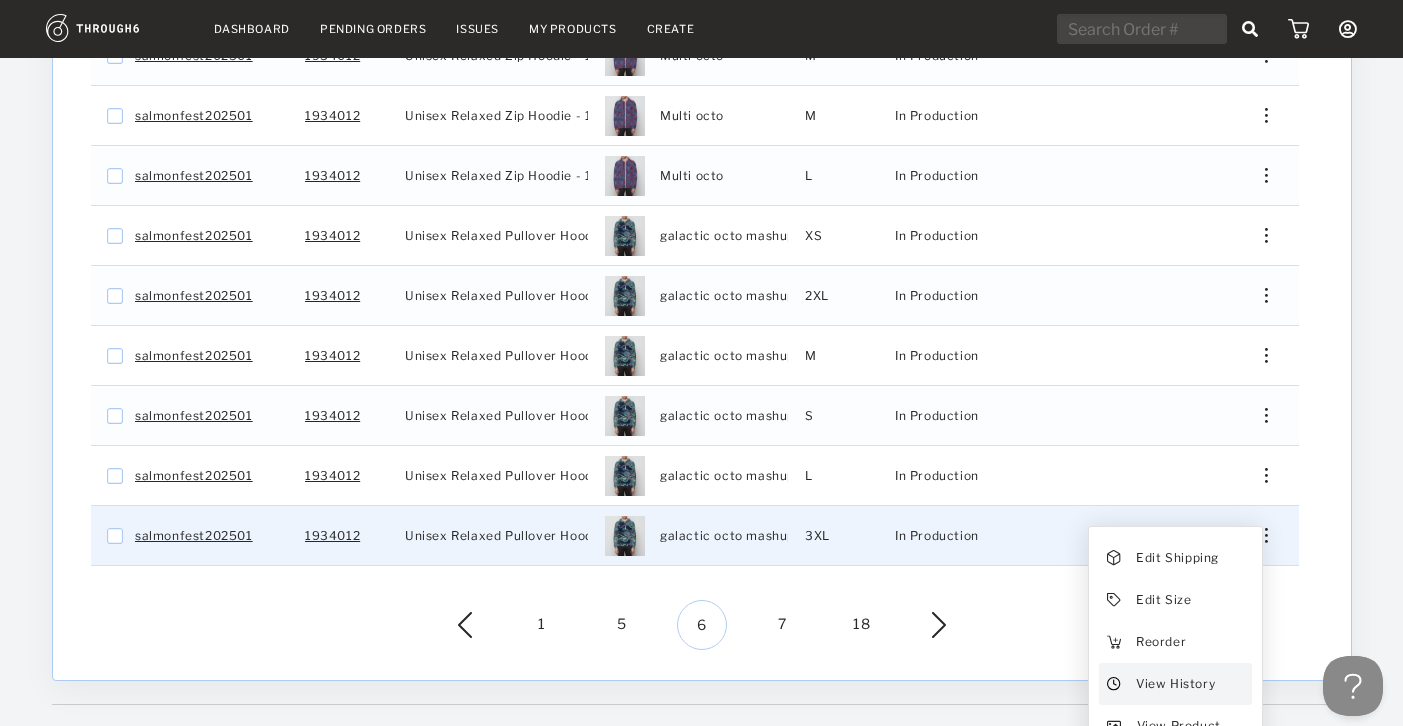 click on "View History" at bounding box center [1174, 684] 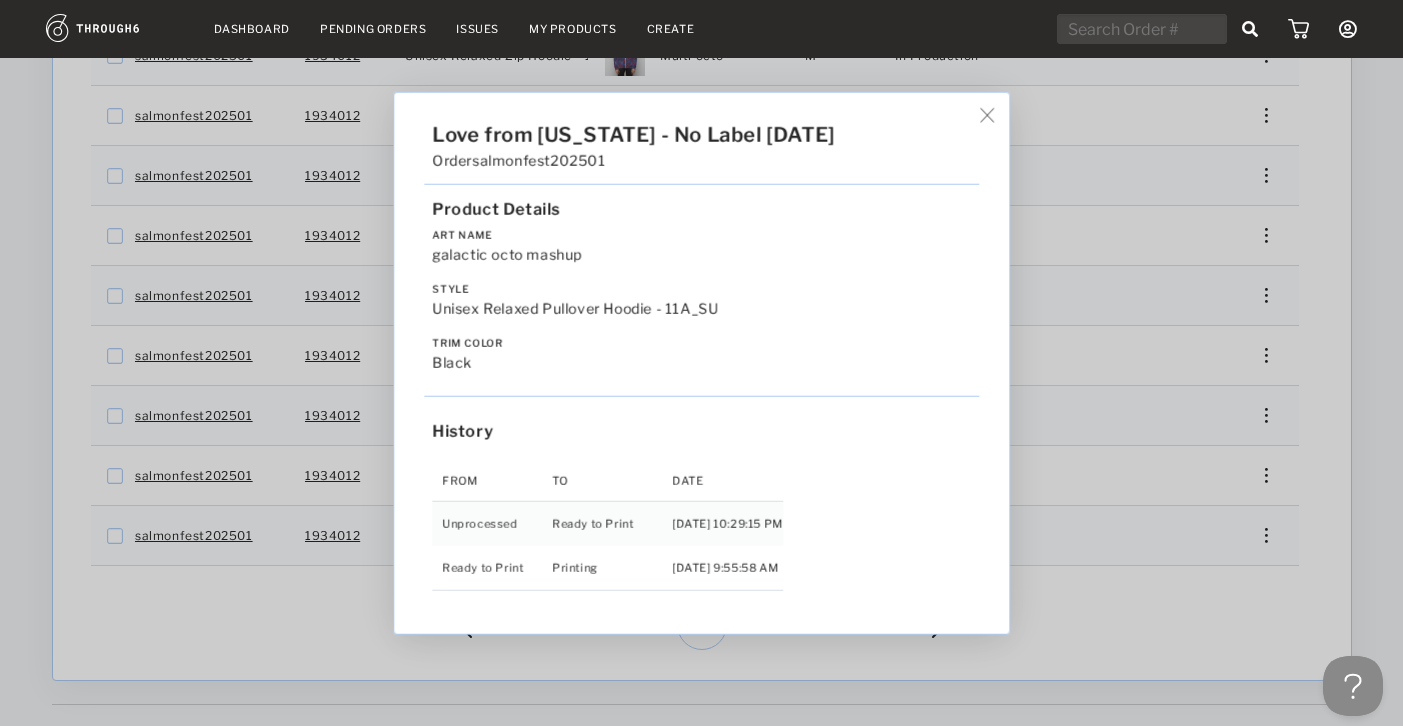 click on "Love from Alaska - No Label   06/19/25 Order  salmonfest202501 Product Details Art Name galactic octo mashup Style Unisex Relaxed Pullover Hoodie - 11A_SU Trim Color black History From To Date Unprocessed Ready to Print 6/19/25 10:29:15 PM Ready to Print Printing 6/27/25 9:55:58 AM" at bounding box center (701, 363) 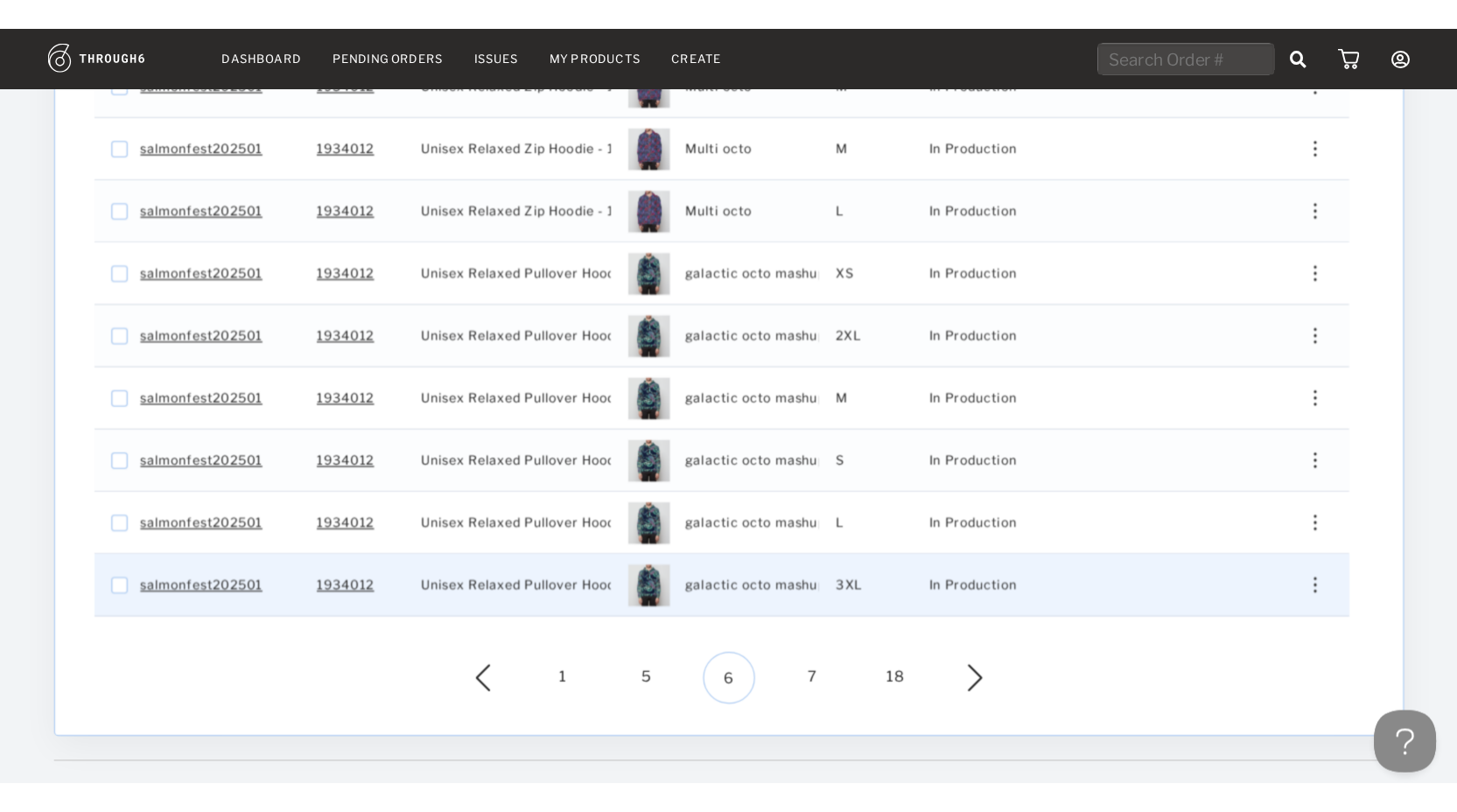 scroll, scrollTop: 200, scrollLeft: 0, axis: vertical 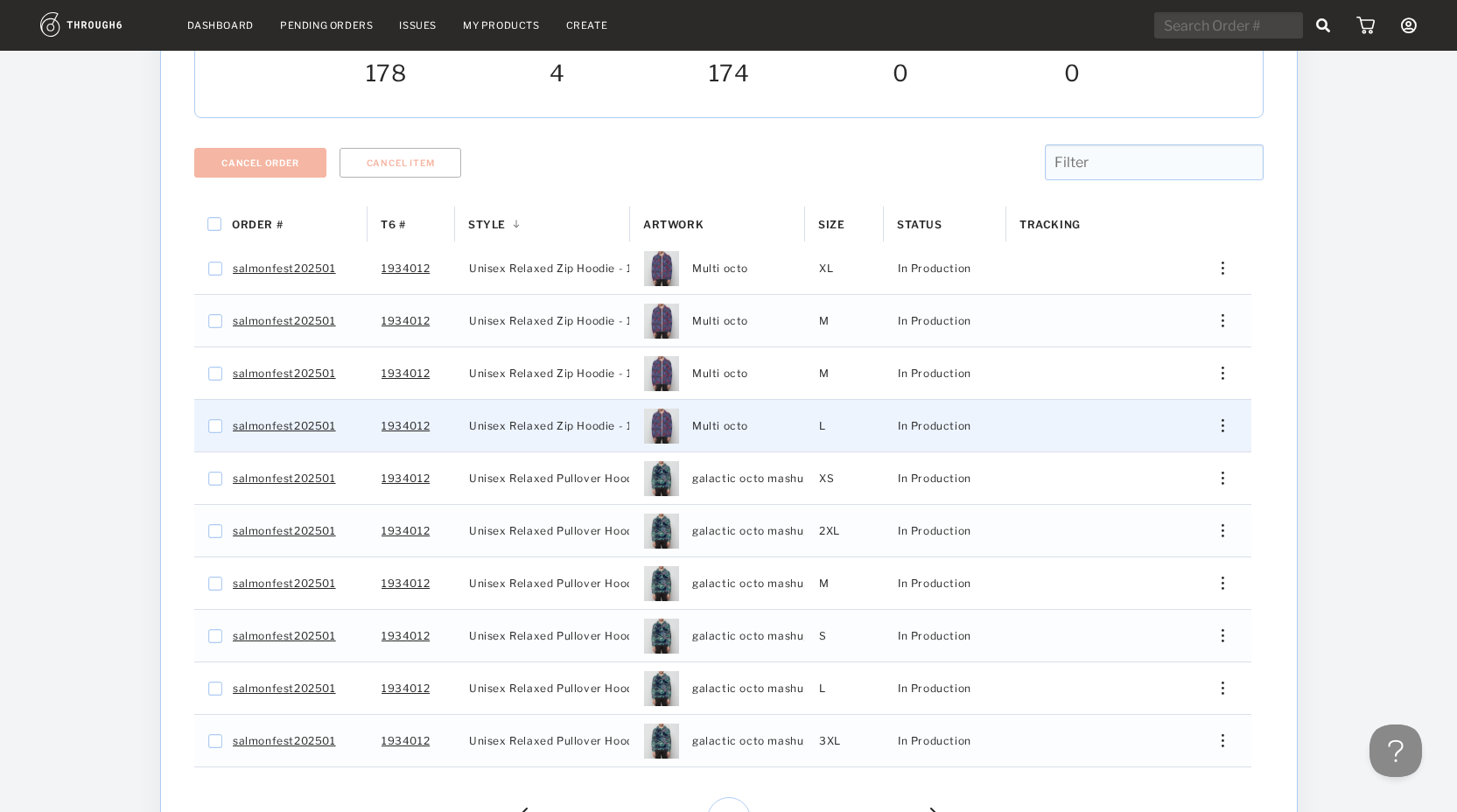 drag, startPoint x: 559, startPoint y: 420, endPoint x: 641, endPoint y: 424, distance: 82.0975 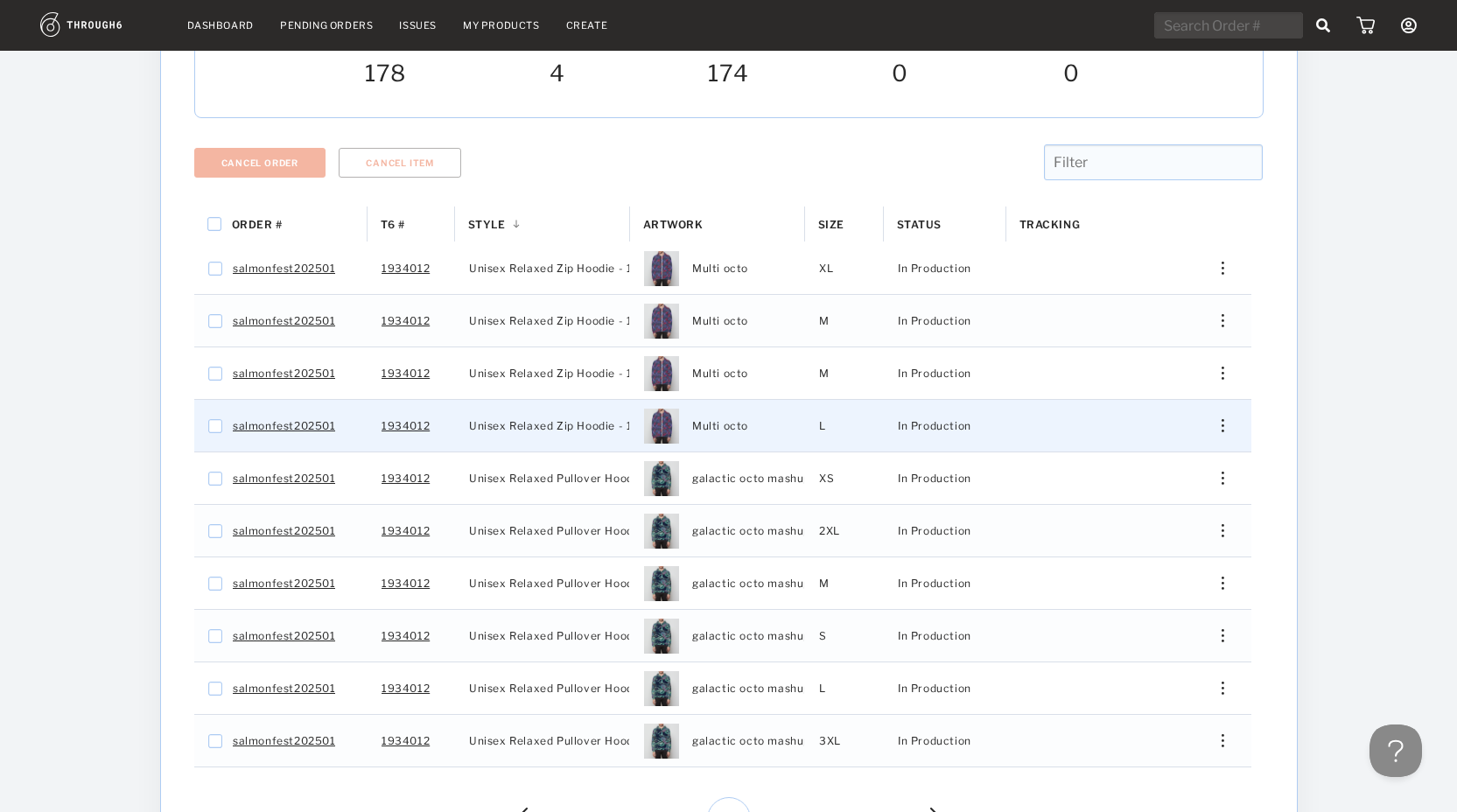 checkbox on "false" 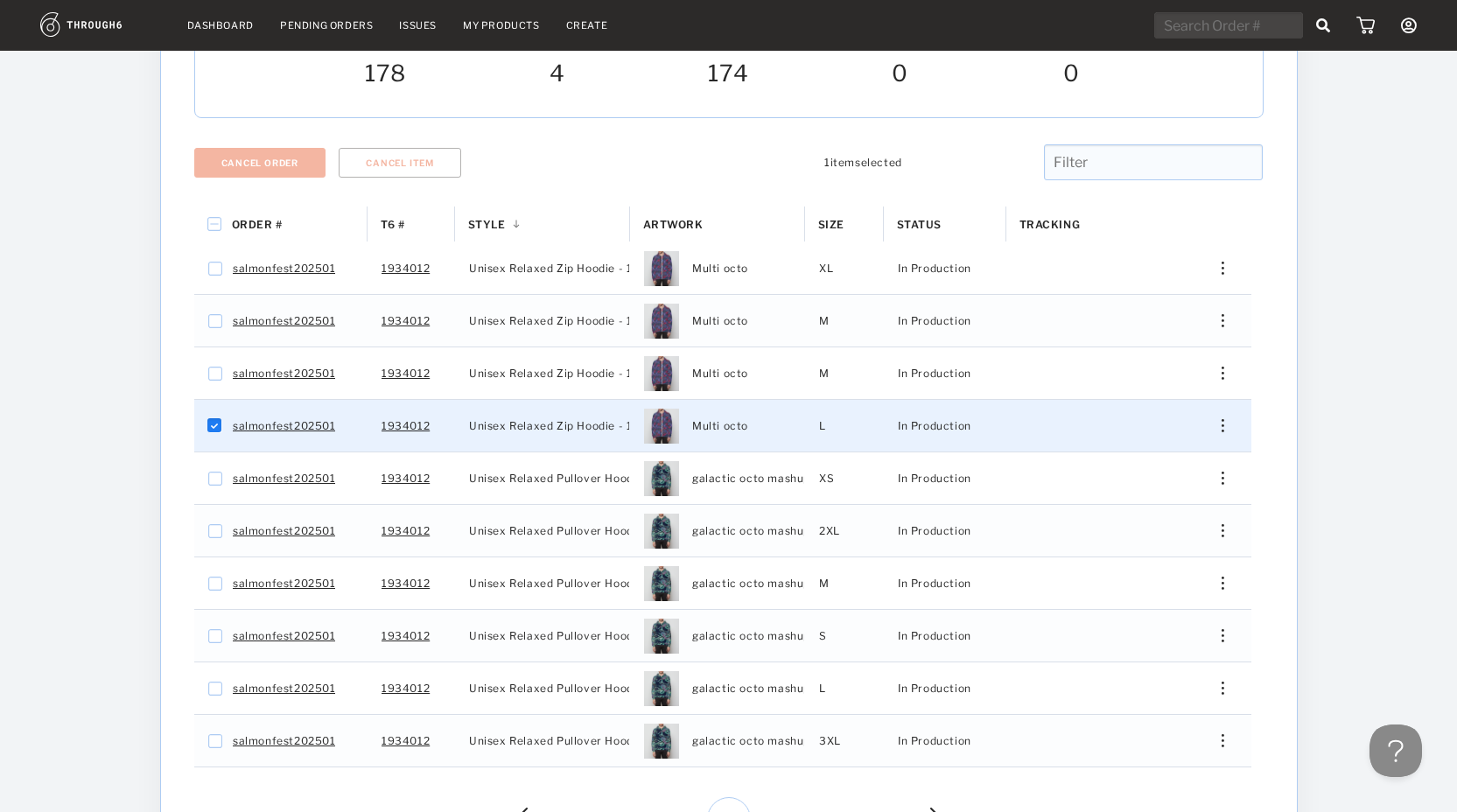 click on "Multi octo" at bounding box center [696, 426] 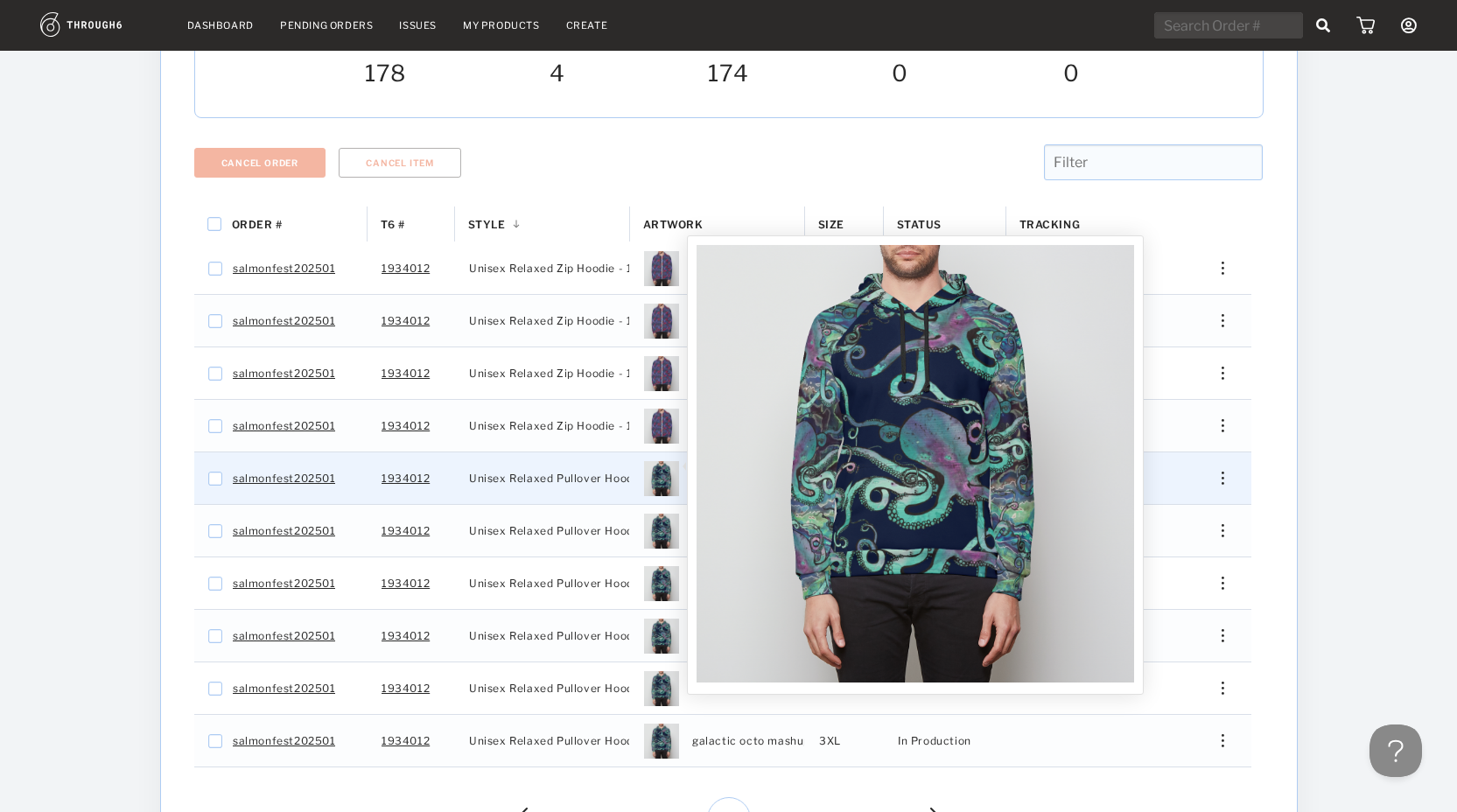 click at bounding box center (662, 479) 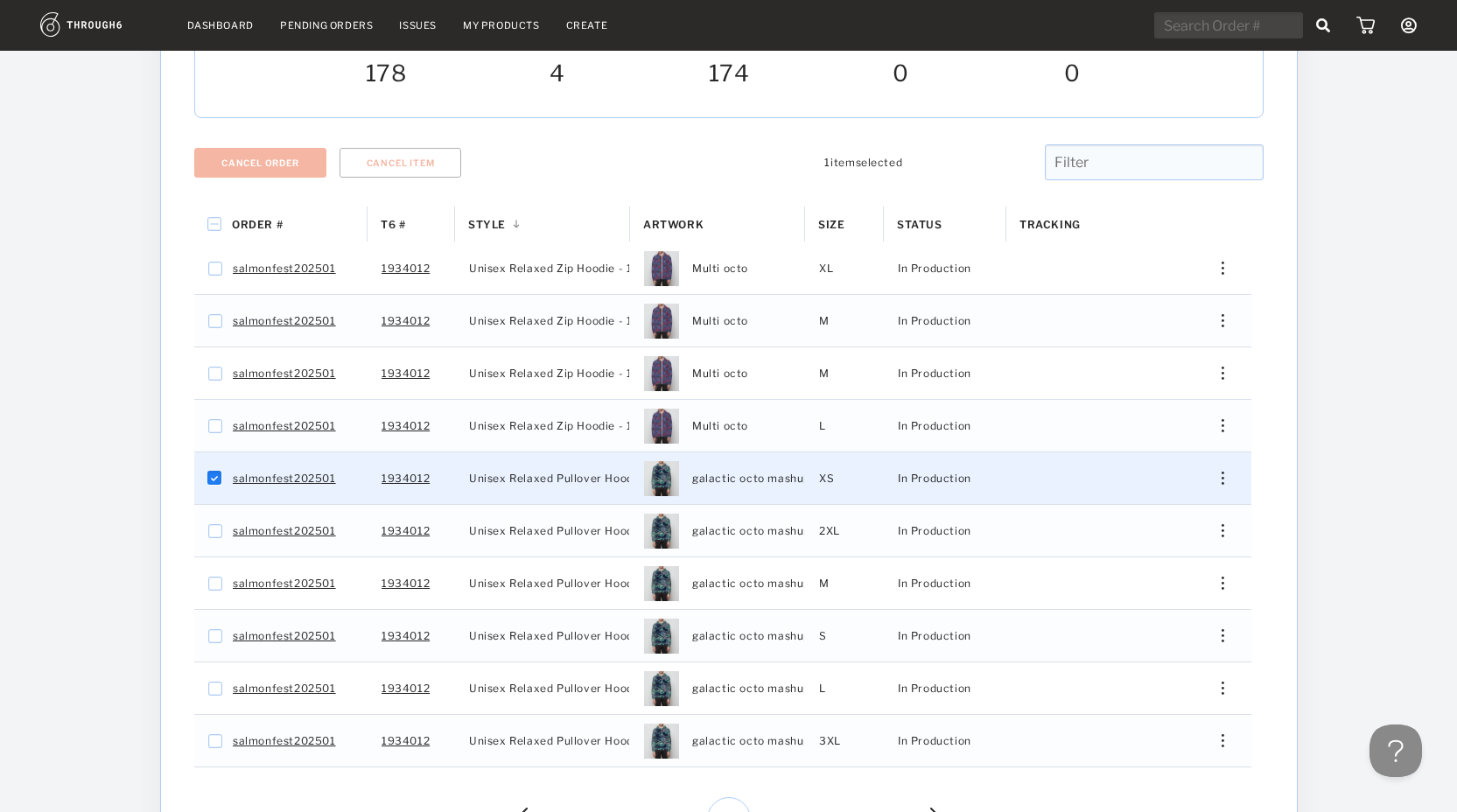 click on "Unisex Relaxed Pullover Hoodie - 11A_SU" at bounding box center [582, 479] 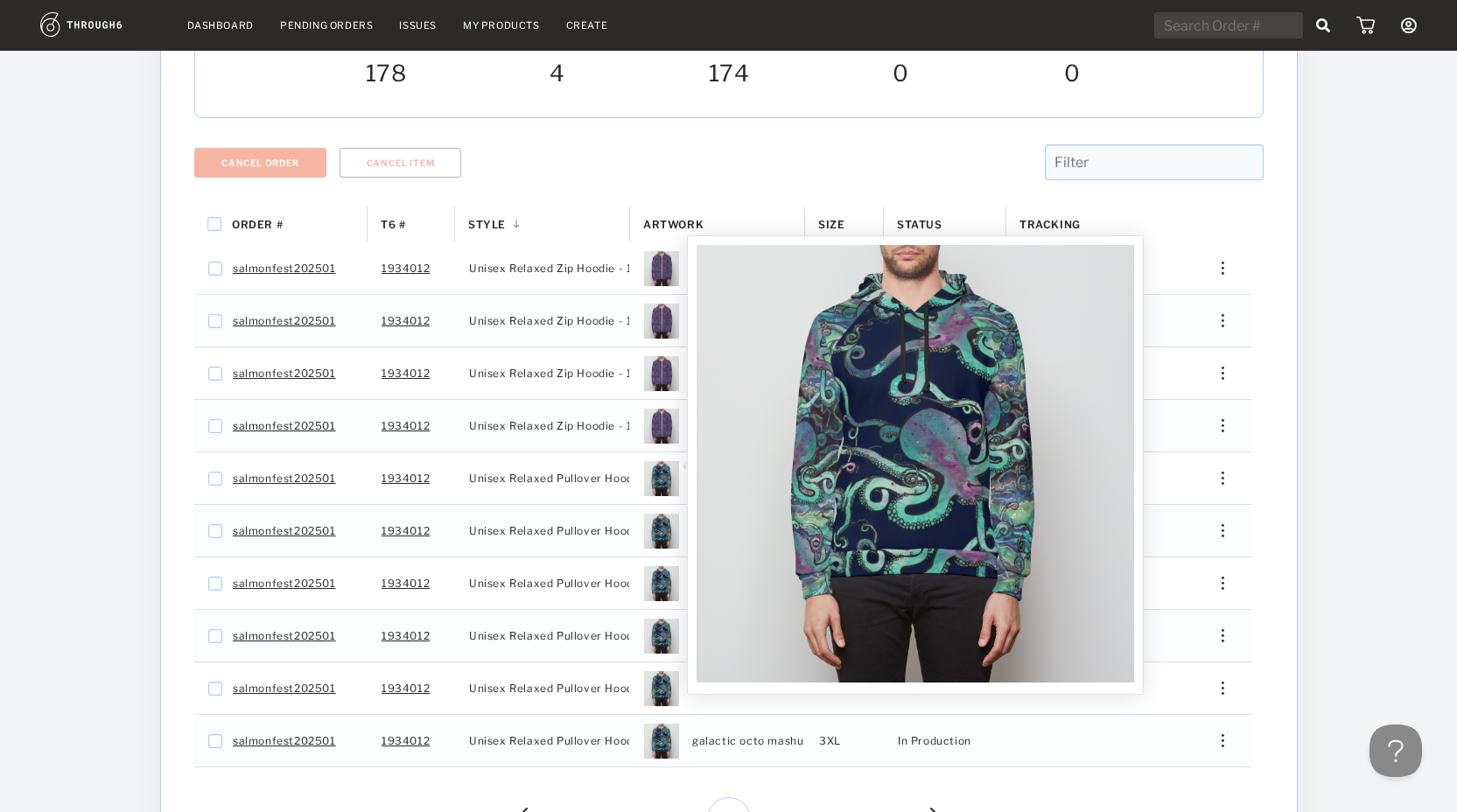 click at bounding box center [915, 464] 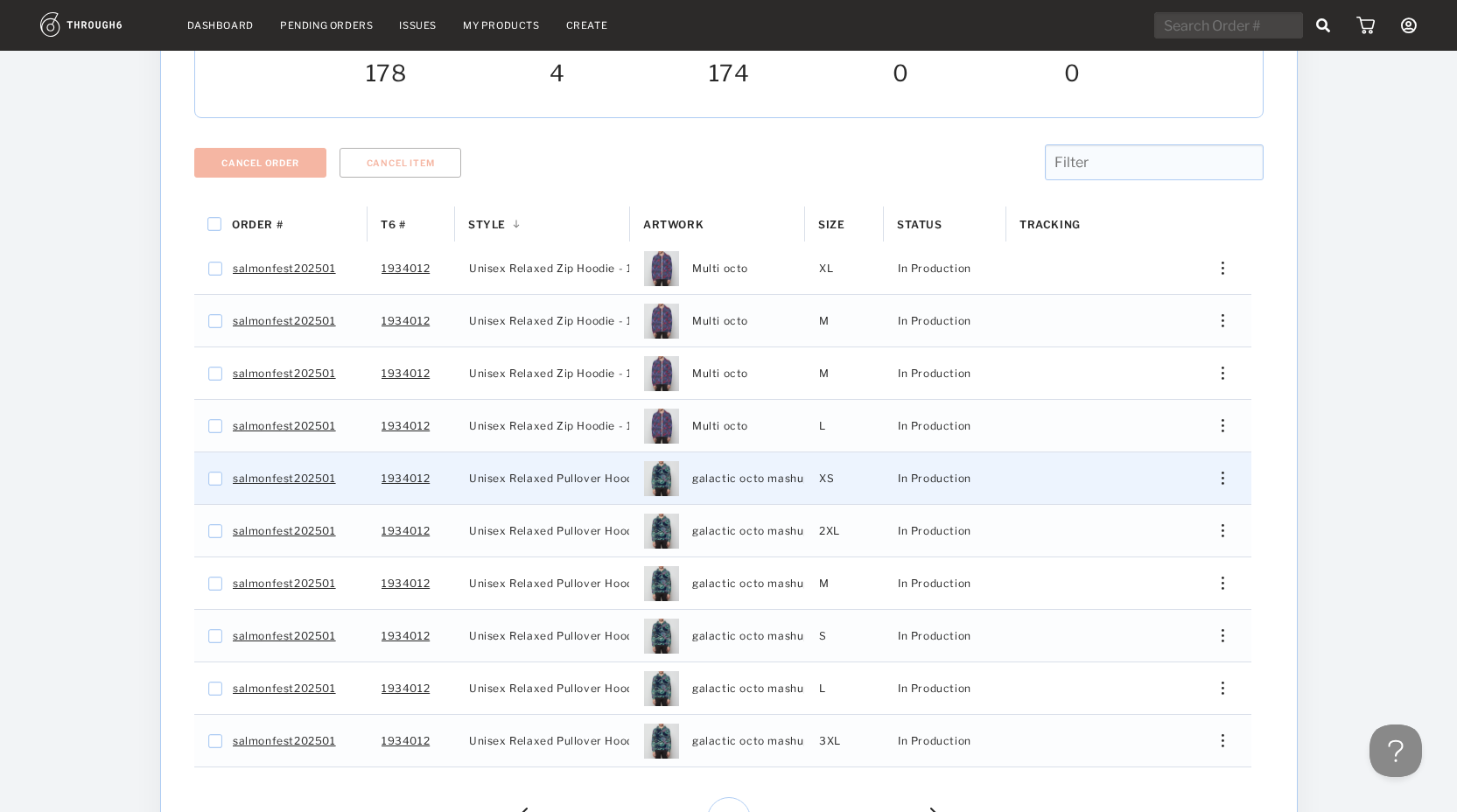 click on "Unisex Relaxed Pullover Hoodie - 11A_SU" at bounding box center (582, 479) 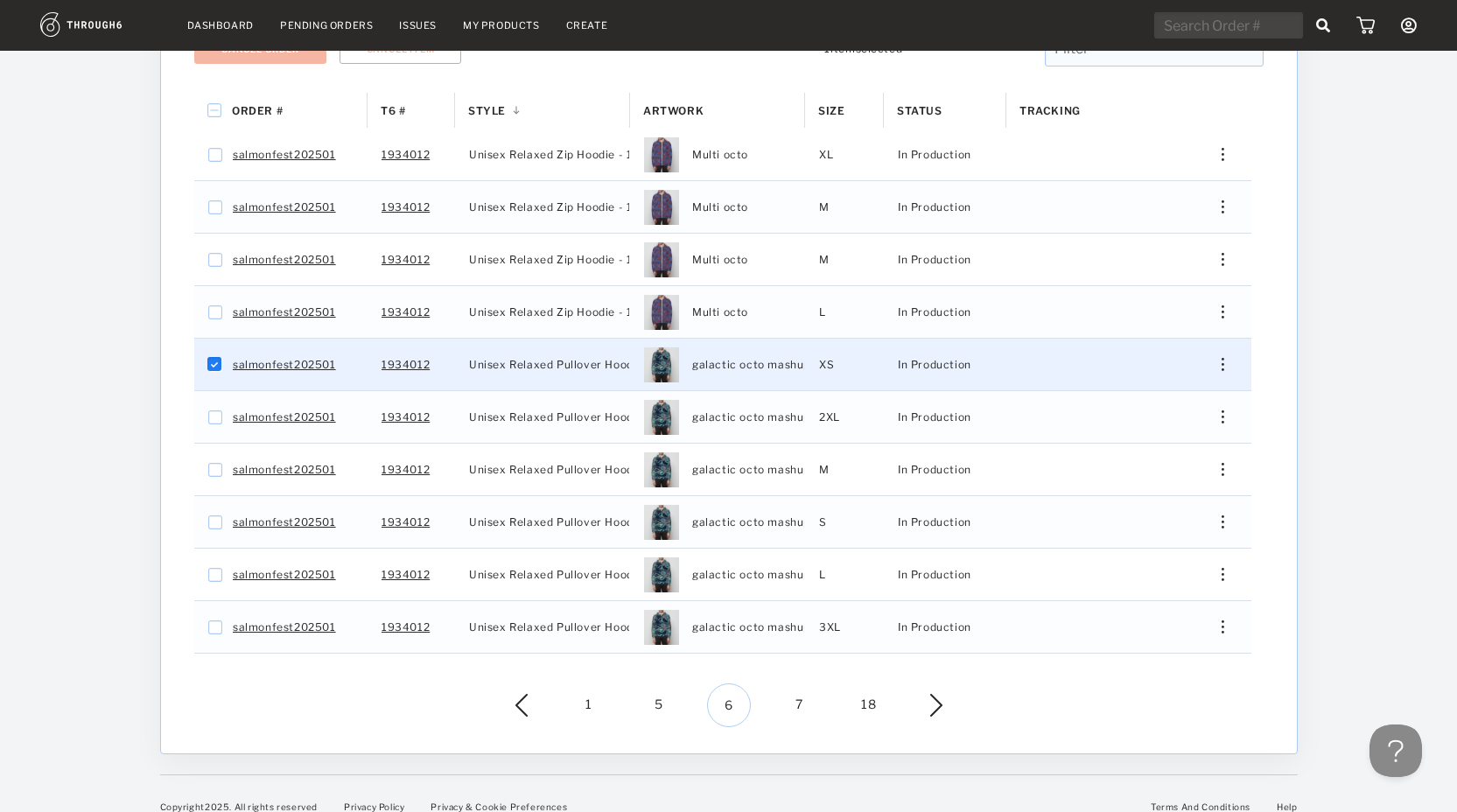 scroll, scrollTop: 320, scrollLeft: 0, axis: vertical 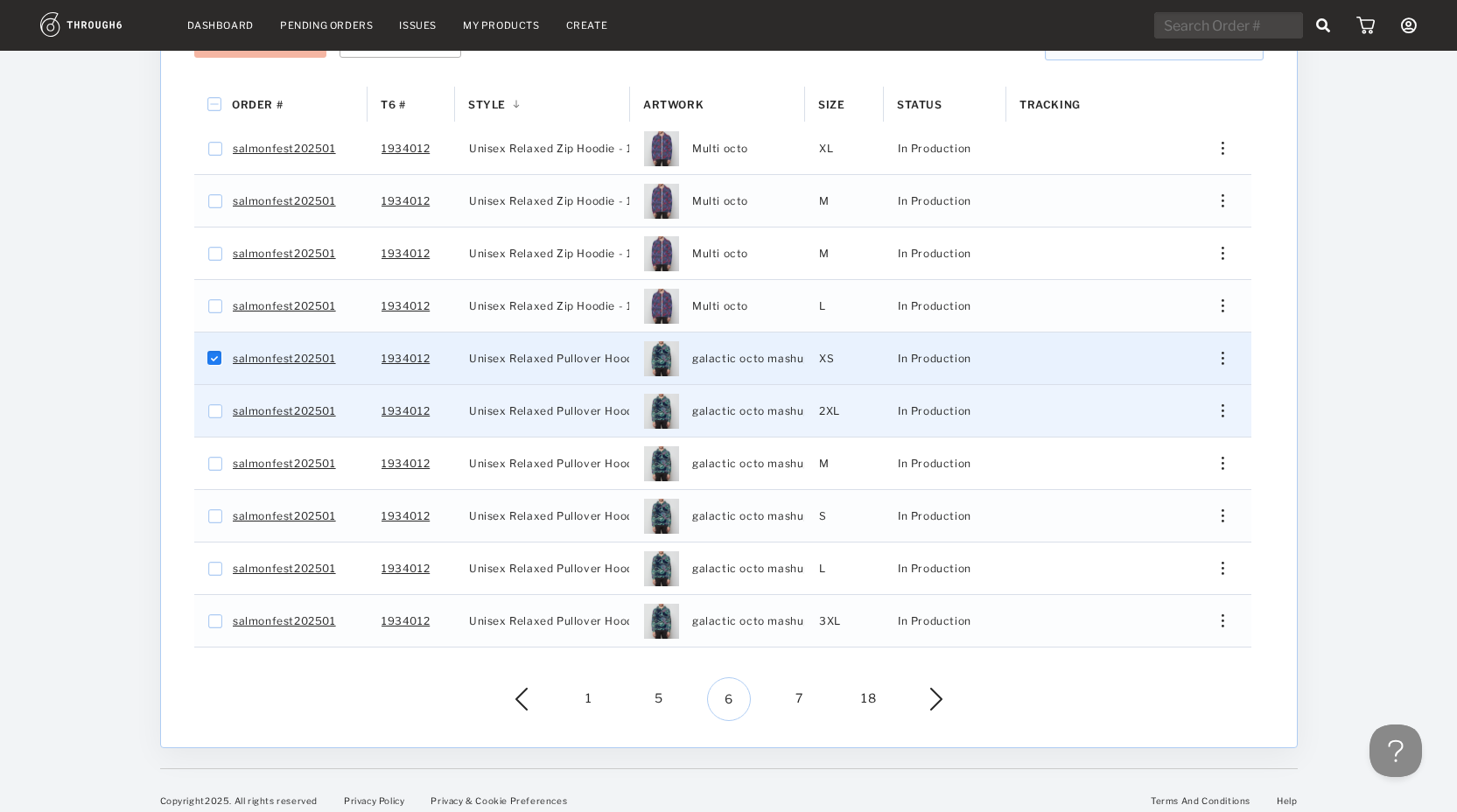 click at bounding box center [1215, 410] 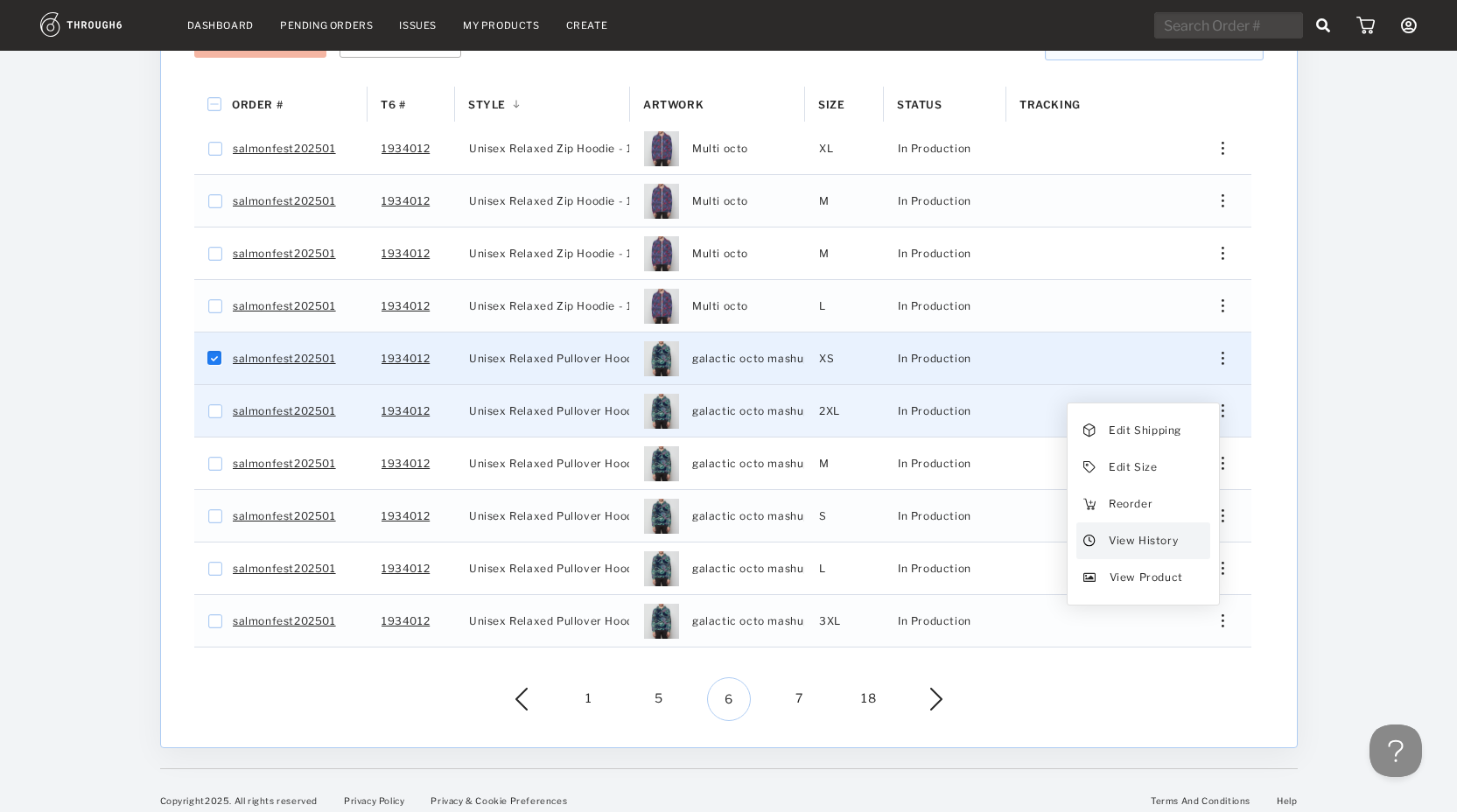 click on "View History" at bounding box center [1142, 541] 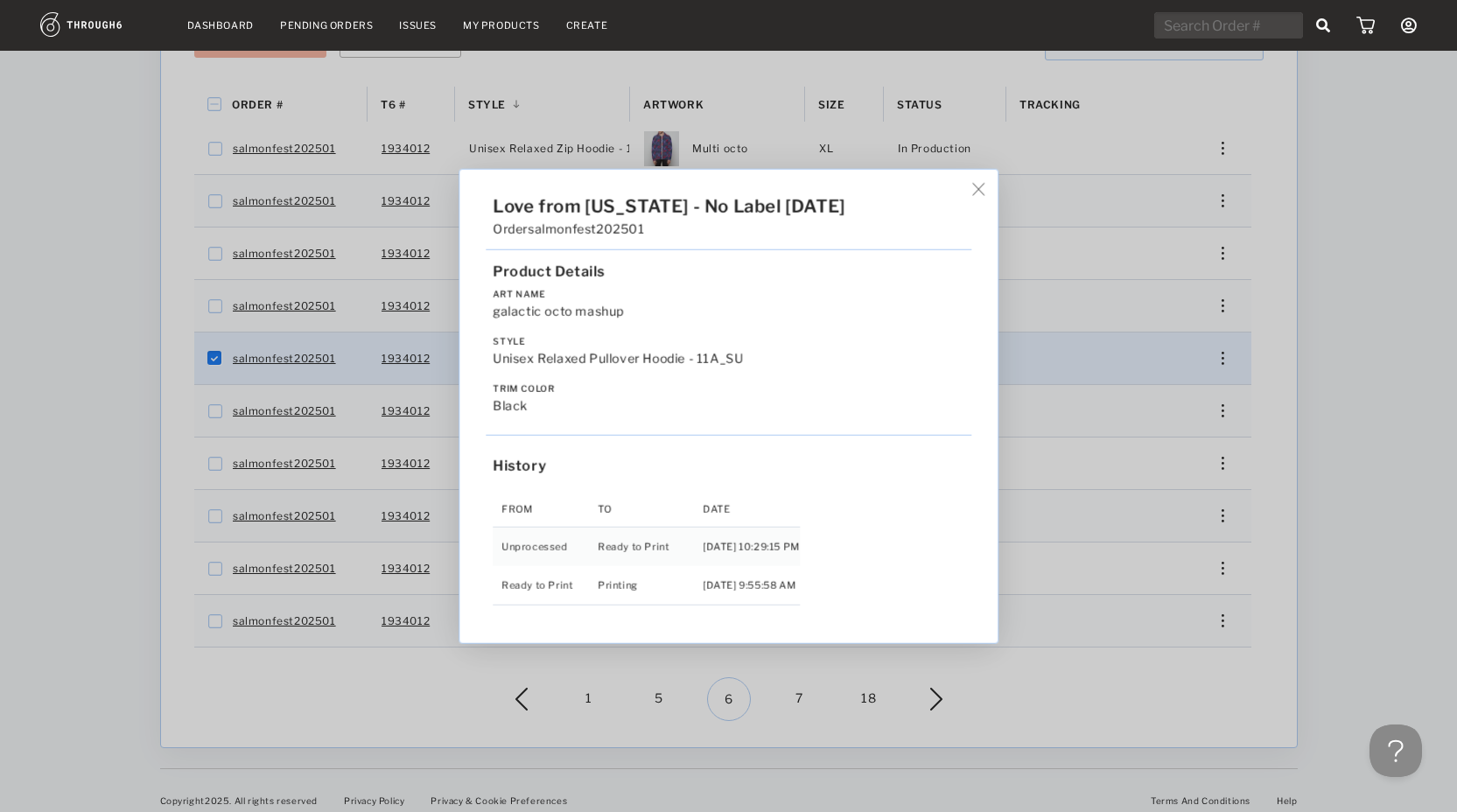 click on "Love from Alaska - No Label   06/19/25 Order  salmonfest202501 Product Details Art Name galactic octo mashup Style Unisex Relaxed Pullover Hoodie - 11A_SU Trim Color black History From To Date Unprocessed Ready to Print 6/19/25 10:29:15 PM Ready to Print Printing 6/27/25 9:55:58 AM" at bounding box center [728, 406] 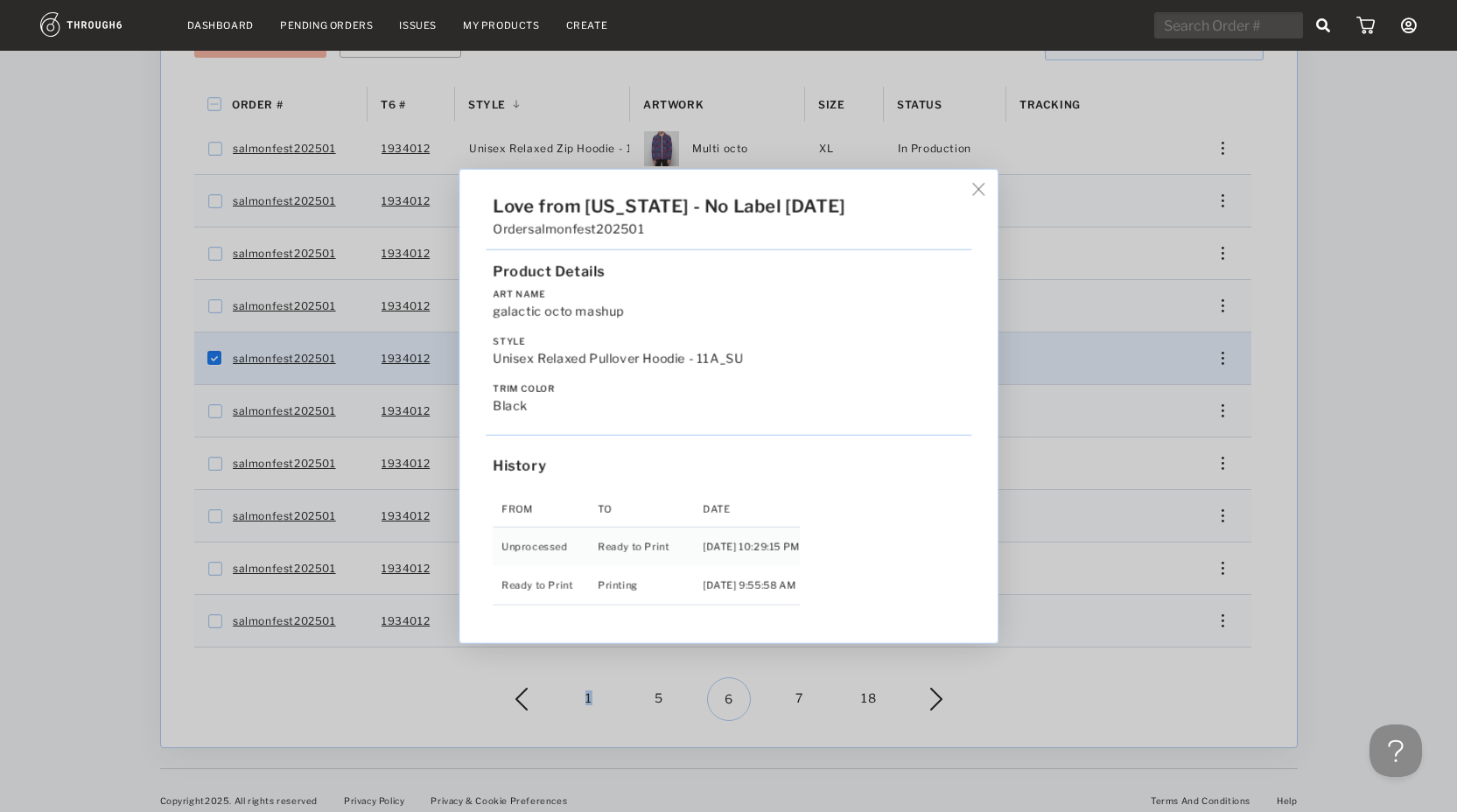 click on "Dashboard   Pending Orders Issues My Products Create  My Account  Brands  Create New Brand  Users Payment History  Sign Out Dashboard   Pending Orders Issues My Products Create My Account Brands Create New Brand Users Payment History Log Out To cancel items, please use the Order view by clicking the Order number or name. Dashboard / 06/19/25 Love from Alaska - No Label Overall Progress Total Pre-Production Pre-Prod. In Production In Prod. Shipped Canceled 178 4 174 0 0 Cancel Order Cancel Item 1  item  selected
Order #
1" at bounding box center [728, 252] 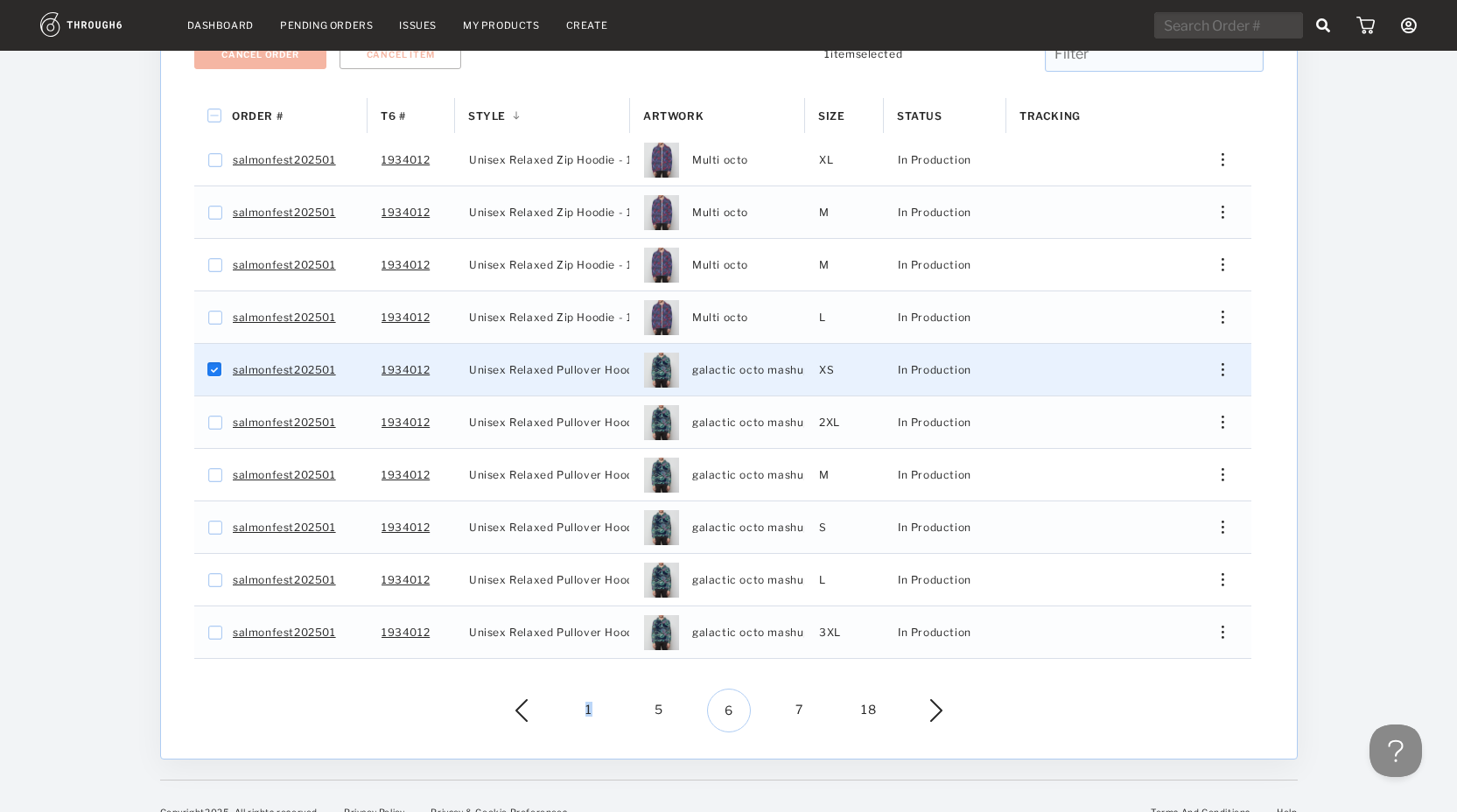 scroll, scrollTop: 309, scrollLeft: 0, axis: vertical 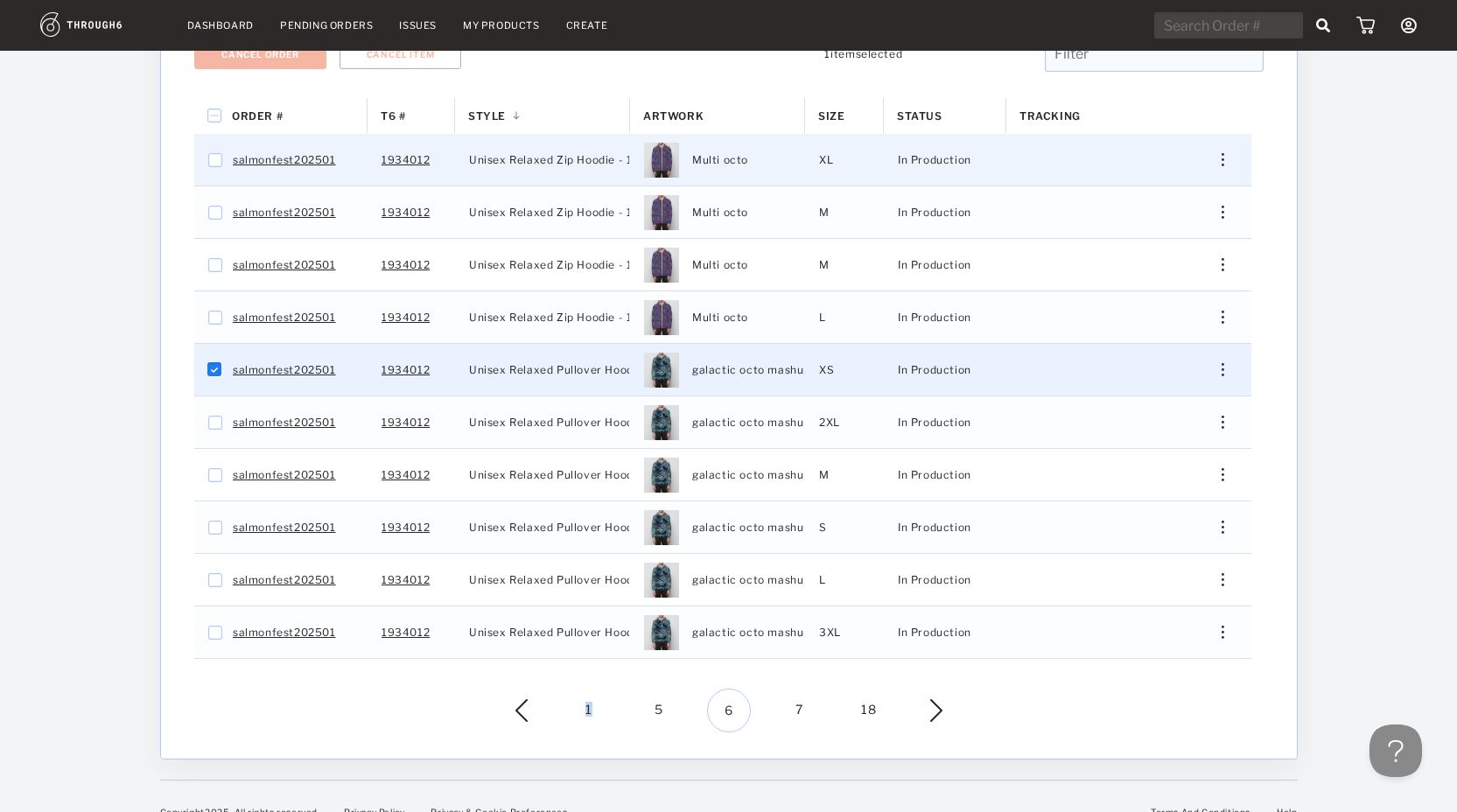 click at bounding box center [1215, 159] 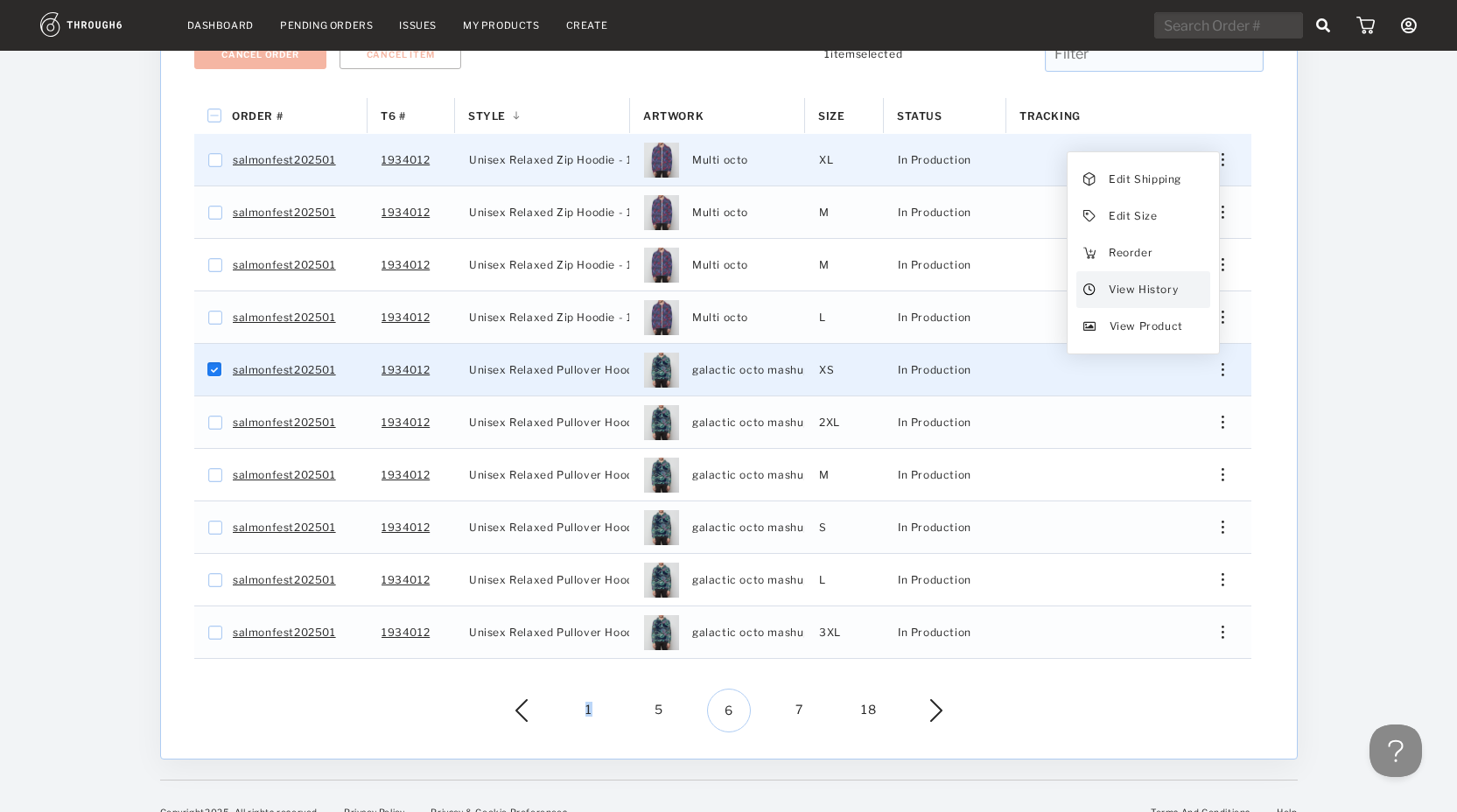 click on "View History" at bounding box center (1142, 290) 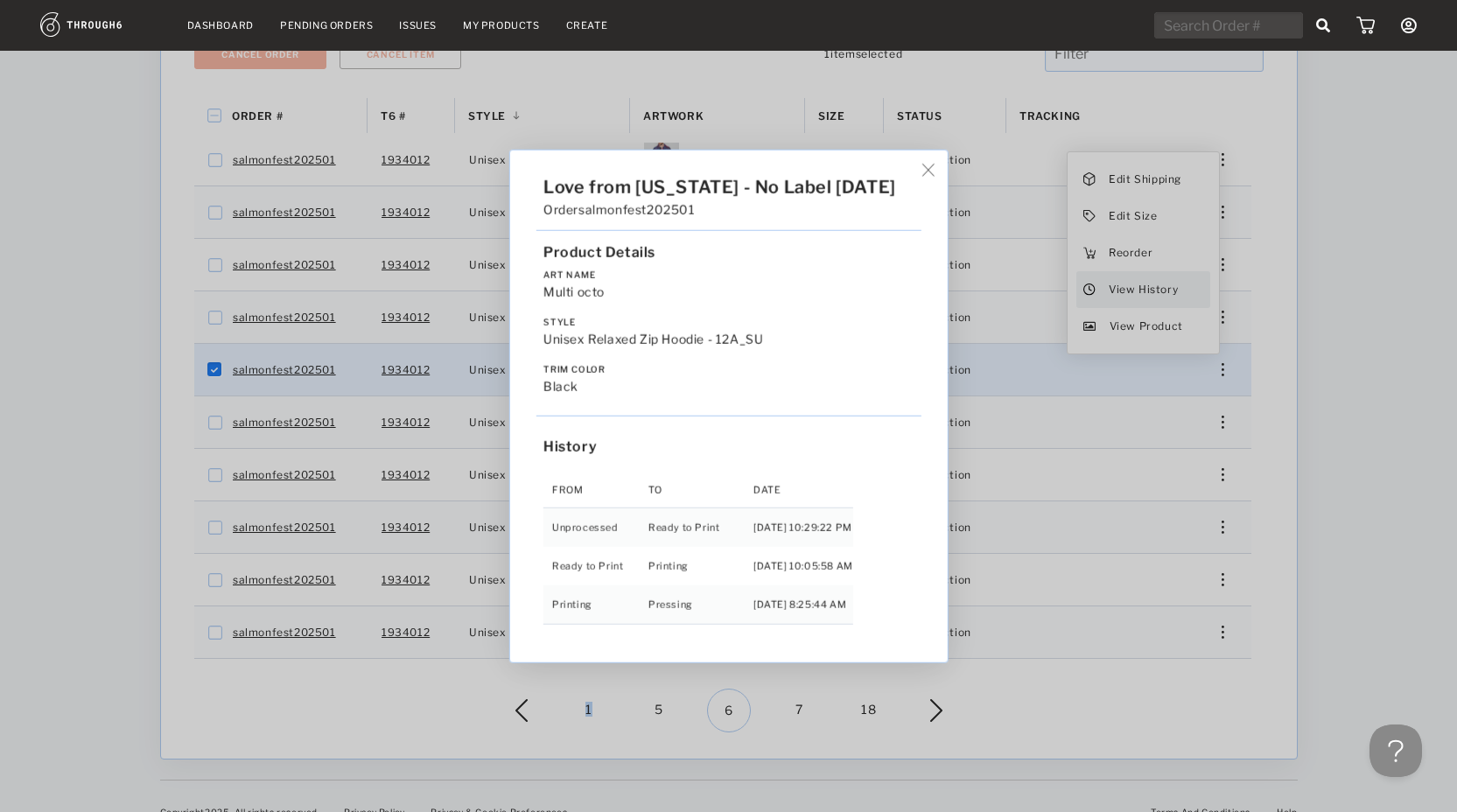 click on "Love from Alaska - No Label   06/19/25 Order  salmonfest202501 Product Details Art Name Multi octo Style Unisex Relaxed Zip Hoodie - 12A_SU Trim Color black History From To Date Unprocessed Ready to Print 6/19/25 10:29:22 PM Ready to Print Printing 6/27/25 10:05:58 AM Printing Pressing 6/30/25 8:25:44 AM" at bounding box center [728, 406] 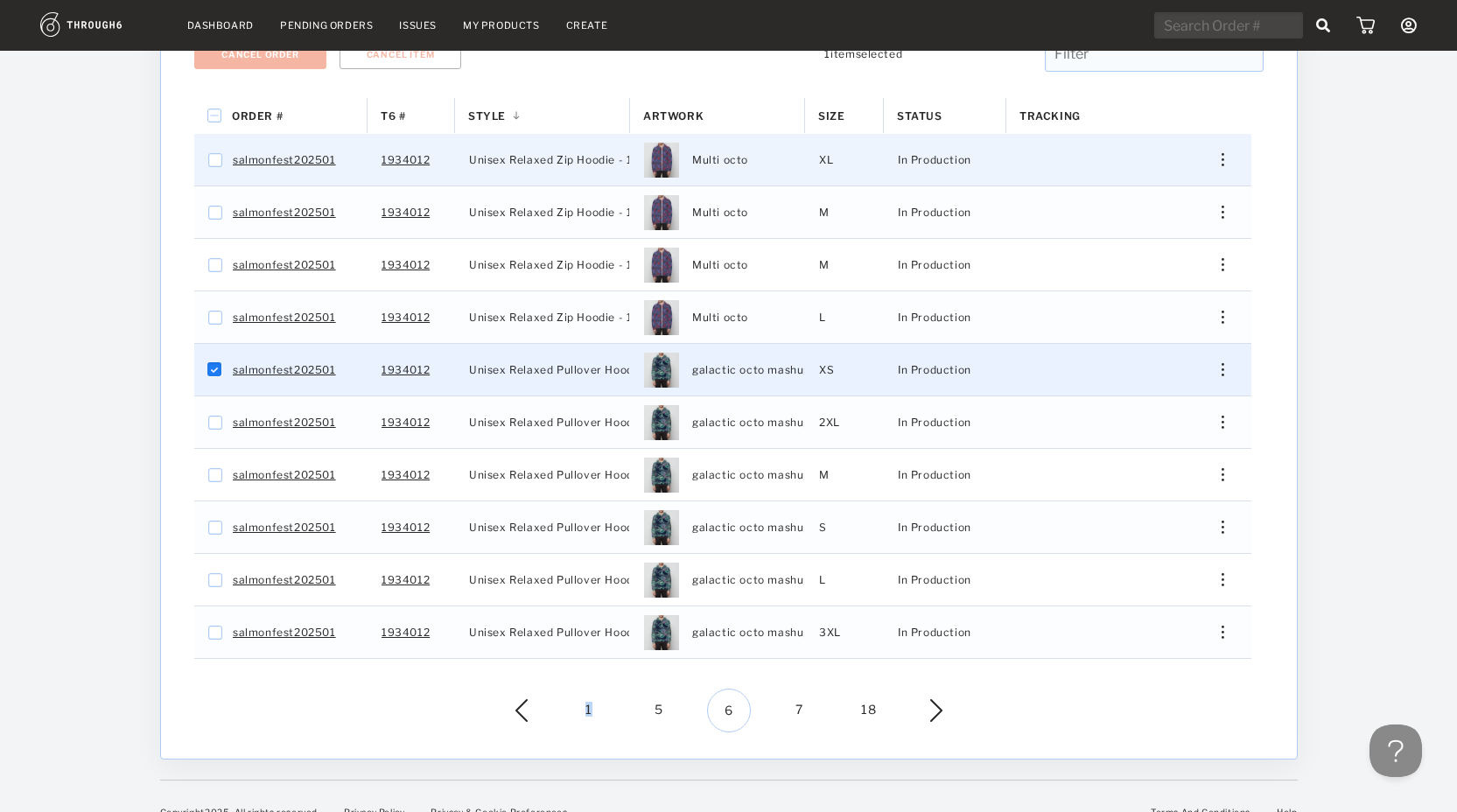 click at bounding box center (1215, 159) 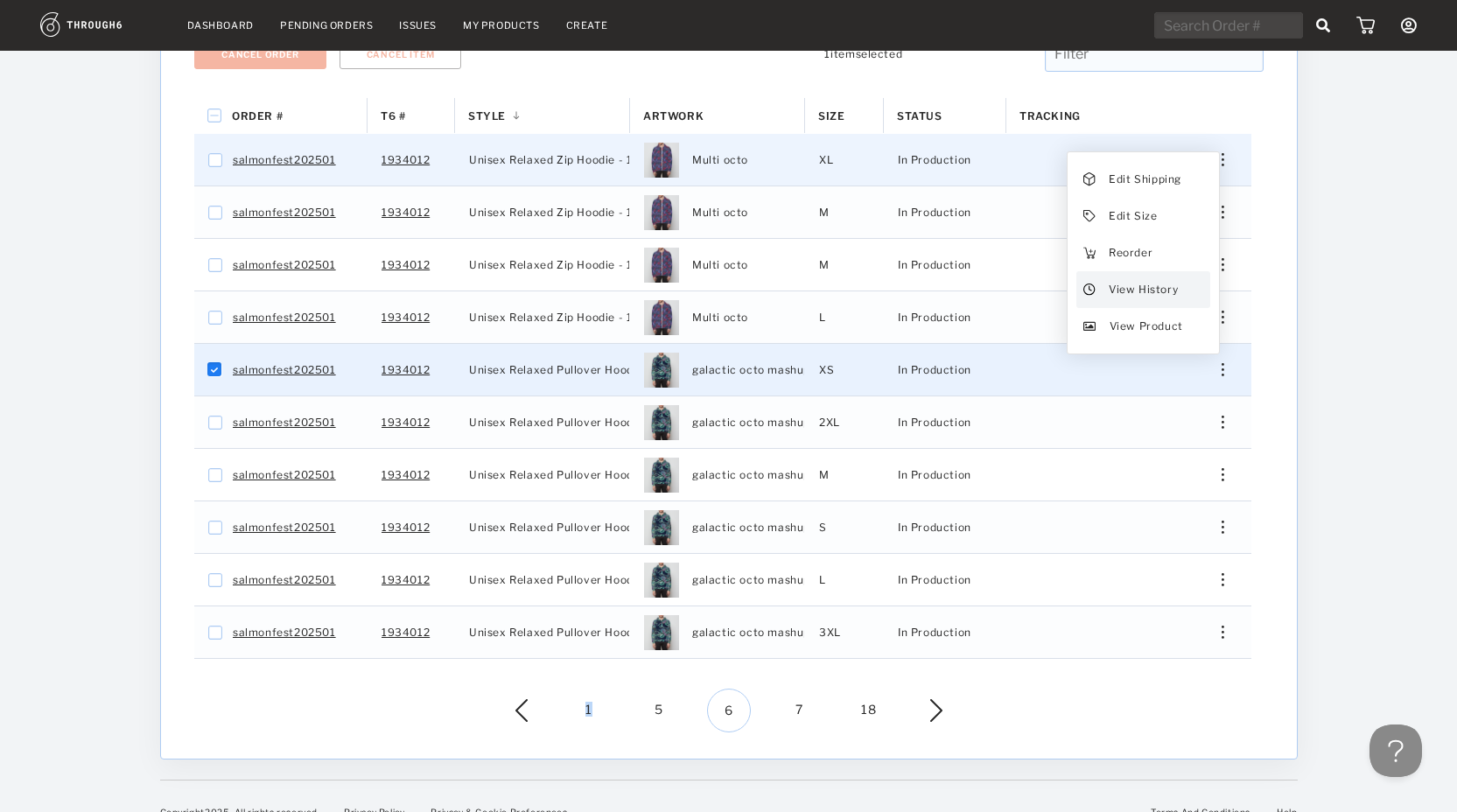 click on "View History" at bounding box center (1142, 290) 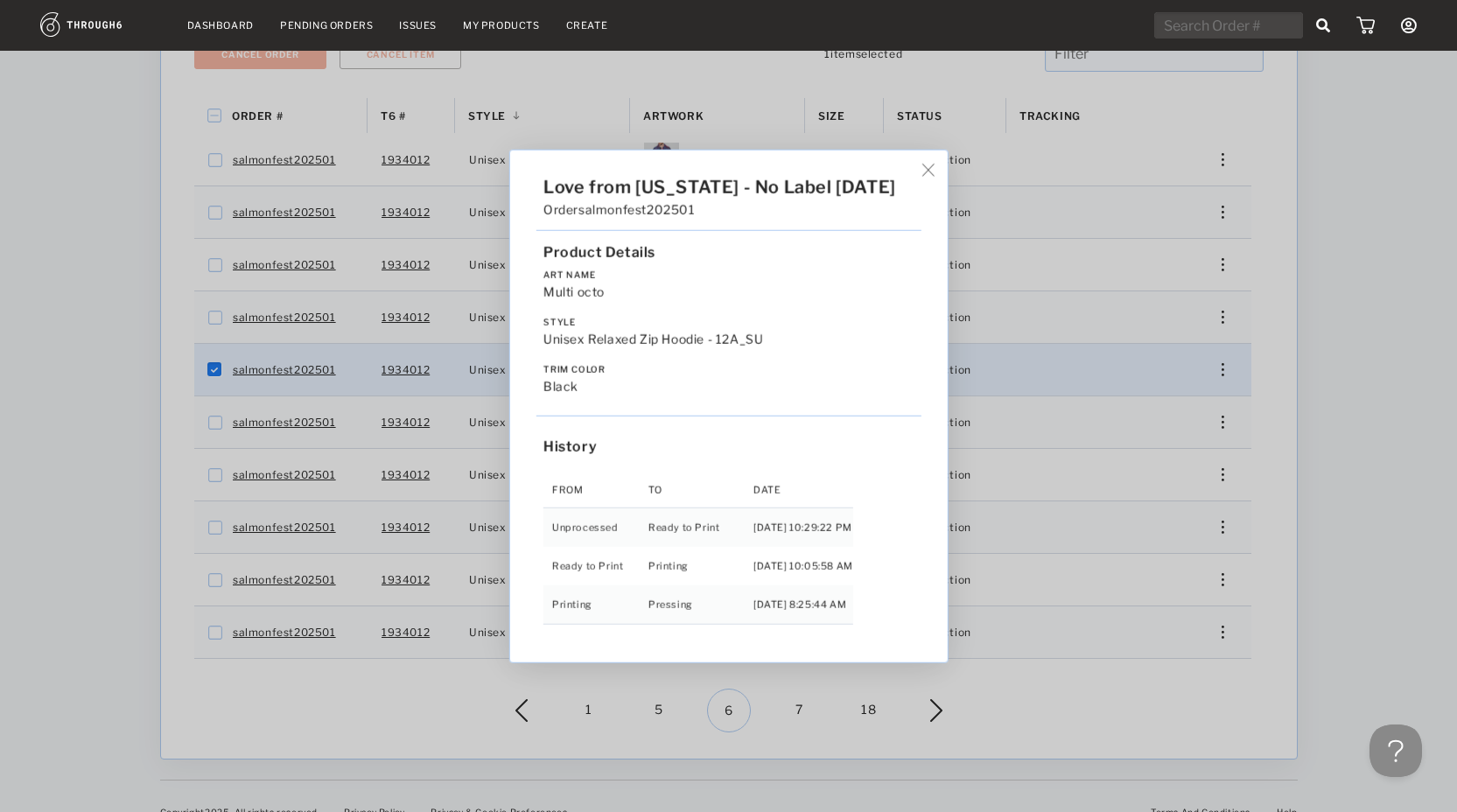 click on "Love from Alaska - No Label   06/19/25 Order  salmonfest202501 Product Details Art Name Multi octo Style Unisex Relaxed Zip Hoodie - 12A_SU Trim Color black History From To Date Unprocessed Ready to Print 6/19/25 10:29:22 PM Ready to Print Printing 6/27/25 10:05:58 AM Printing Pressing 6/30/25 8:25:44 AM" at bounding box center [728, 406] 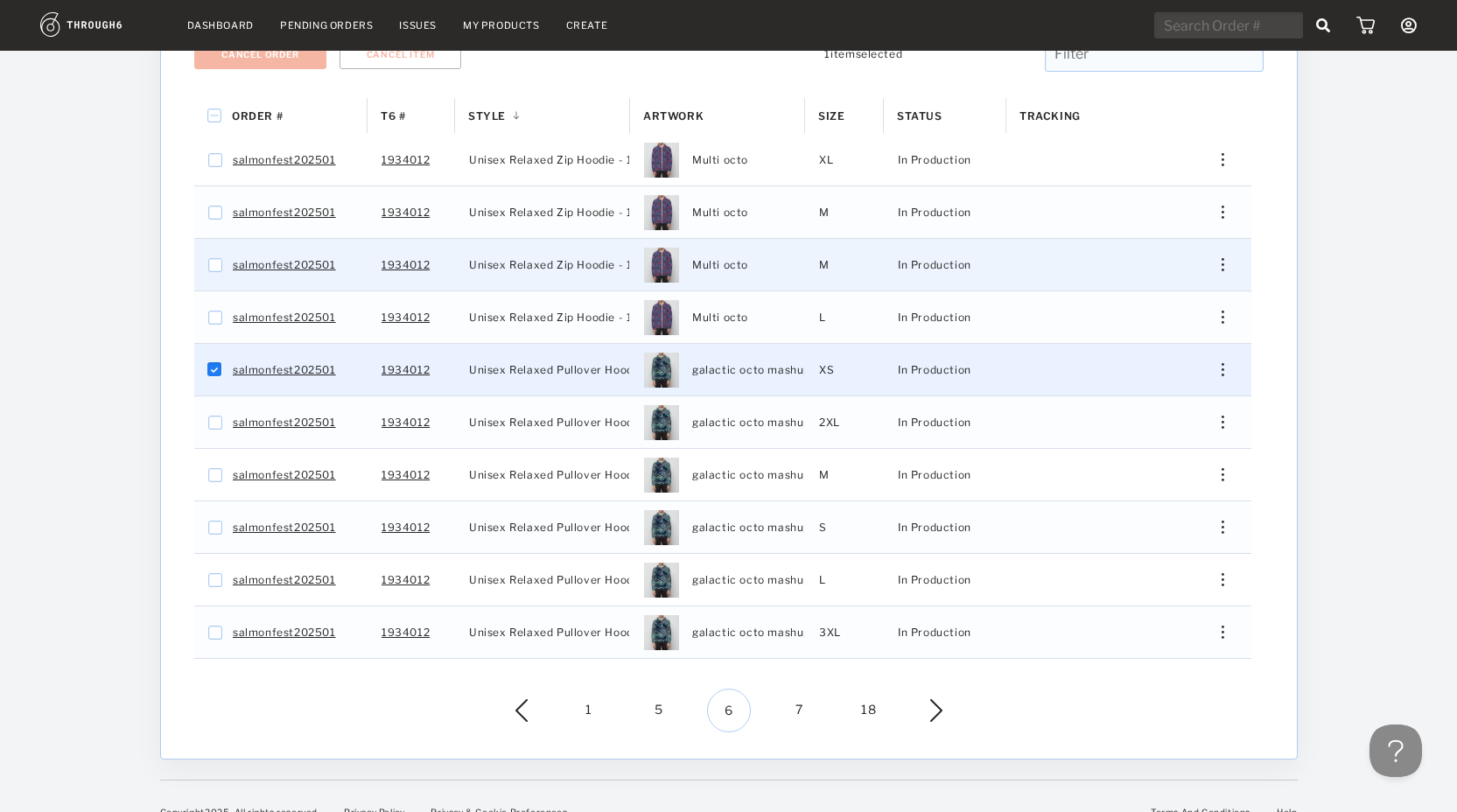 click at bounding box center [1215, 264] 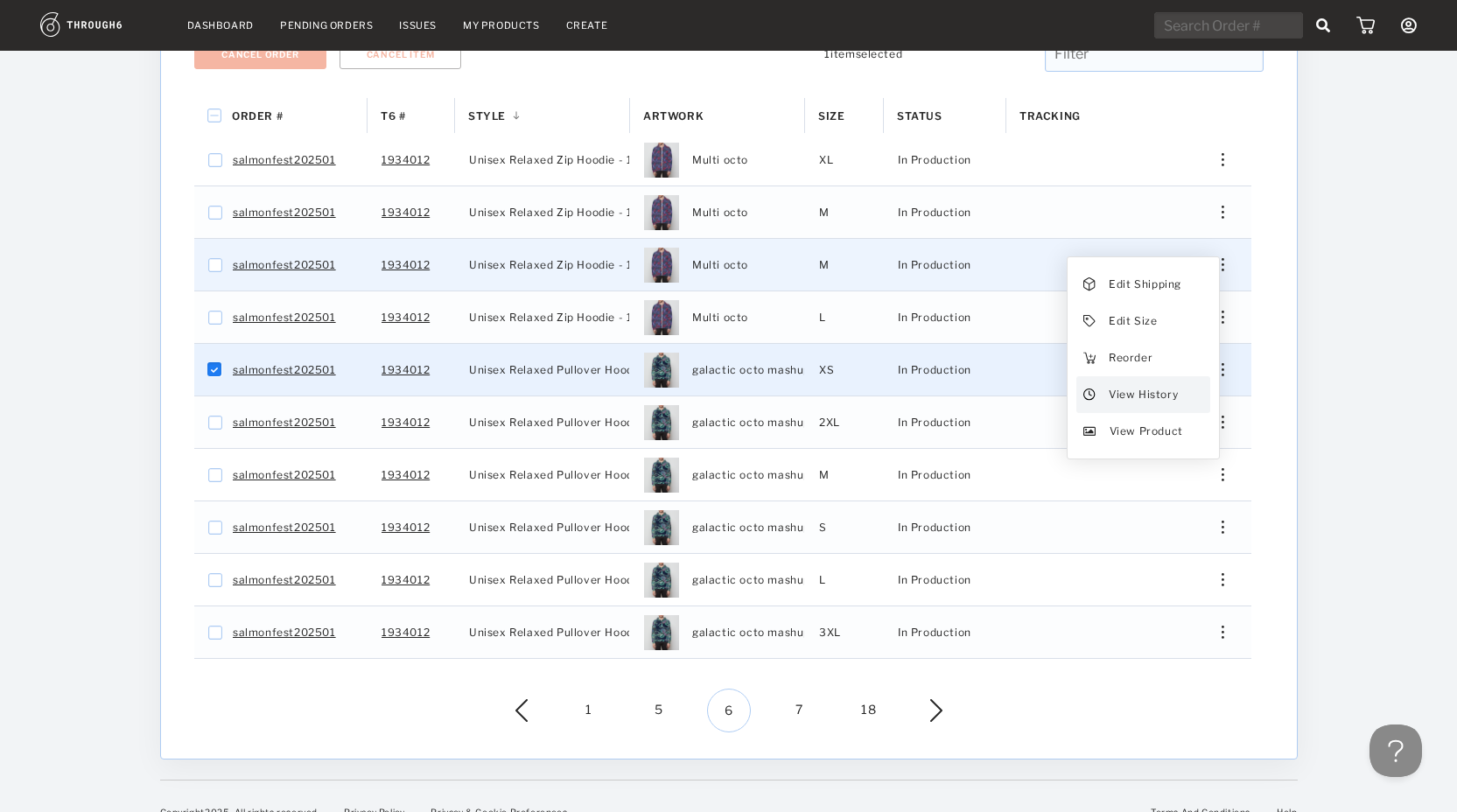 click on "View History" at bounding box center [1142, 395] 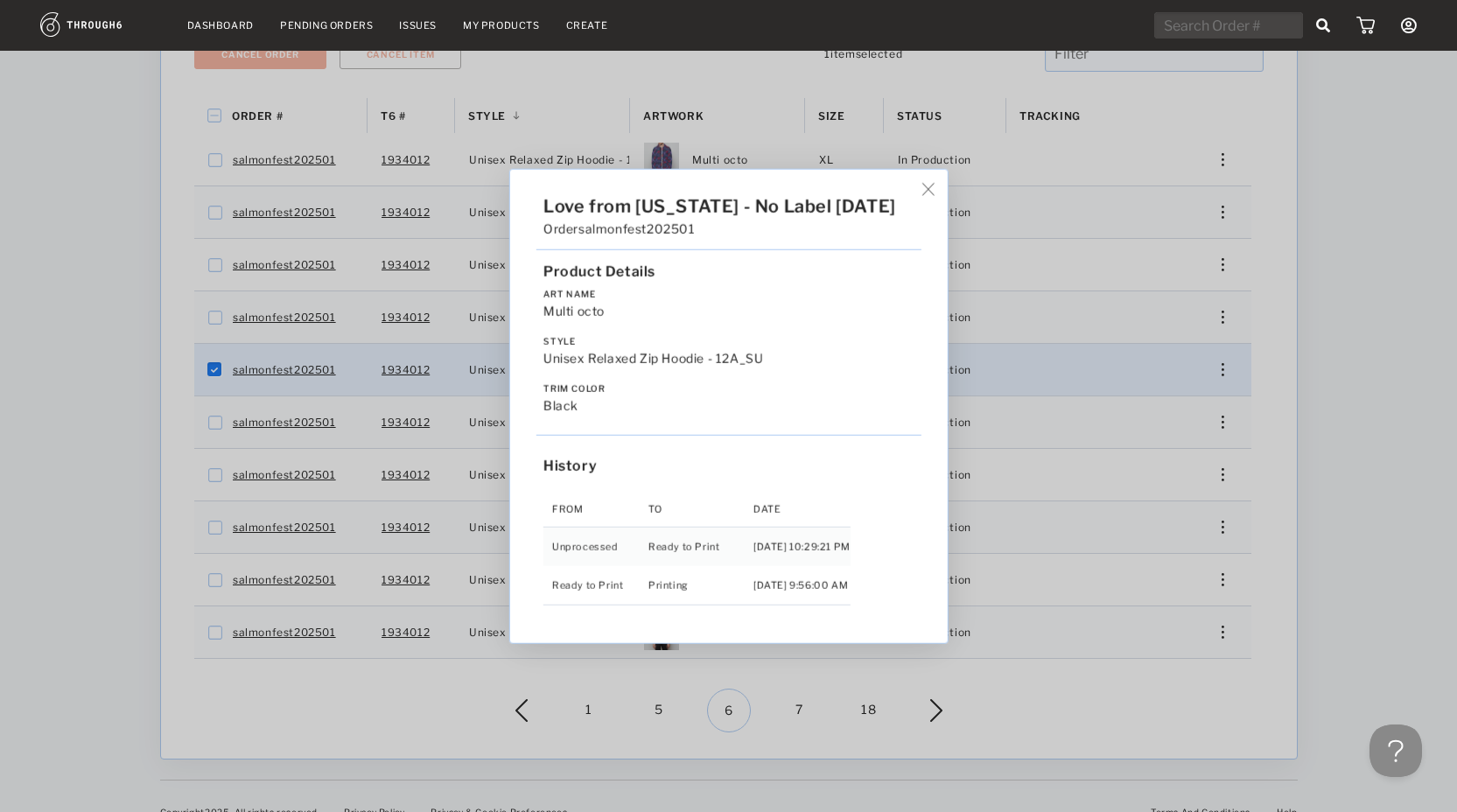 click on "Love from Alaska - No Label   06/19/25 Order  salmonfest202501 Product Details Art Name Multi octo Style Unisex Relaxed Zip Hoodie - 12A_SU Trim Color black History From To Date Unprocessed Ready to Print 6/19/25 10:29:21 PM Ready to Print Printing 6/27/25 9:56:00 AM" at bounding box center [728, 406] 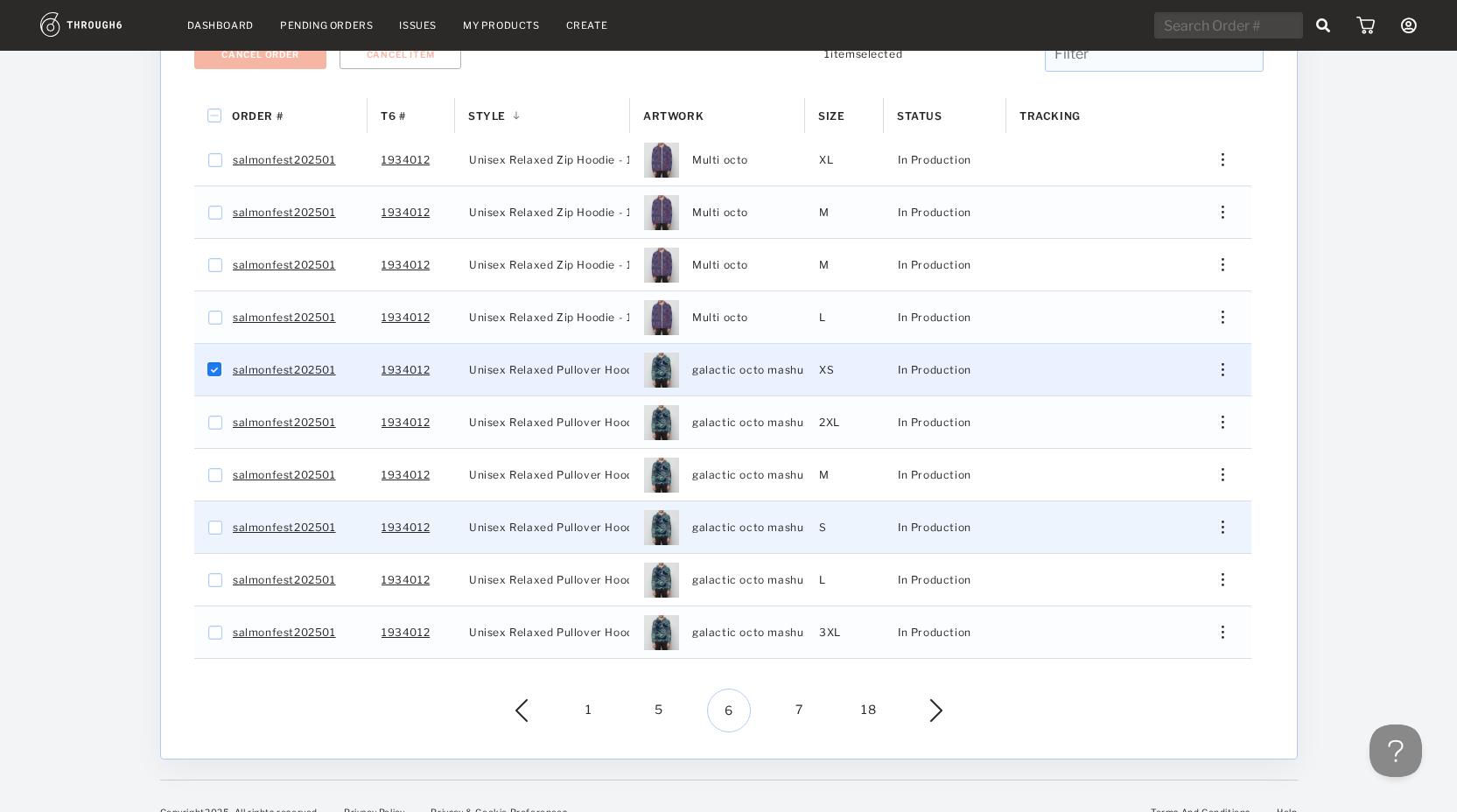 click at bounding box center (1215, 527) 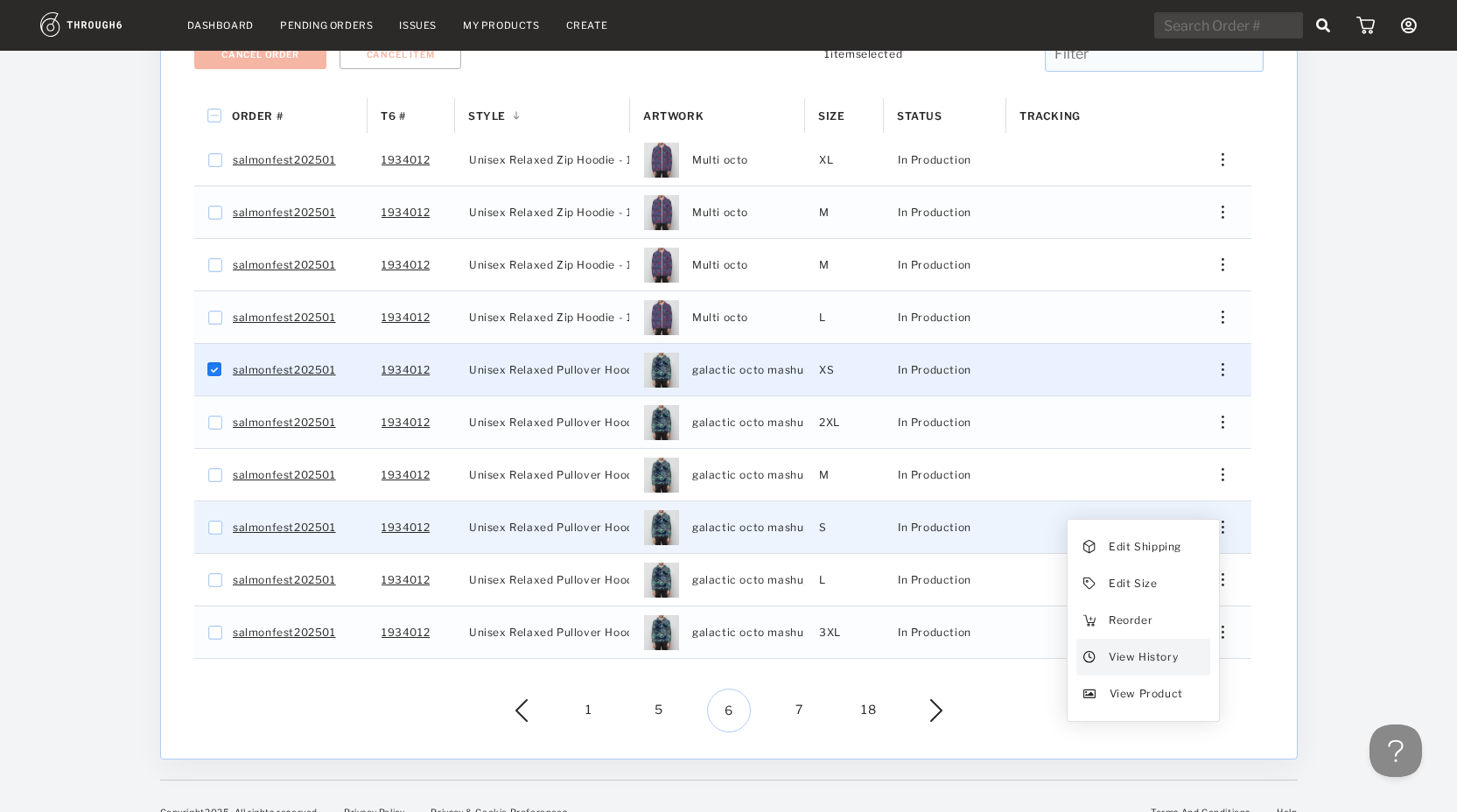 click on "View History" at bounding box center [1142, 657] 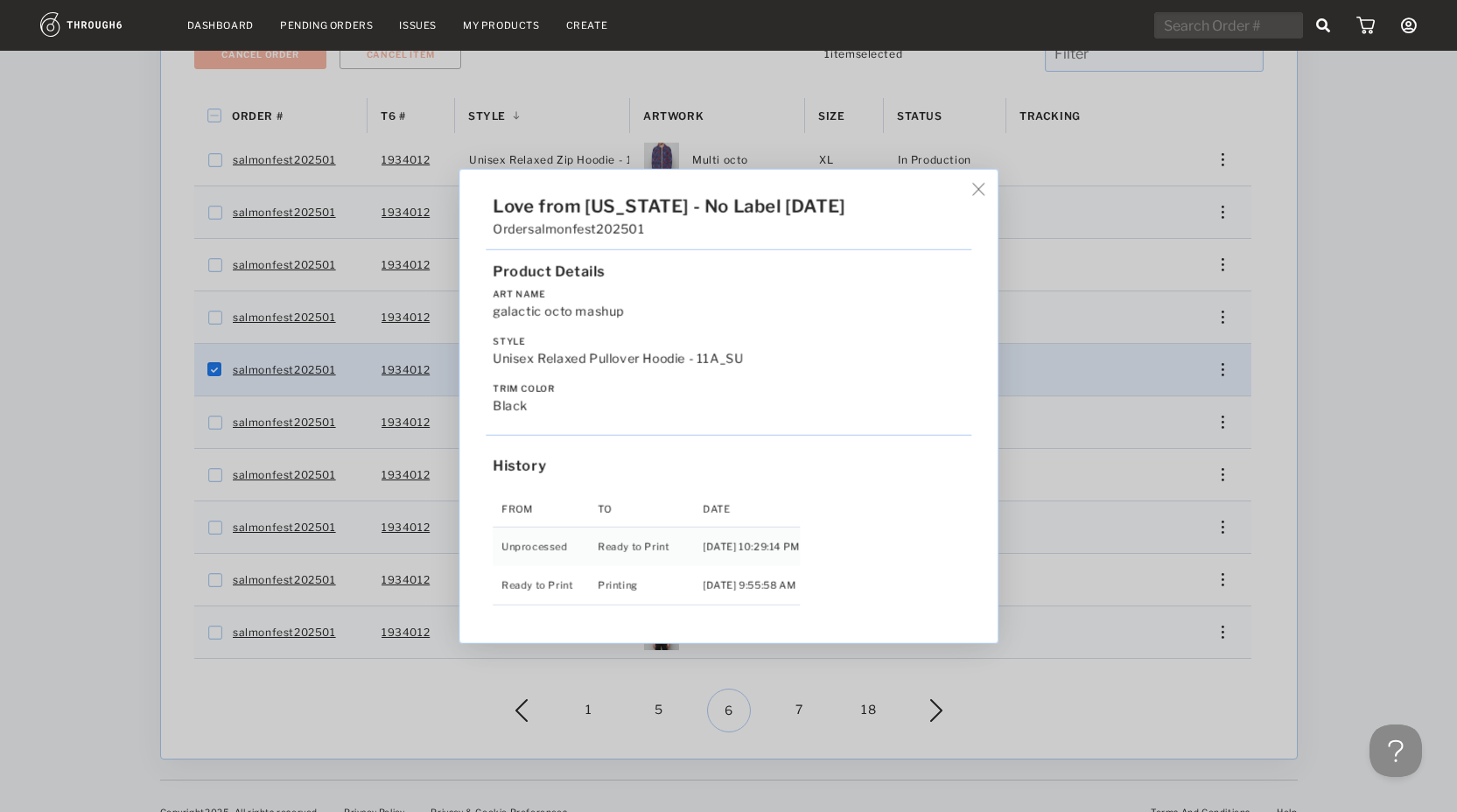 click on "Love from Alaska - No Label   06/19/25 Order  salmonfest202501 Product Details Art Name galactic octo mashup Style Unisex Relaxed Pullover Hoodie - 11A_SU Trim Color black History From To Date Unprocessed Ready to Print 6/19/25 10:29:14 PM Ready to Print Printing 6/27/25 9:55:58 AM" at bounding box center (728, 406) 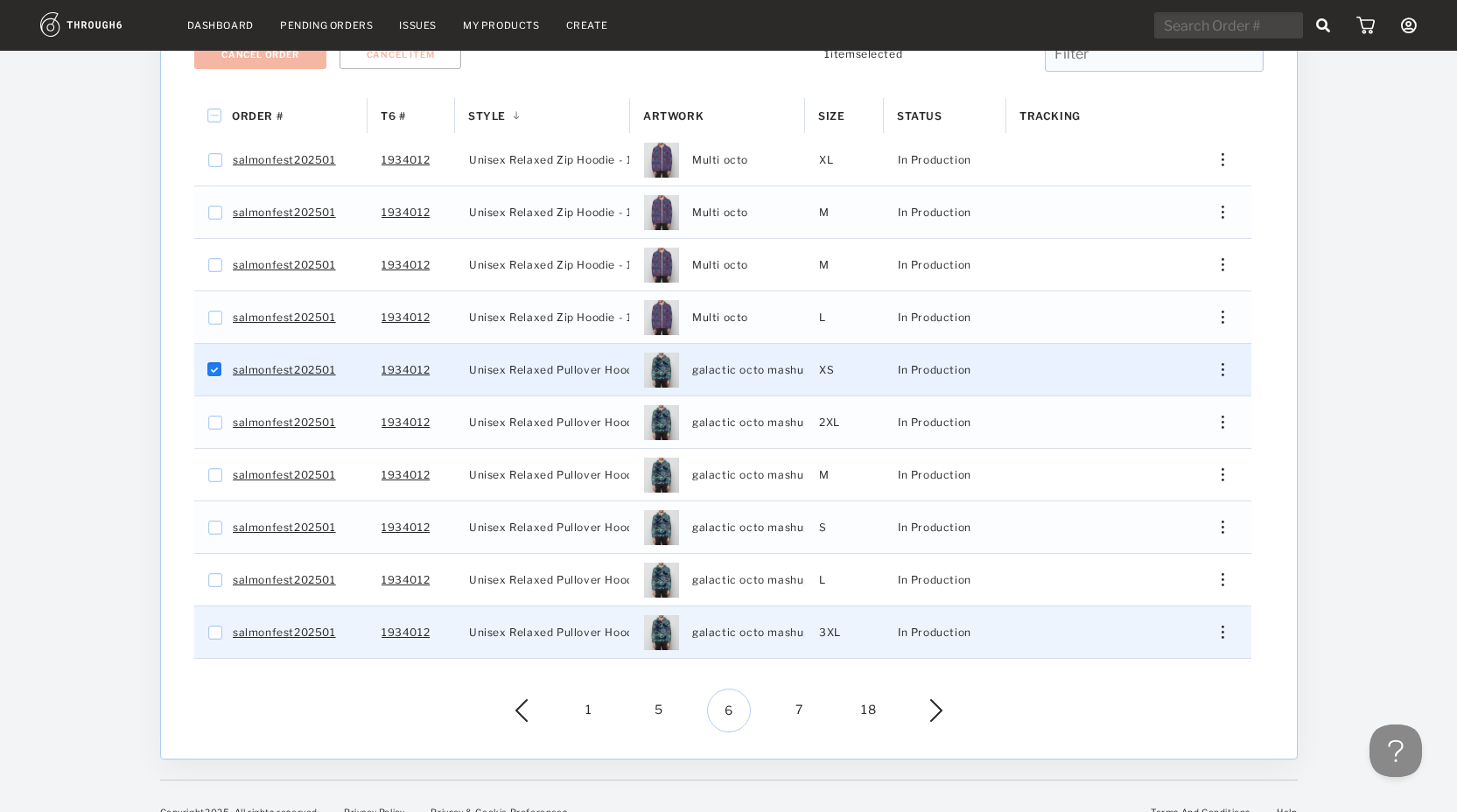 click at bounding box center [1215, 632] 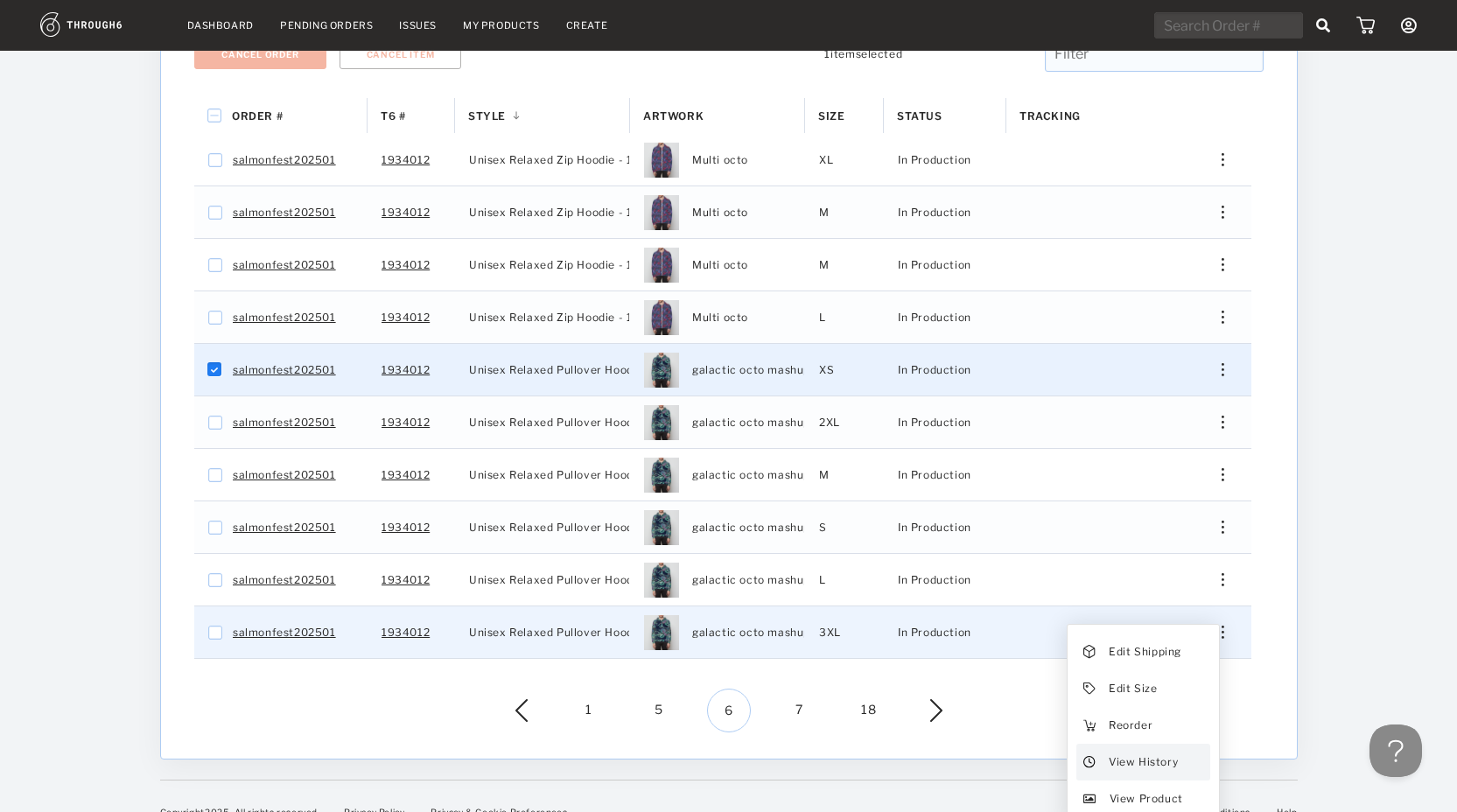 click on "View History" at bounding box center [1142, 762] 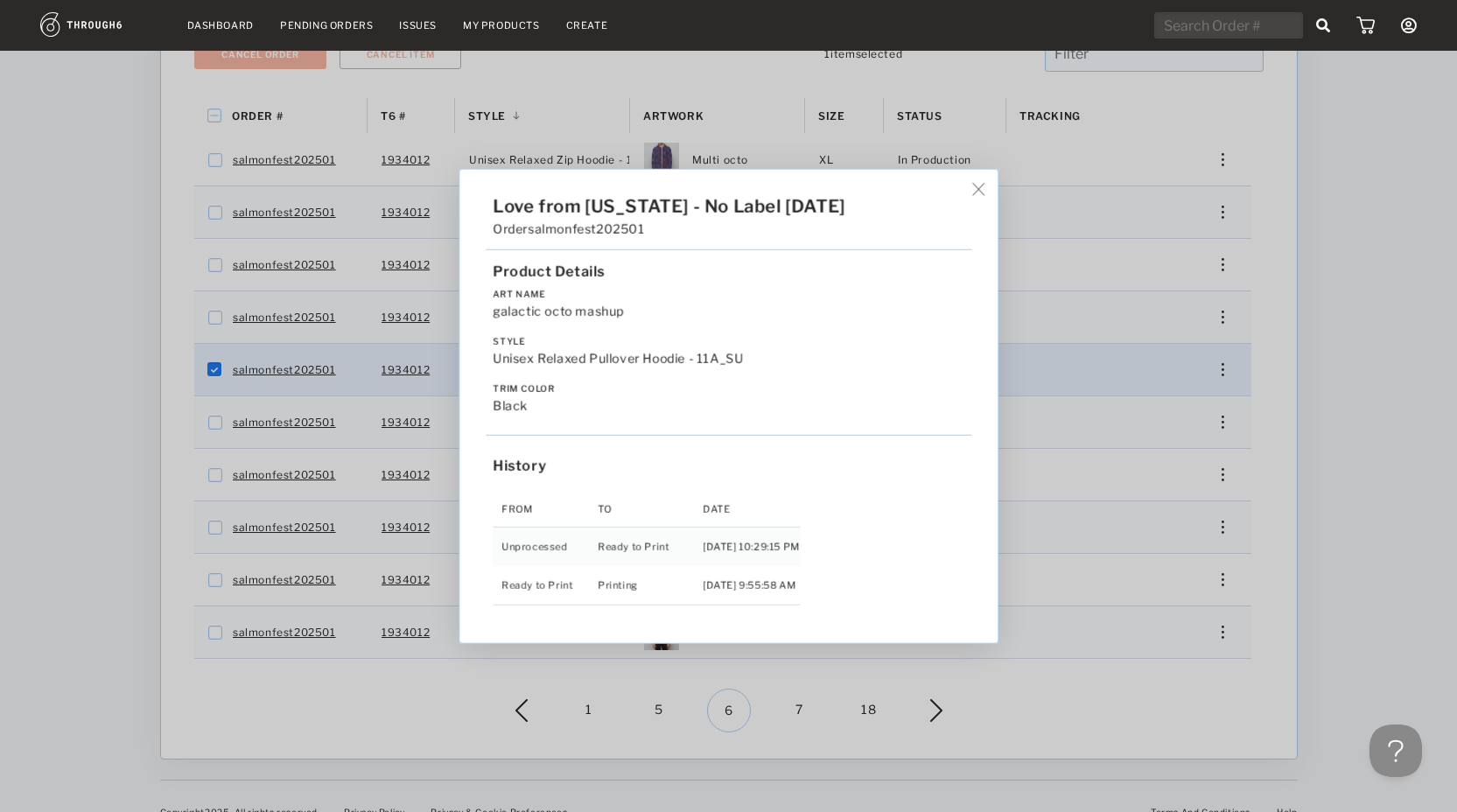 click on "Love from Alaska - No Label   06/19/25 Order  salmonfest202501 Product Details Art Name galactic octo mashup Style Unisex Relaxed Pullover Hoodie - 11A_SU Trim Color black History From To Date Unprocessed Ready to Print 6/19/25 10:29:15 PM Ready to Print Printing 6/27/25 9:55:58 AM" at bounding box center (728, 406) 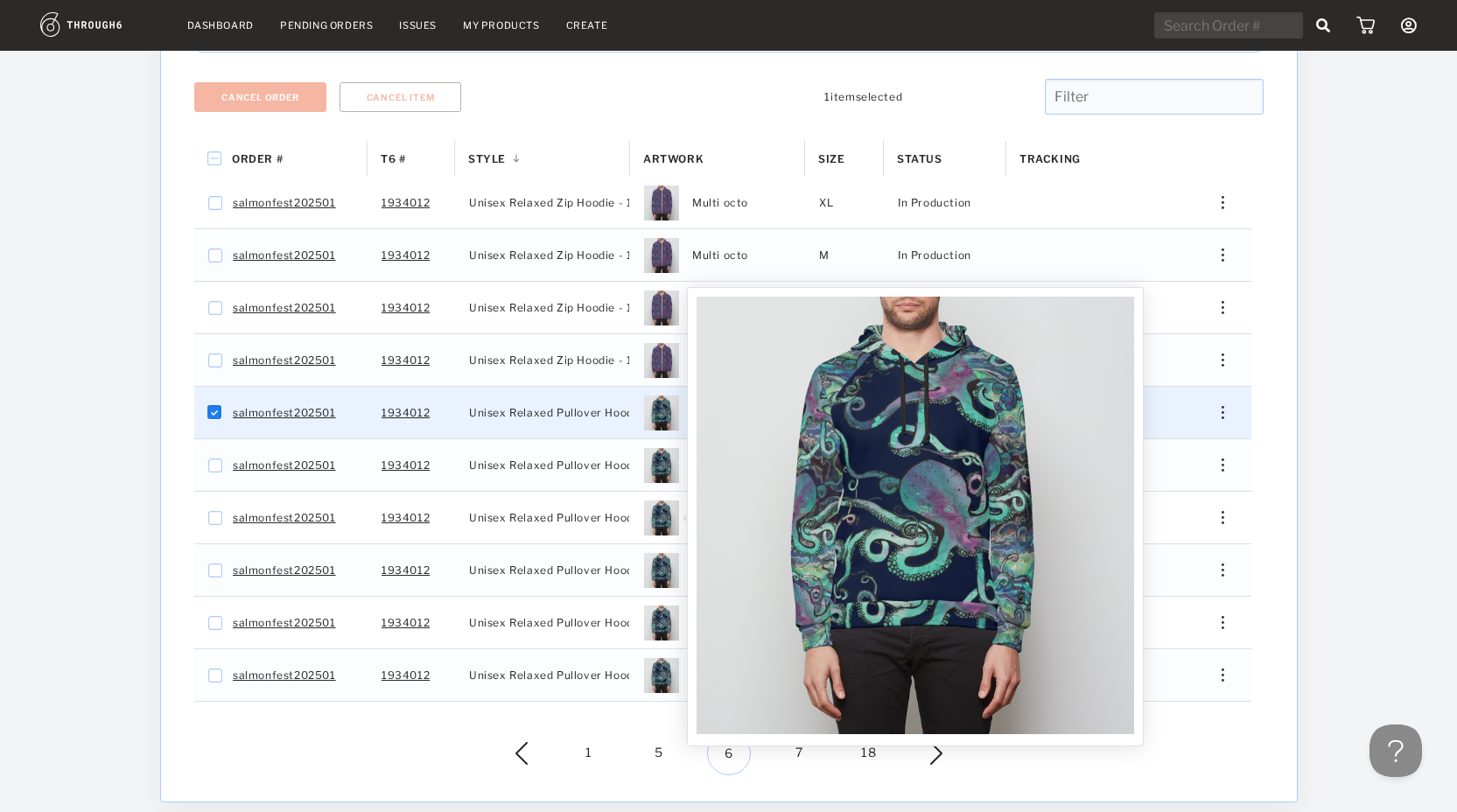 scroll, scrollTop: 320, scrollLeft: 0, axis: vertical 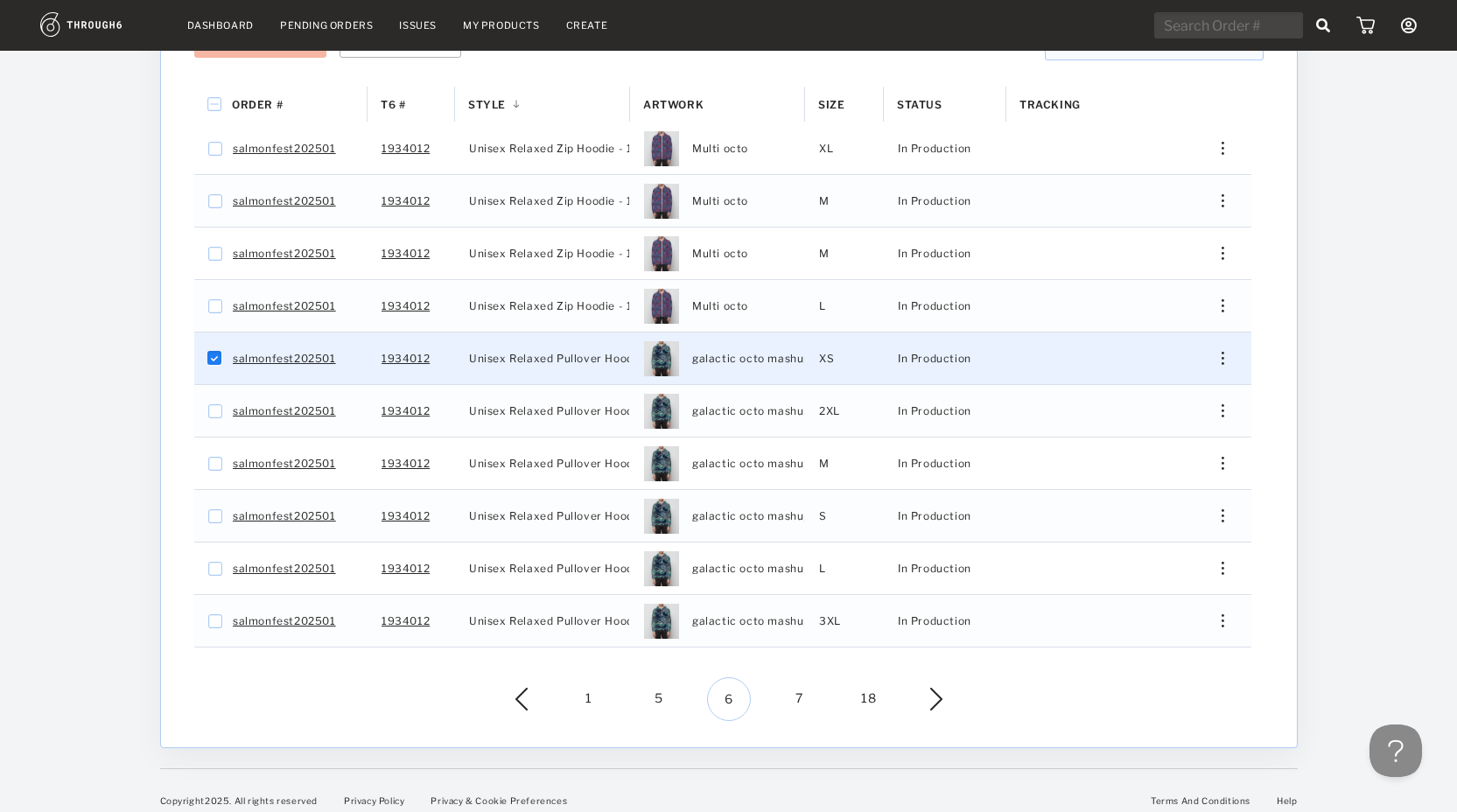 click at bounding box center [923, 699] 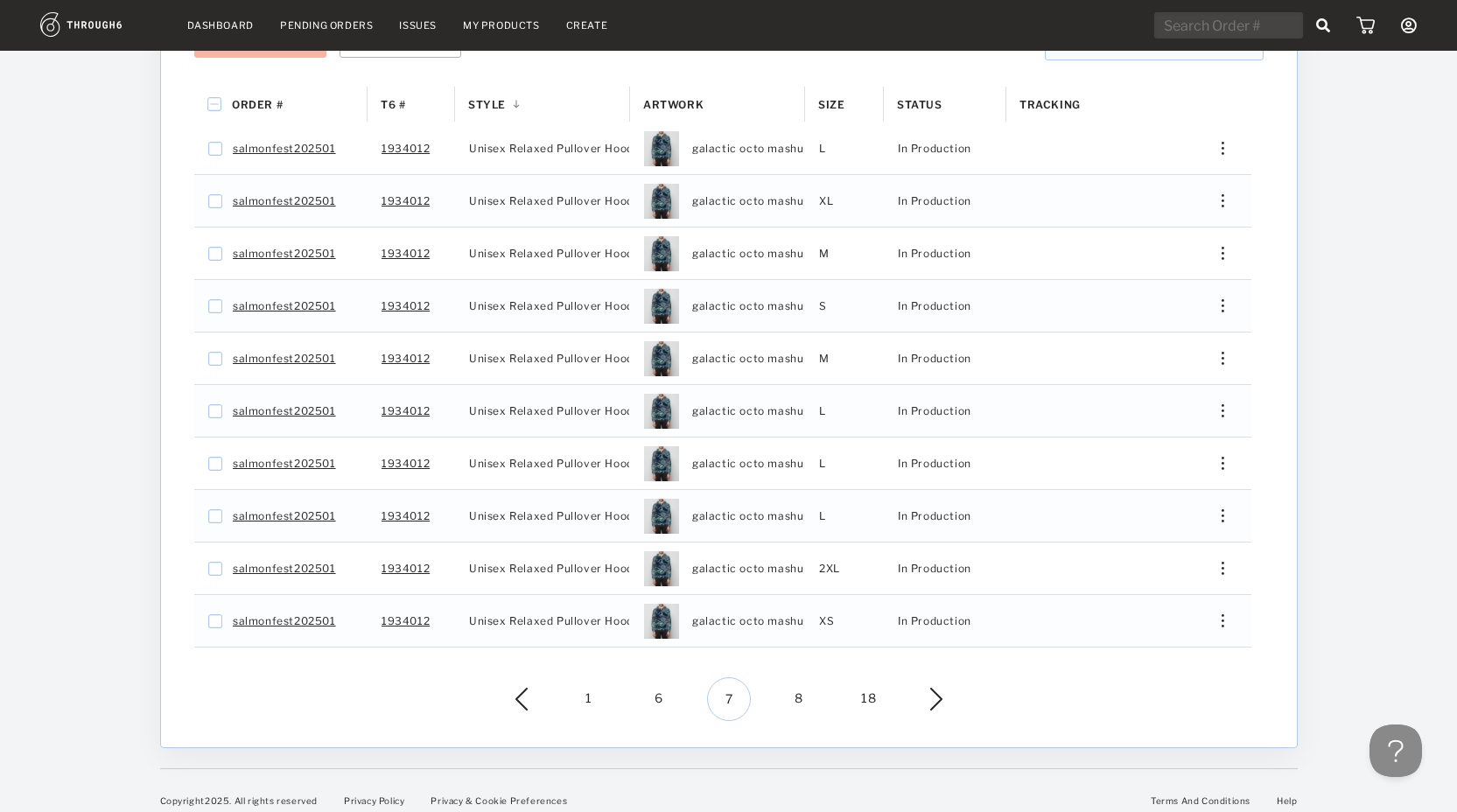 click at bounding box center [923, 699] 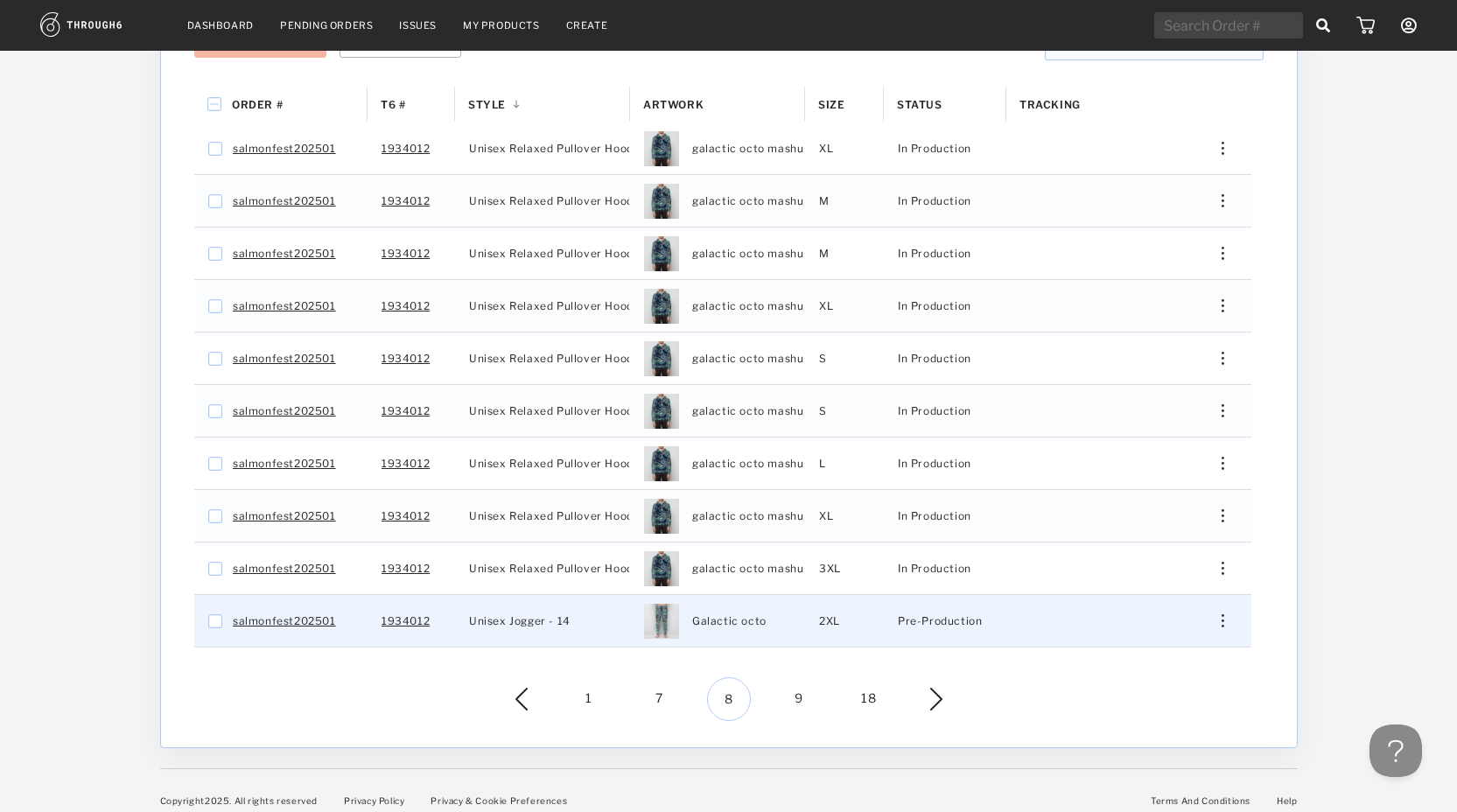 click on "Edit Shipping Edit Size Reorder View History View Product" at bounding box center (1216, 620) 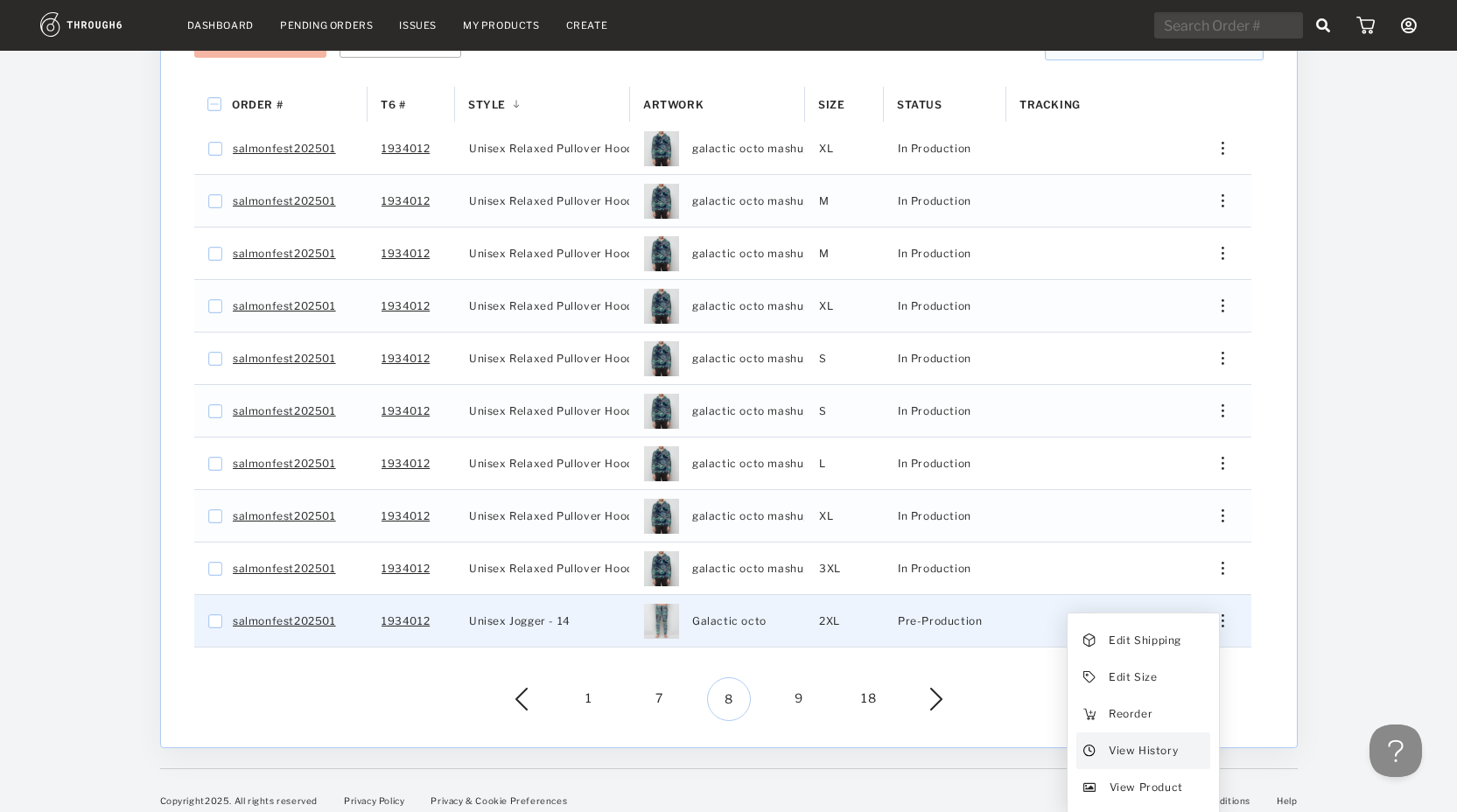 click on "View History" at bounding box center (1142, 751) 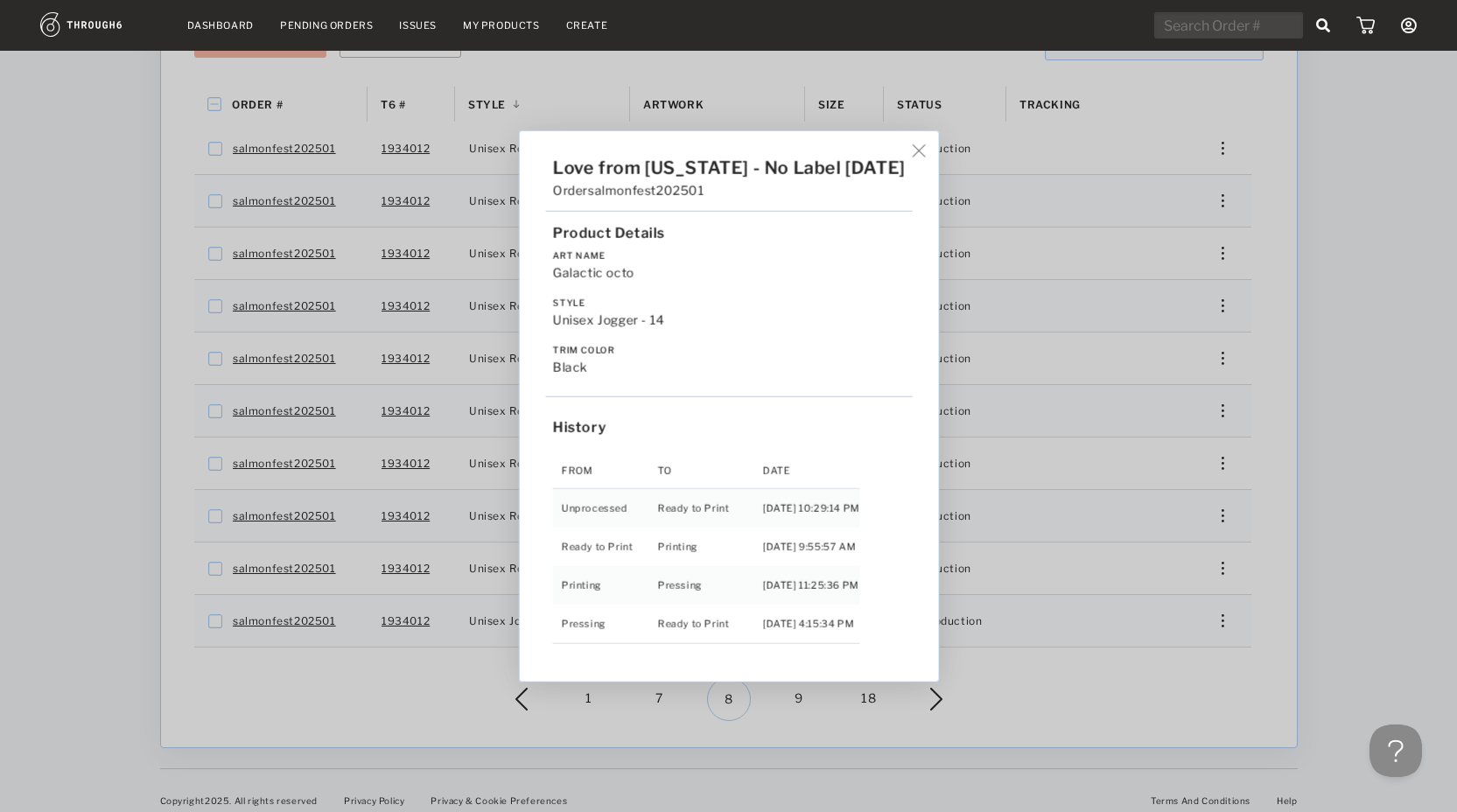 click on "Love from Alaska - No Label   06/19/25 Order  salmonfest202501 Product Details Art Name Galactic octo Style Unisex Jogger - 14 Trim Color black History From To Date Unprocessed Ready to Print 6/19/25 10:29:14 PM Ready to Print Printing 6/27/25 9:55:57 AM Printing Pressing 7/01/25 11:25:36 PM Pressing Ready to Print 7/02/25 4:15:34 PM" at bounding box center [728, 406] 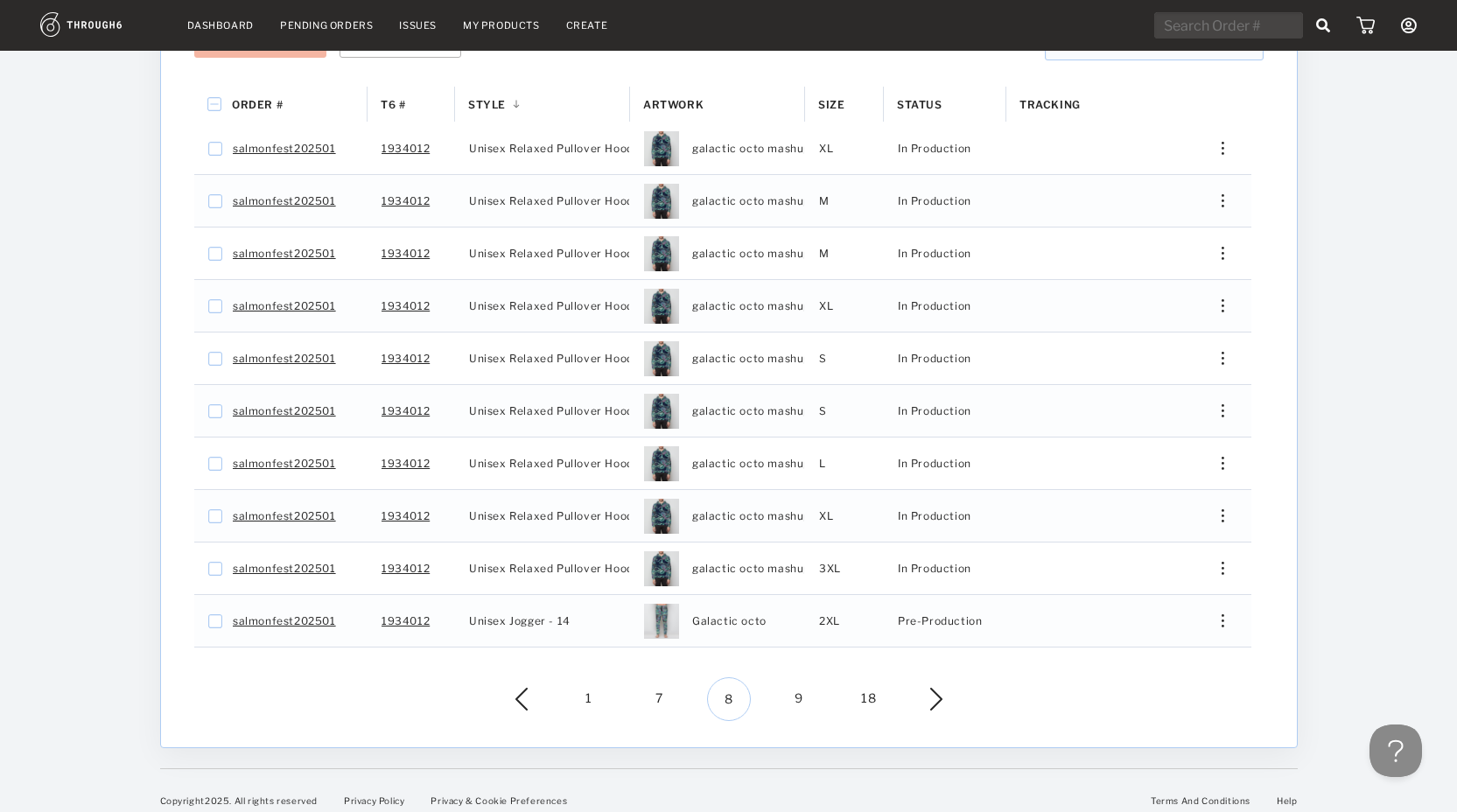 click at bounding box center [923, 699] 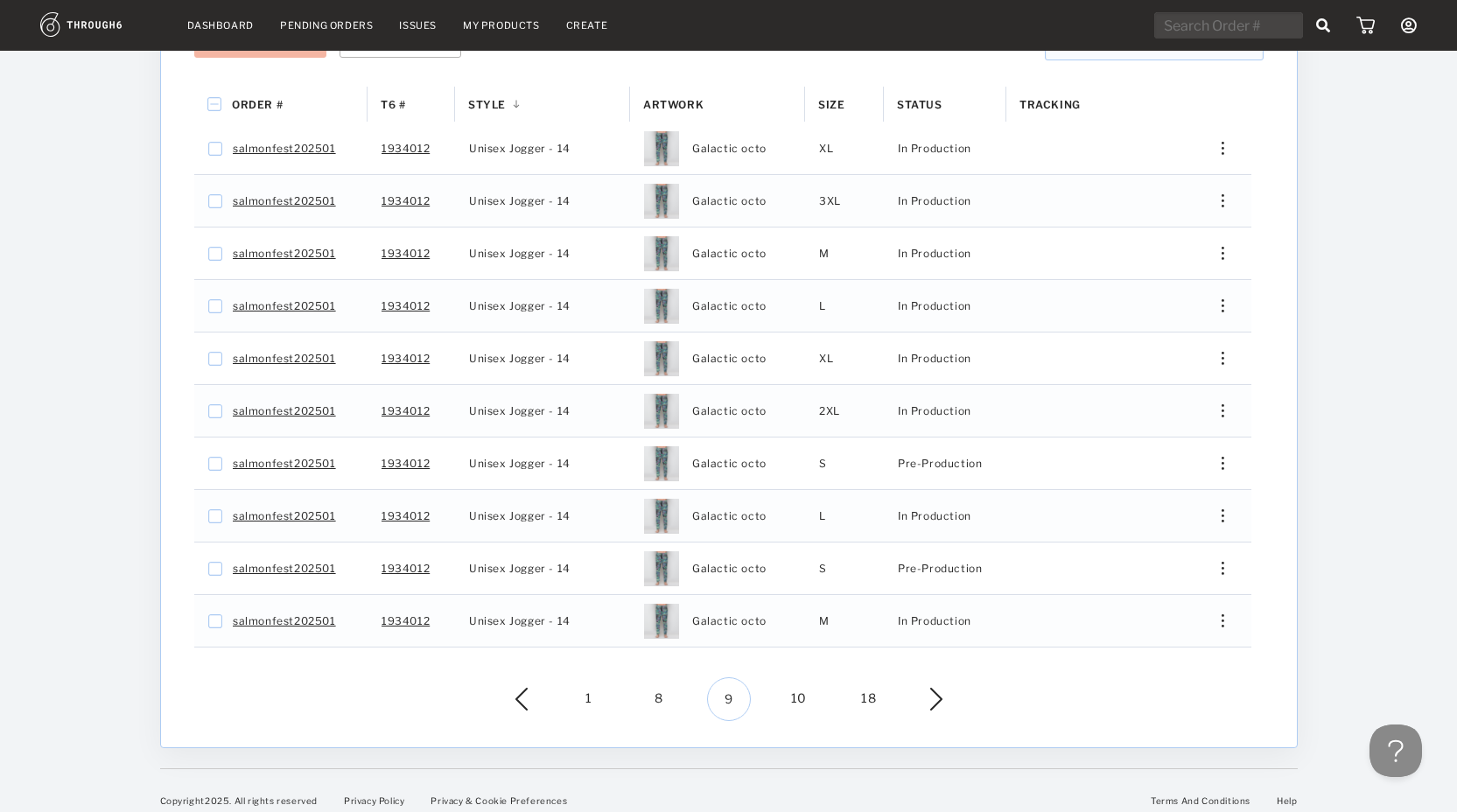 click at bounding box center [923, 699] 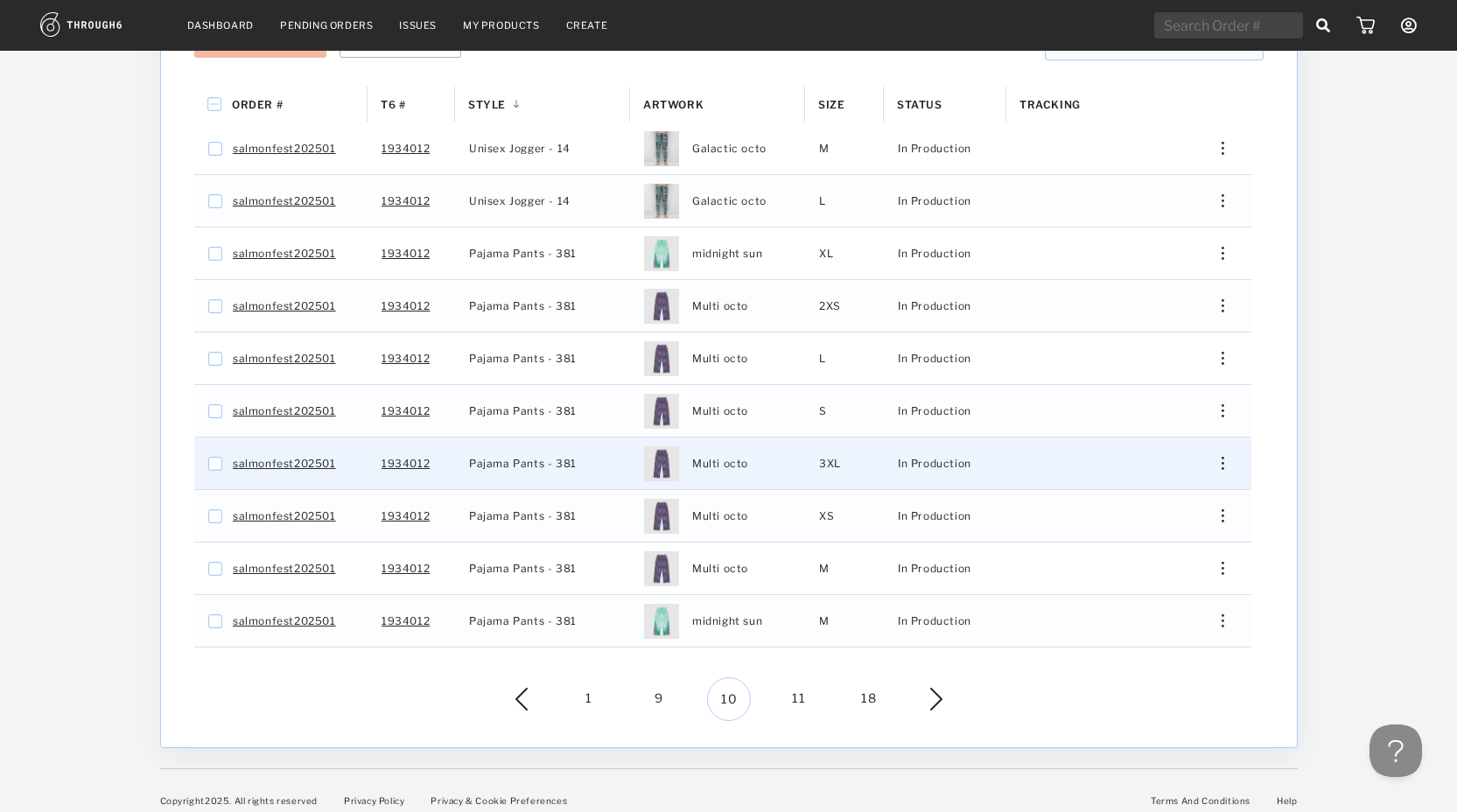 click at bounding box center [1215, 463] 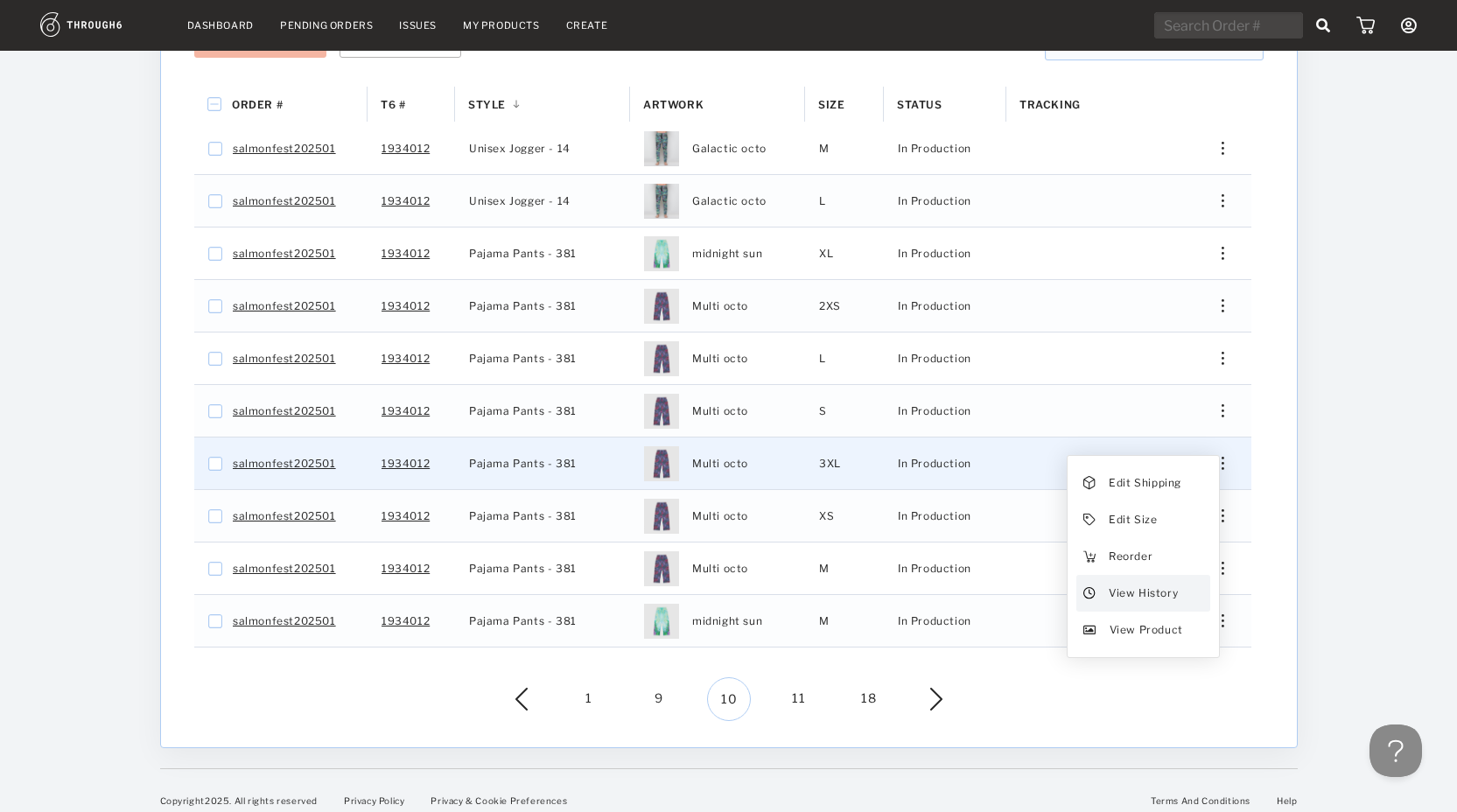 click on "View History" at bounding box center [1142, 593] 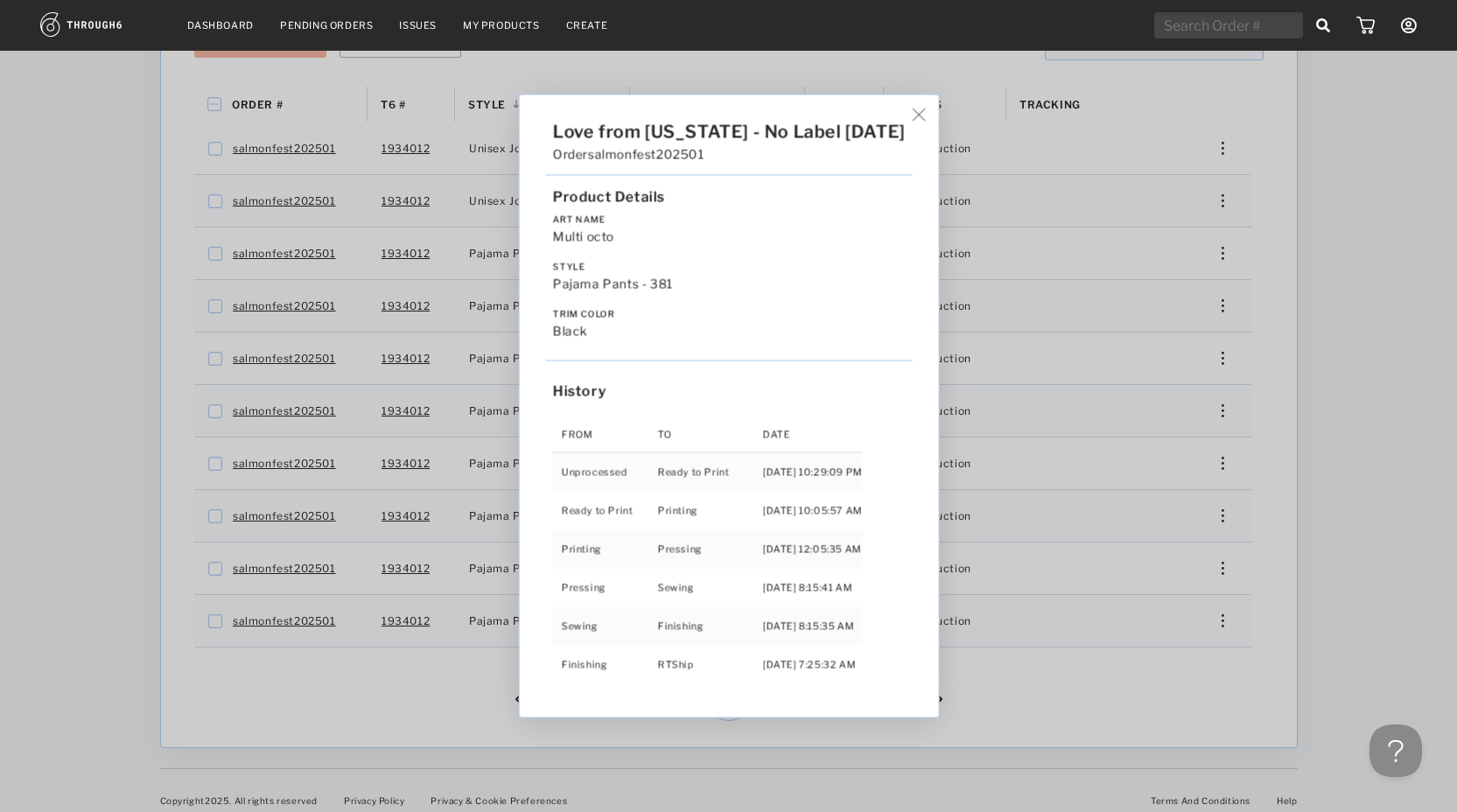 click on "Love from Alaska - No Label   06/19/25 Order  salmonfest202501 Product Details Art Name Multi octo Style Pajama Pants - 381 Trim Color black History From To Date Unprocessed Ready to Print 6/19/25 10:29:09 PM Ready to Print Printing 6/27/25 10:05:57 AM Printing Pressing 7/02/25 12:05:35 AM Pressing Sewing 7/02/25 8:15:41 AM Sewing Finishing 7/03/25 8:15:35 AM Finishing RTShip 7/04/25 7:25:32 AM" at bounding box center [728, 406] 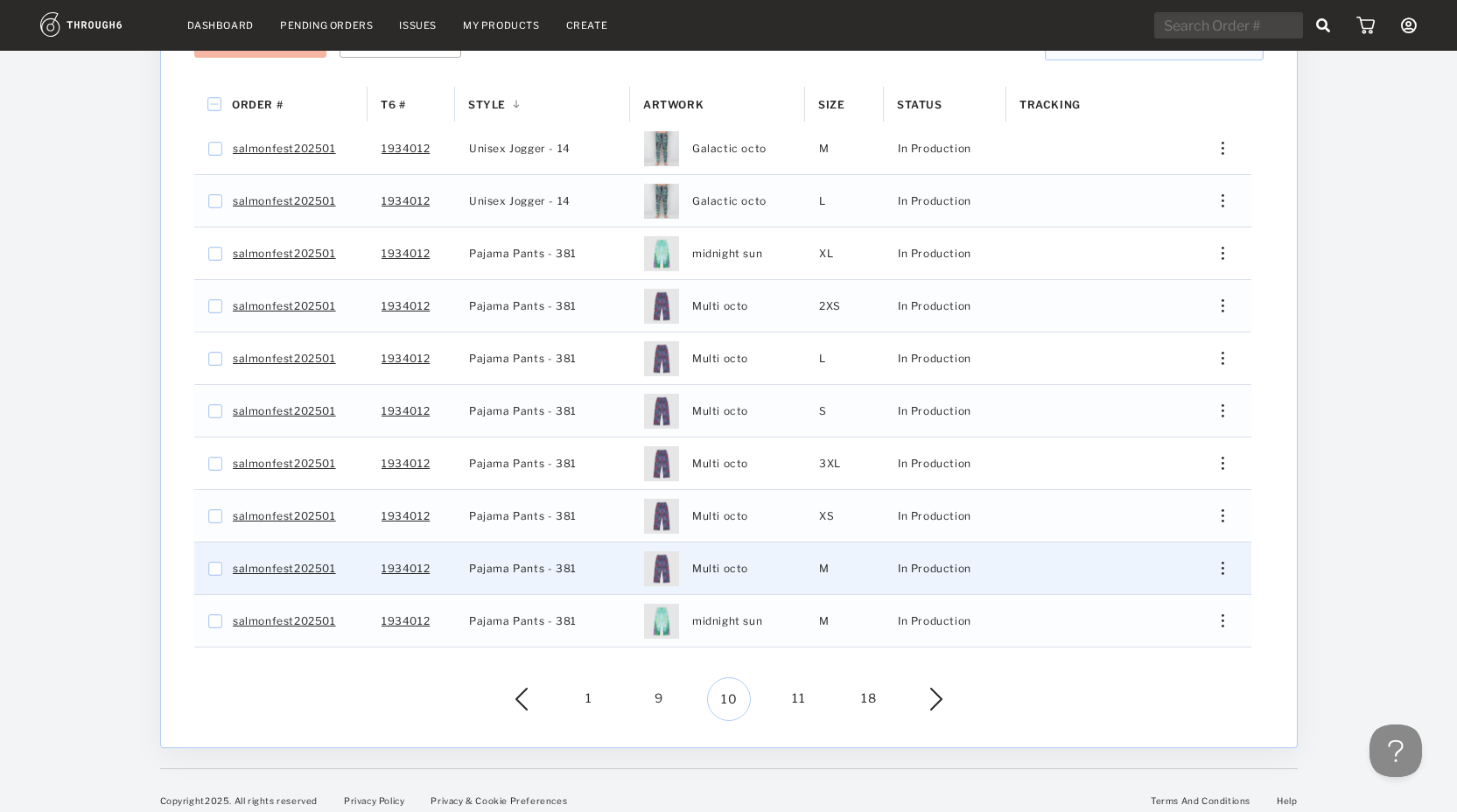 click at bounding box center [1215, 568] 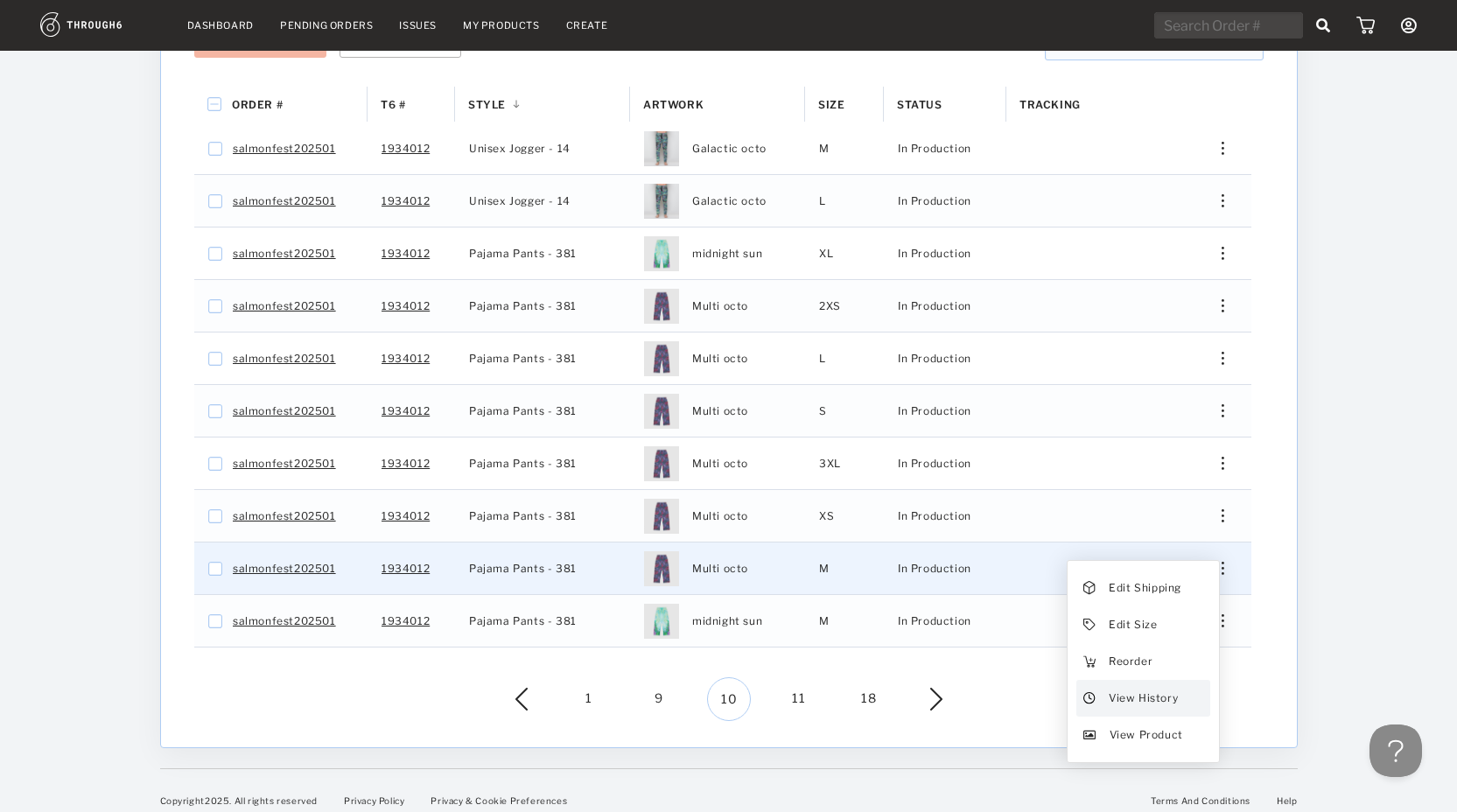 click on "View History" at bounding box center [1142, 698] 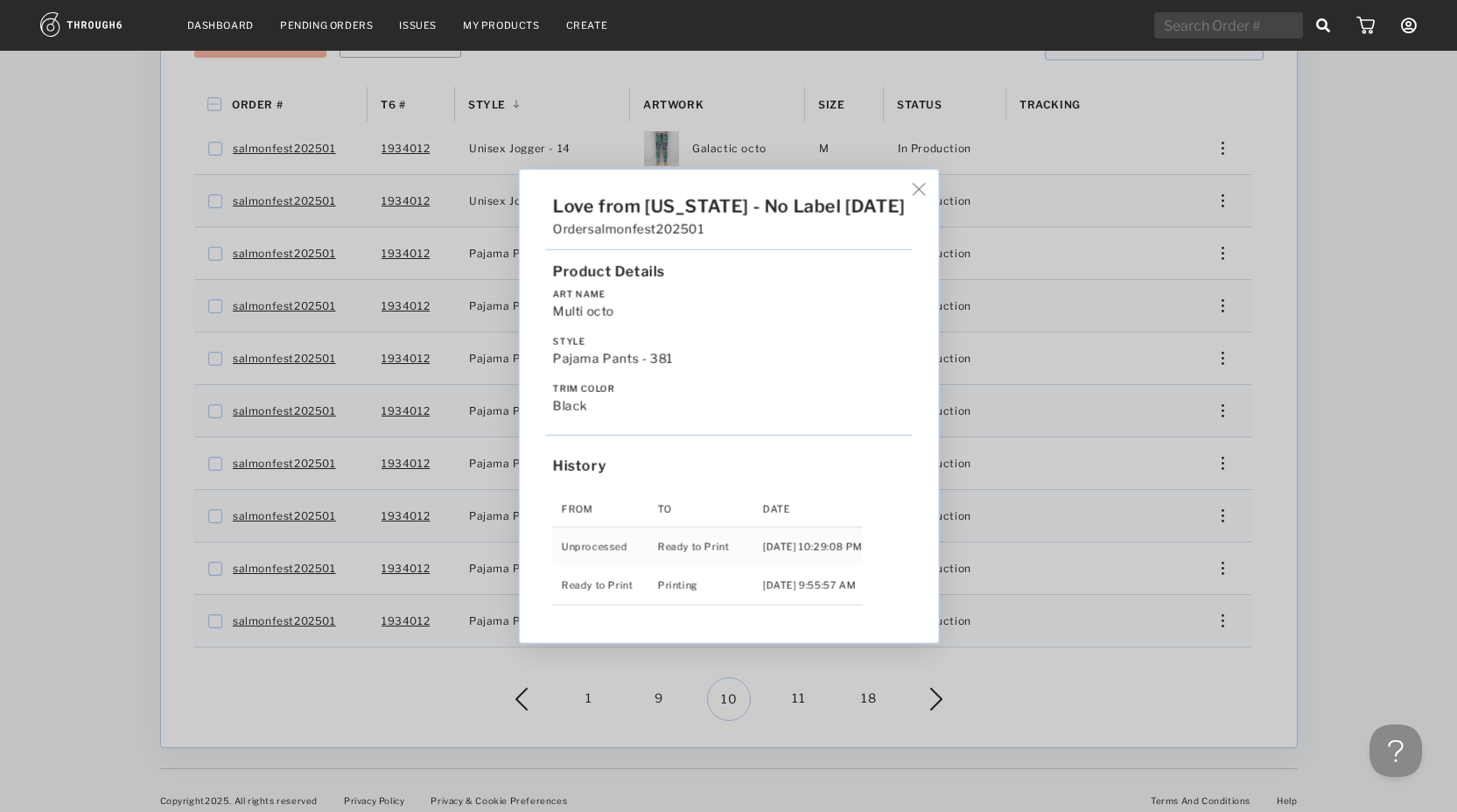 click on "Love from Alaska - No Label   06/19/25 Order  salmonfest202501 Product Details Art Name Multi octo Style Pajama Pants - 381 Trim Color black History From To Date Unprocessed Ready to Print 6/19/25 10:29:08 PM Ready to Print Printing 6/27/25 9:55:57 AM" at bounding box center [728, 406] 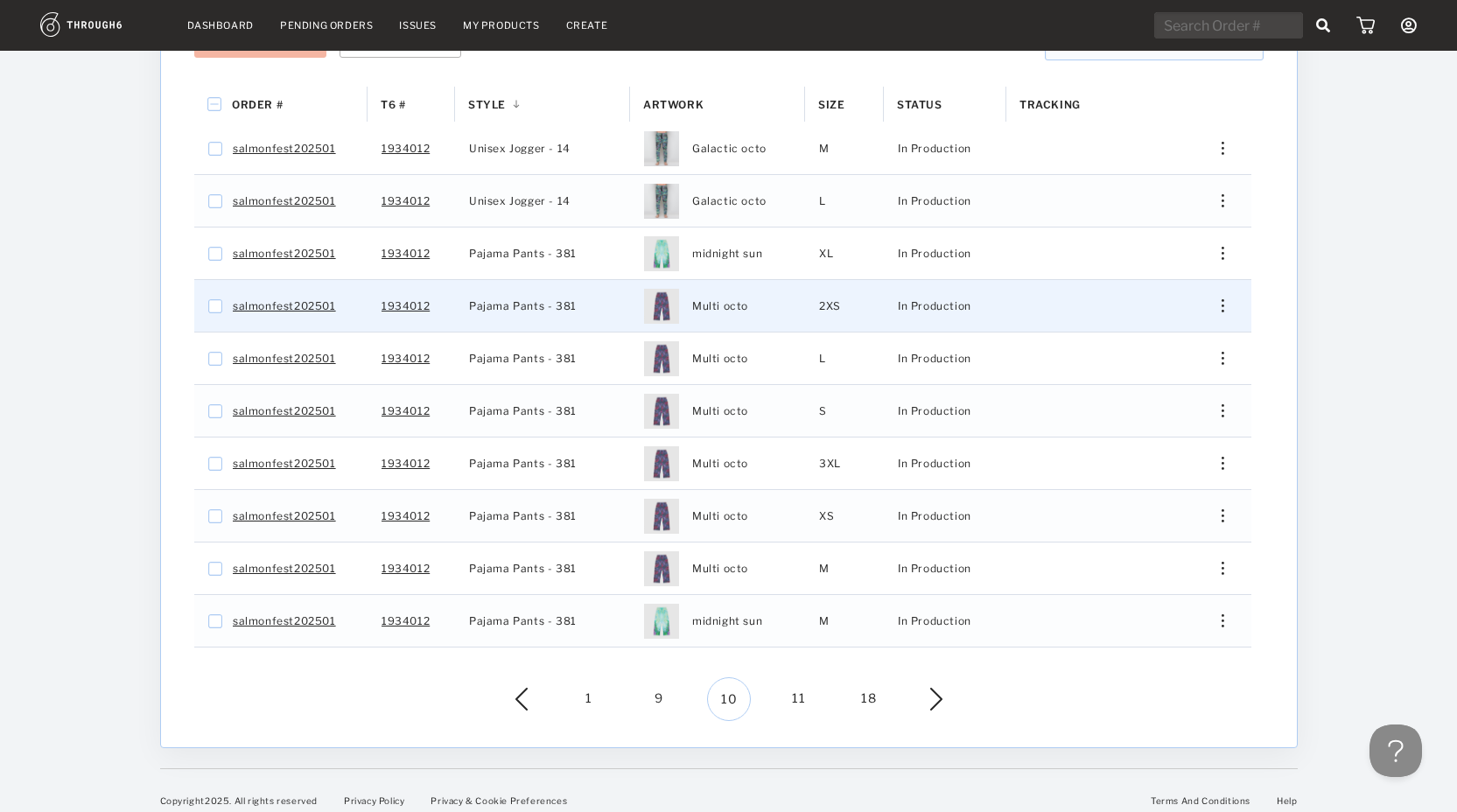 click at bounding box center (1215, 305) 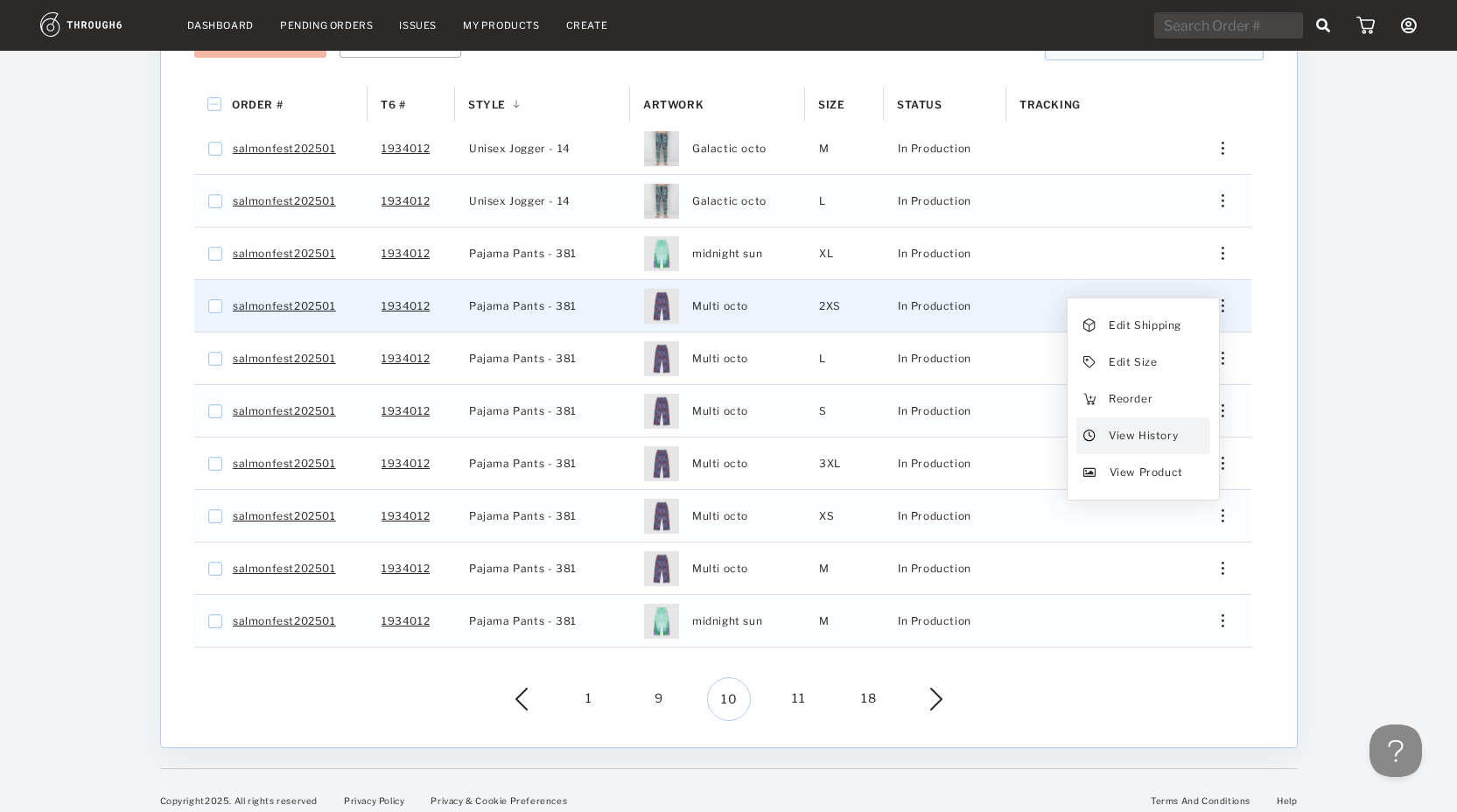 click on "View History" at bounding box center (1142, 436) 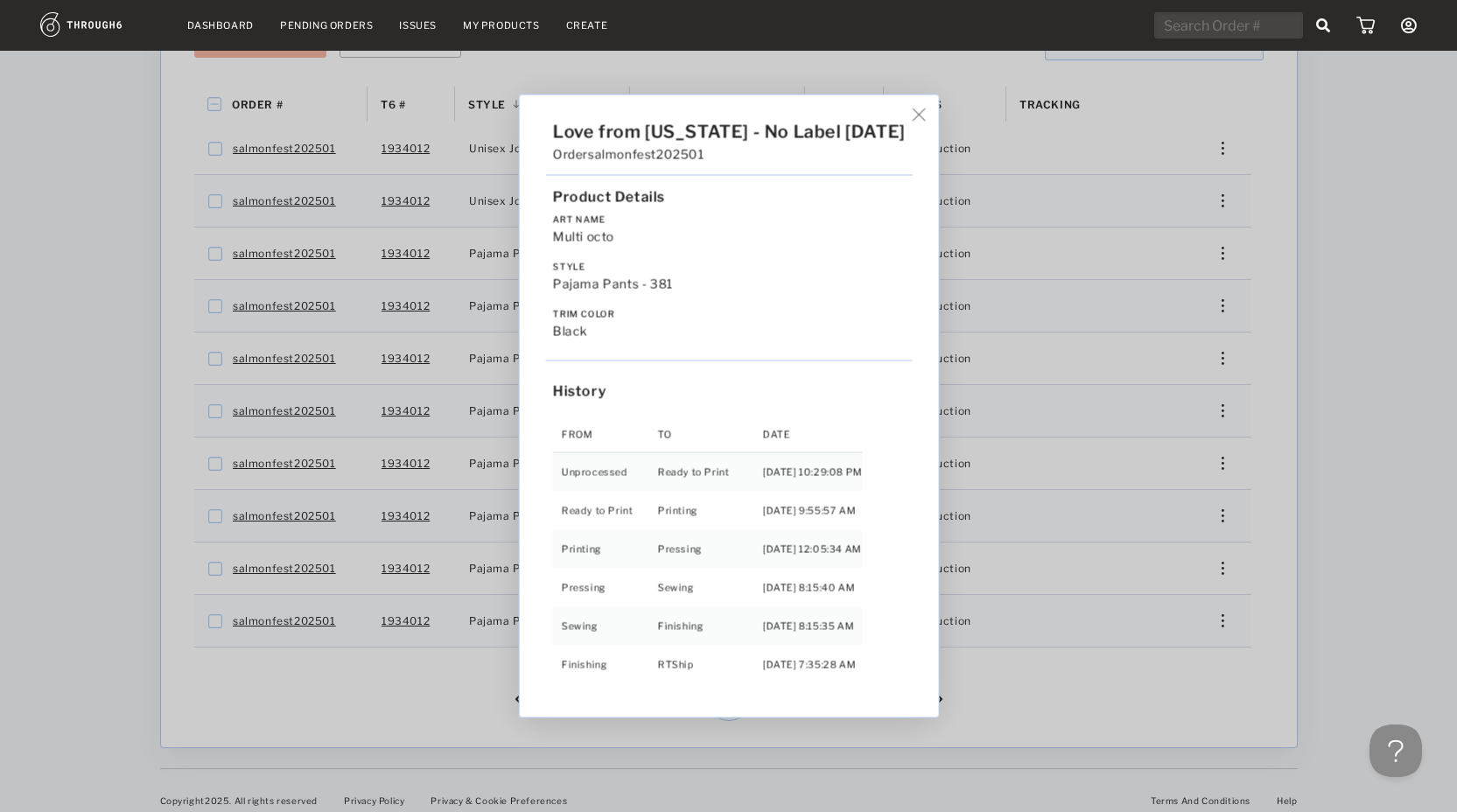 click on "Love from Alaska - No Label   06/19/25 Order  salmonfest202501 Product Details Art Name Multi octo Style Pajama Pants - 381 Trim Color black History From To Date Unprocessed Ready to Print 6/19/25 10:29:08 PM Ready to Print Printing 6/27/25 9:55:57 AM Printing Pressing 7/02/25 12:05:34 AM Pressing Sewing 7/02/25 8:15:40 AM Sewing Finishing 7/03/25 8:15:35 AM Finishing RTShip 7/04/25 7:35:28 AM" at bounding box center (728, 406) 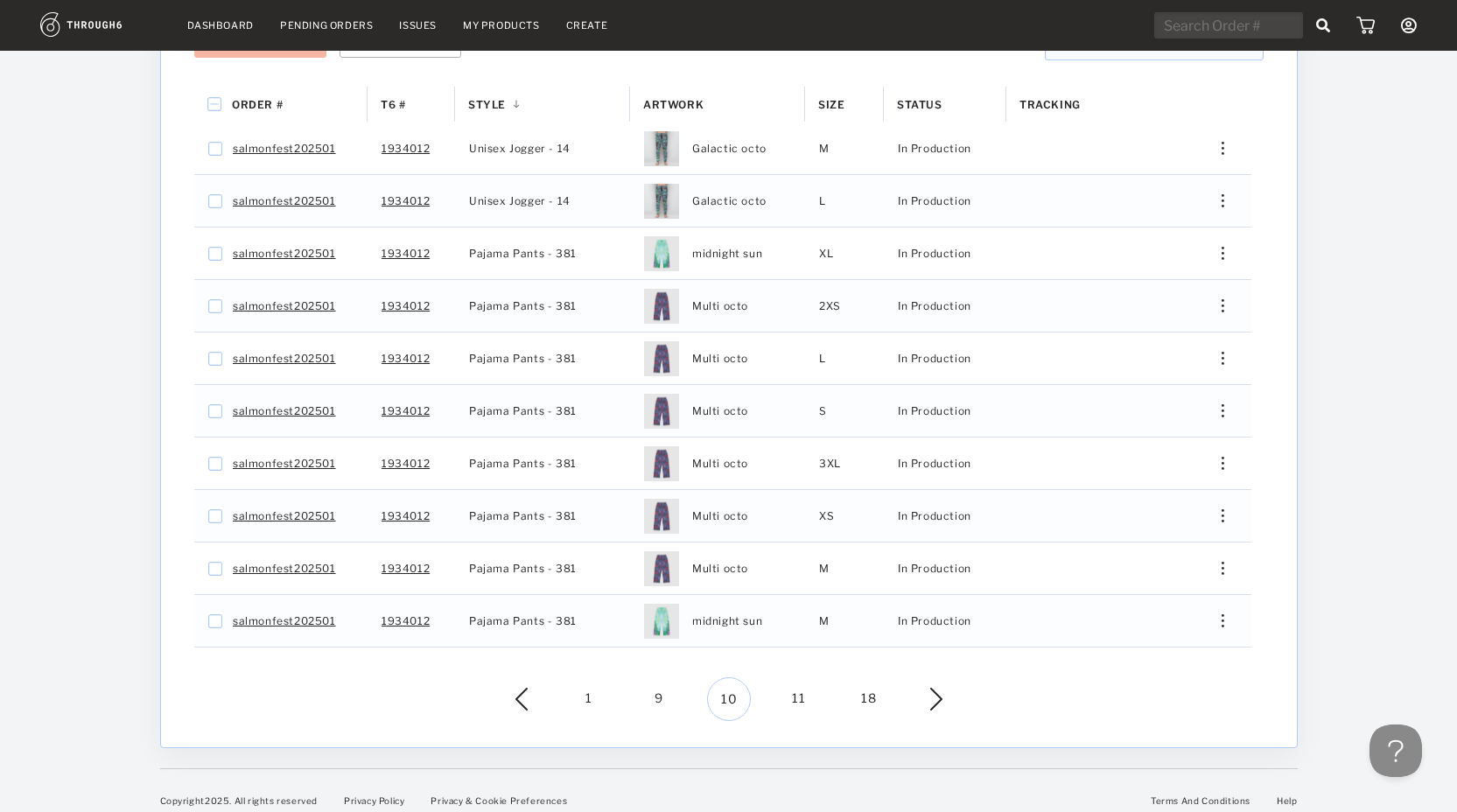 click on "11" at bounding box center [799, 699] 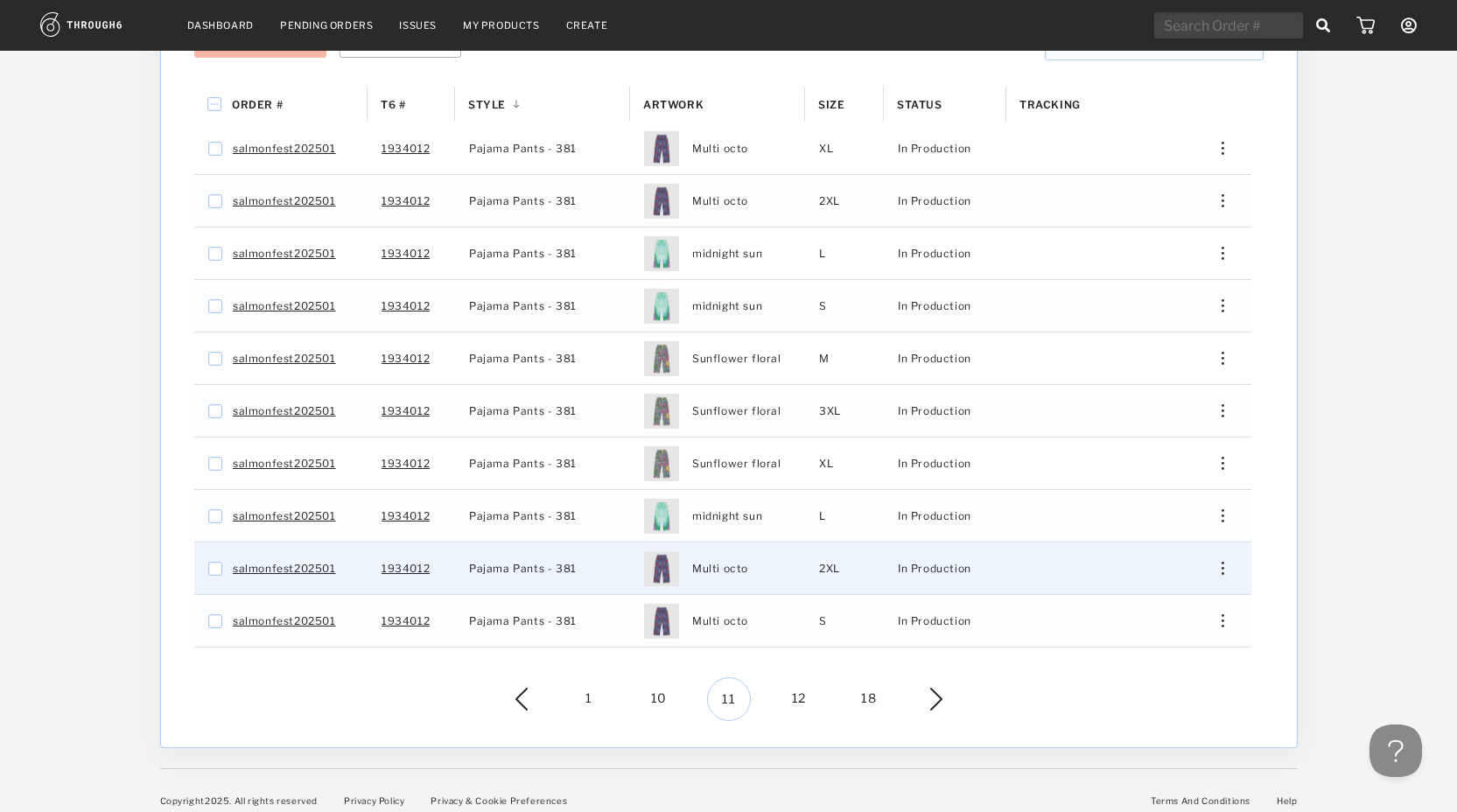 click at bounding box center (1215, 568) 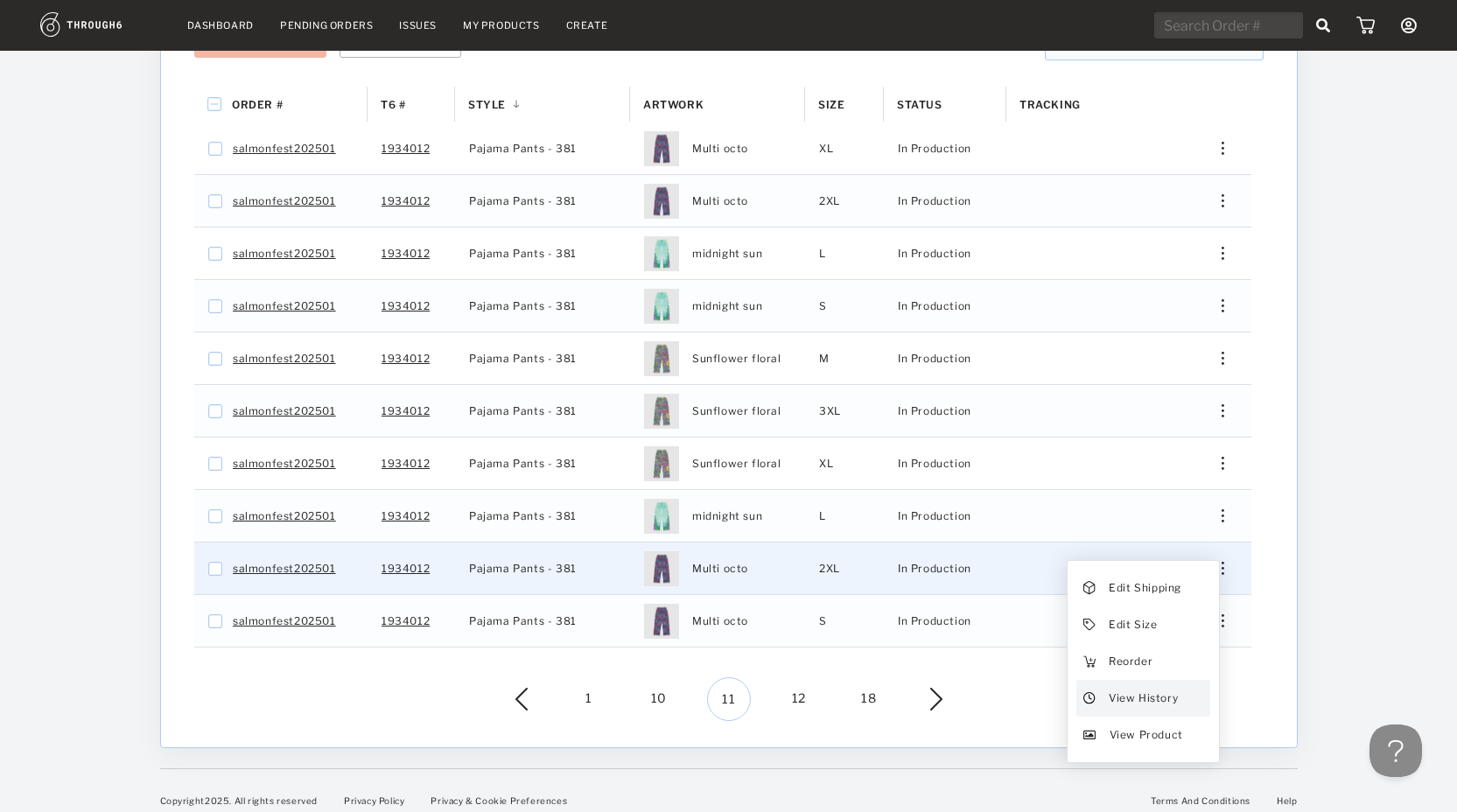 click on "View History" at bounding box center [1142, 698] 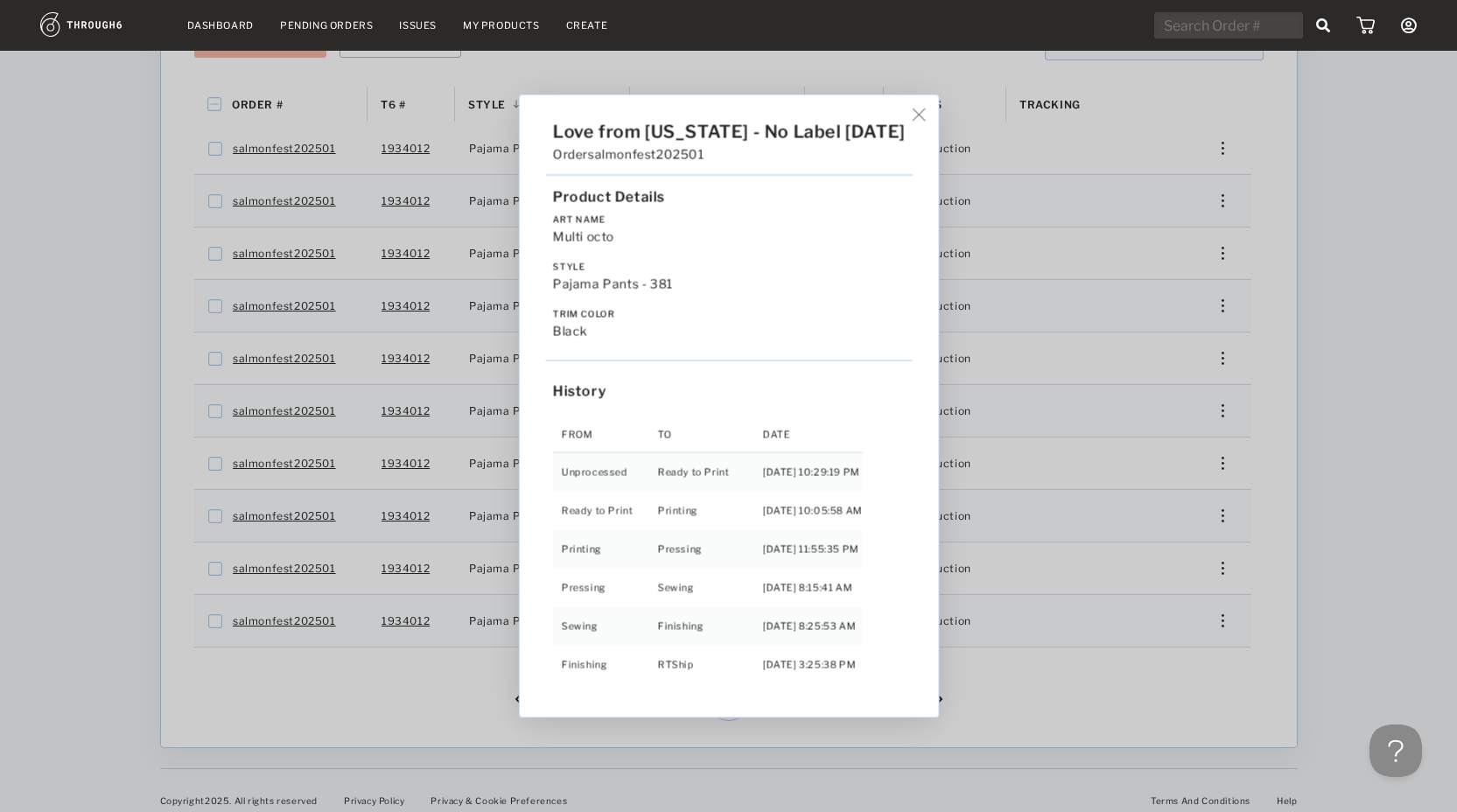 click at bounding box center (918, 115) 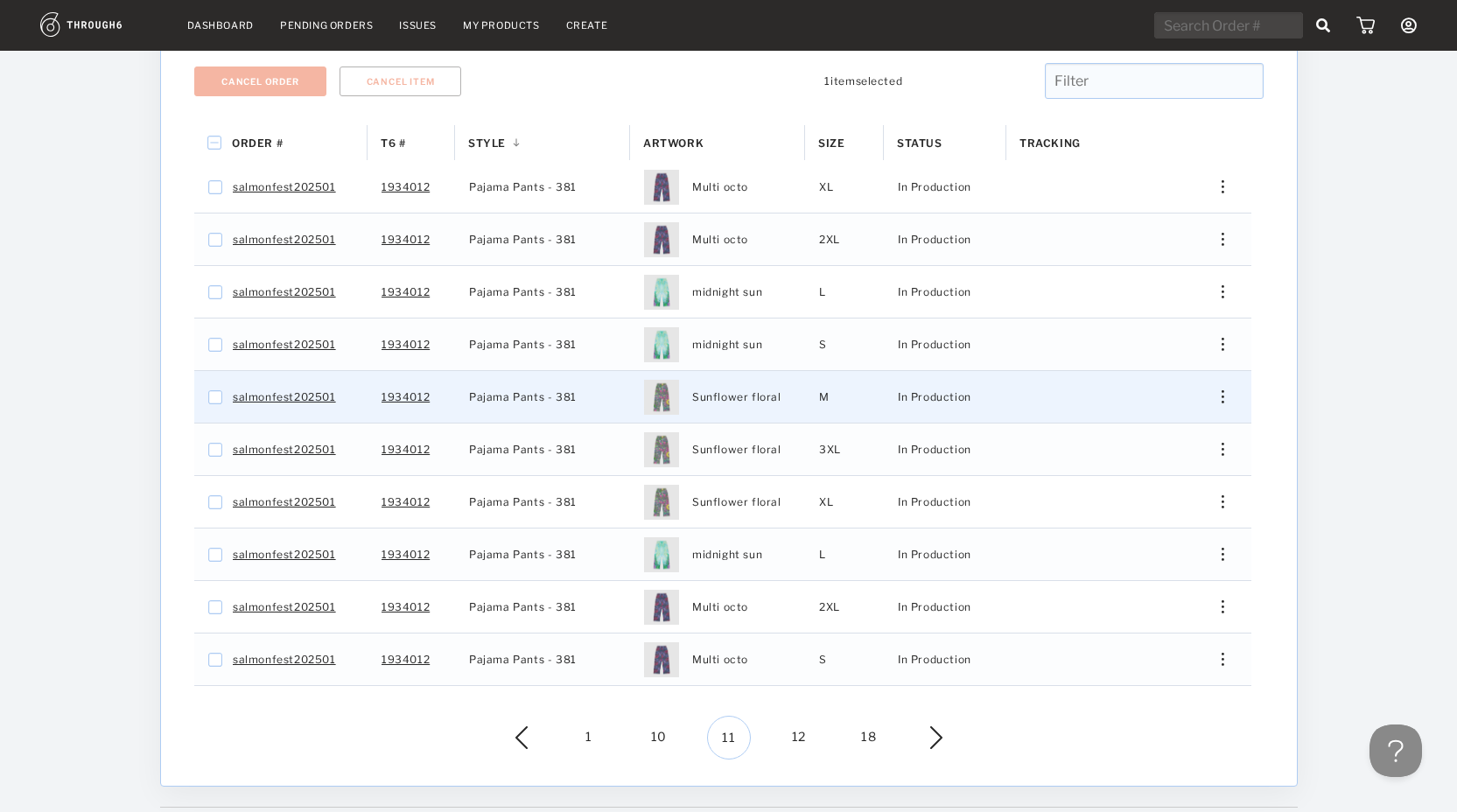 scroll, scrollTop: 38, scrollLeft: 0, axis: vertical 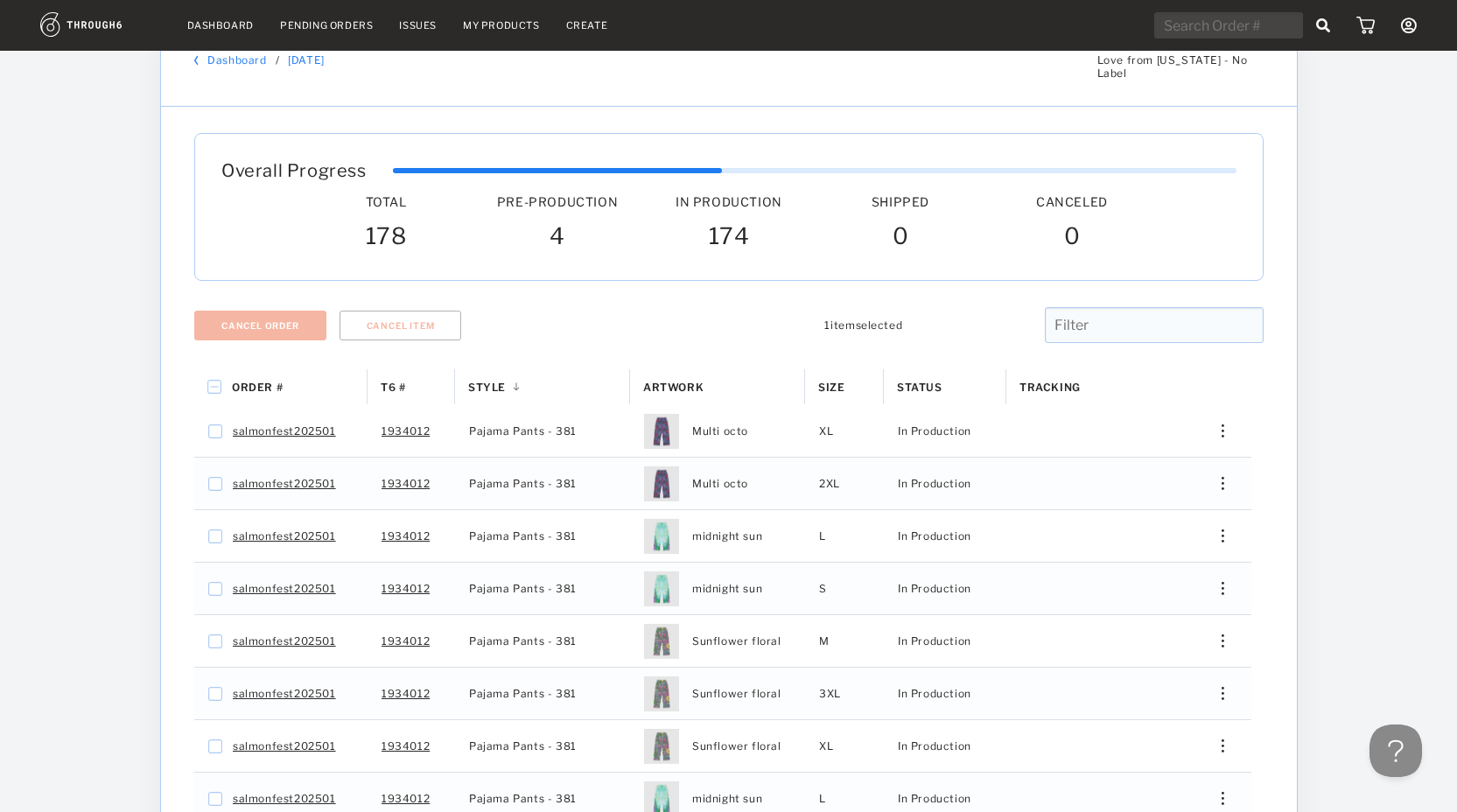 click on "My Products" at bounding box center [501, 25] 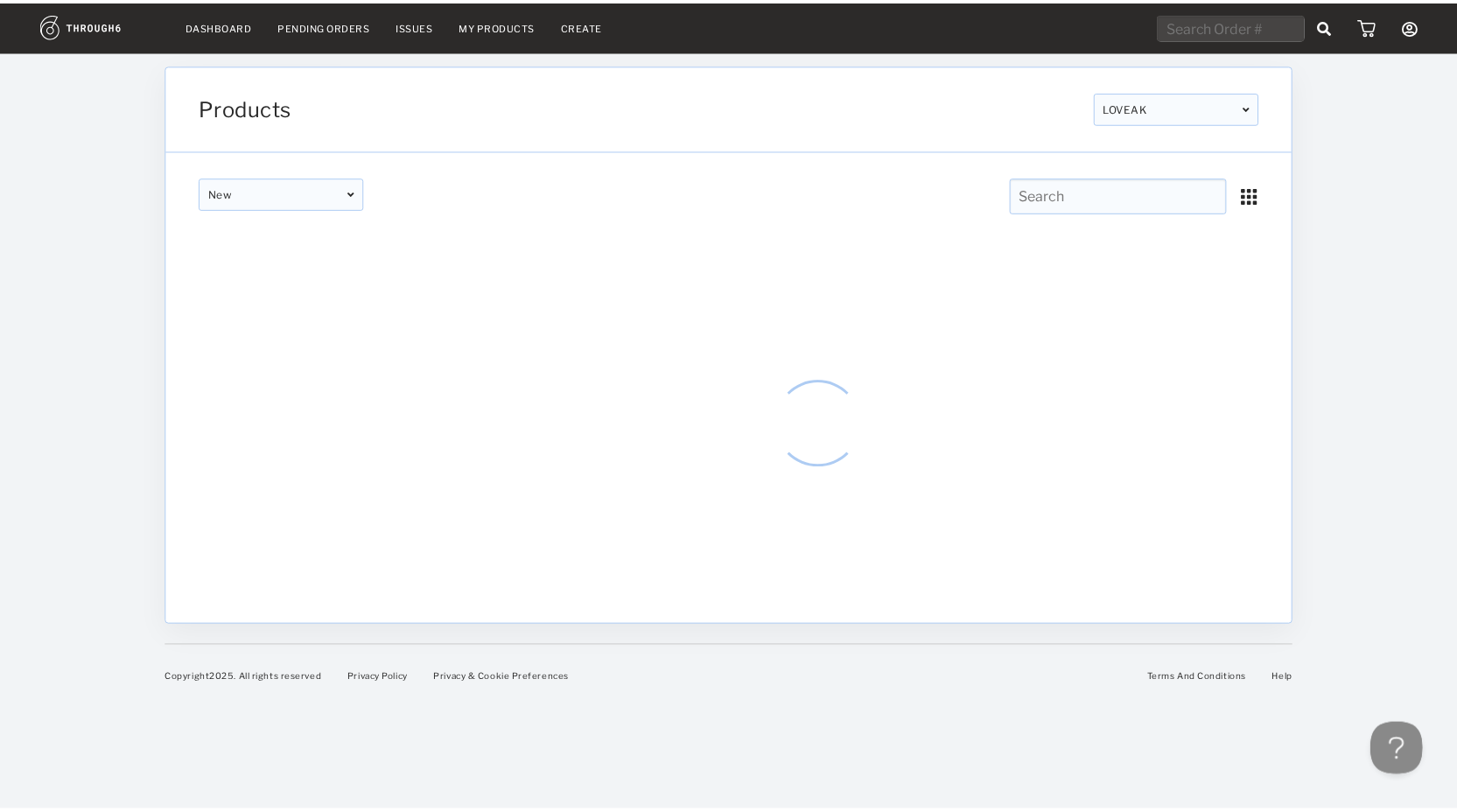 scroll, scrollTop: 0, scrollLeft: 0, axis: both 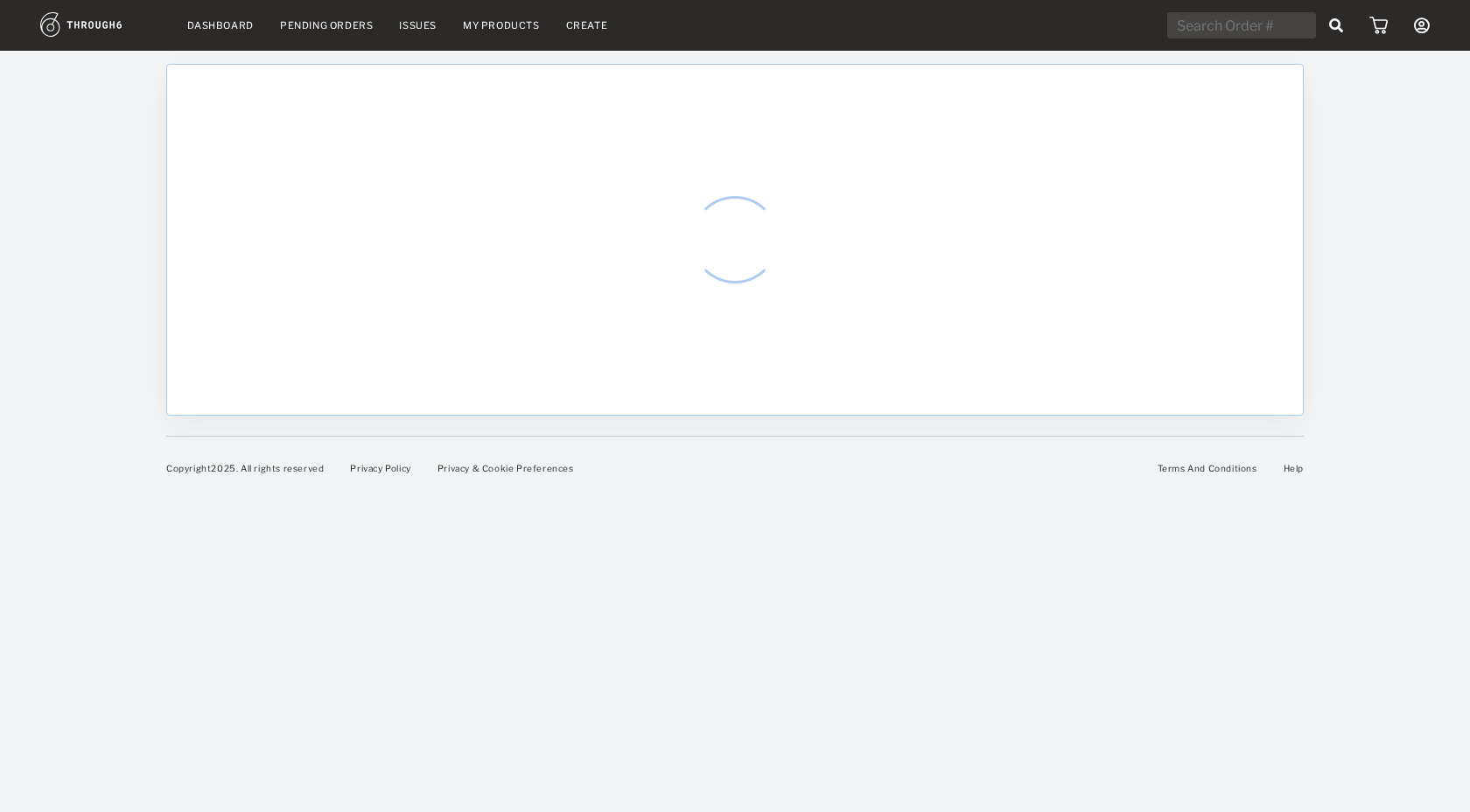 select on "6" 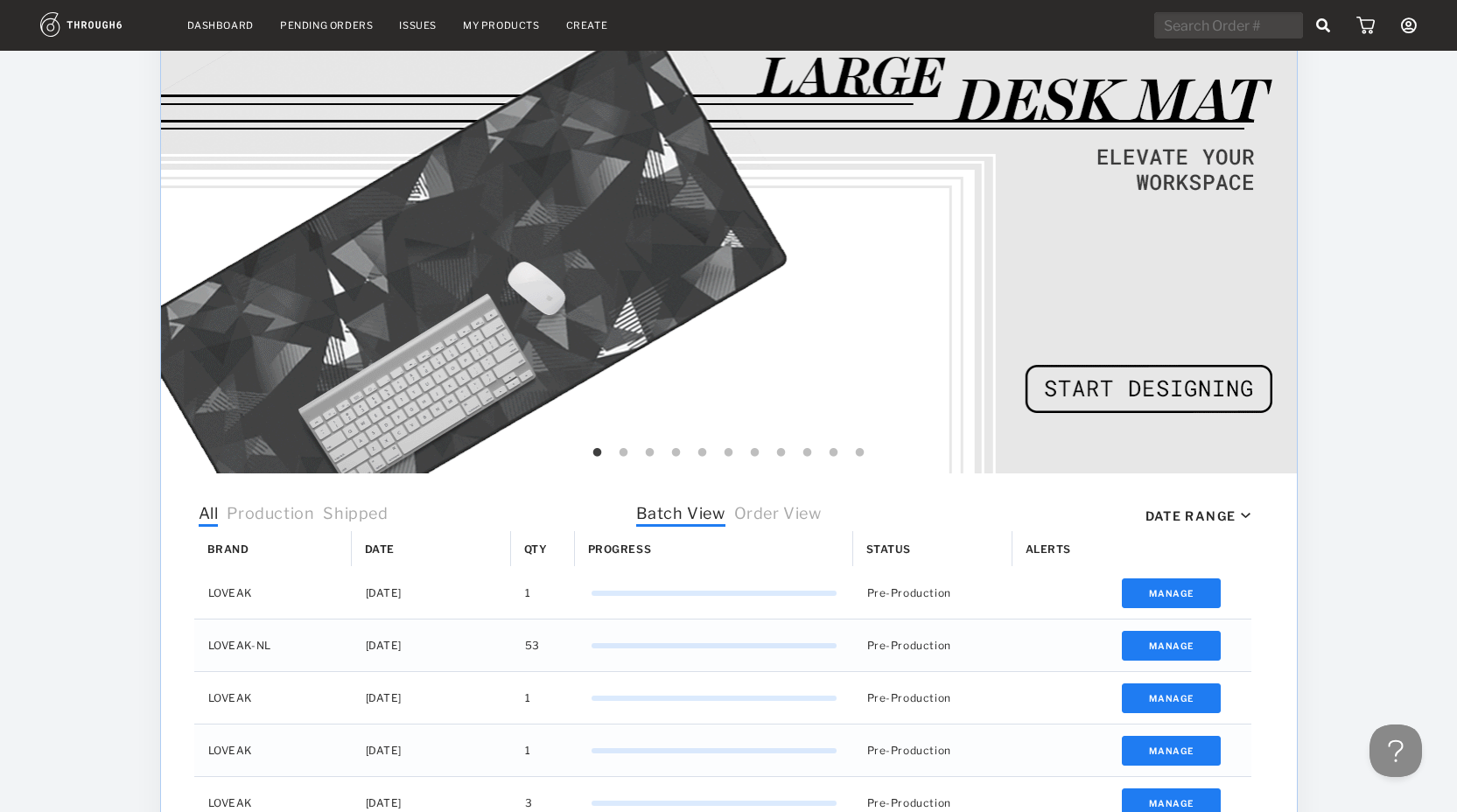 scroll, scrollTop: 410, scrollLeft: 0, axis: vertical 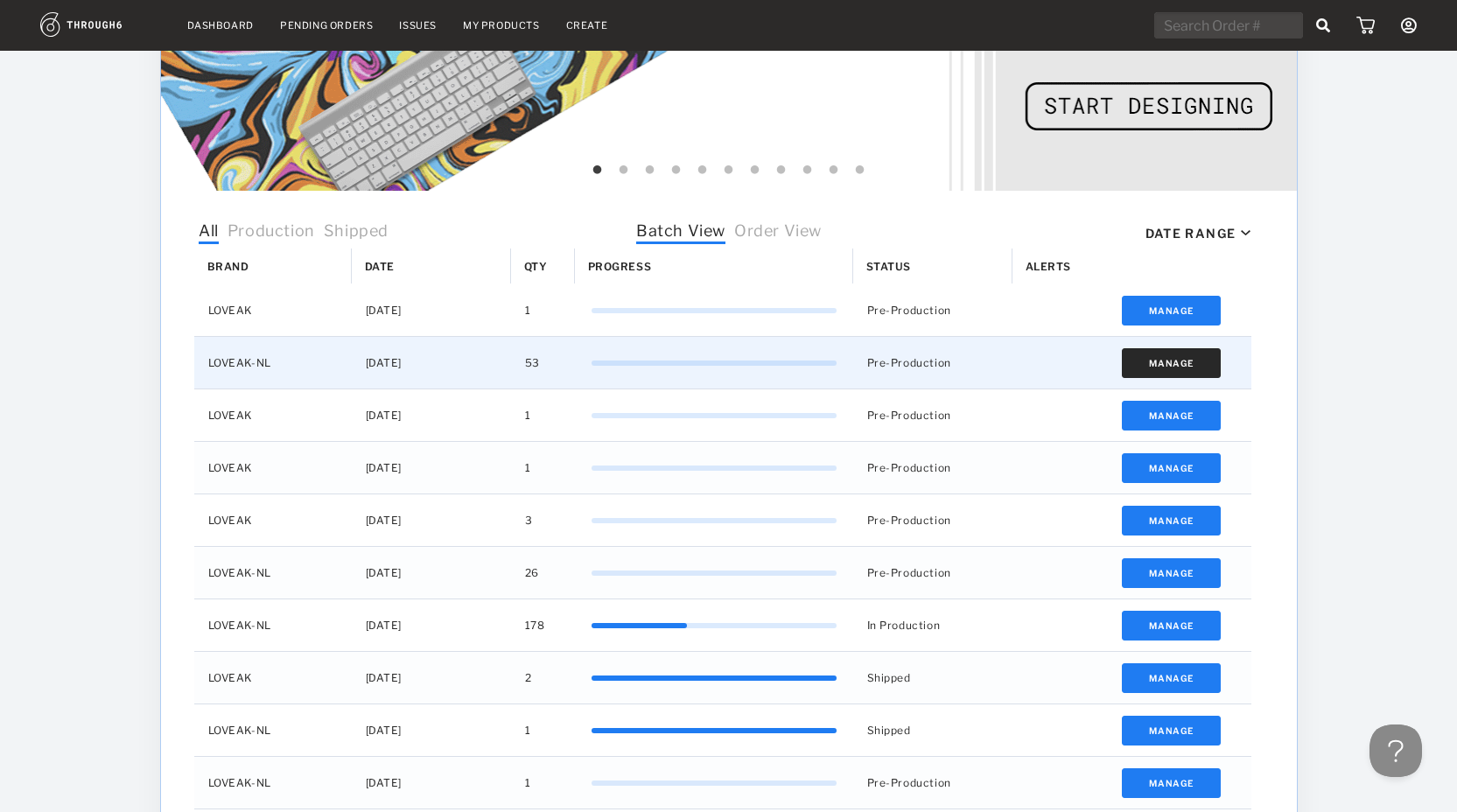 click on "Manage" at bounding box center (1171, 363) 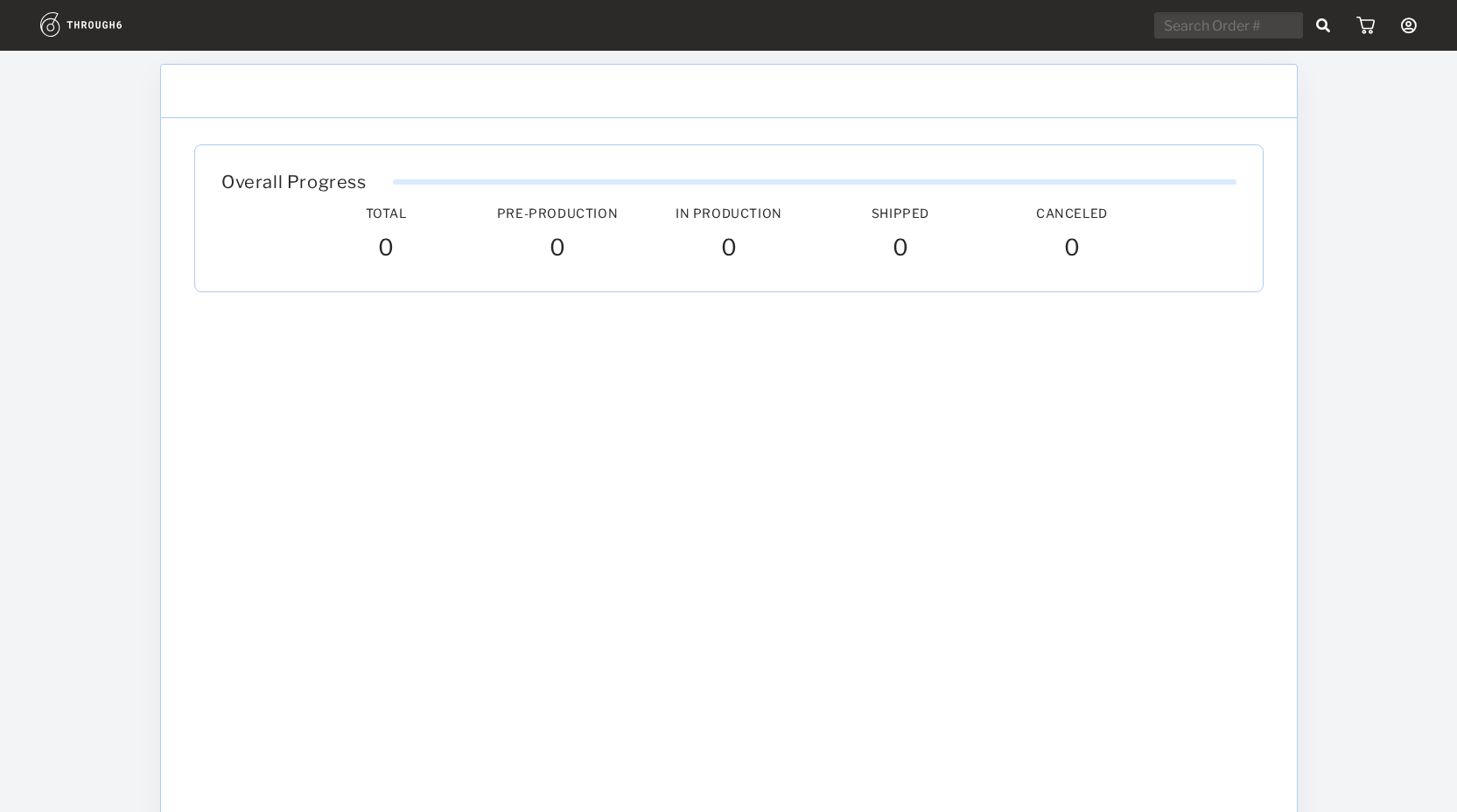 scroll, scrollTop: 0, scrollLeft: 0, axis: both 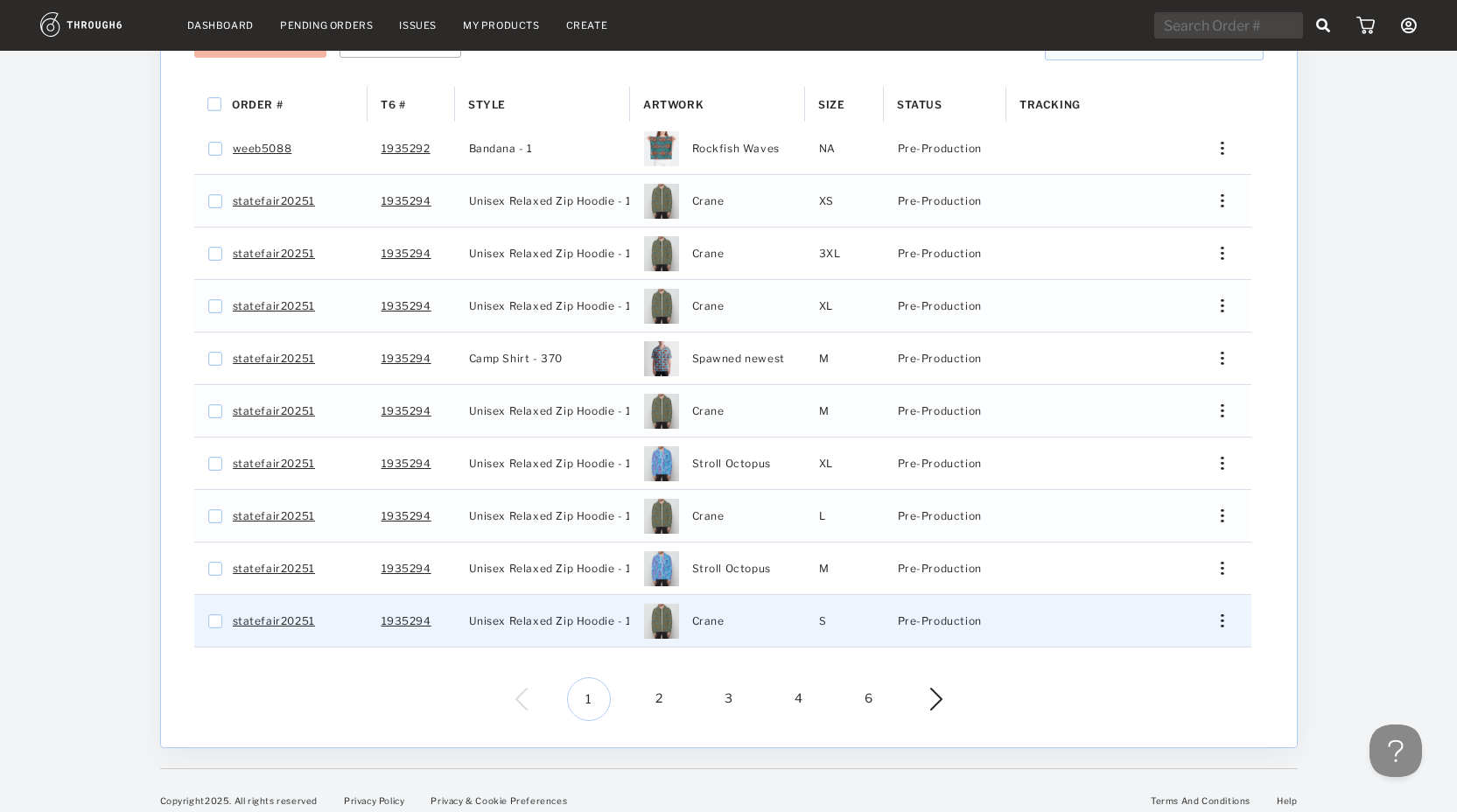 click at bounding box center (1215, 620) 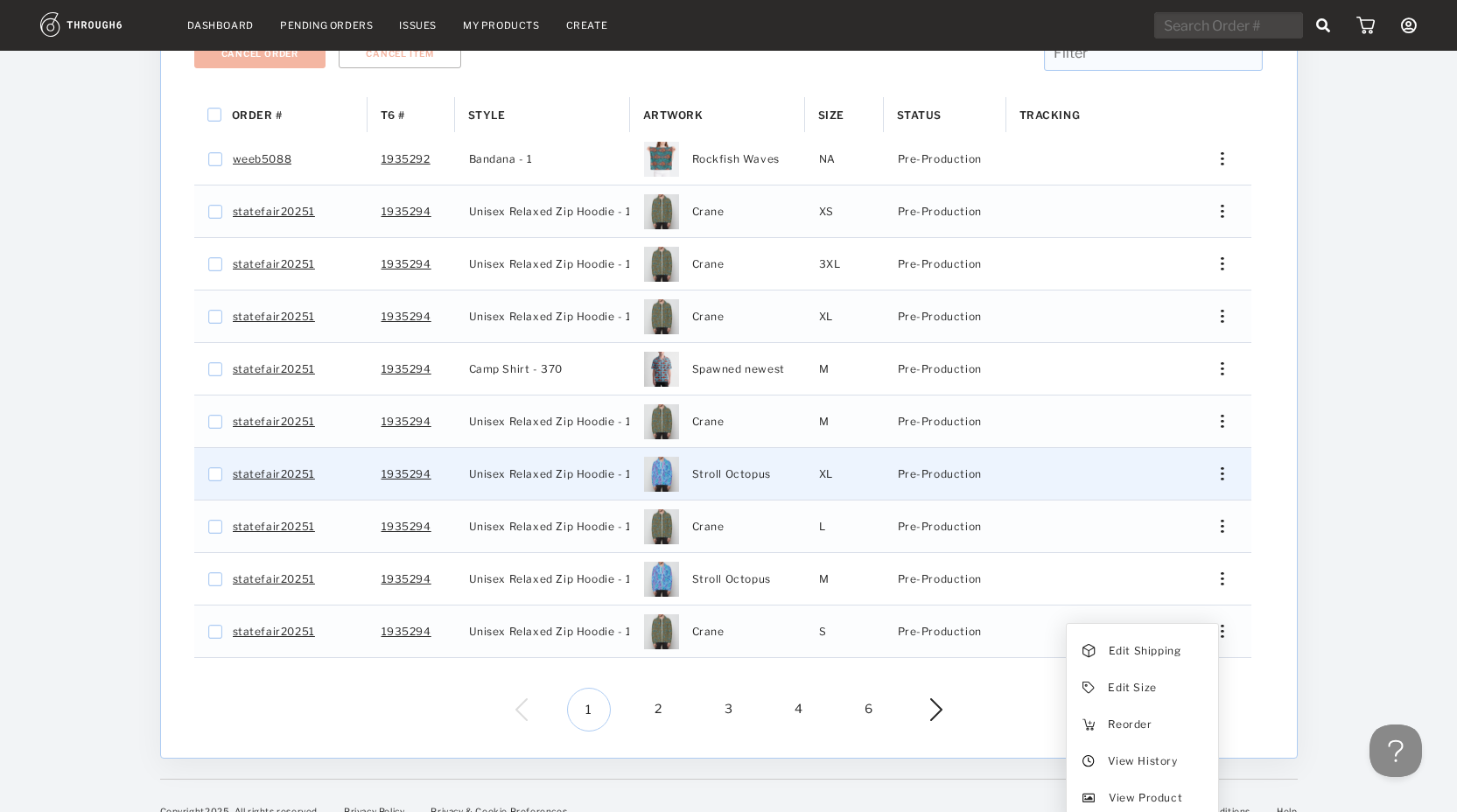 scroll, scrollTop: 301, scrollLeft: 0, axis: vertical 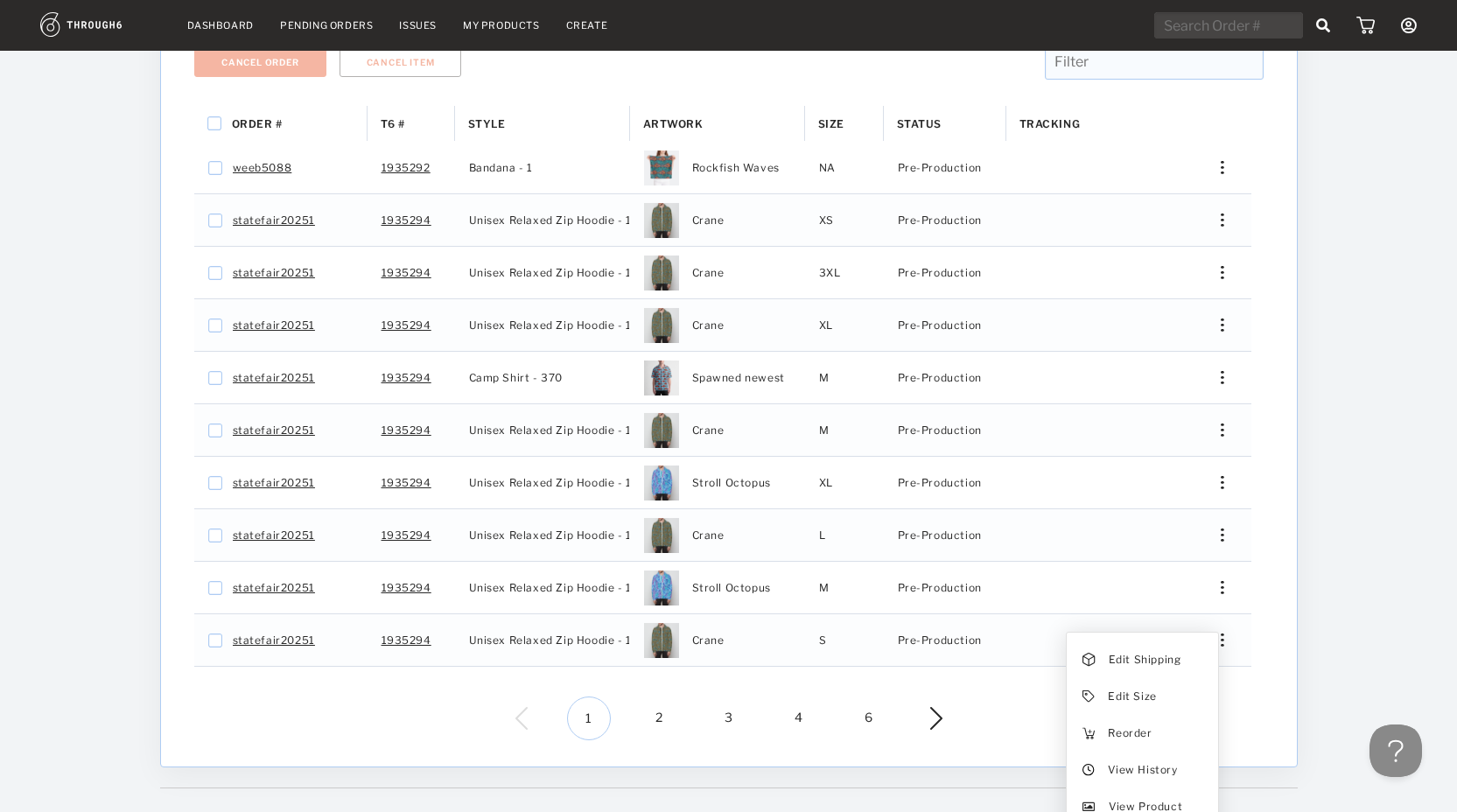 click on "2" at bounding box center (659, 718) 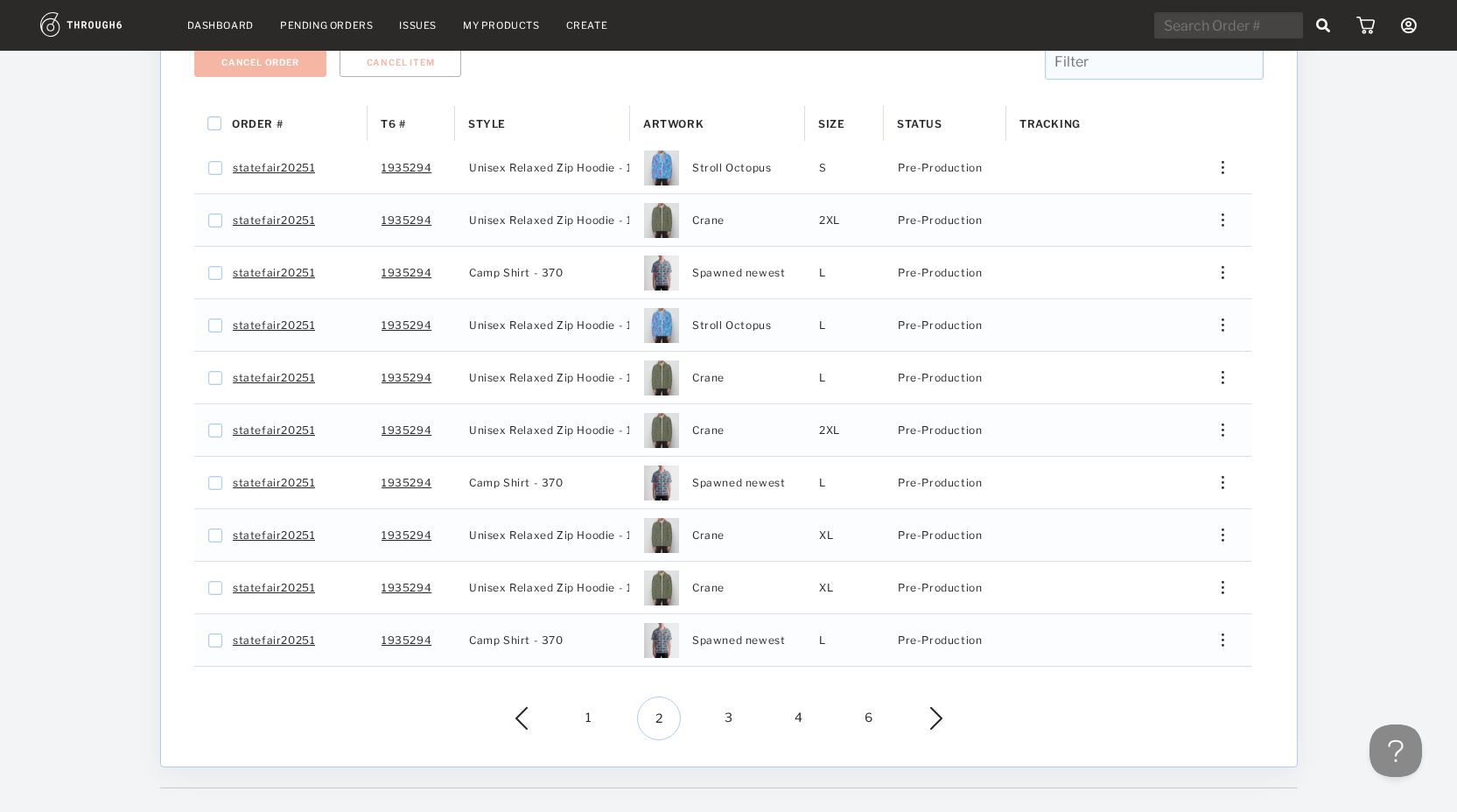 click on "3" at bounding box center (729, 718) 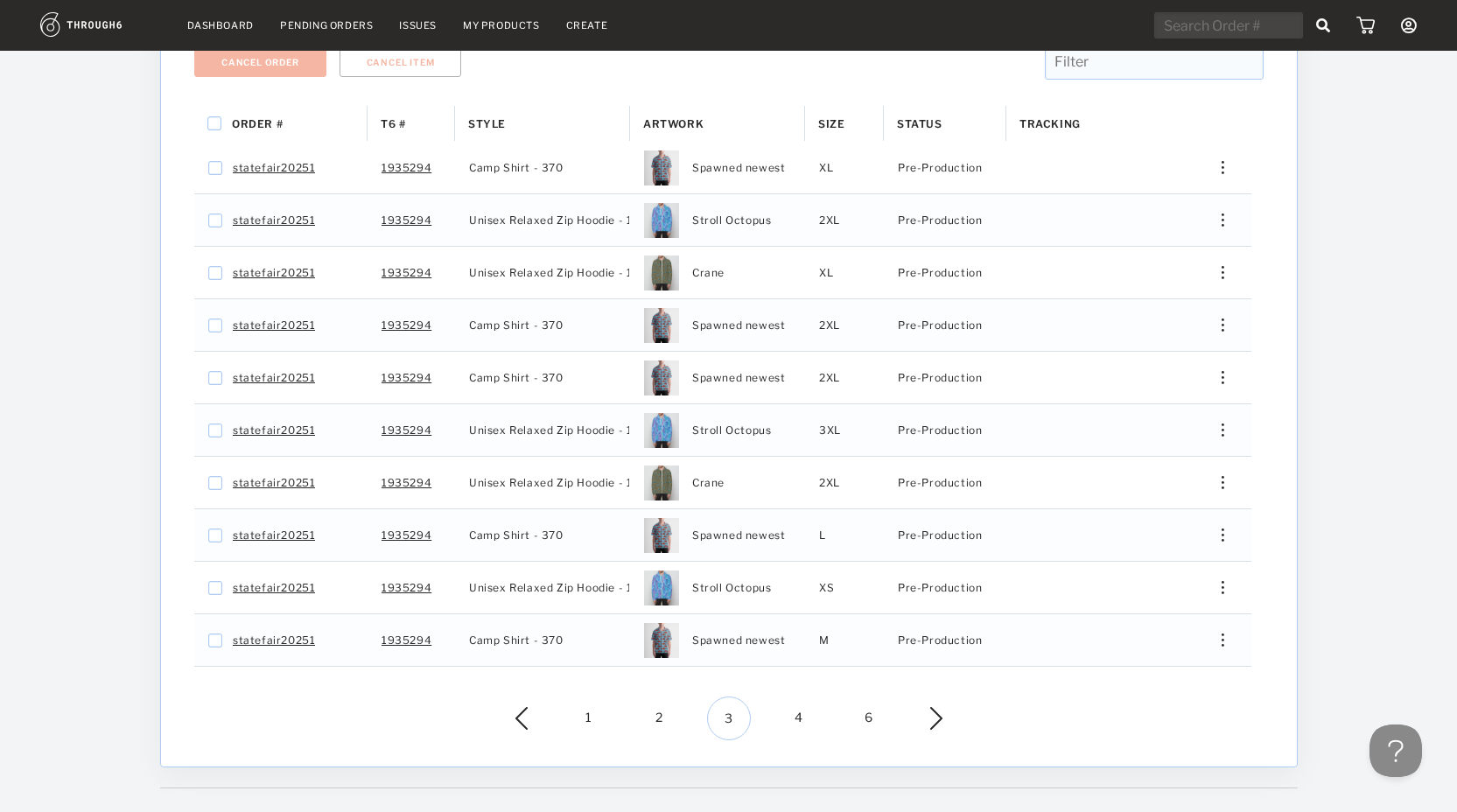 click on "4" at bounding box center (799, 718) 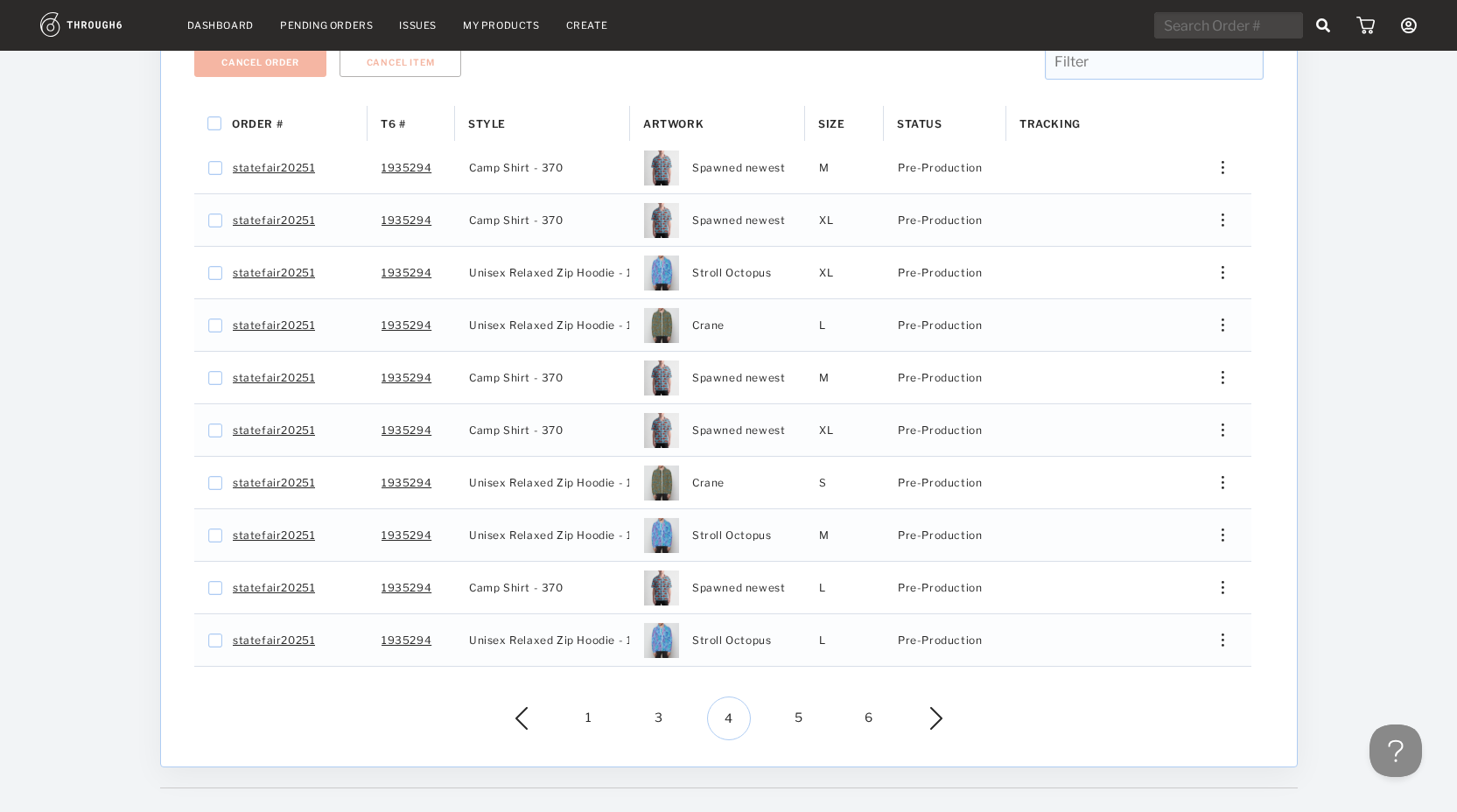 click on "5" at bounding box center (799, 718) 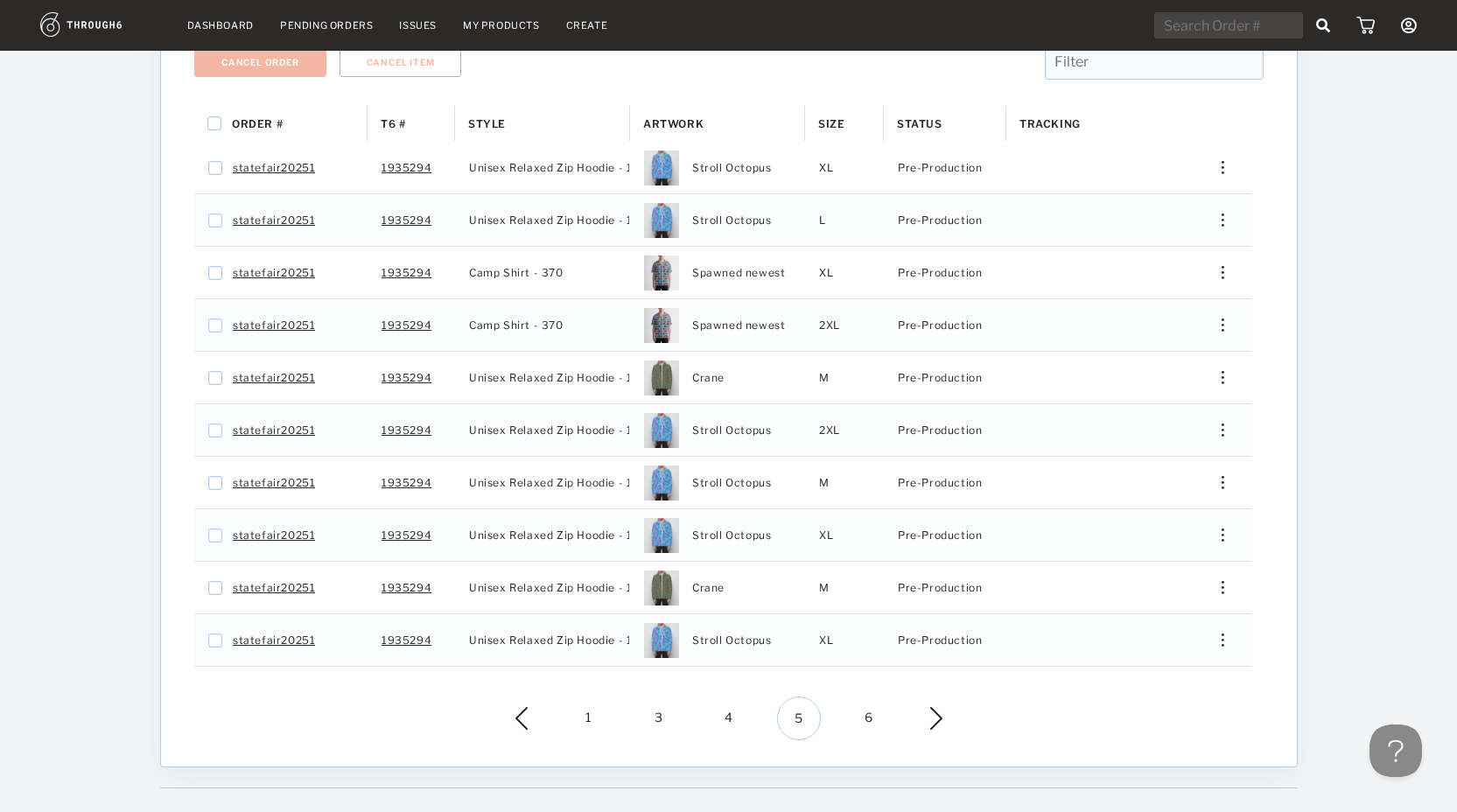 click at bounding box center [923, 718] 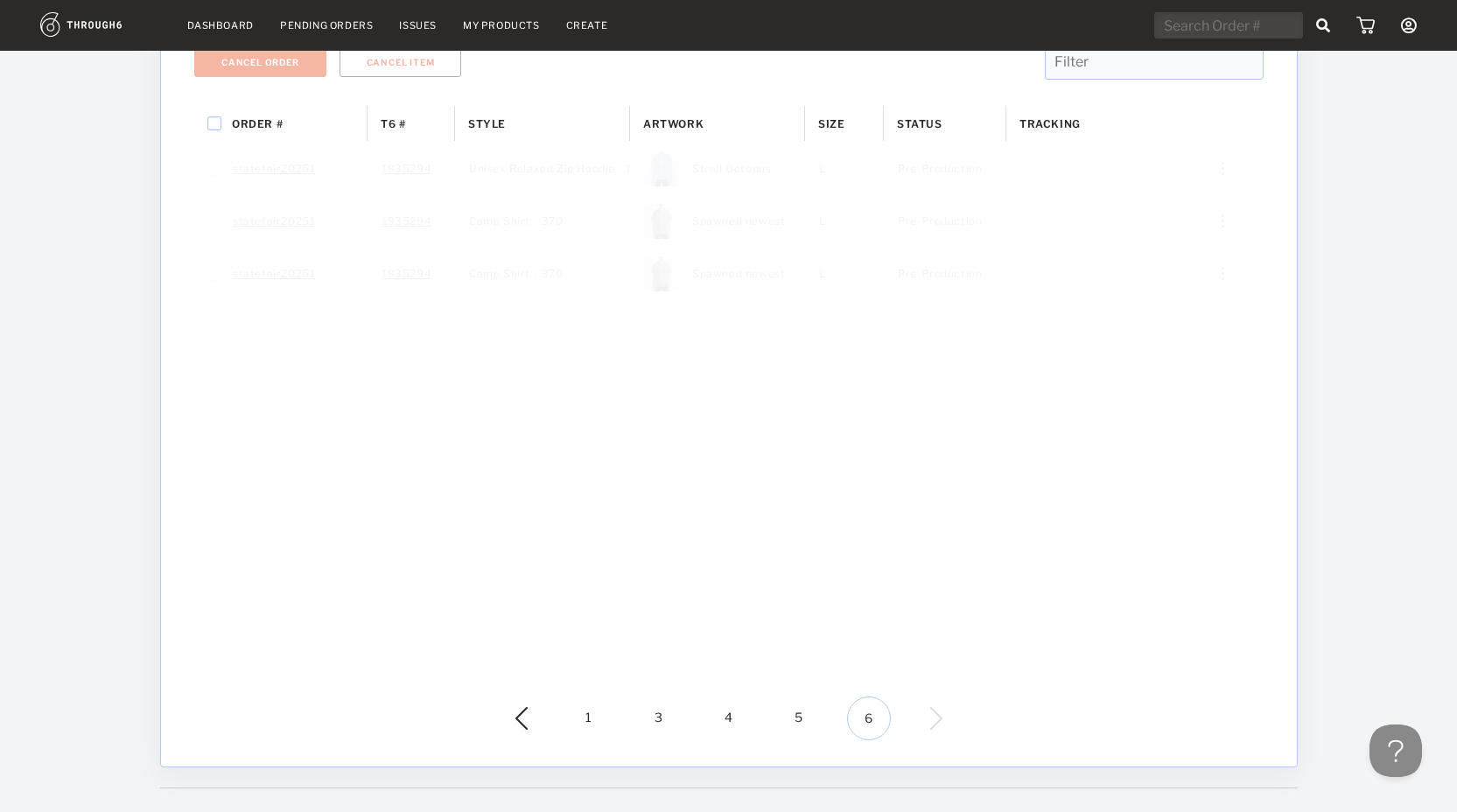 click at bounding box center [535, 718] 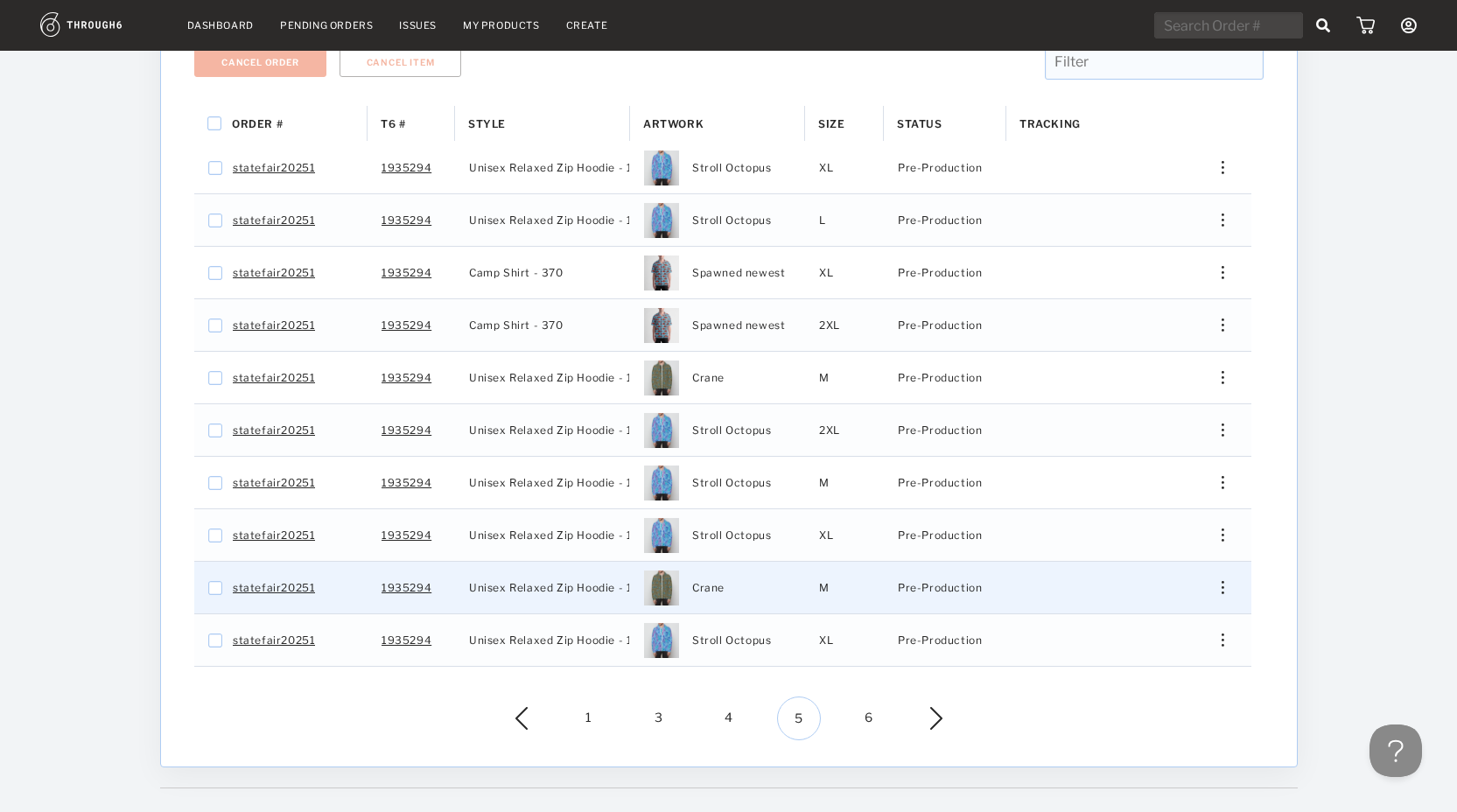 click at bounding box center (1222, 587) 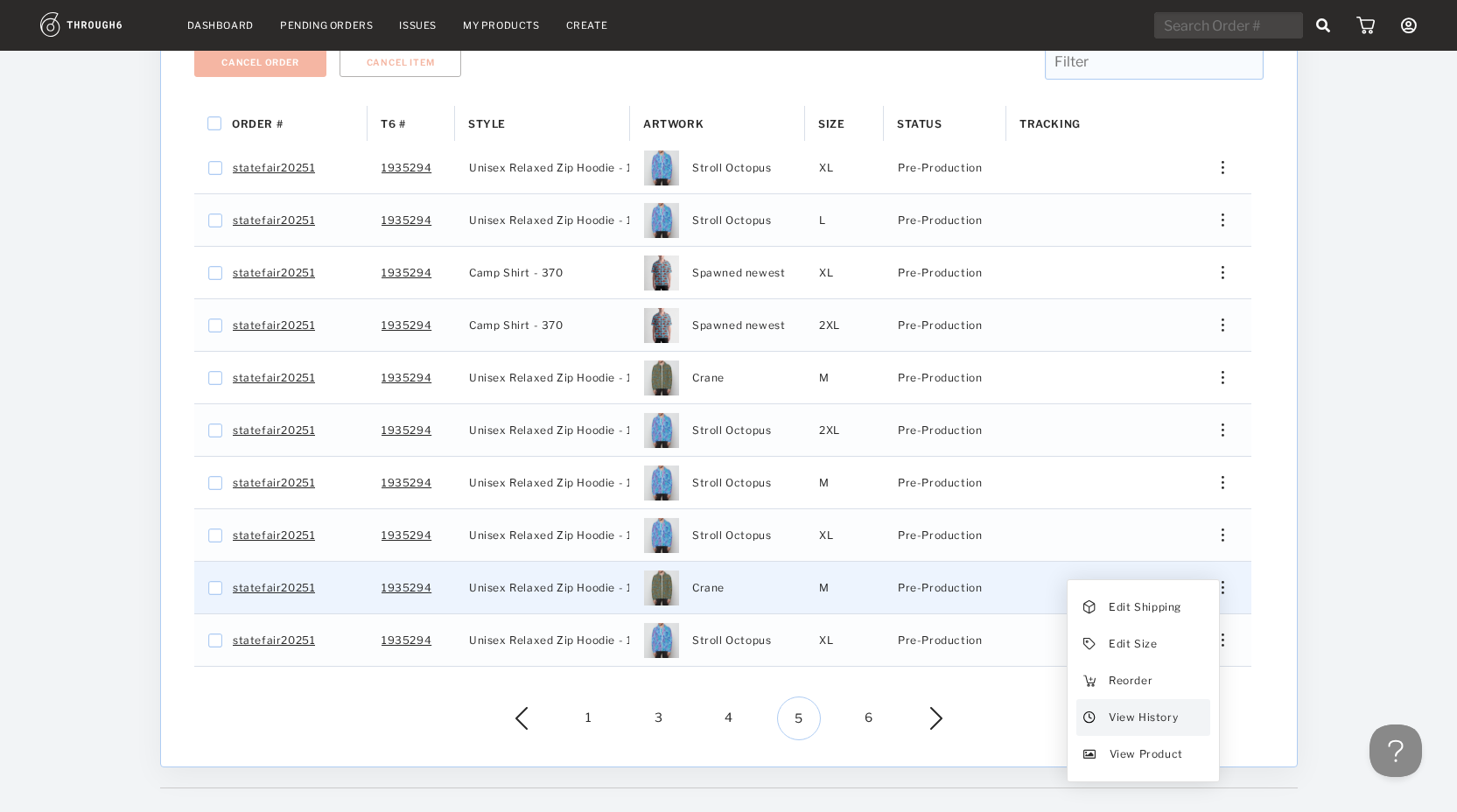 click on "View History" at bounding box center (1142, 718) 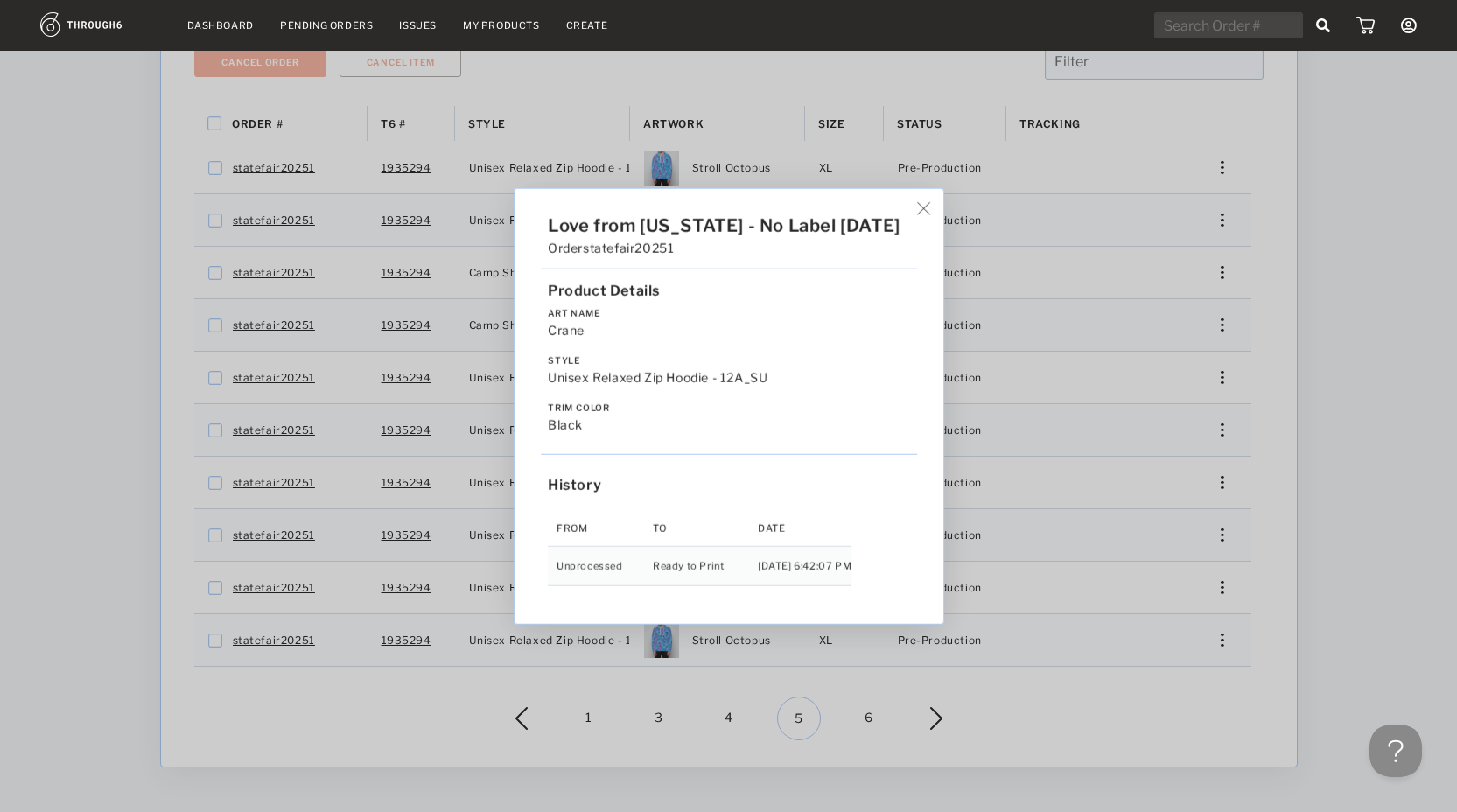click on "Love from [US_STATE] - No Label   [DATE] Order  statefair20251 Product Details Art Name Crane Style Unisex Relaxed Zip Hoodie - 12A_SU Trim Color black History From To Date Unprocessed Ready to Print [DATE] 6:42:07 PM" at bounding box center (728, 406) 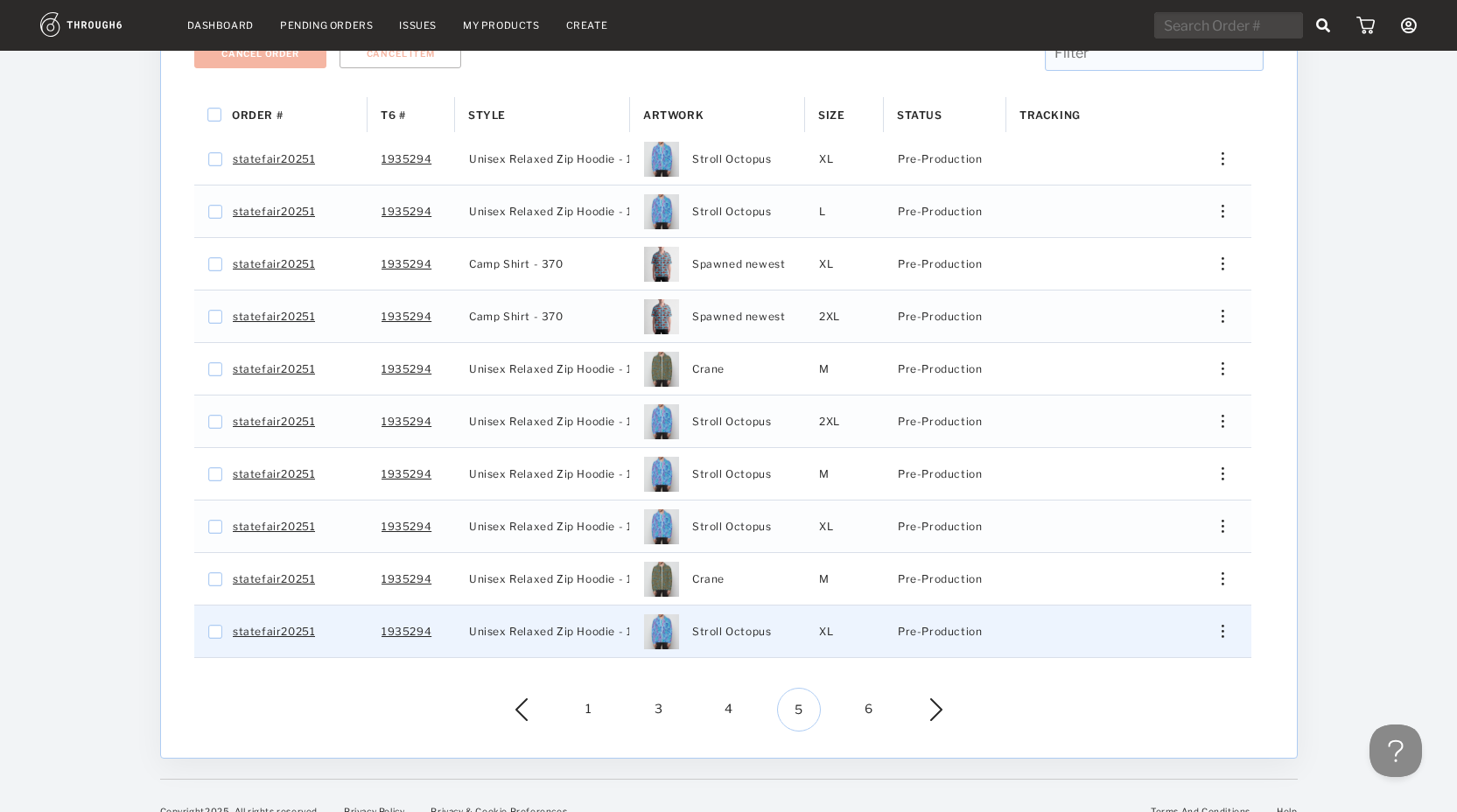 scroll, scrollTop: 320, scrollLeft: 0, axis: vertical 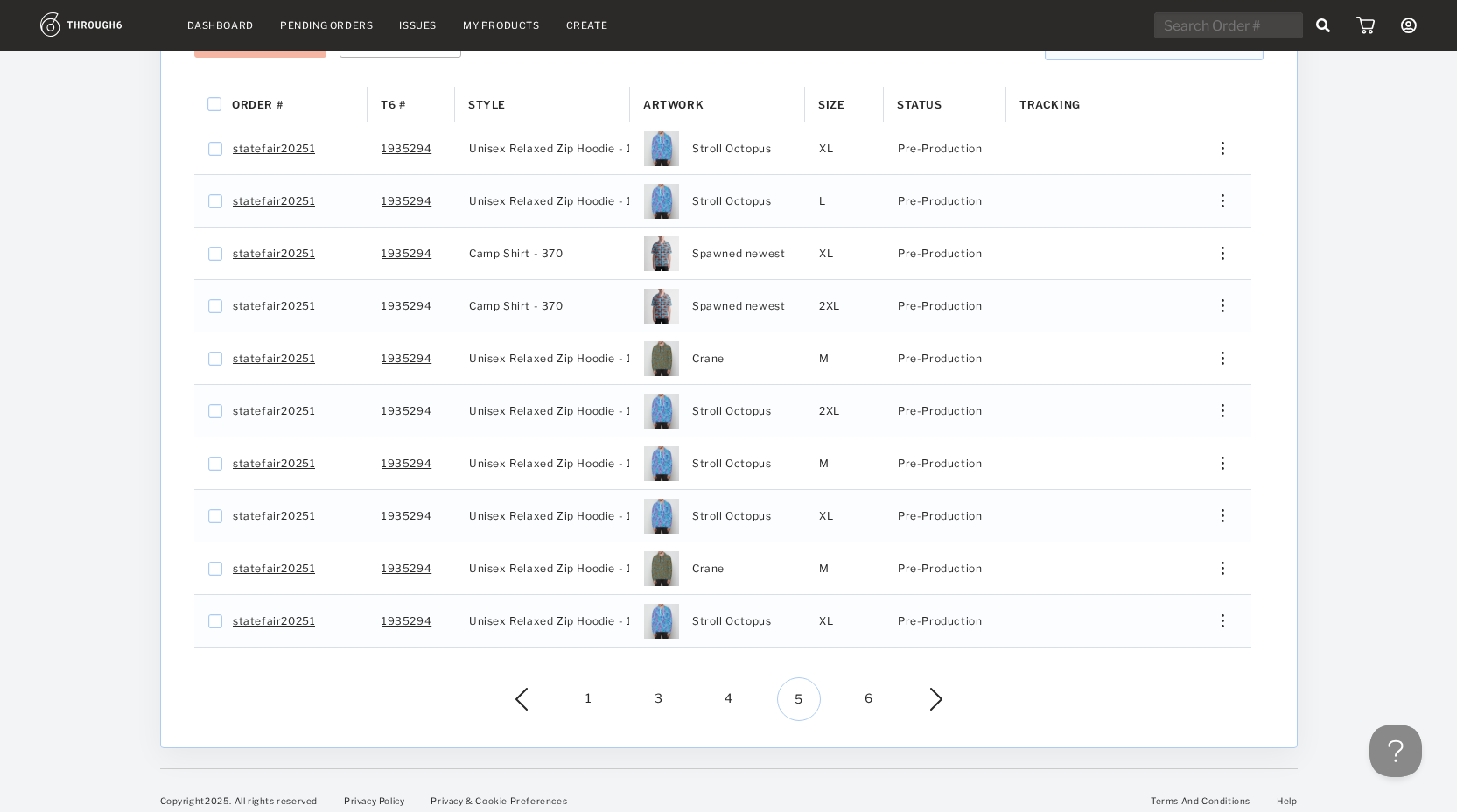 click at bounding box center [923, 699] 